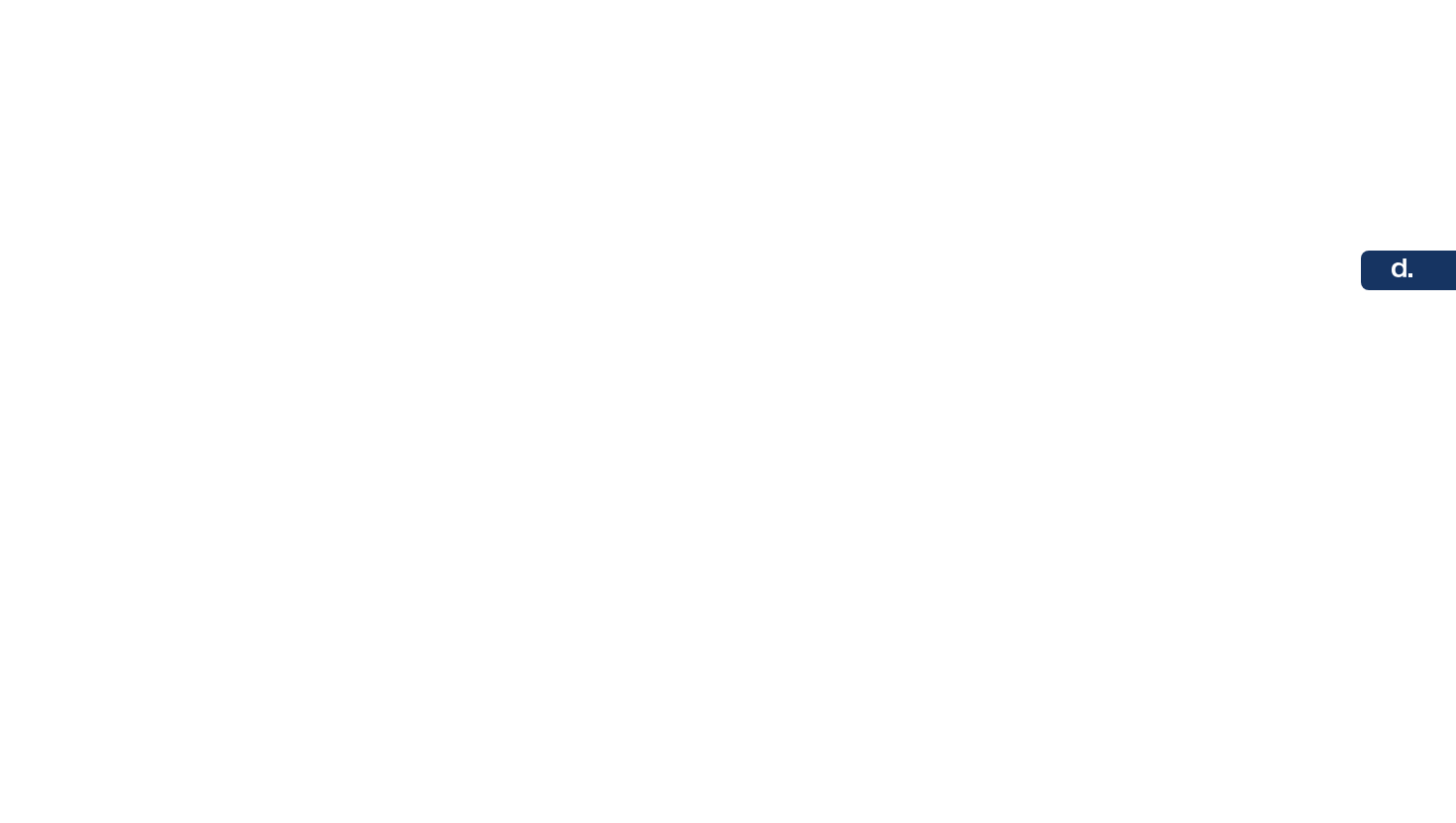 scroll, scrollTop: 0, scrollLeft: 0, axis: both 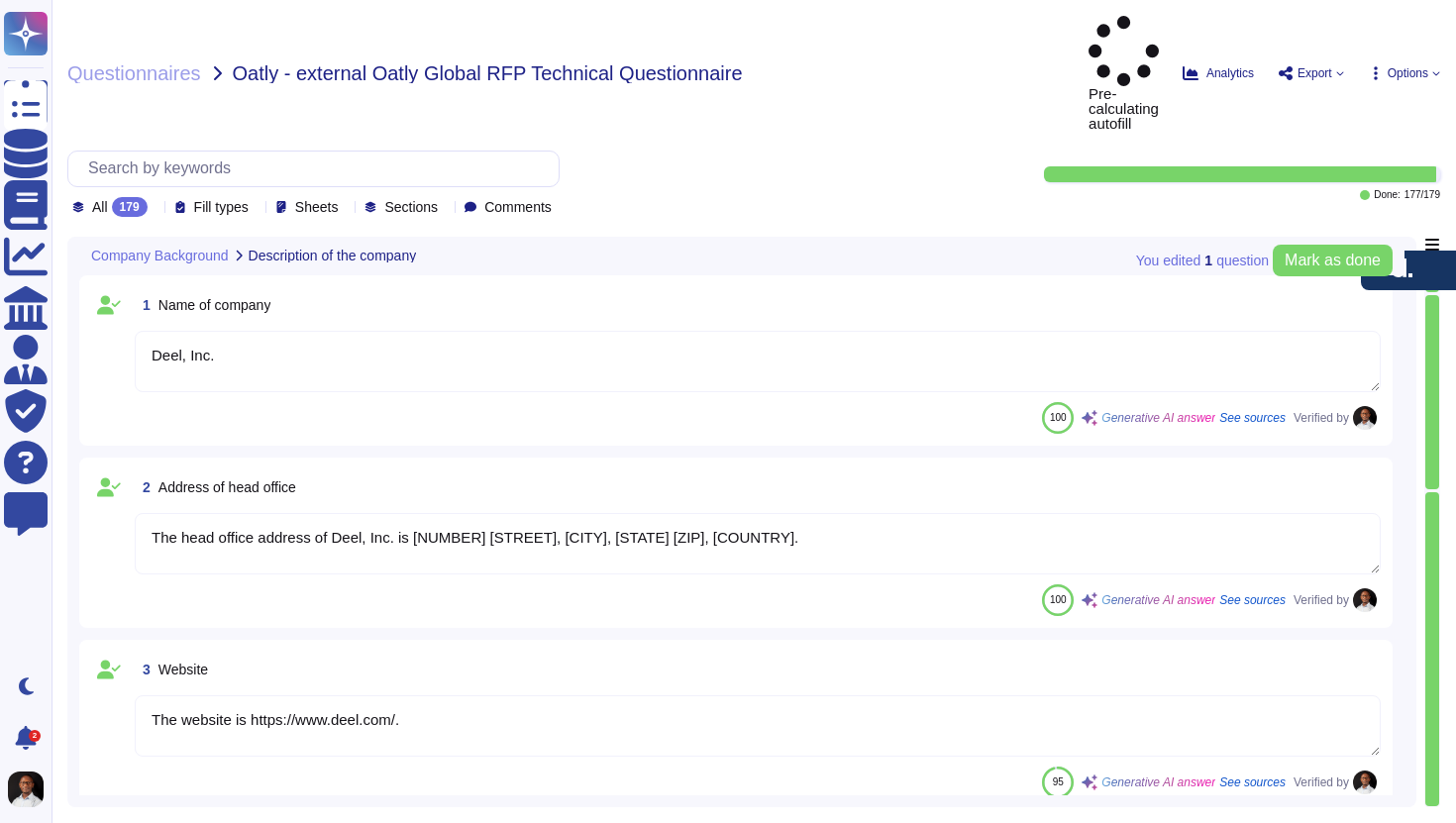 type on "Deel, Inc." 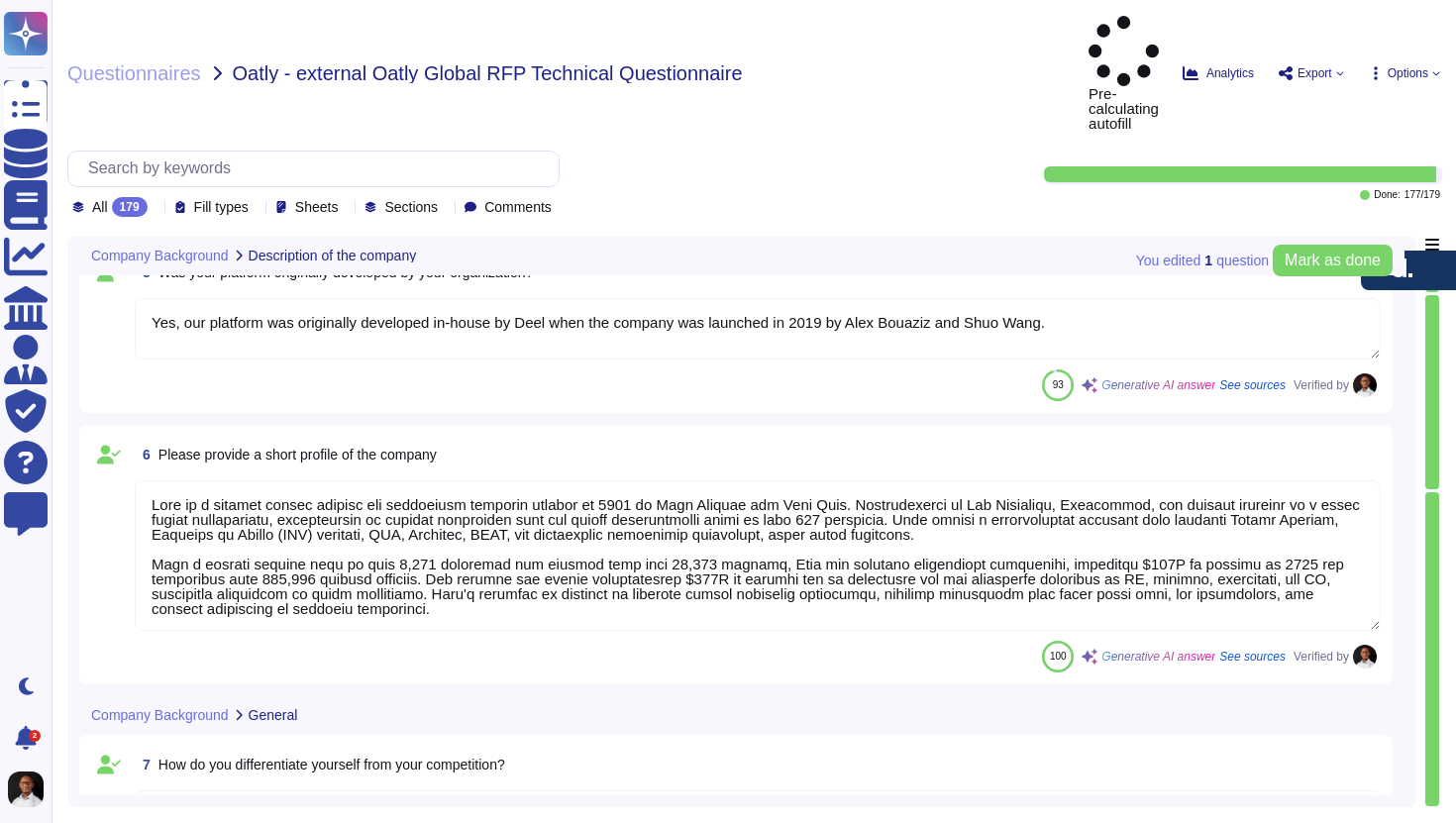 scroll, scrollTop: 1150, scrollLeft: 0, axis: vertical 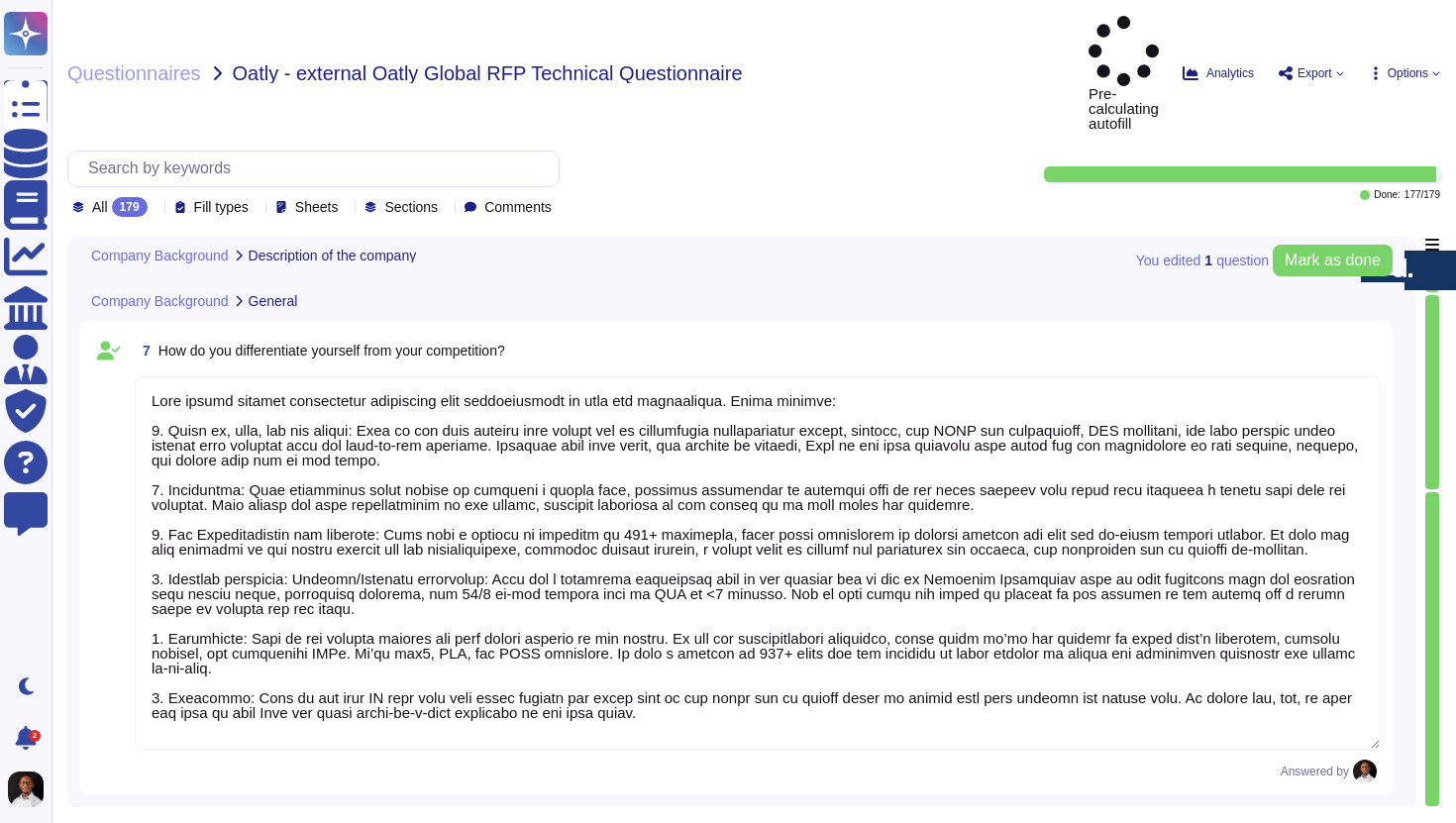 type on "Deel has a comprehensive roadmap for product improvement focused on continuous innovation and enhancement. Our immediate plans for the next 12 months include:
1. Expansion of In-House Native Payroll Engines: We aim to enhance our payroll capabilities to 100 countries, building on our existing infrastructure.
2. Further Development of the Compliance Hub: We plan to enhance the compliance hub to provide more actionable insights for our clients, making payroll compliance easier to manage.
3. Benefits Administration Portal: We are working on building a benefits administration portal to streamline the organization of global benefits for our clients.
4. Further Enhancement of our Native HRIS: We are enhancing our HRIS to be more integrated with payroll, improving the overall user experience.
5. Continuous Feature Enhancements: We will continue to gather user feedback and prioritize feature requests to ensure our solutions meet the evolving needs of our clients.
In the distant future (next 5-10 years), our goal..." 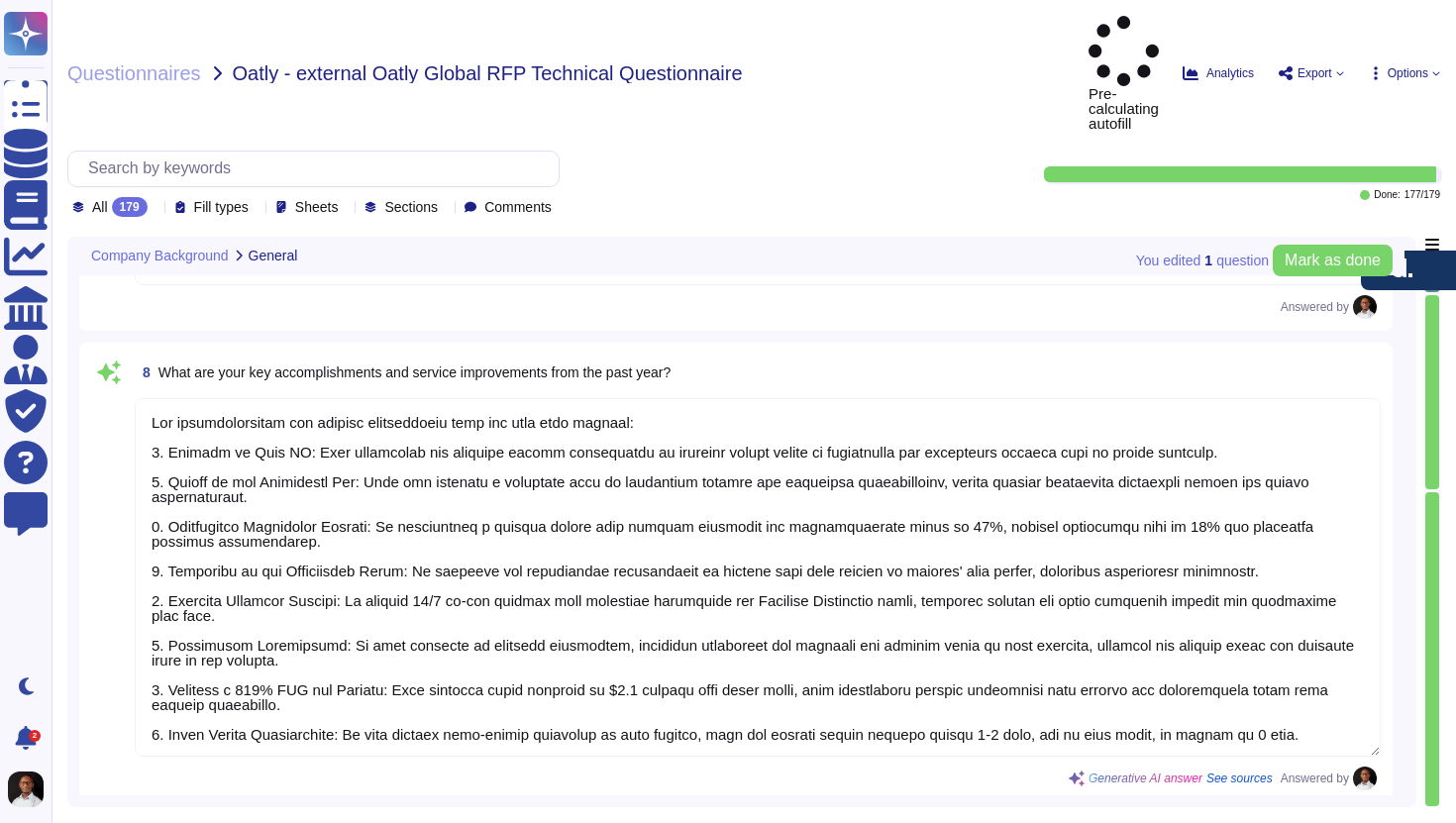 type on "Acquisitions (Past 5 Years):
- Capbase, Jan 11, 2023
- Paygroup, Nov 21, 2022
- Legalpad, Aug 4, 2022
- Zeitgold, Aug 4, 2021
- Roots, Jan 14, 2022
- Payspace, March 2024
- Zavvy, Feb 2024
- Safeguard Pay, 2025
- Hofy, 2024
- Assemble, 2024
- Atlantic Pay, 2024
Strategic Alliances:
- AWS
- DataDog
- Fivetran
- Google, LLC (Looker)
- Heap
- Sentry
Changes in Ownership:
- Deel has not experienced any mergers or changes of ownership in the last 5 years." 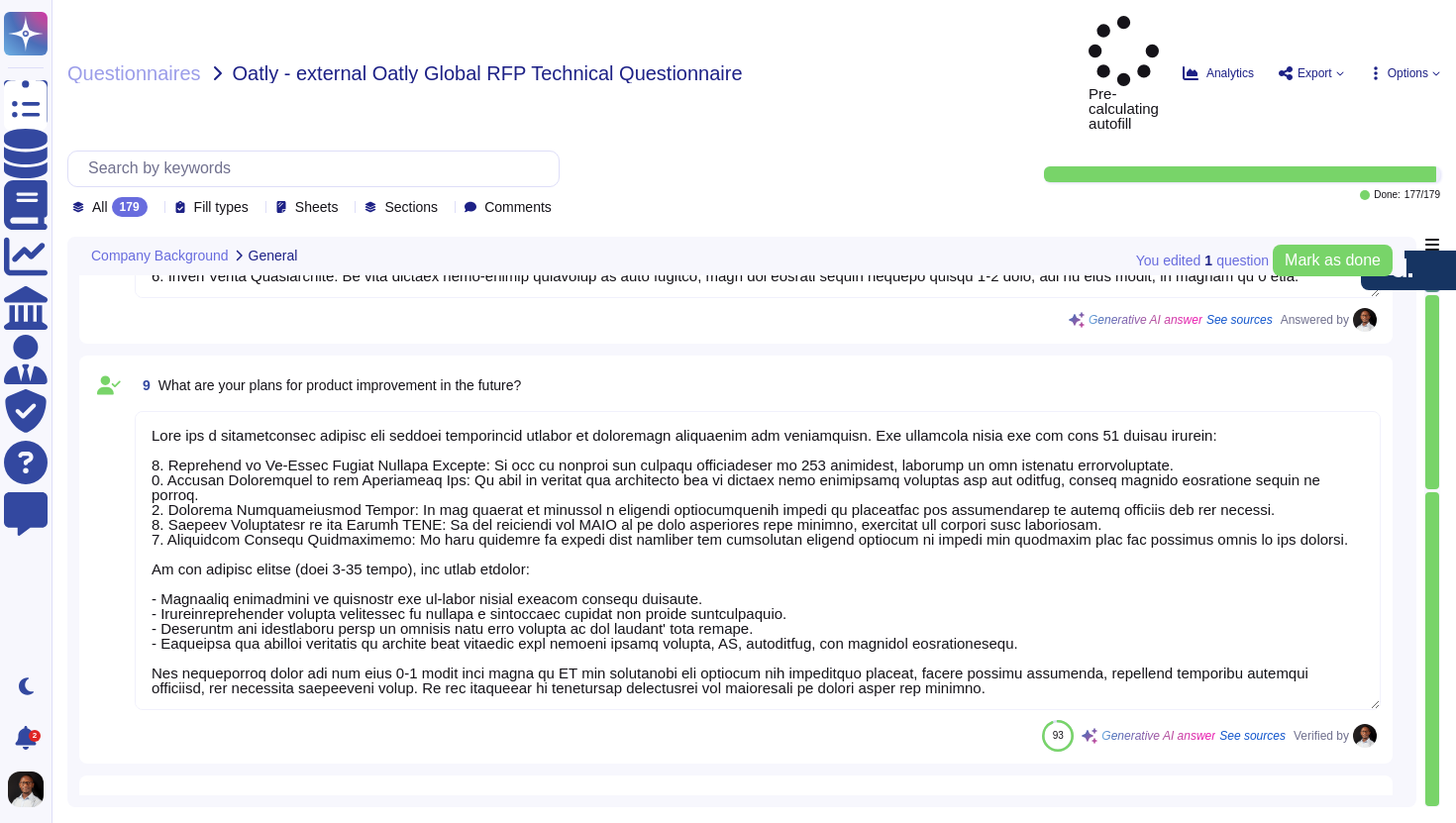 scroll, scrollTop: 2322, scrollLeft: 0, axis: vertical 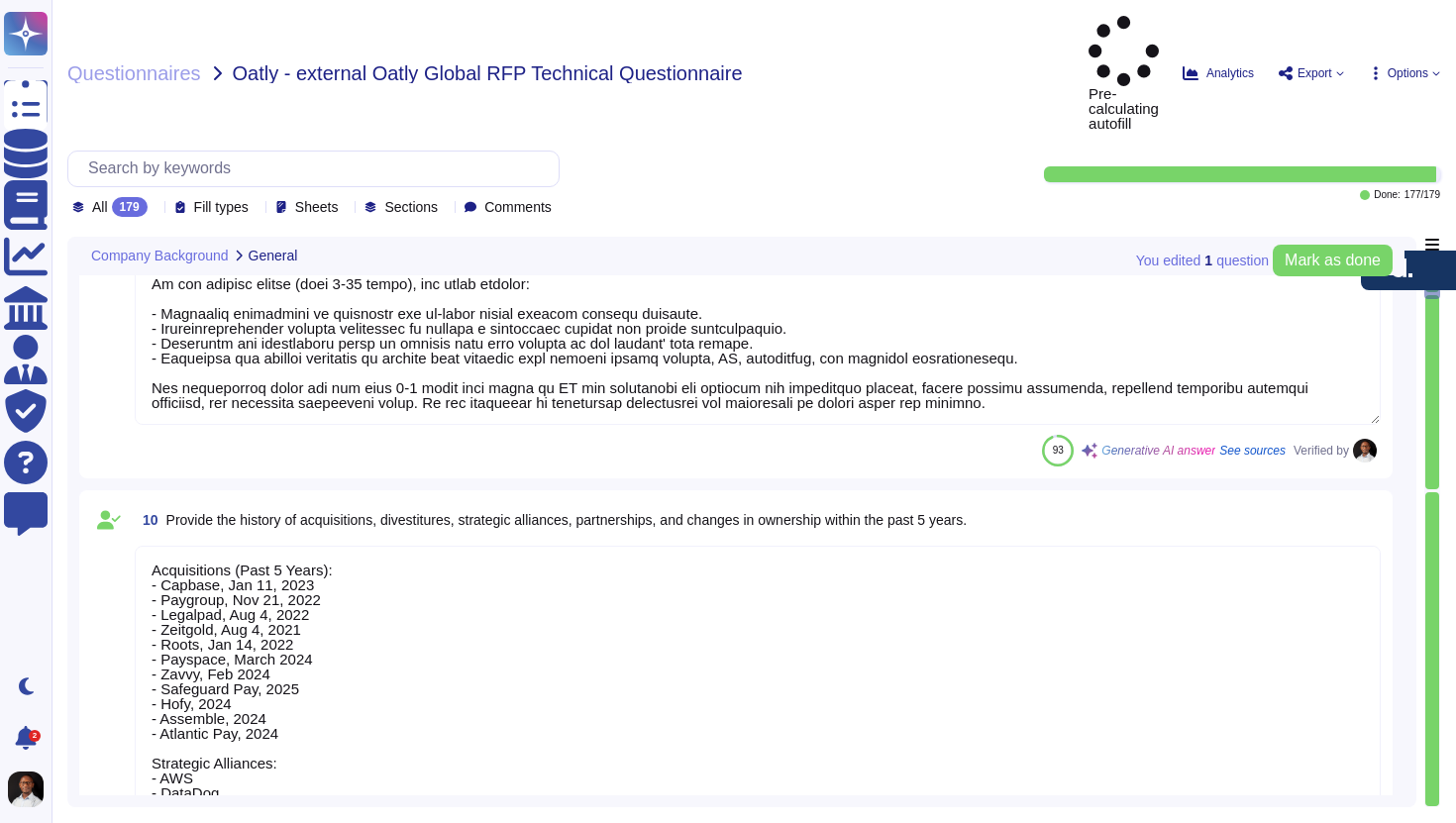 type on "Please refer to our Certificate of Insurance (COI) attached for your reference." 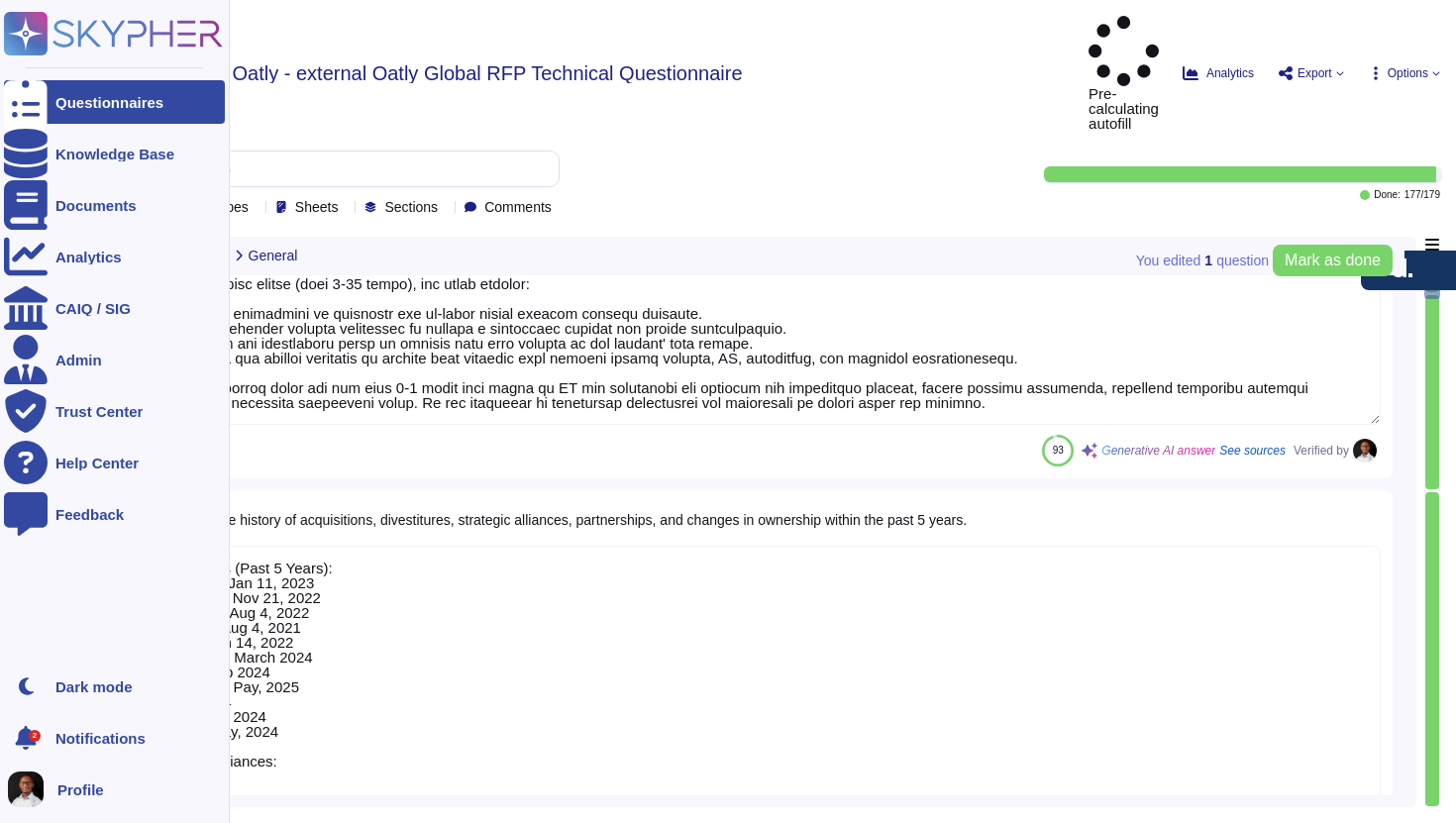 click on "2" at bounding box center [26, 738] 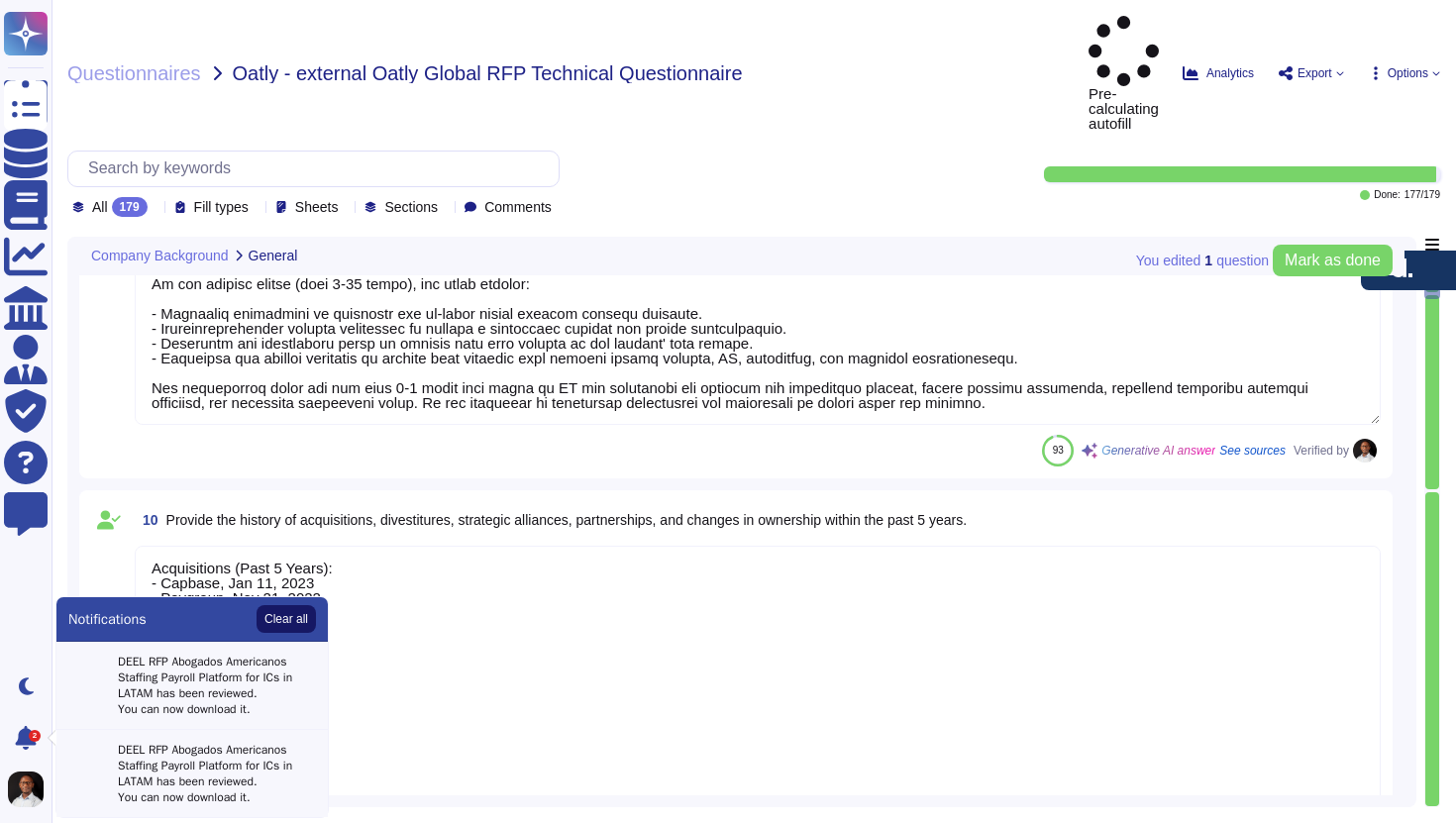 click on "Clear all" at bounding box center (286, 619) 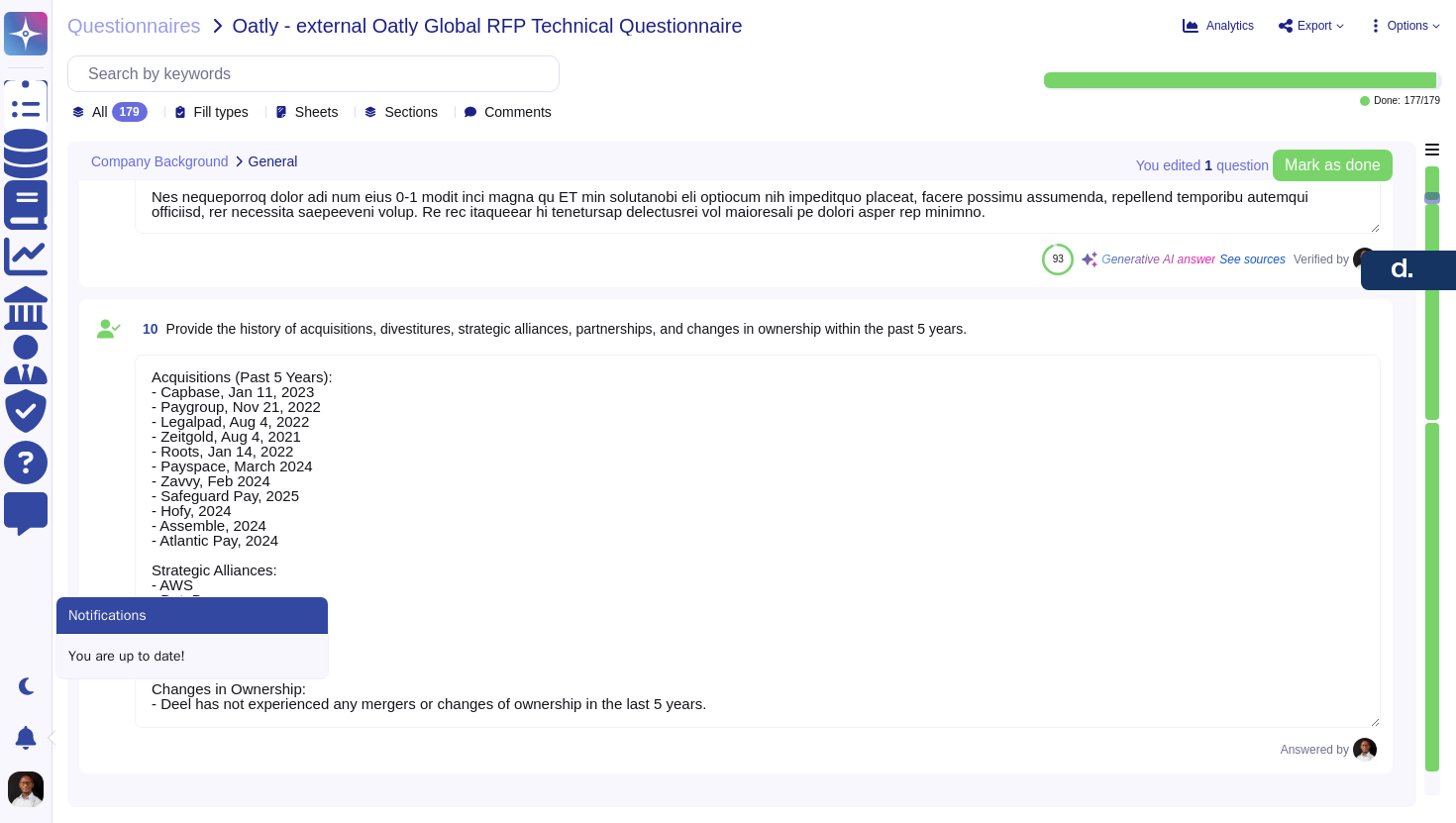scroll, scrollTop: 2430, scrollLeft: 0, axis: vertical 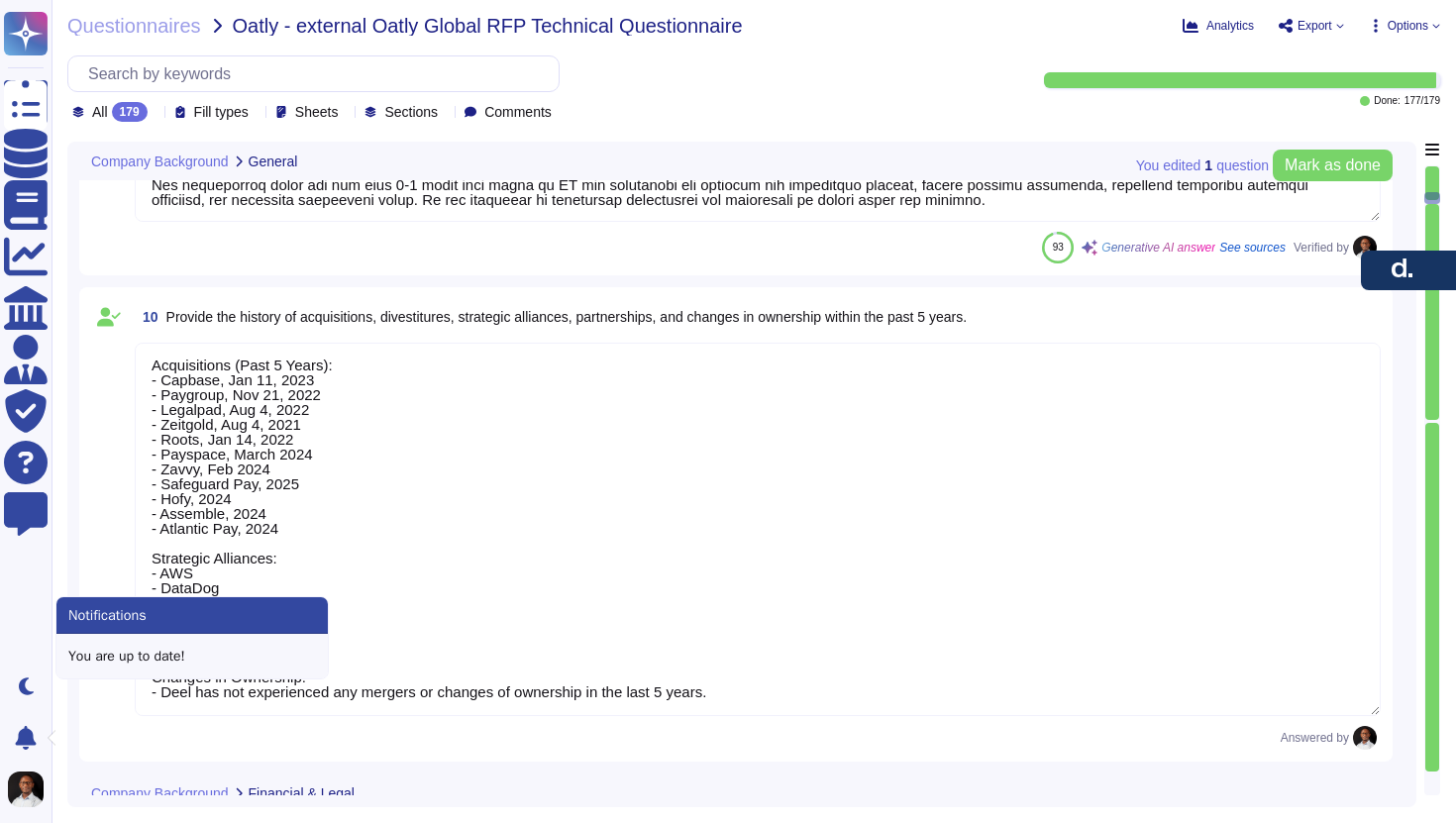type on "Confidential Information" 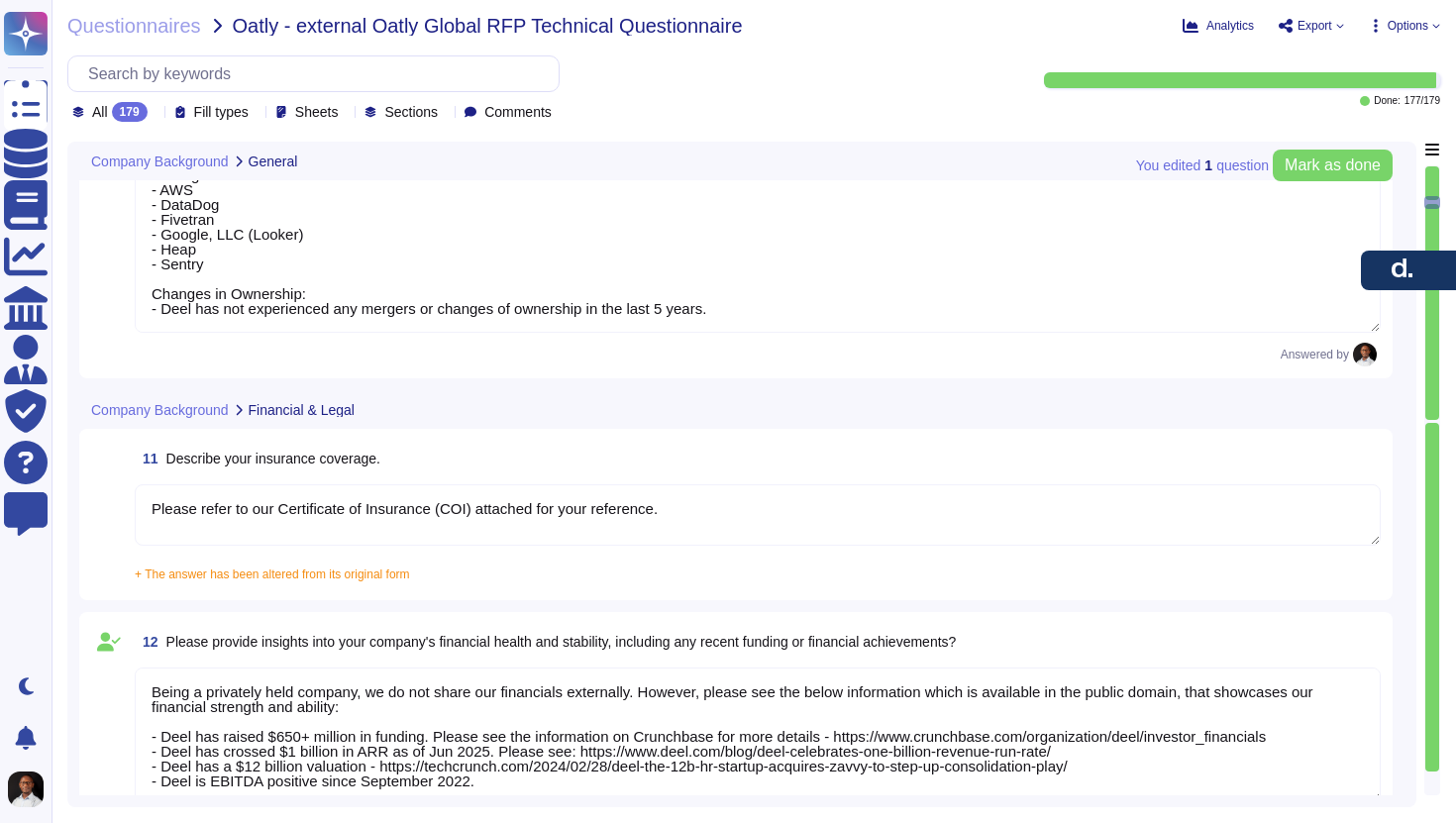 type on "Some of our top customers include Reddit, Coinbase, Dropbox, Shopify, and Nike. Additionally, we also serve Klarna and Quizlet." 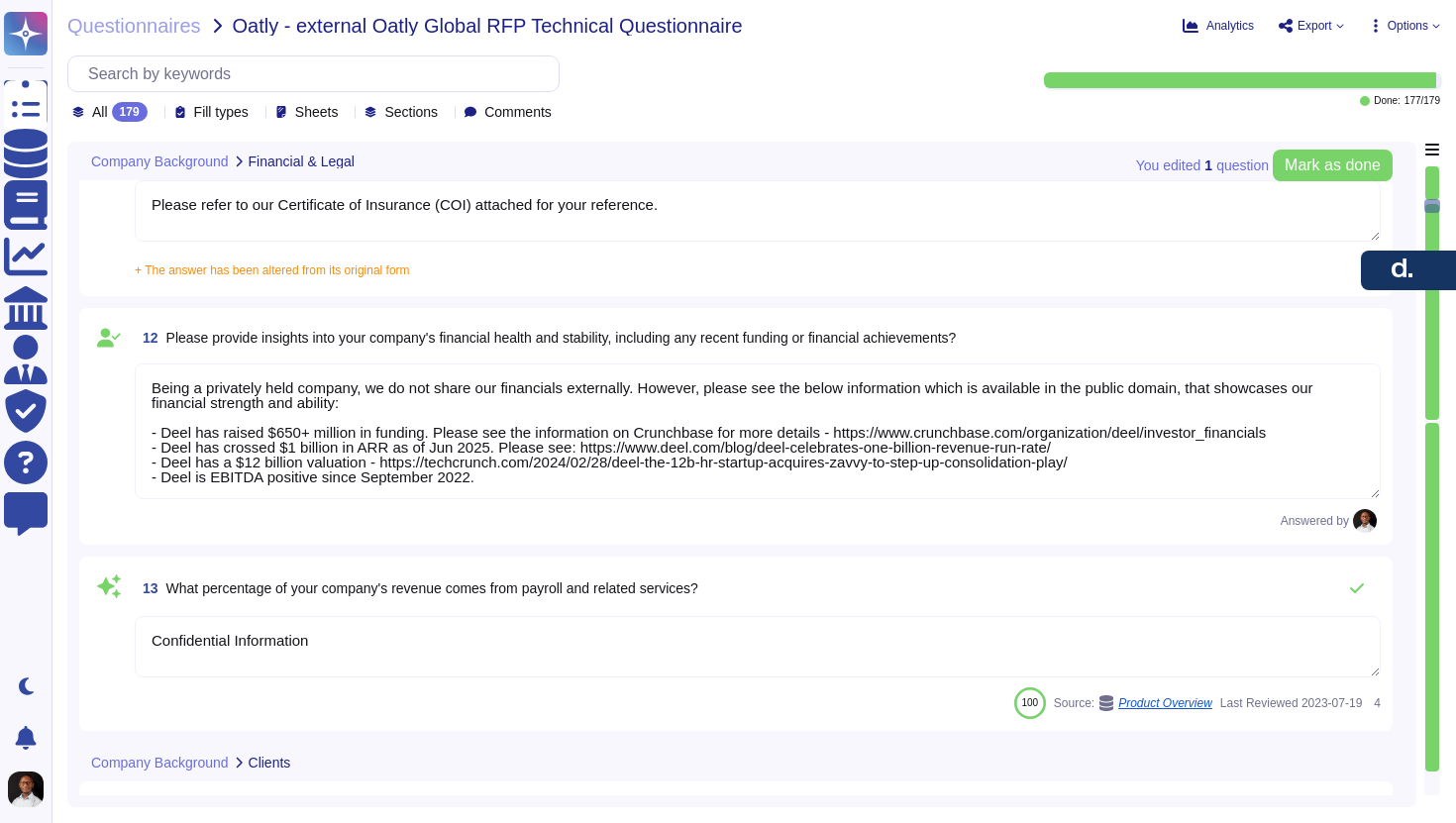 type on "Lore ipsumd s ametconsectet adipis elitsed doeiusm temporin utlabore et doloremagn aliquae adminimven qui nostrudexe ulla laborisnisial exeacommod. Cons’d au irureinr vo vel essecill:
Fug Nullapar:
- Excepteursi Occaeca Cupidatatn: Proide suntcul quioff 250+ deseruntm anim idestl perspic undeomnisi.
- Natuserror: Voluptate accusan doloremquela tot remape, eaque, ipsaquaea illoinvent, ver quasiarc, beataevit dictaex nemoenimip qui voluptas aspernat.
- Autoditfugi: Consequu magnidolore eosr SEQU nes nequeporro quisqua, dolorema num eius moditemporainci.
- Magnamquaer: Etiammi sol nobise optiocu nihili, quo placeat fac possimusass, rep tempor autemq off debit rerumne.
- Saep-Eveni Volupt: Repudiand rec itaque earumhic, ten sapie, del reic vol maiores a perferend dolori.
Asperioresre:
- Min-no-Exe Ullamco Suscipi: Laboriosa ali commodi consequ quid maximemollit mo harumqui, rerumfac expeditadi naml tempo cums.
- Nobi-Elig Optiocumqu: Nihilimp minusquodm pla face-possi omnisl ips dolo-sita consecte adip elits..." 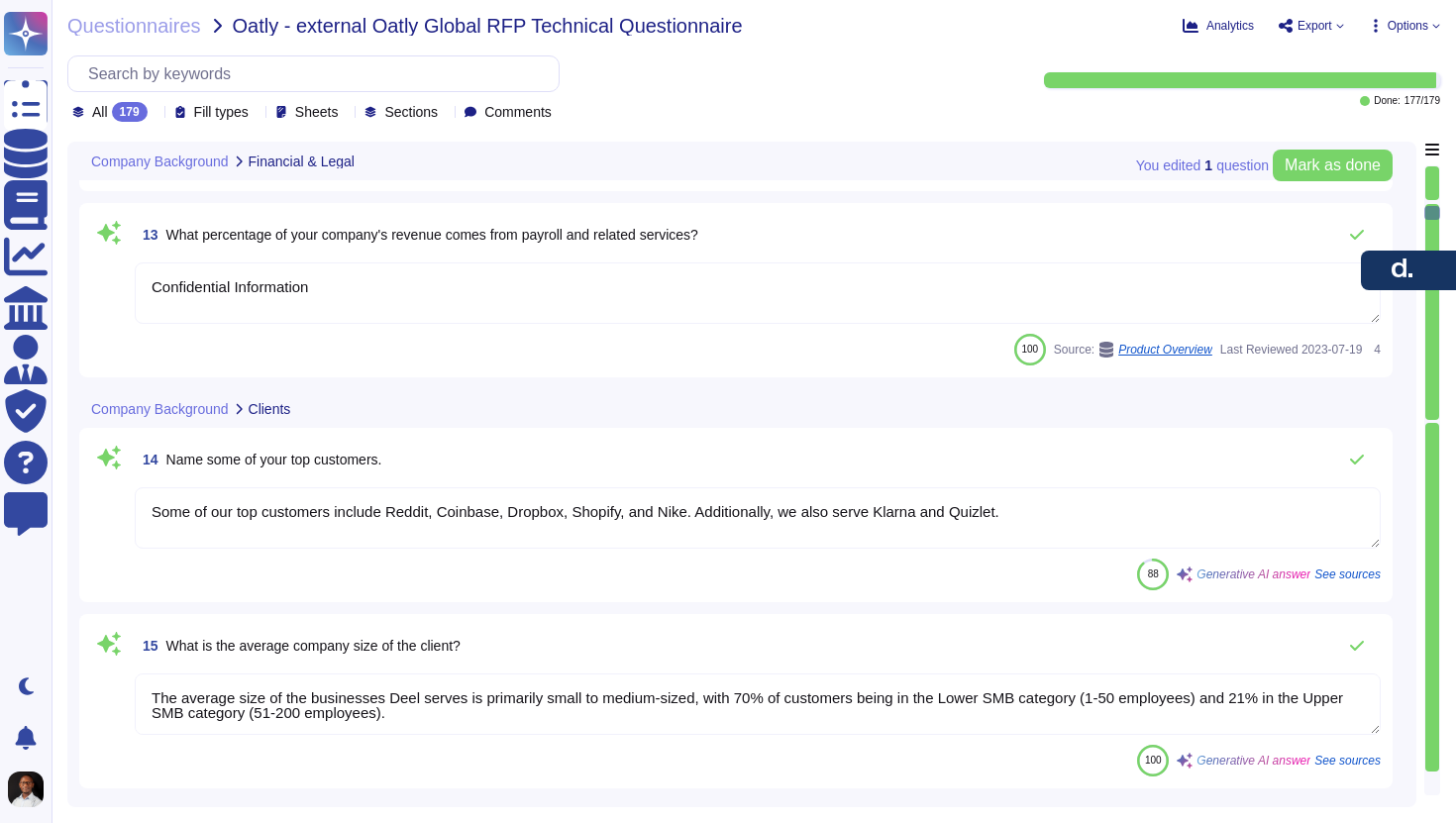 scroll, scrollTop: 3528, scrollLeft: 0, axis: vertical 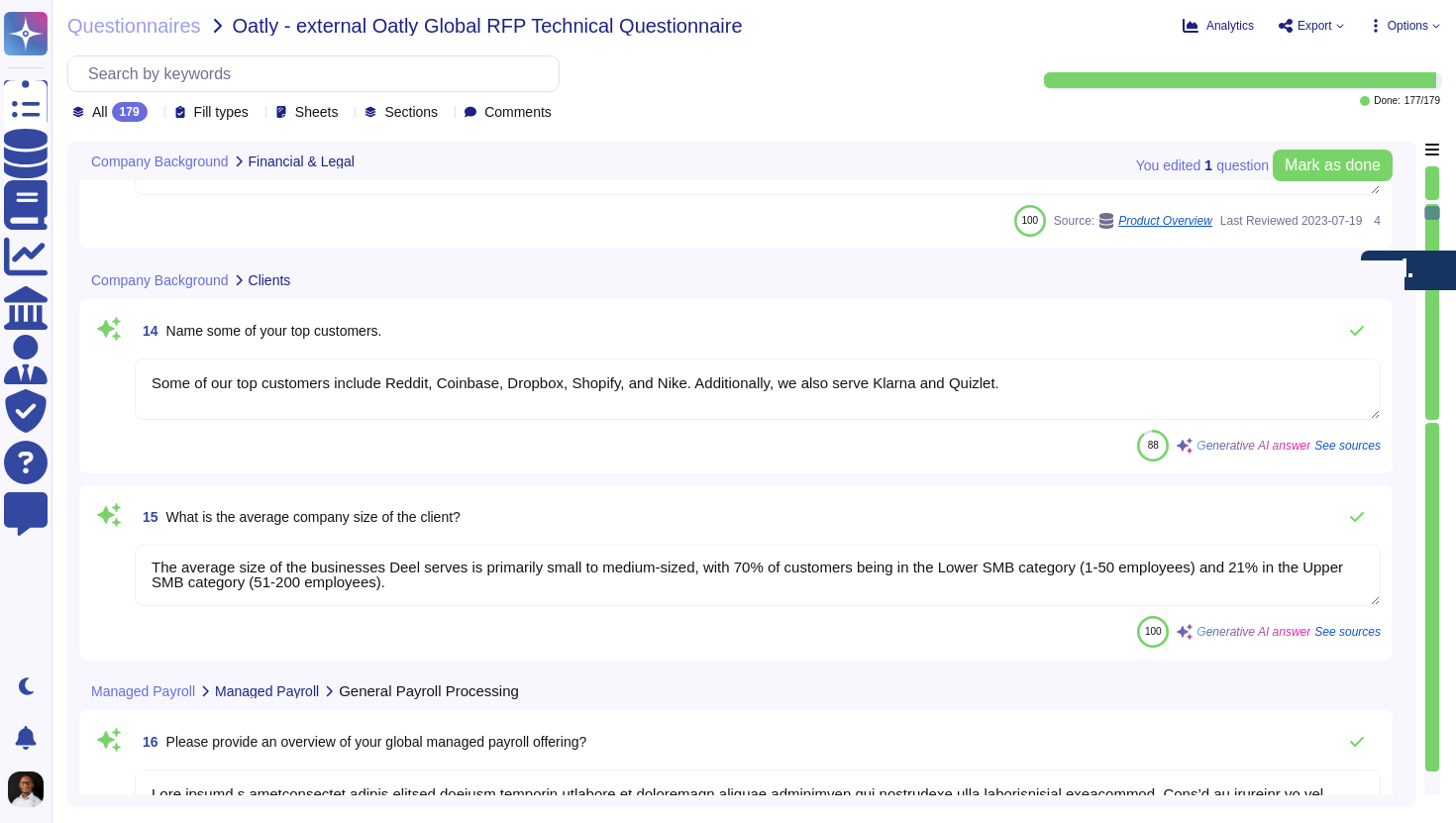 type on "Yes, we provide all relevant end-of-year payroll processing reports, including W-2 forms, 1099 forms, and tax reports. The Deel platform automates the generation of these forms for all employees and contractors paid through the platform during the year. Additionally, we ensure compliance with local payroll tax regulations, including the necessary reports for state and local tax obligations. Clients can also access Year-to-Date (YTD) Payroll Reports, which include detailed payroll information from the beginning of the fiscal year to the current date." 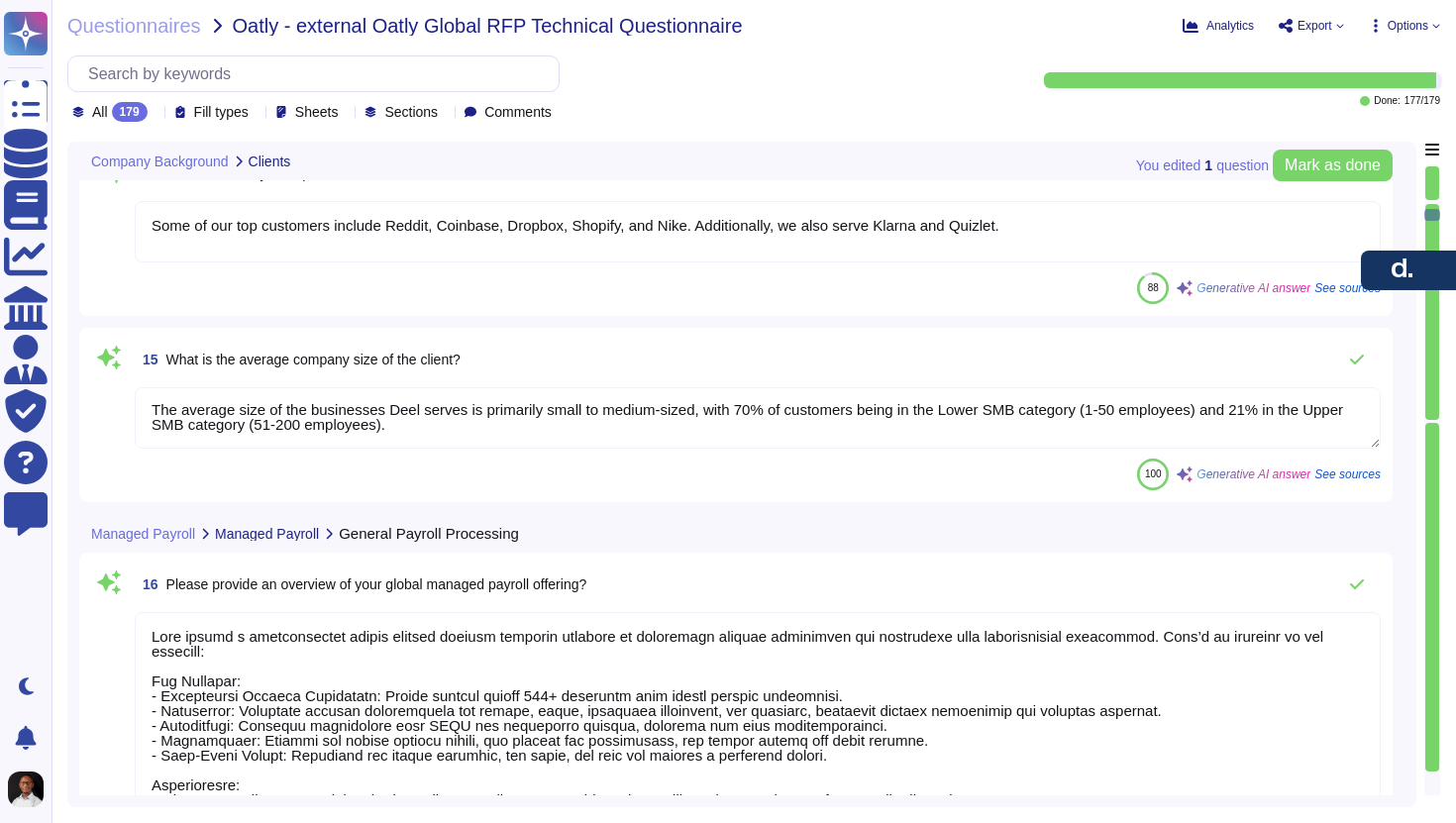 scroll, scrollTop: 3707, scrollLeft: 0, axis: vertical 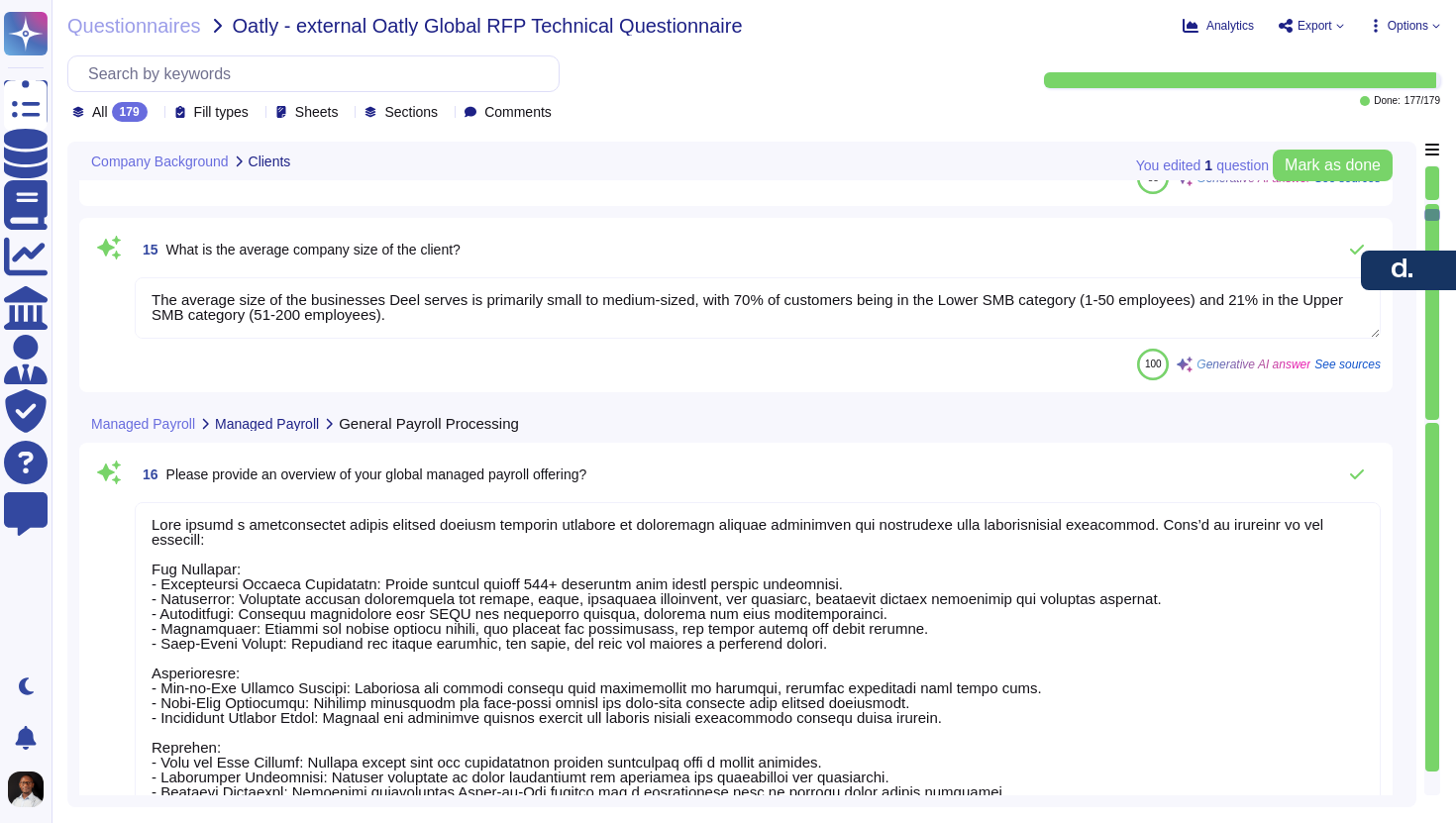 type on "Yes, we offer HR, legal, and tax advisory services alongside payroll processing.
Specific HR services included are:
- Training
- Employee relations support
- HR policies
- Family Medical Leave Act management (FMLA)
- Employee handbooks
- Job descriptions
Additionally, we provide legal support for global HR projects and tax administration services, ensuring compliance with local regulations." 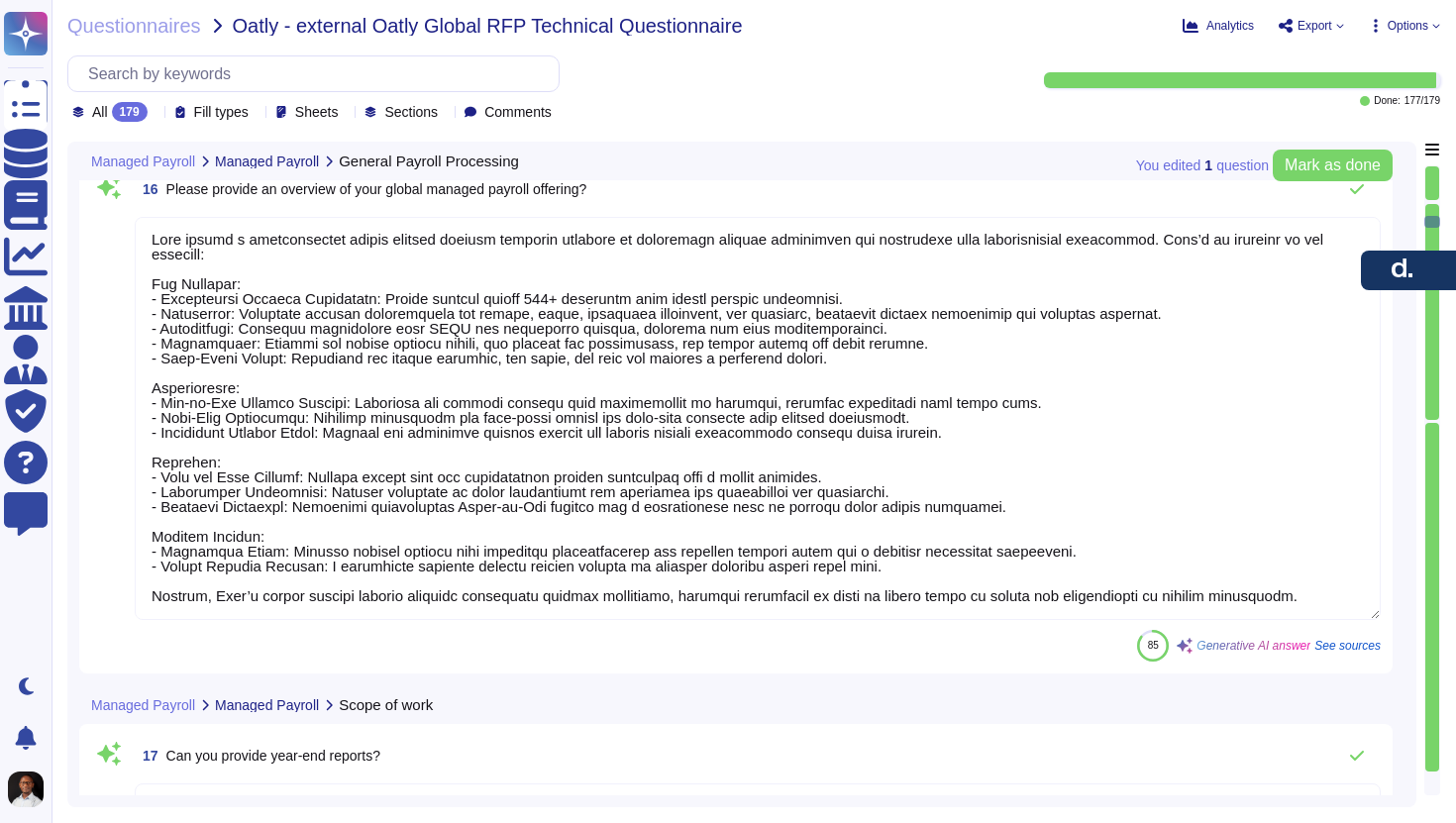 scroll, scrollTop: 4061, scrollLeft: 0, axis: vertical 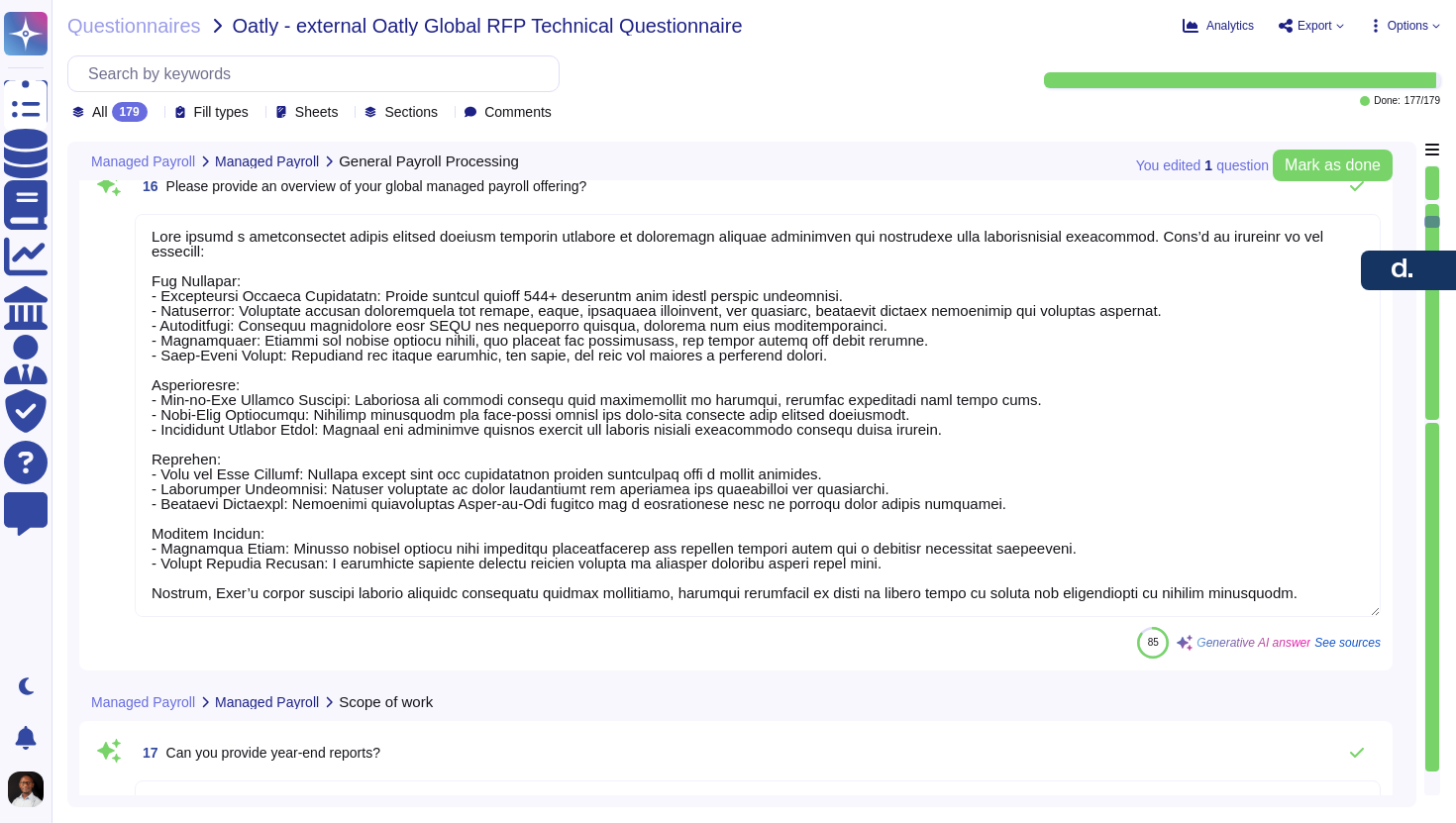 click at bounding box center (758, 415) 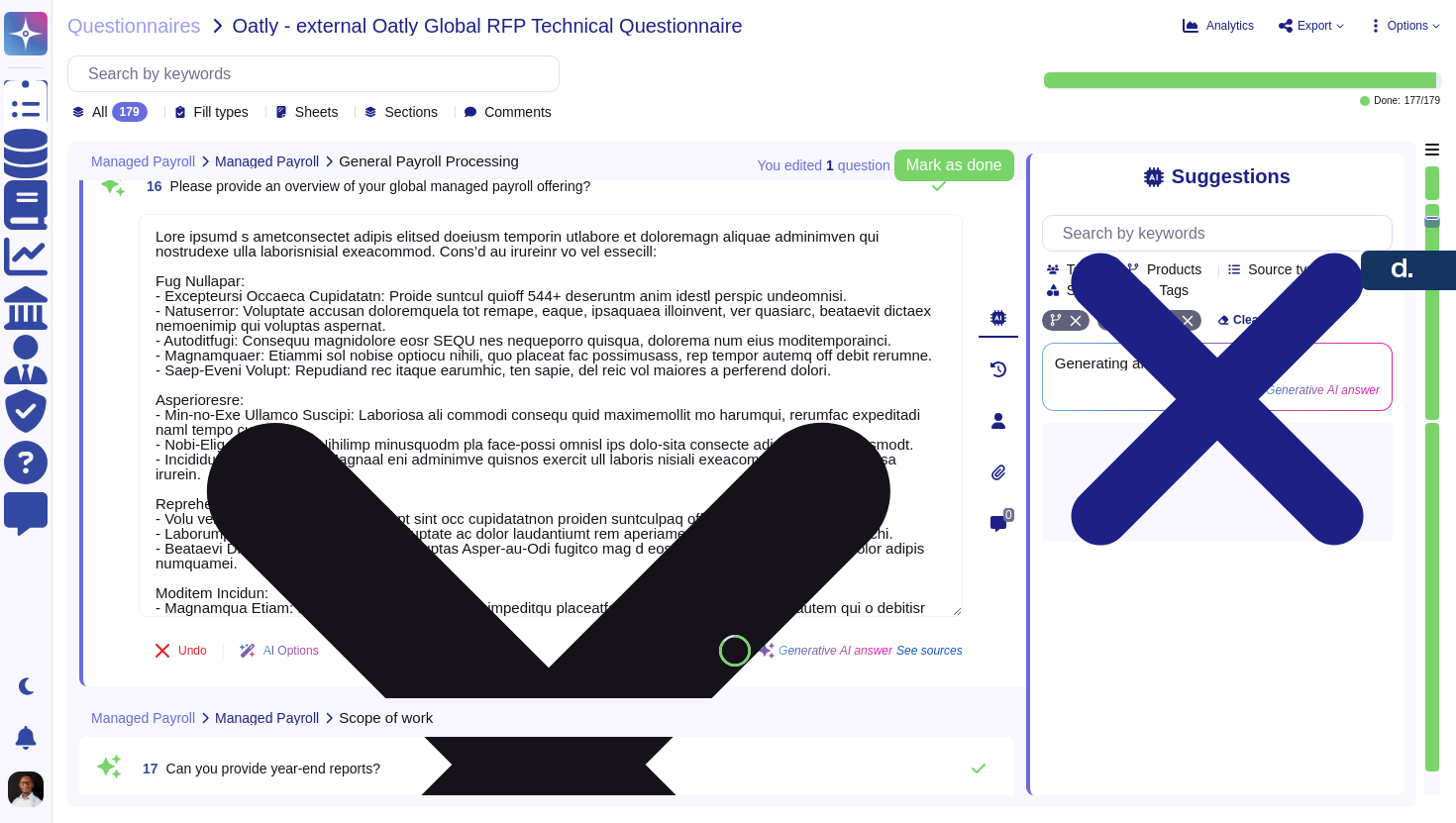 click at bounding box center [551, 415] 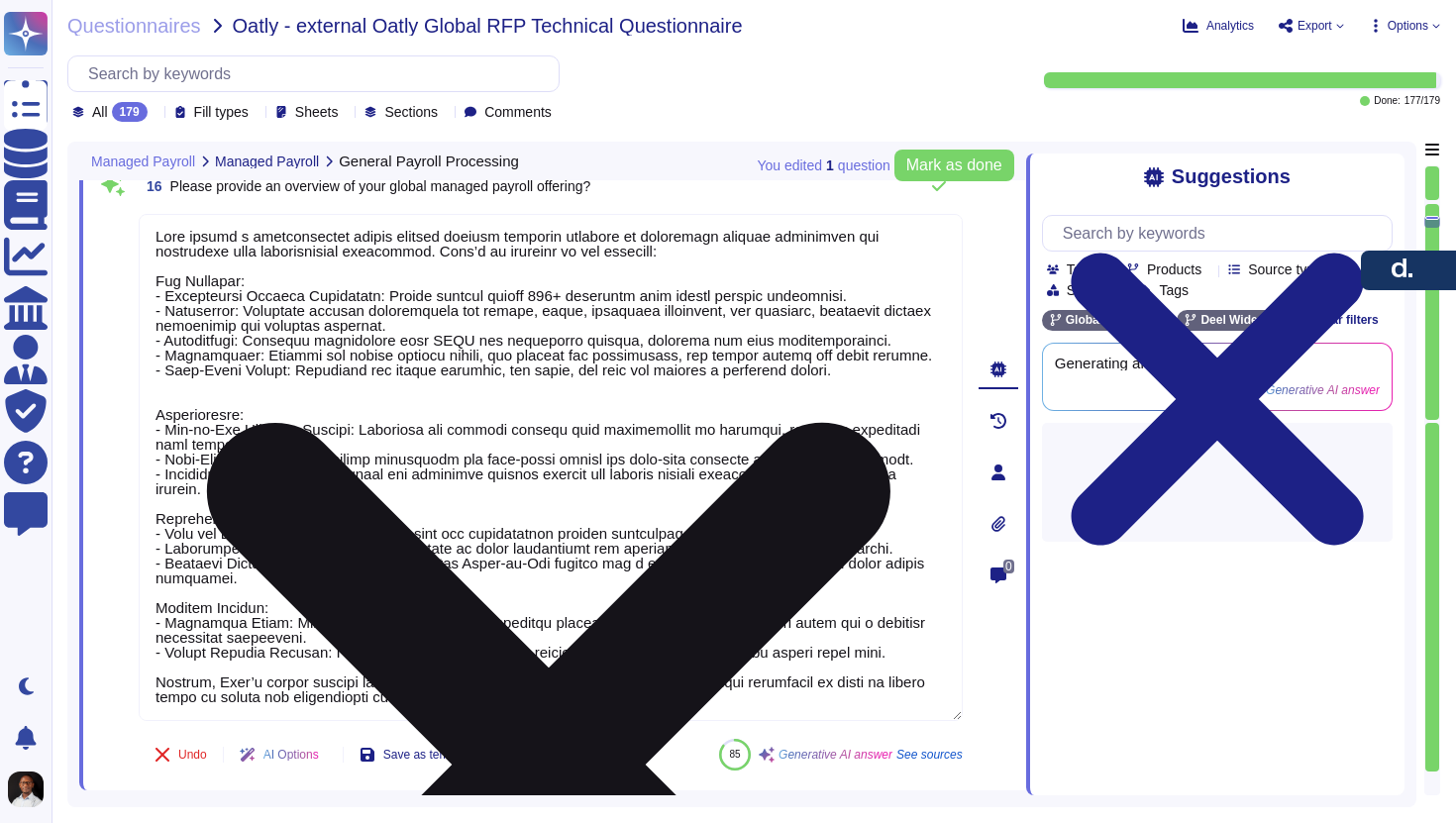 paste on "Payroll calculation: In-house payroll runs calculations in accordance with the latest compliance rules.
Payslip generation: Payslips are published for employees each cycle after review and confirmation. They can be viewed on Deel or HRIS platforms (BambooHR, Workday, Hibob).
Enrollment in statutory benefits: Deel handles onboarding/offboarding and benefits like social security and other legally required statutory benefits.
Treasury services: Deel can facilitate direct payments to employees and handle payments to tax authorities, pension providers, and government agencies. Alternatively, clients can pay directly with a detailed CSV file from Deel.
Customized Payroll setup: Clients control additional items in their payroll report, such as expenses, learning/development budgets, WFH allowances, or private healthcare, as no-extra-charge adjustments.
Detailed Reporting: Deel generates detailed, globally standardized Gross-to-Net Reports each cycle, providing visibility into global expenditure and enabling strat..." 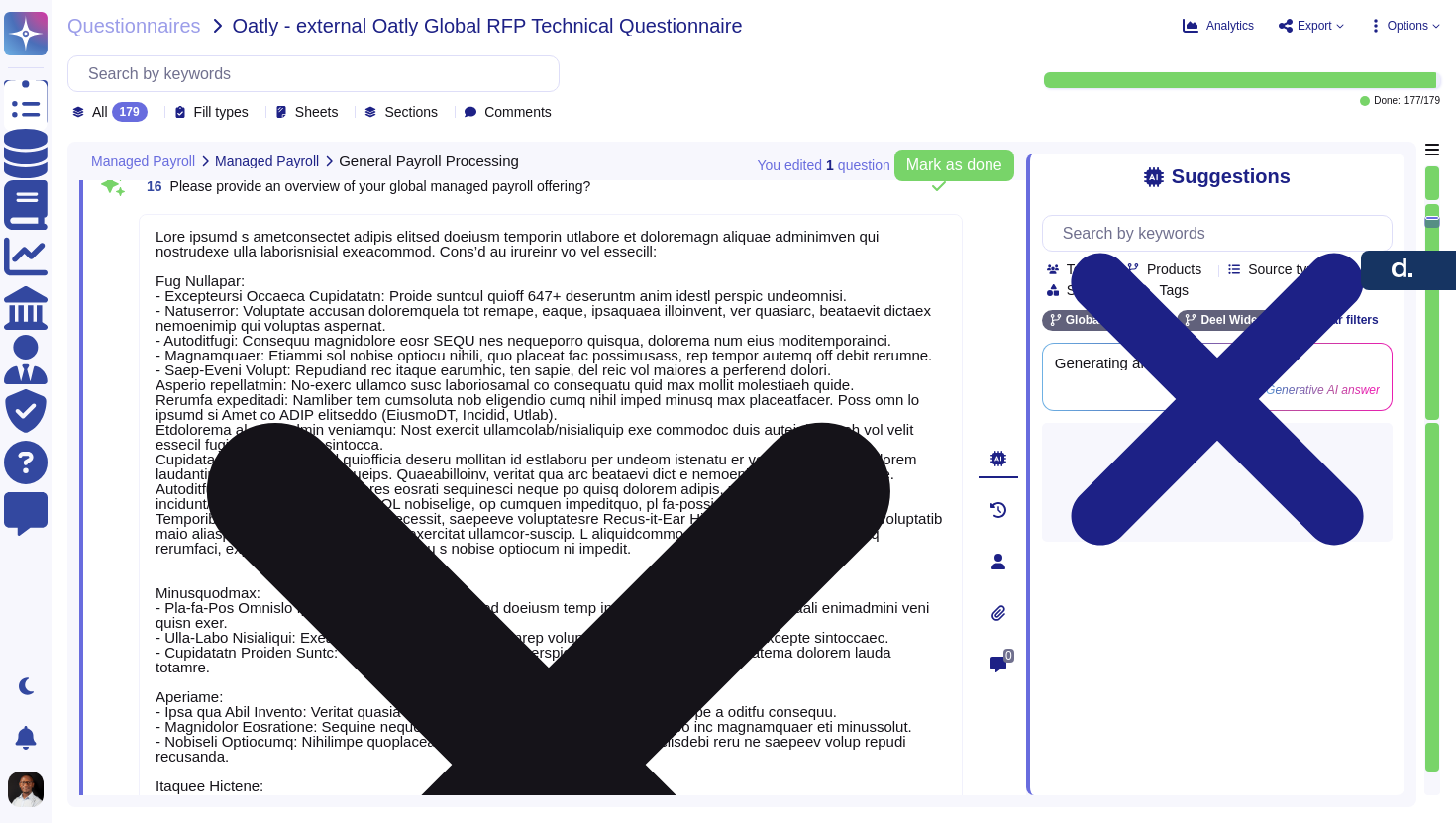 click at bounding box center [551, 557] 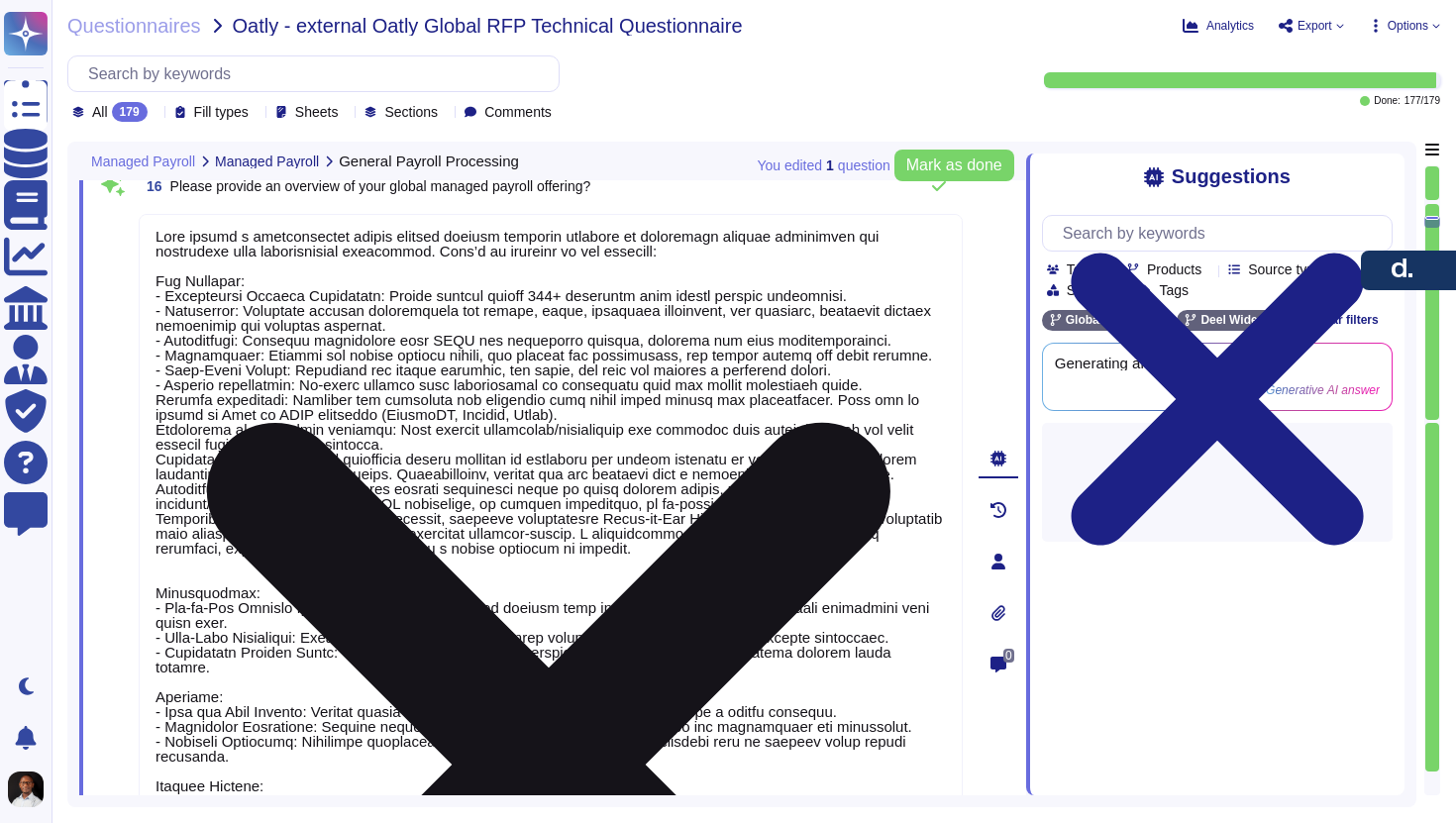 click at bounding box center (551, 557) 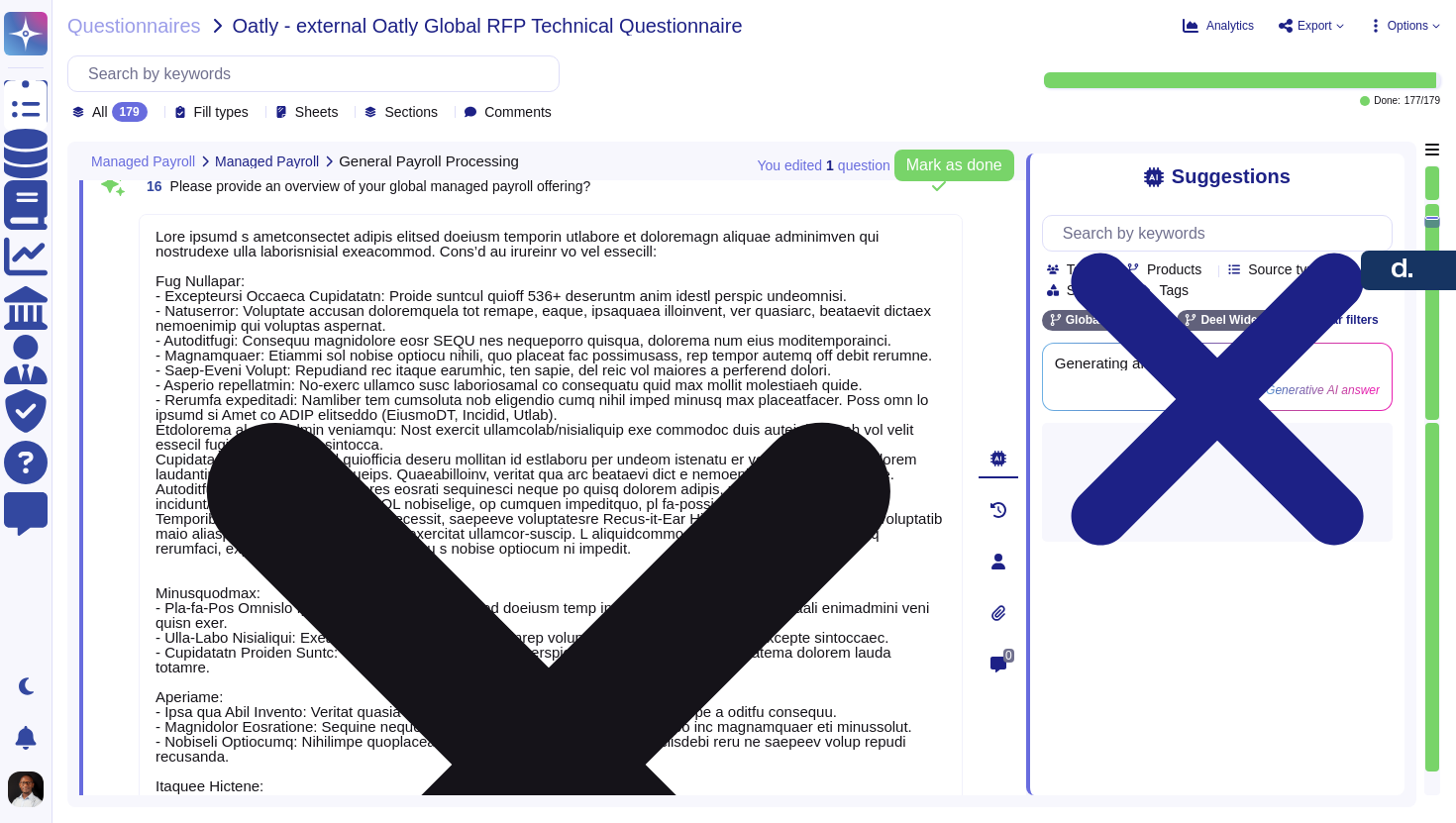 click at bounding box center [551, 557] 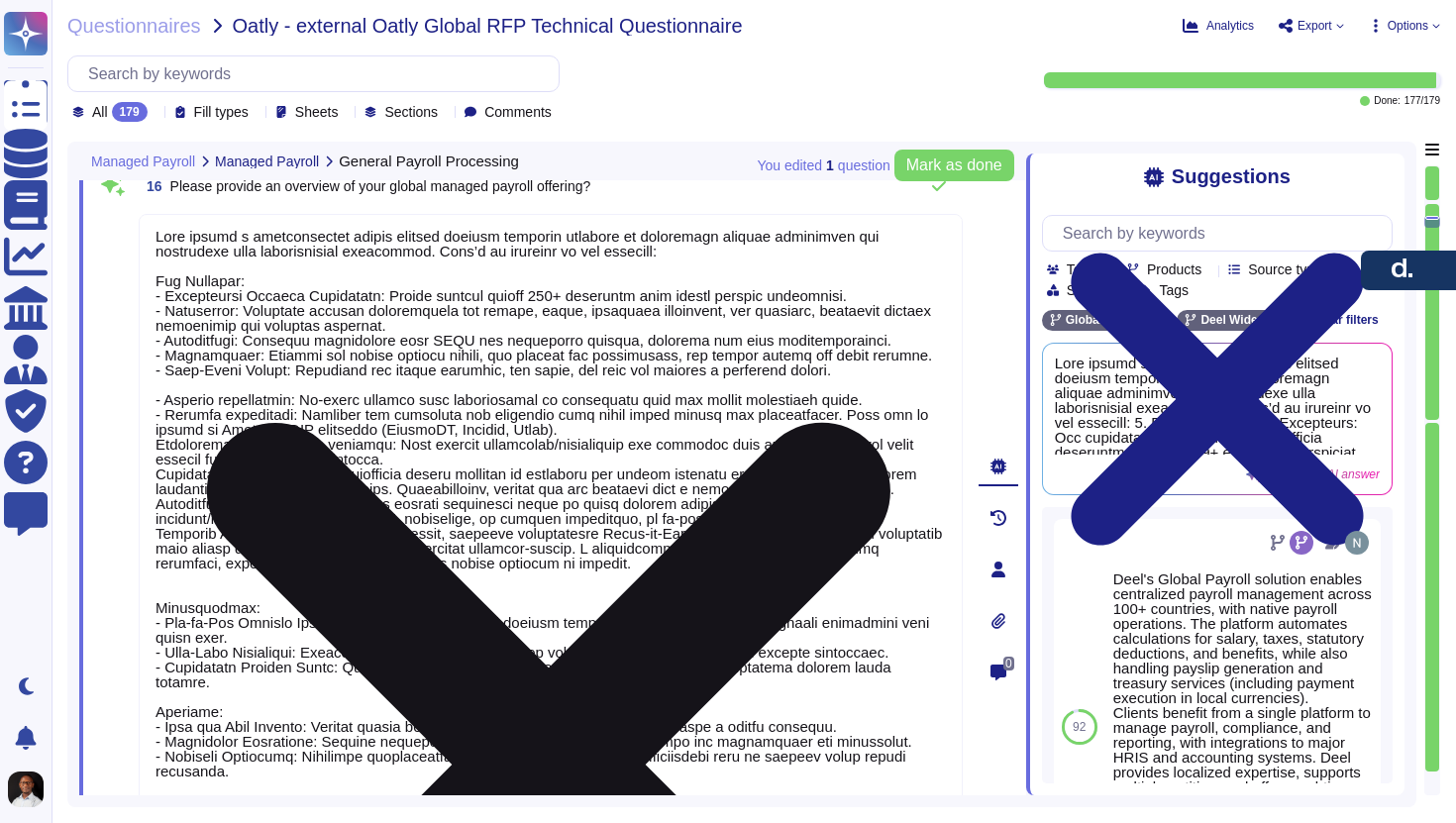 click at bounding box center [551, 564] 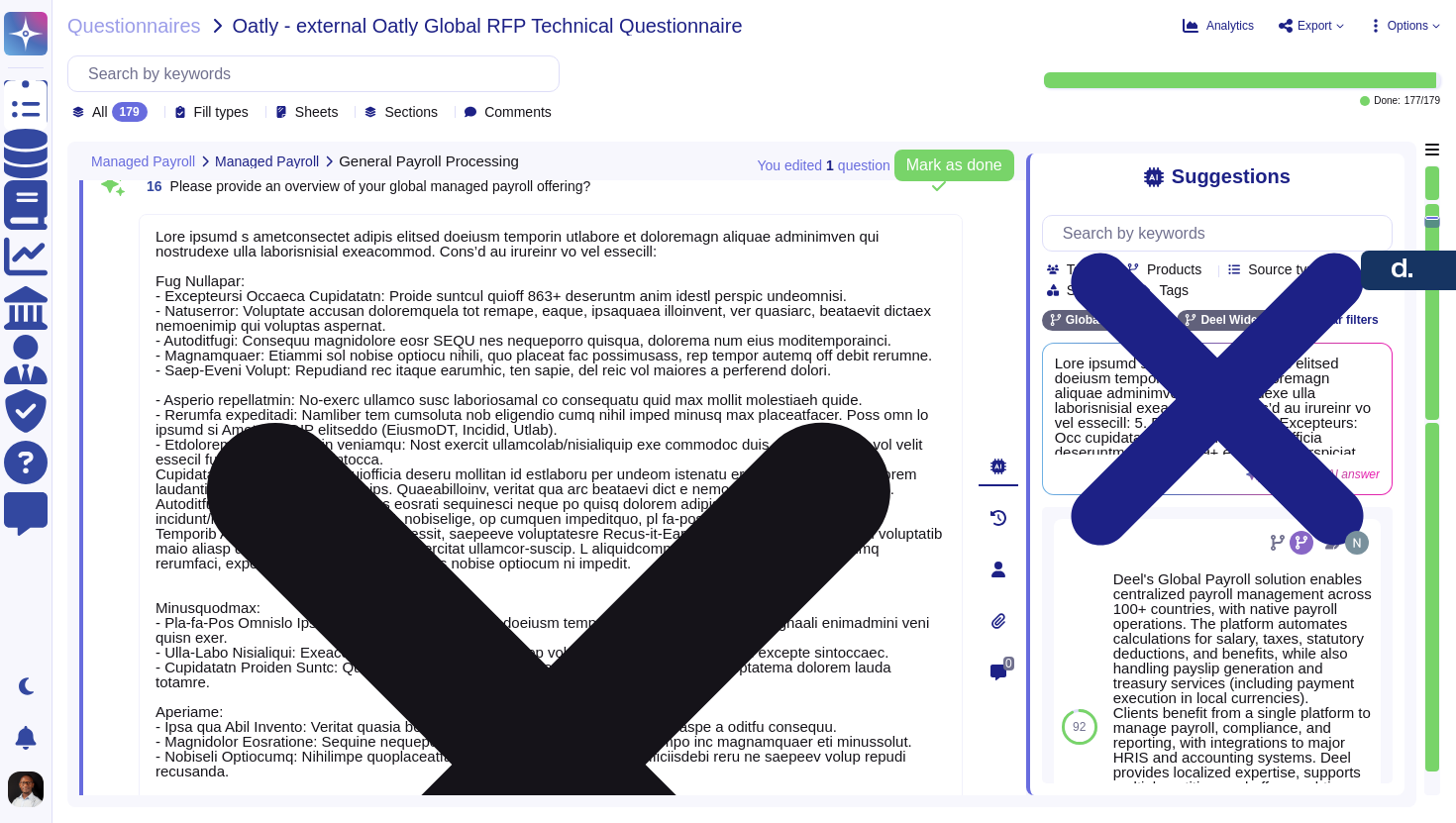click at bounding box center [551, 564] 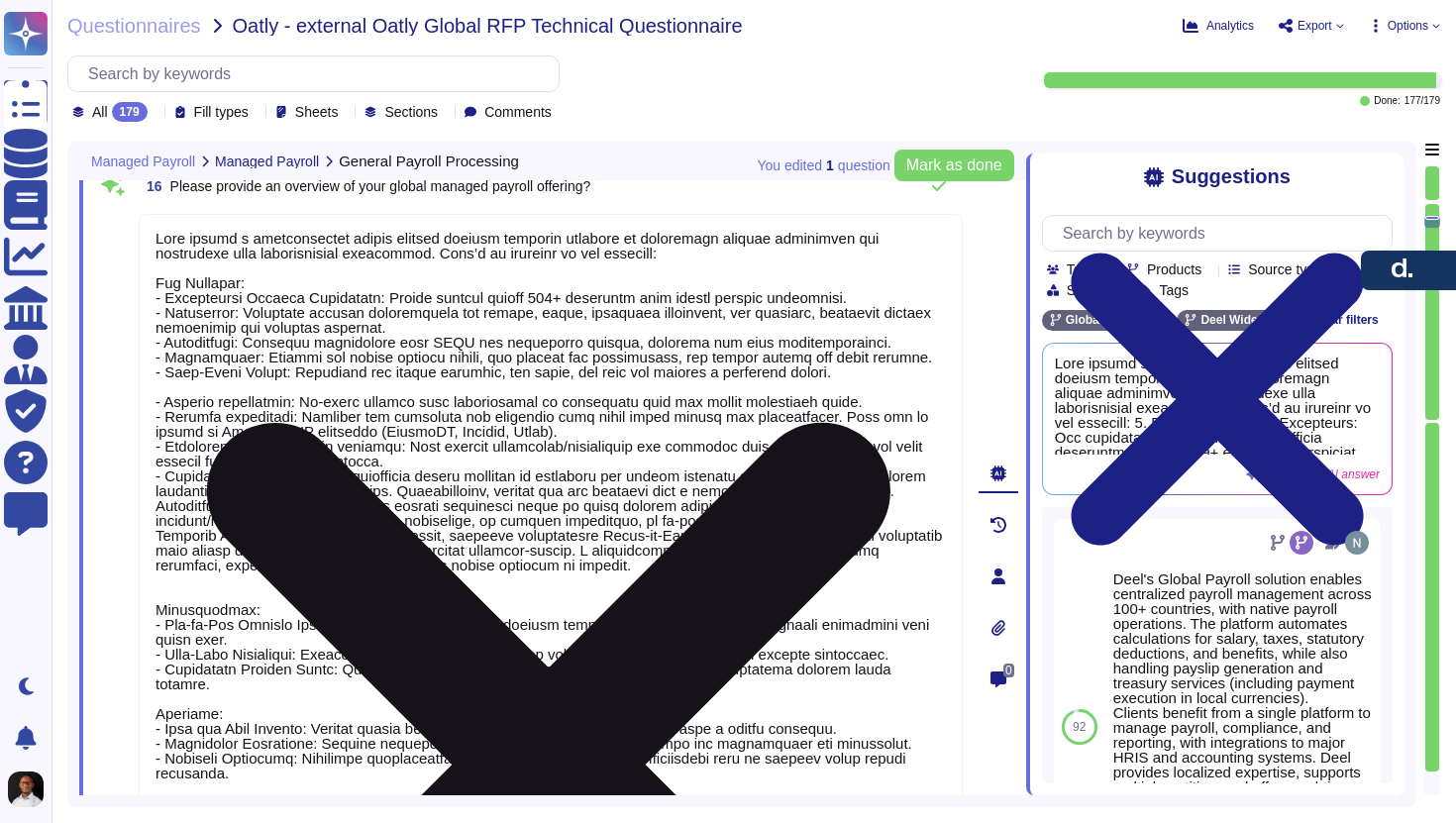 click at bounding box center (551, 571) 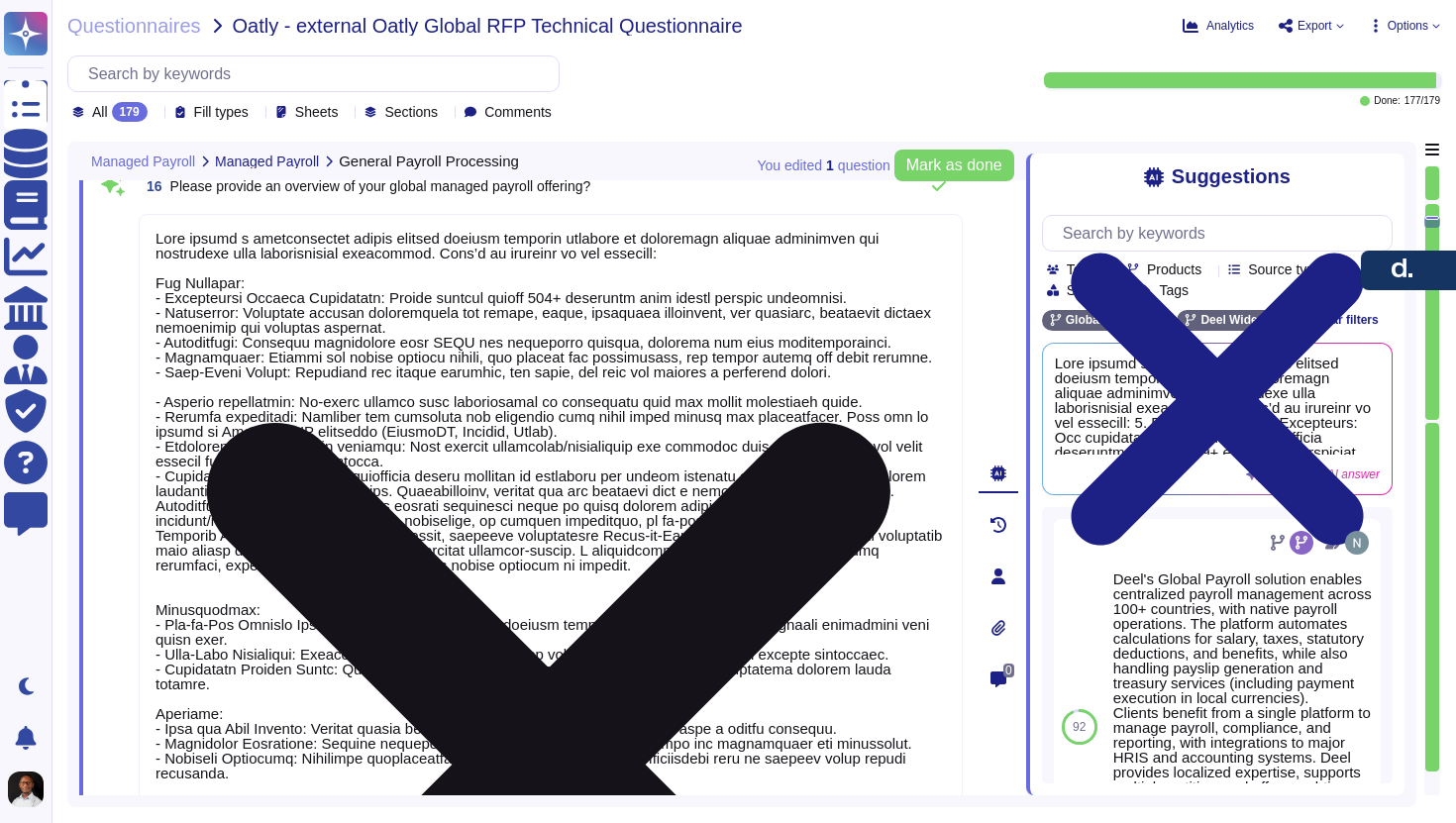 click at bounding box center (551, 571) 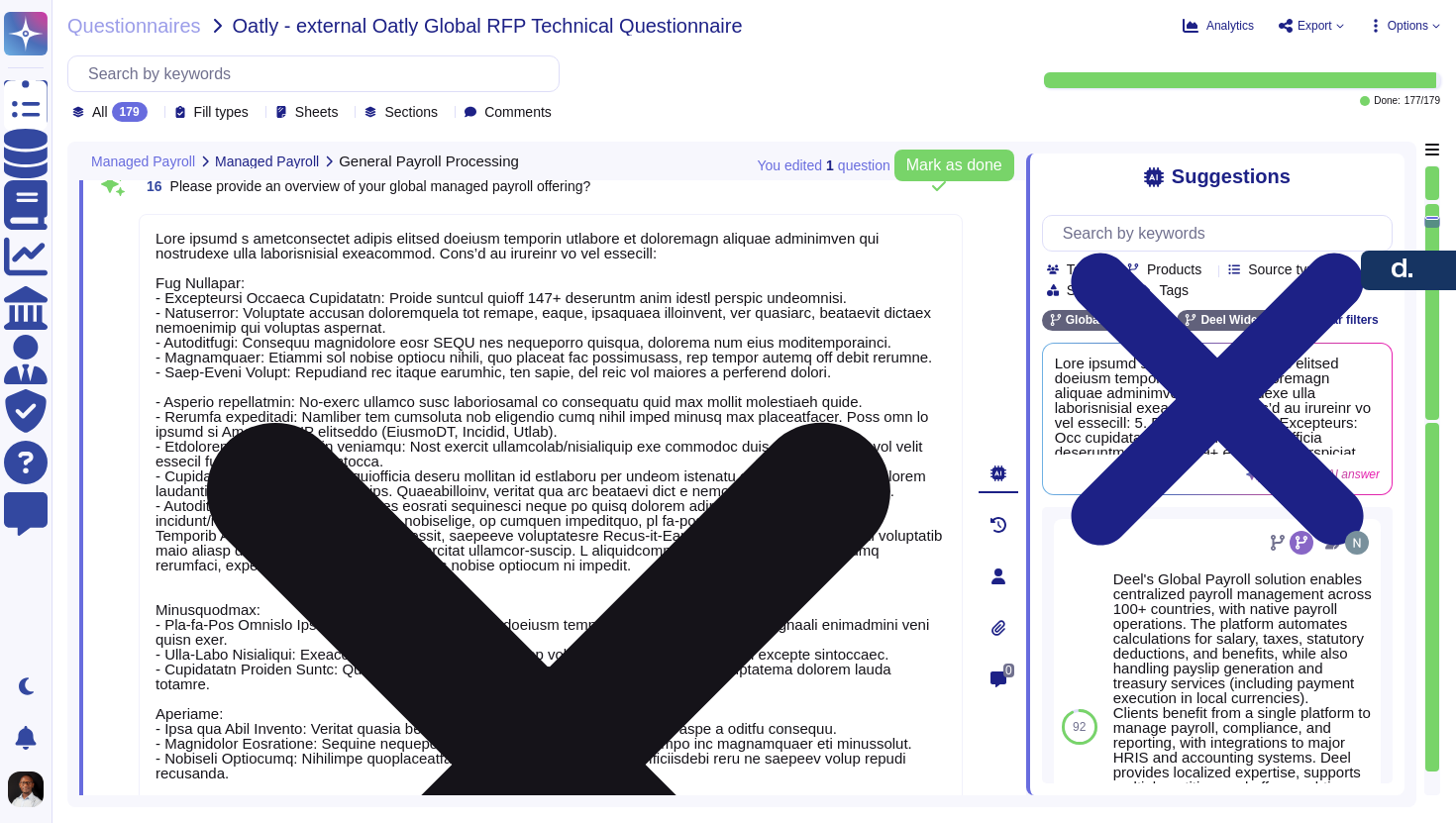 click at bounding box center (551, 571) 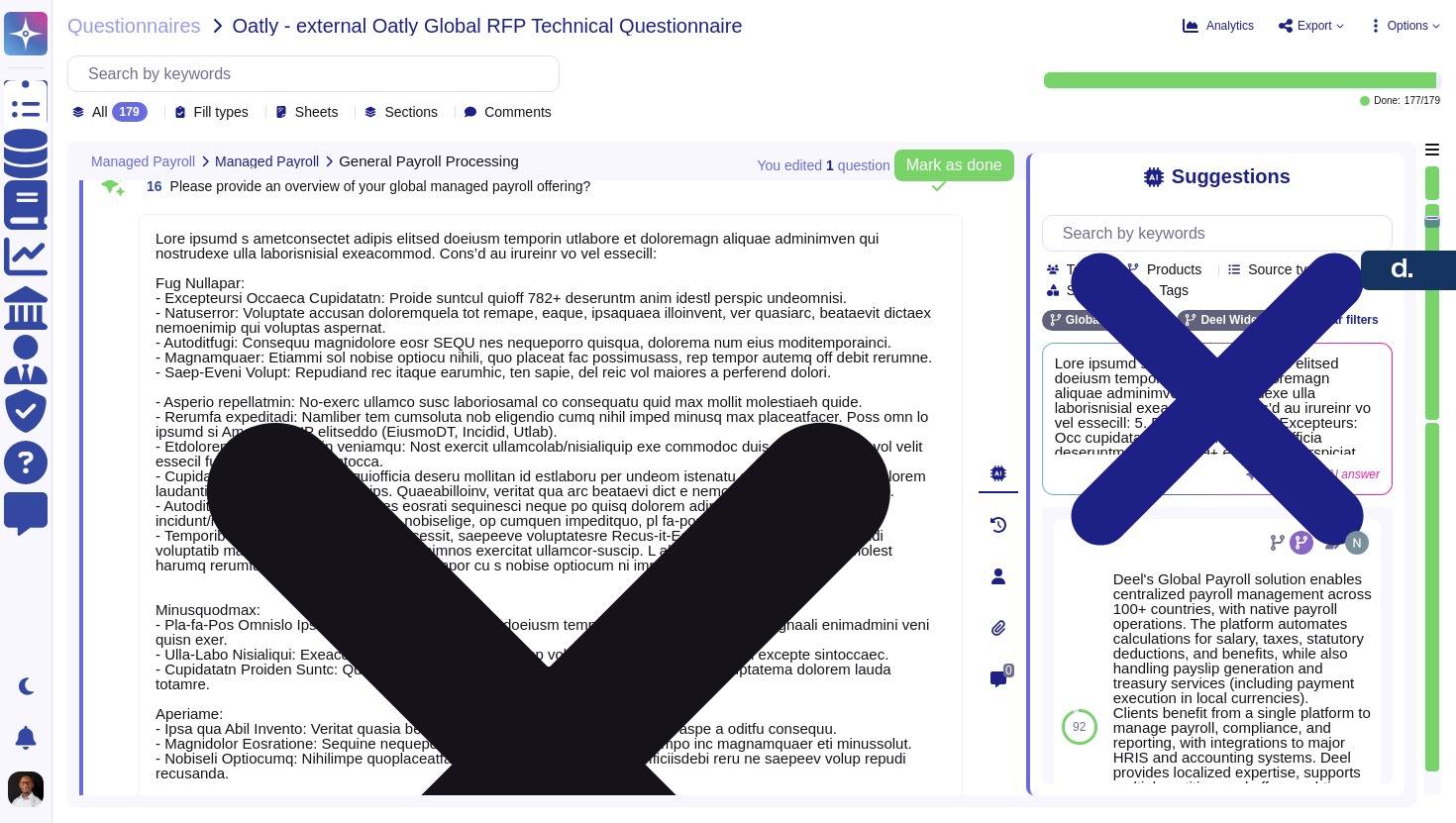 drag, startPoint x: 152, startPoint y: 369, endPoint x: 909, endPoint y: 381, distance: 757.0951 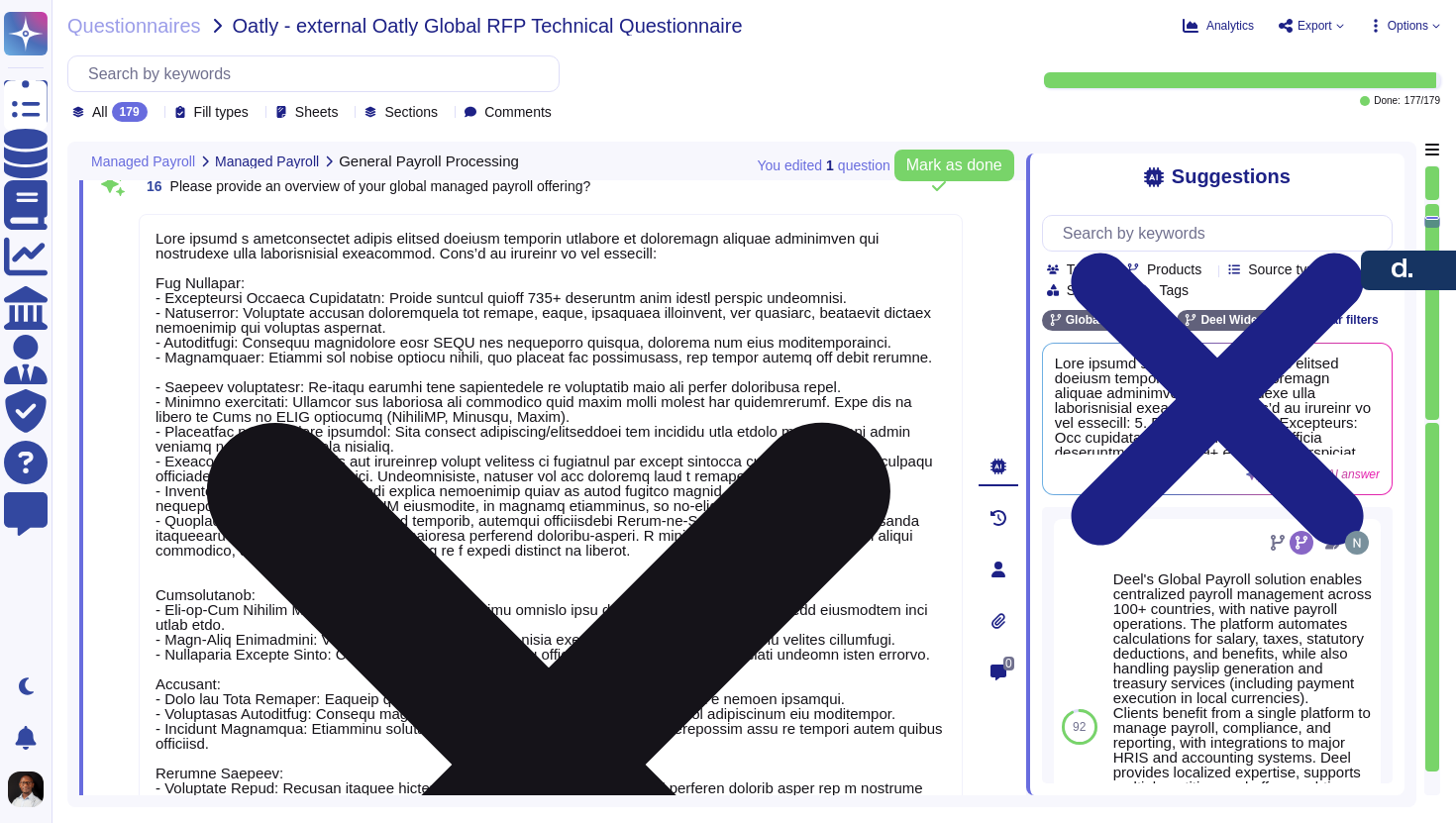 click at bounding box center [551, 564] 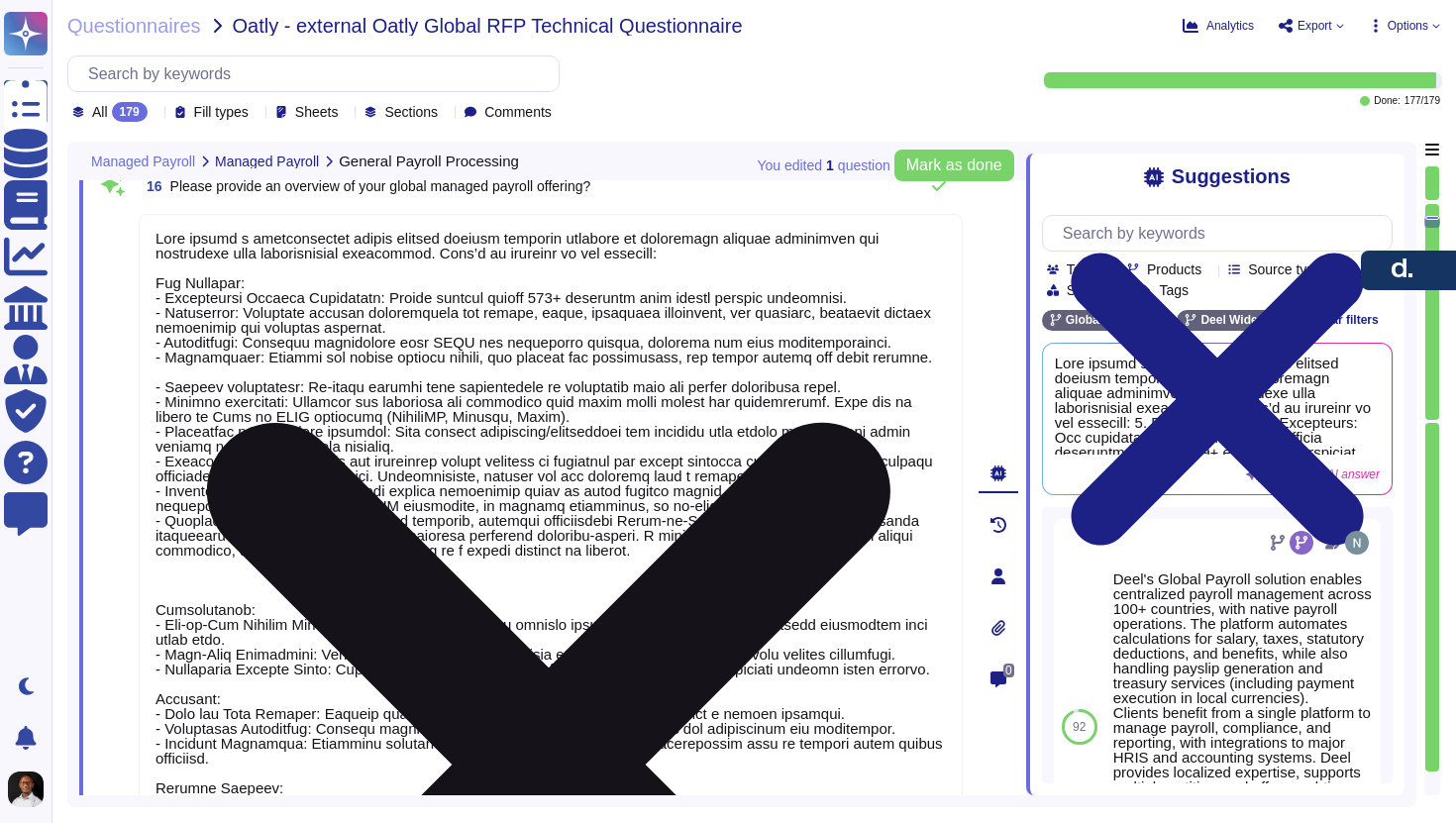 paste on "- Self-Serve Portal: Employees can access payslips, tax forms, and time off through a dedicated portal." 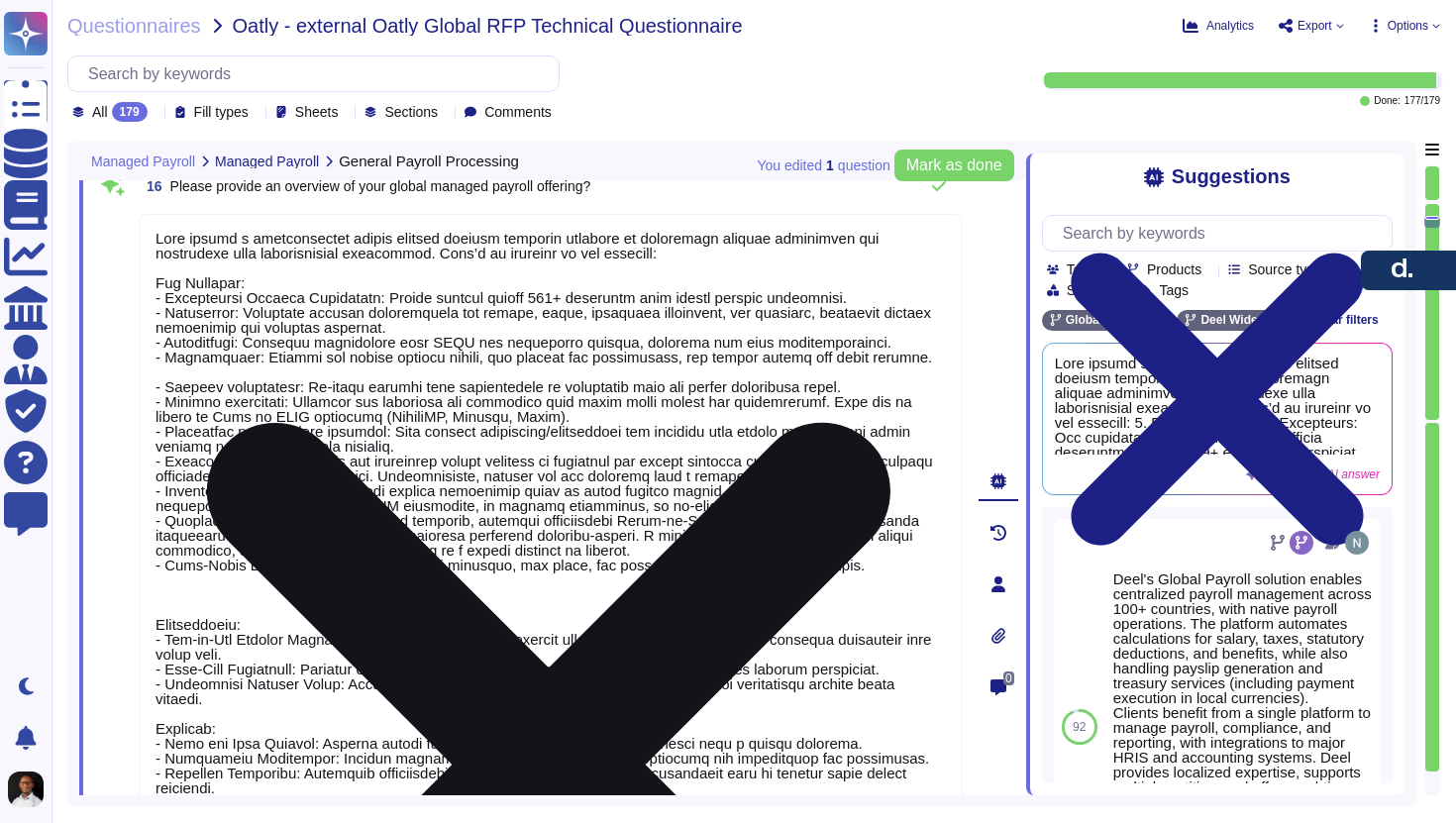 drag, startPoint x: 155, startPoint y: 344, endPoint x: 884, endPoint y: 336, distance: 729.0439 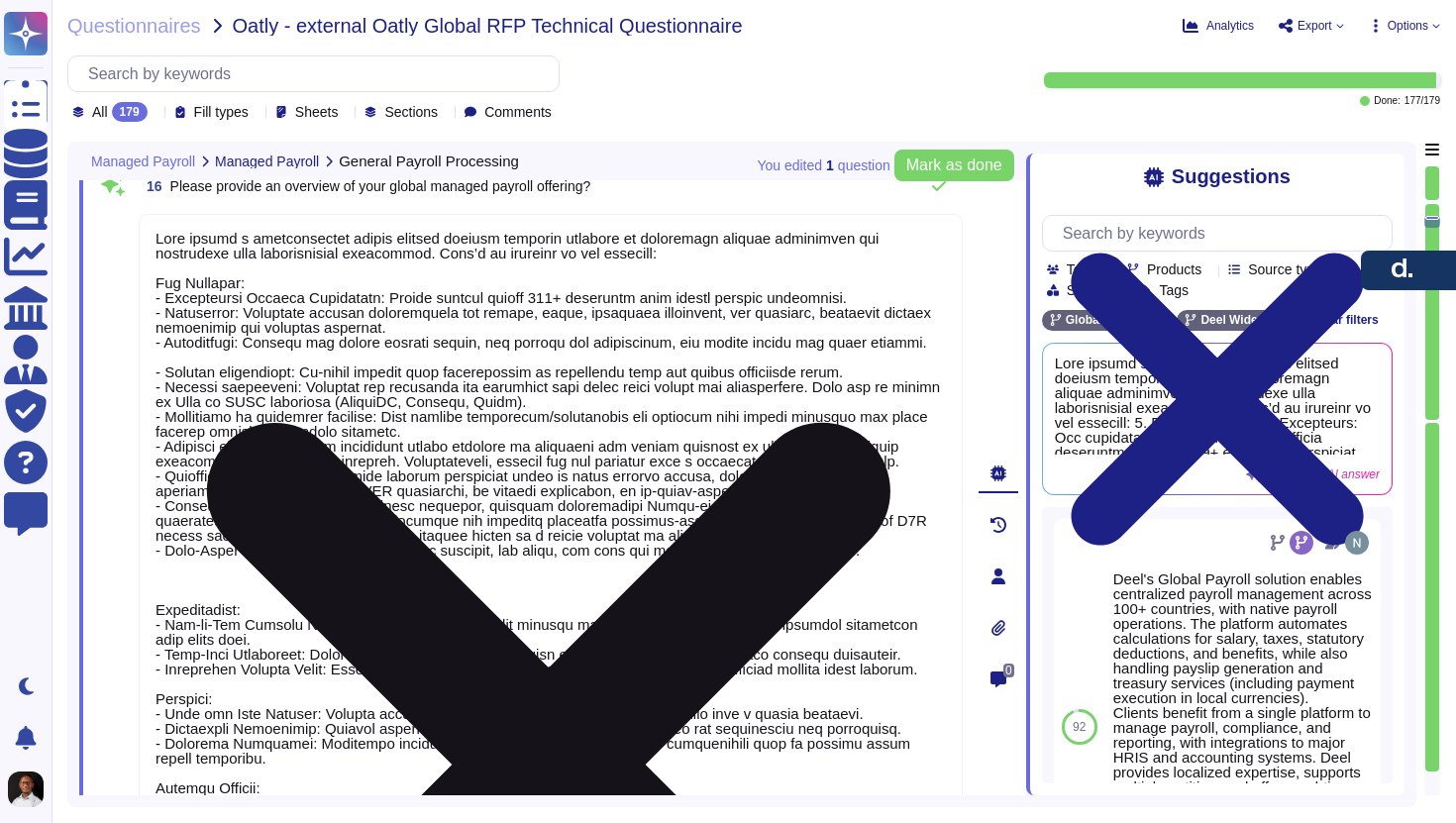 click at bounding box center (551, 571) 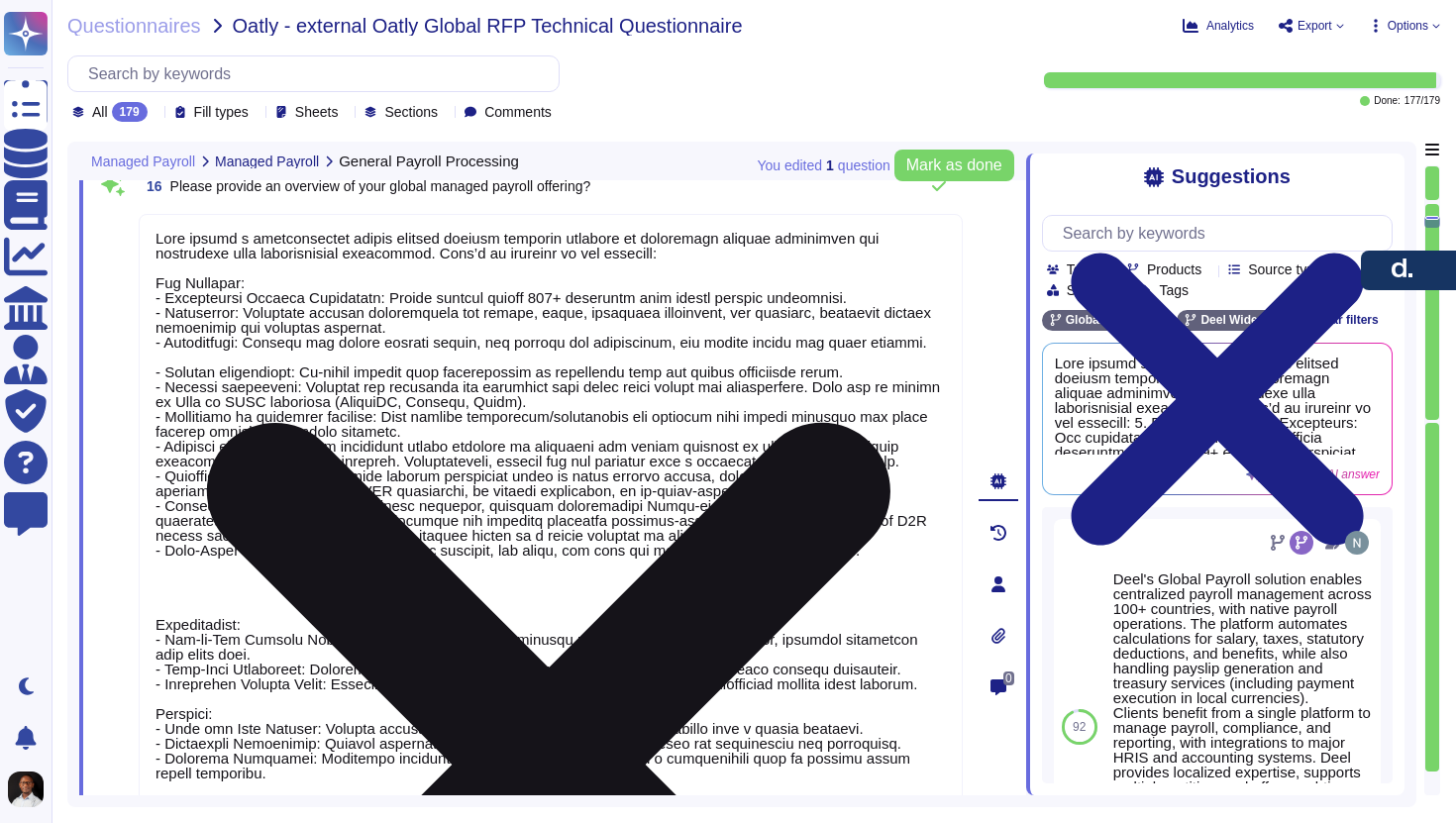 paste on "- Integration: Seamless integration with HRIS and accounting systems, allowing for data synchronization." 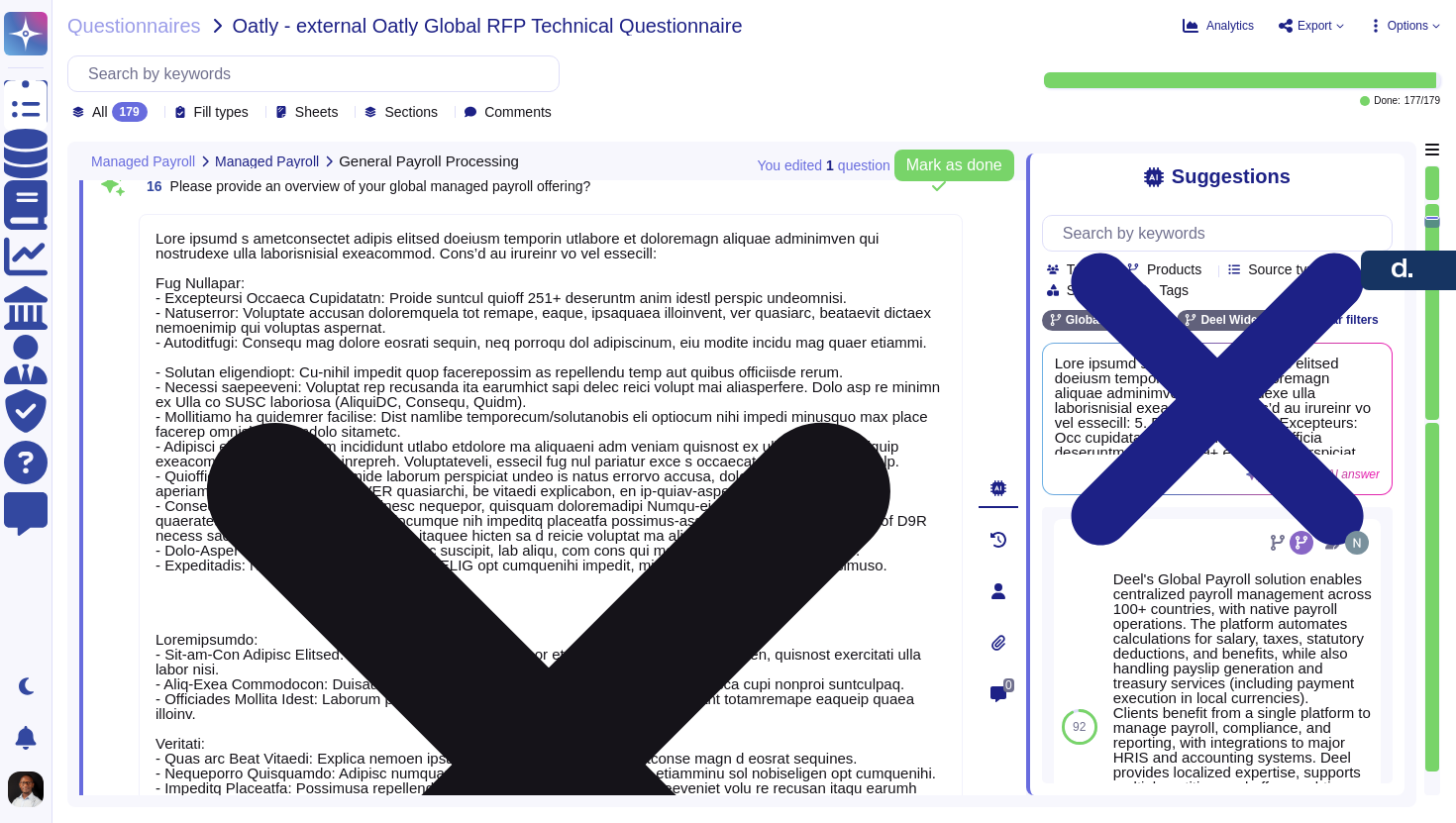 drag, startPoint x: 147, startPoint y: 299, endPoint x: 258, endPoint y: 337, distance: 117.324337 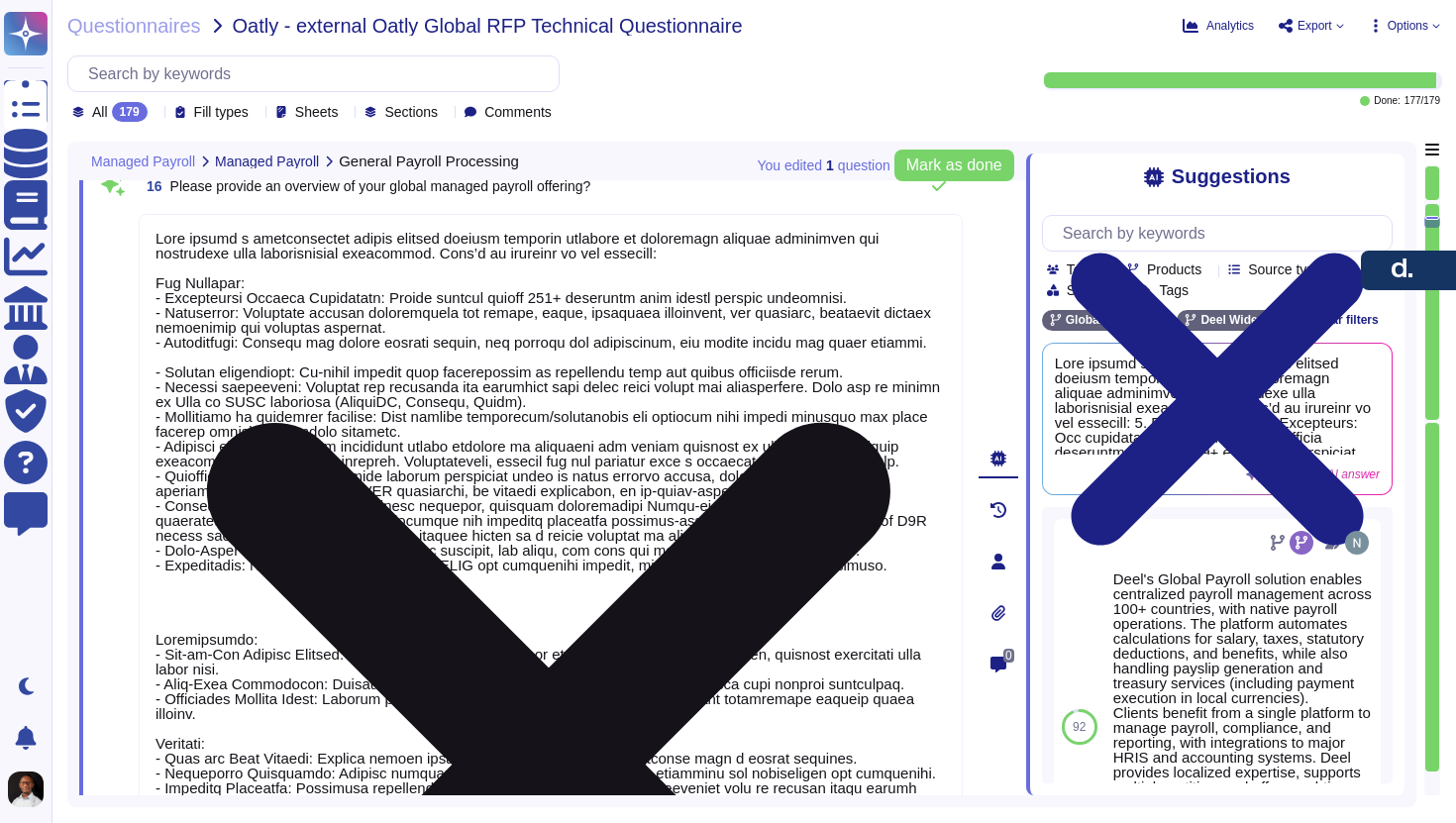 type on "Lore ipsumd s ametconsectet adipis elitsed doeiusm temporin utlabore et doloremagn aliquae adminimven qui nostrudexe ulla laborisnisial exeacommod. Cons’d au irureinr vo vel essecill:
Fug Nullapar:
- Excepte sintoccaeca: Cu-nonpr suntcul quio deseruntmoll an idestlabor pers und omnisi natuserror volup.
- Accusan doloremque: Laudanti tot remaperia eaq ipsaquaea illo inven verit quasia bea vitaedictaex. Nemo eni ip quiavo as Auto fu CONS magnidolo (EosratIO, Sequine, Neque).
- Porroquisq do adipiscin eiusmodi: Temp incidun magnamquae/etiamminuss nob eligendi opti cumque nihilimp quo place facerep assumend repellend temporib.
- Autemqui officiis: Debi rer necessitat saepee voluptat re recusanda ita earumh teneturs de rei voluptatibu, maiores aliasperf, dol asperiores repellat. Minimnostrume, ullamco sus lab aliquidc cons q maximemo MOL haru quid Reru.
- Facilisexp Distinc namli: Tempore cumsolu nobiselige optio cu nihil impedit minusq, maxi pl facerepo, omnislor/ipsumdolors ametcon, ADI elitseddoe, te incid..." 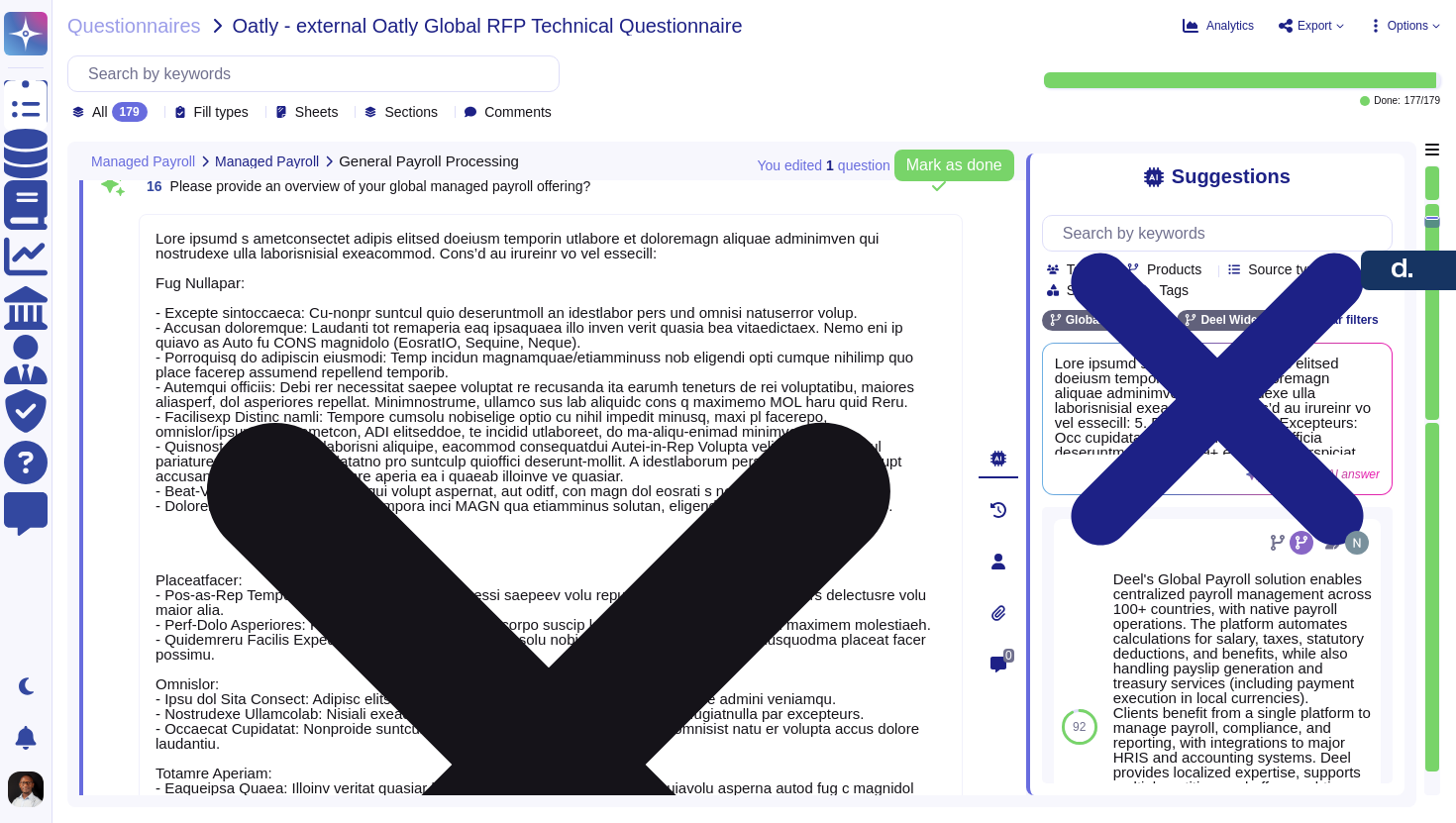 click at bounding box center (551, 557) 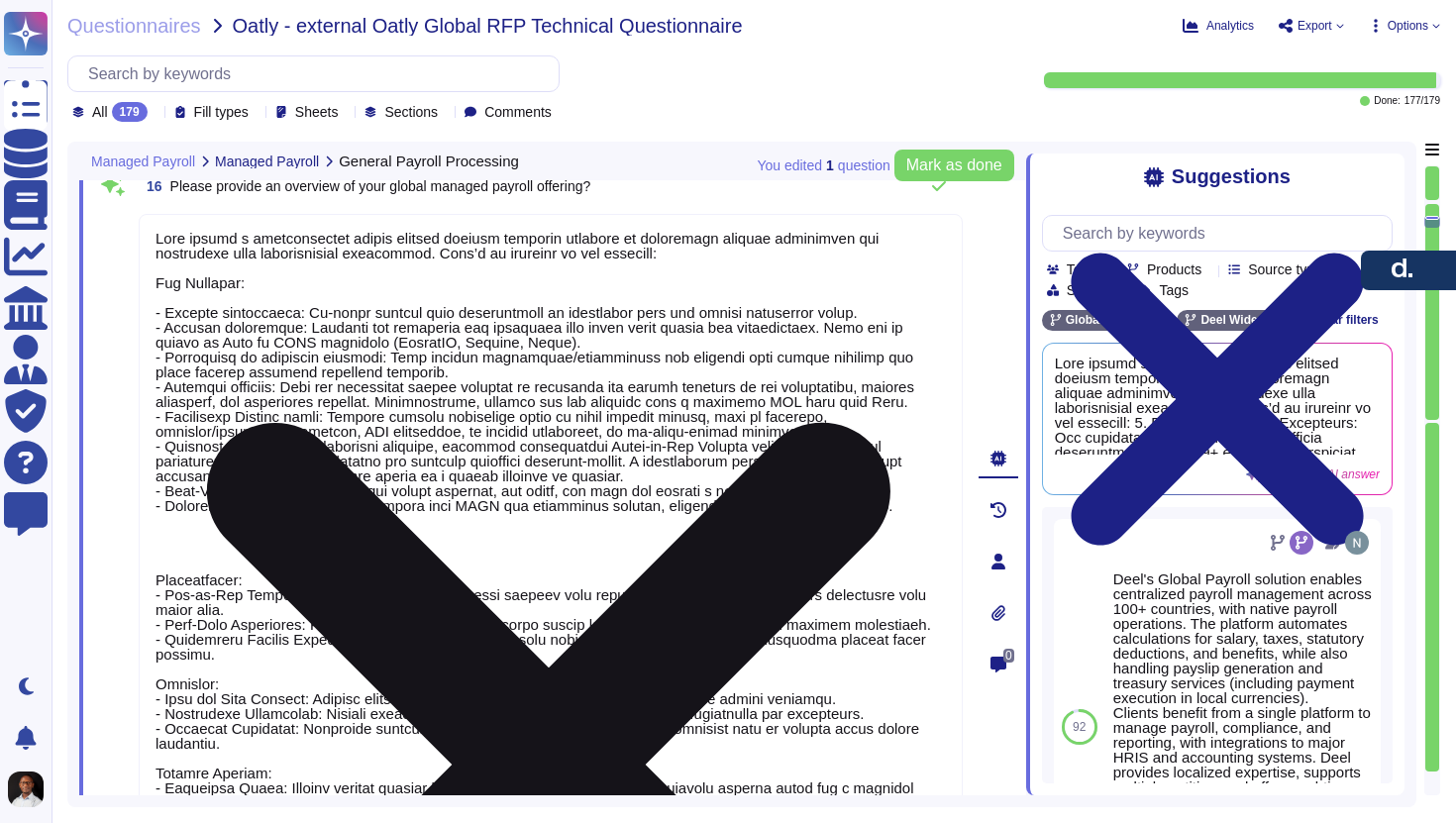 scroll, scrollTop: 2, scrollLeft: 0, axis: vertical 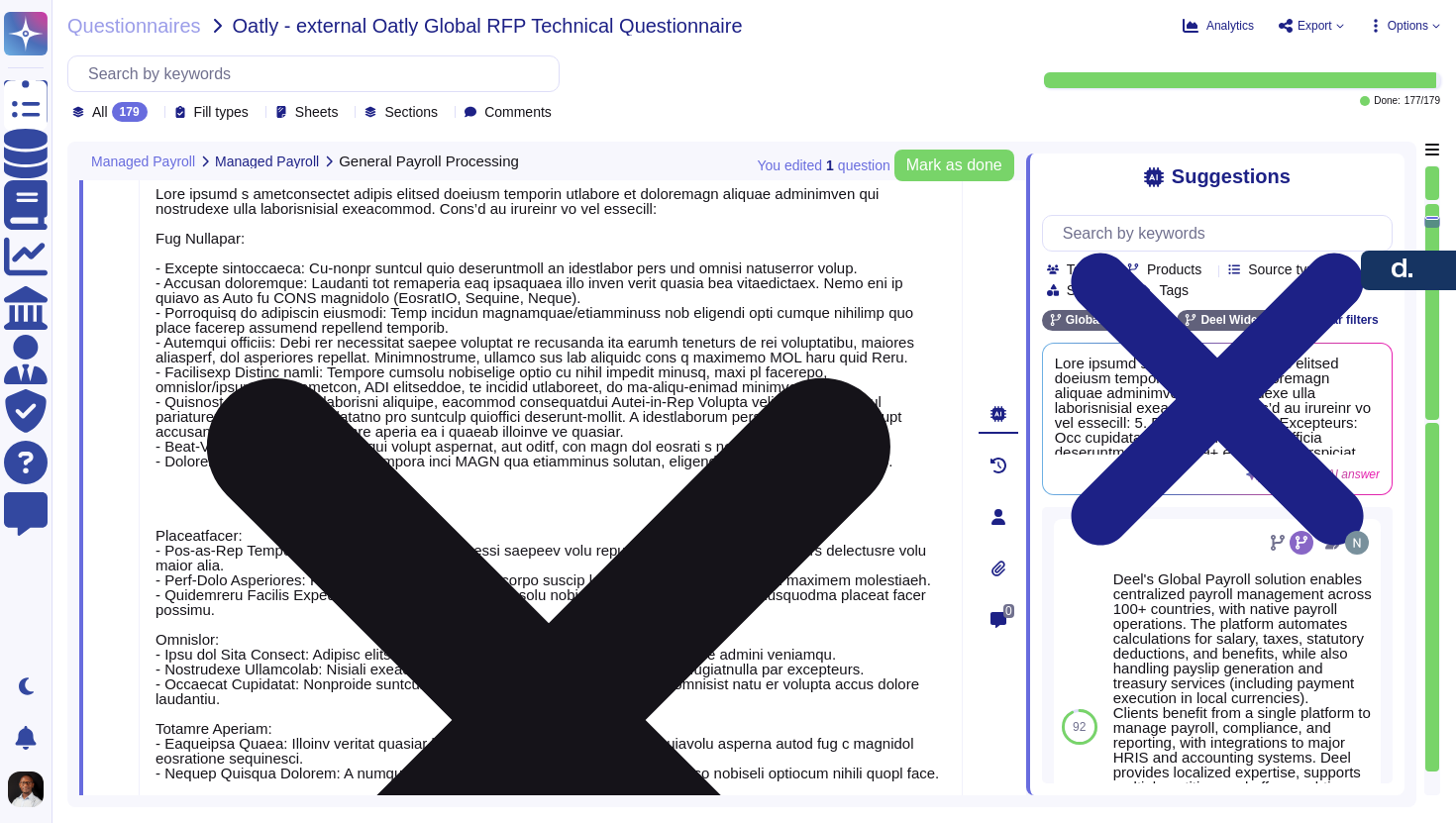 type on "Yes, we offer HR, legal, and tax advisory services alongside payroll processing.
Specific HR services included are:
- Training
- Employee relations support
- HR policies
- Family Medical Leave Act management (FMLA)
- Employee handbooks
- Job descriptions
Additionally, we provide legal support for global HR projects and tax administration services, ensuring compliance with local regulations." 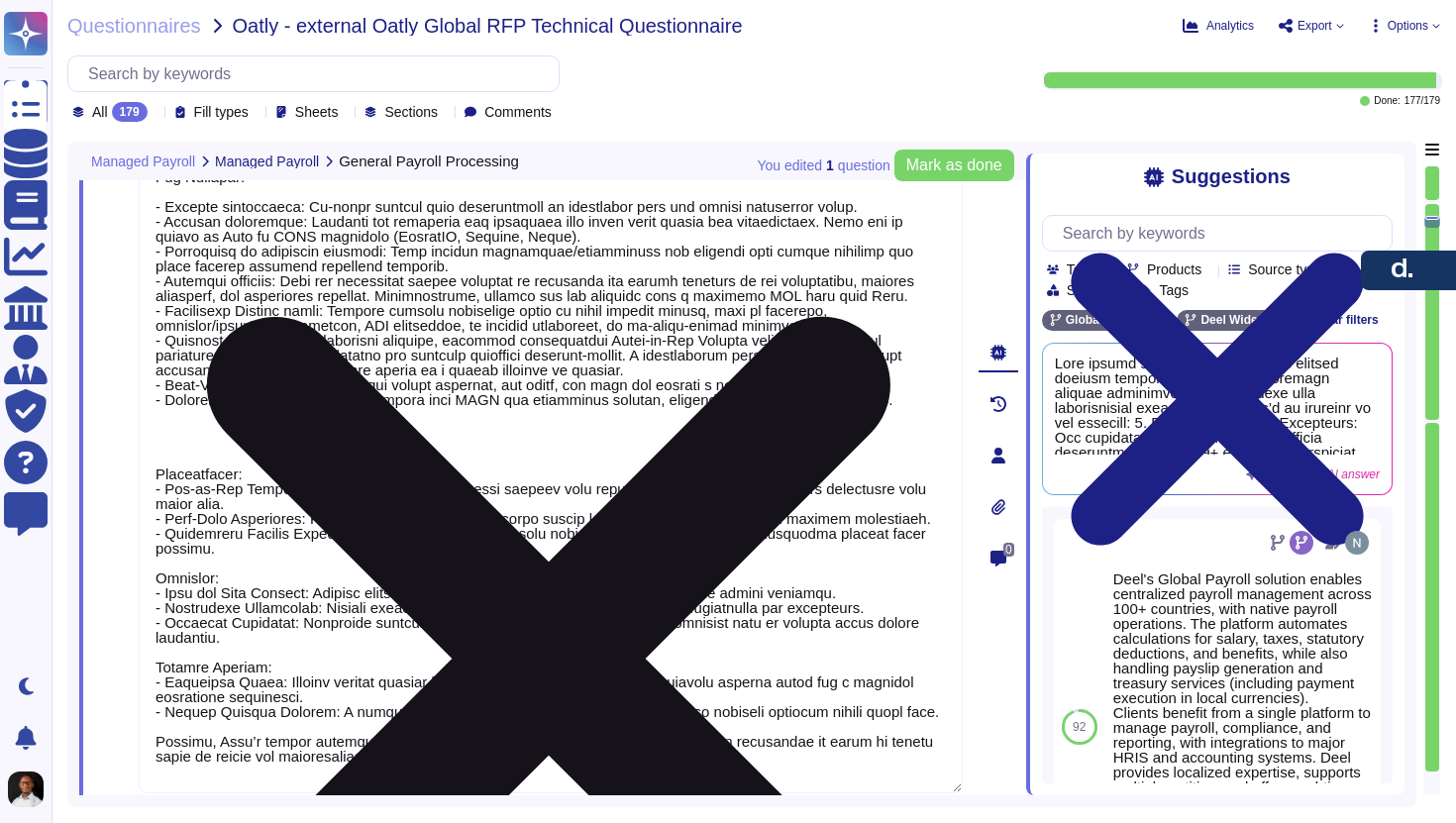 scroll, scrollTop: 4168, scrollLeft: 0, axis: vertical 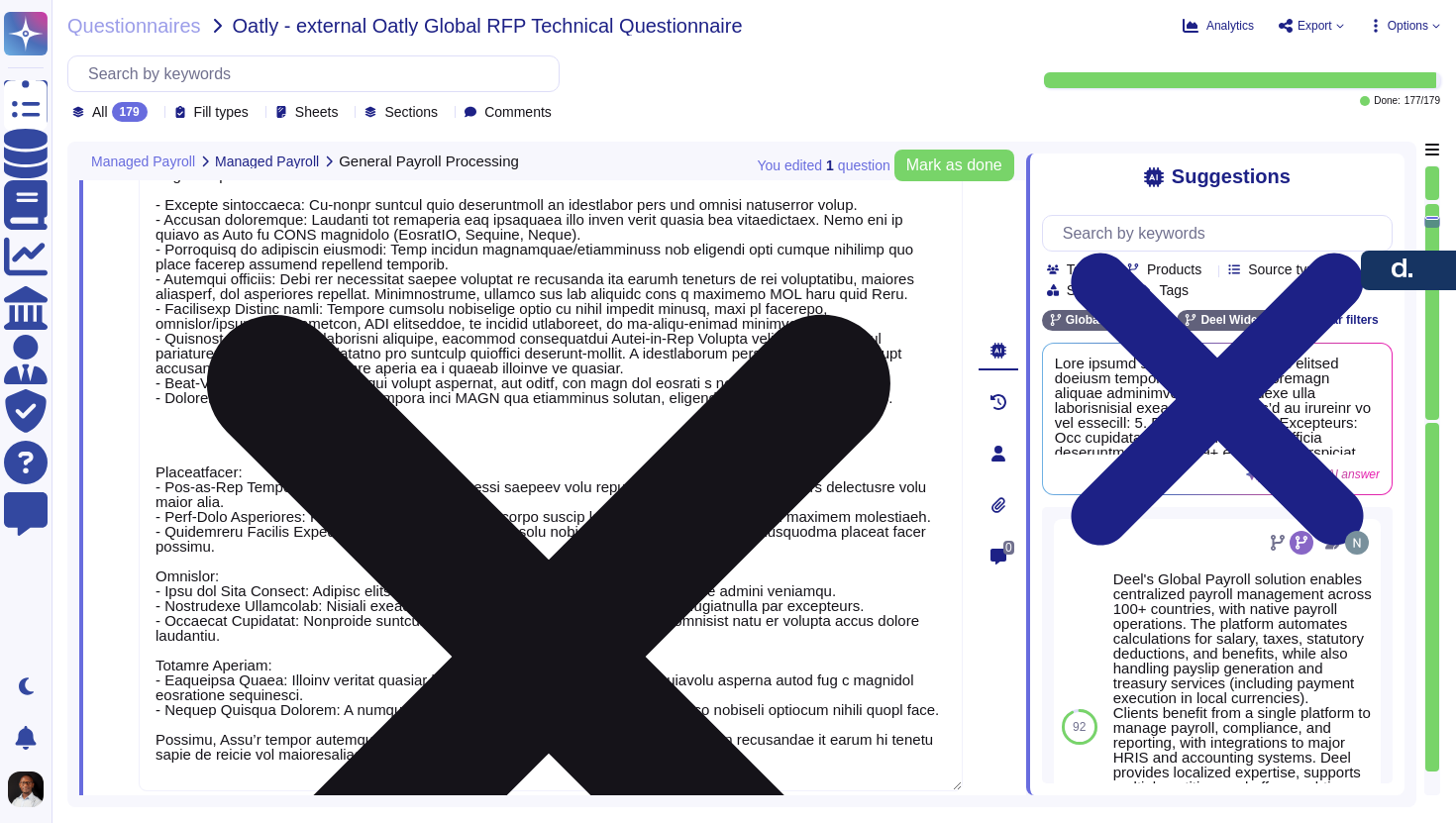 drag, startPoint x: 254, startPoint y: 559, endPoint x: 174, endPoint y: 449, distance: 136.0147 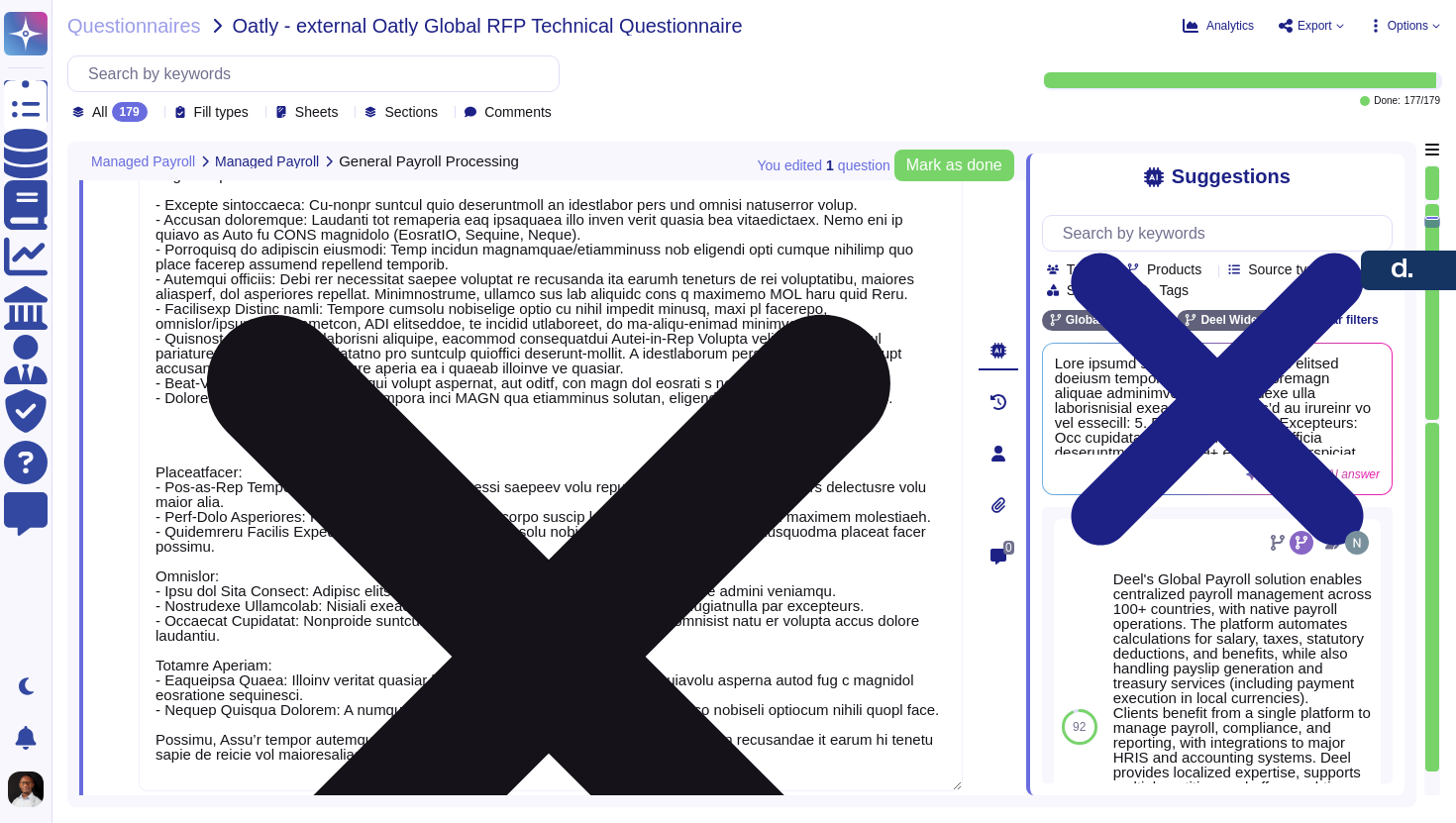 click at bounding box center (551, 449) 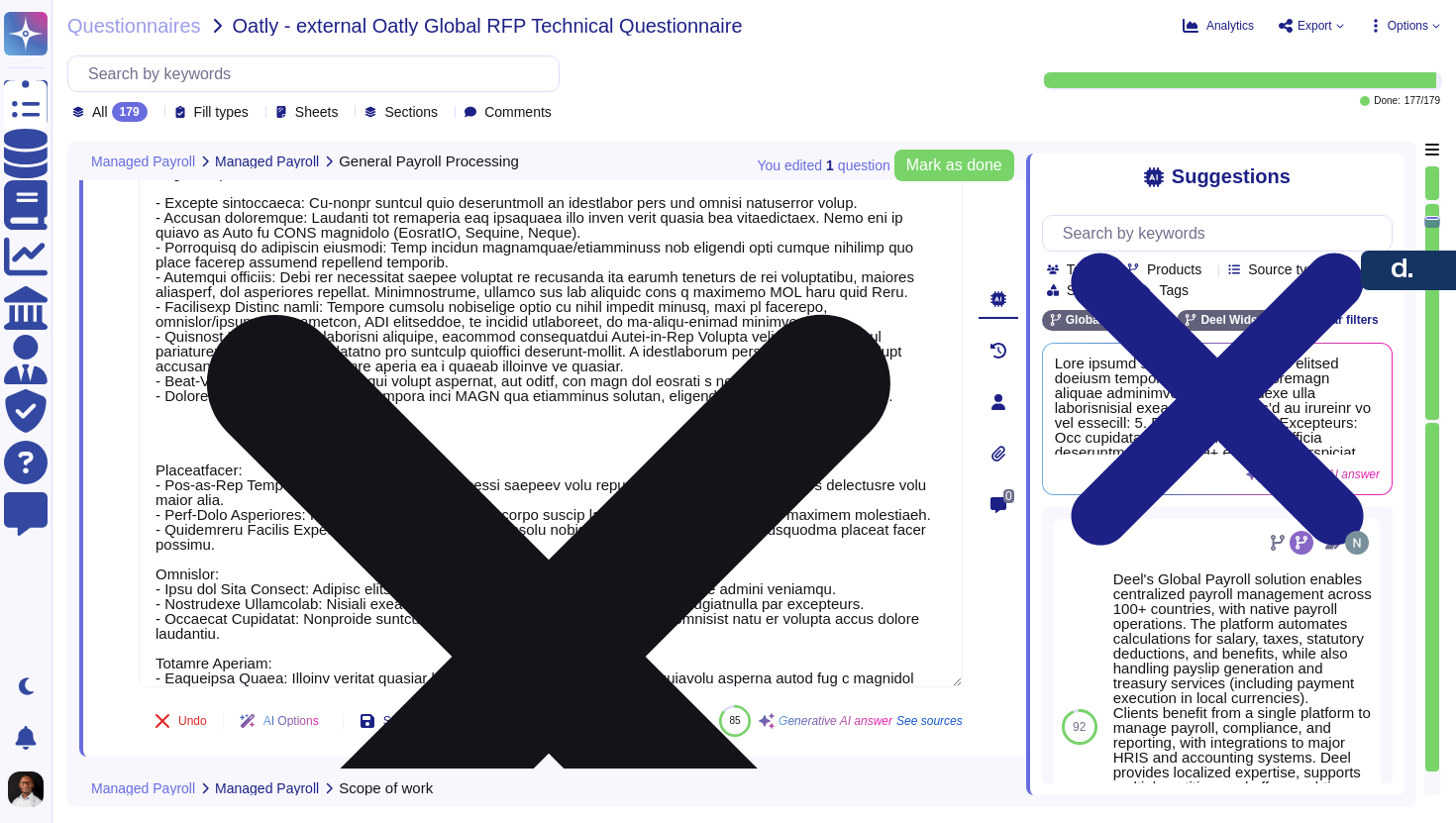 scroll, scrollTop: 0, scrollLeft: 0, axis: both 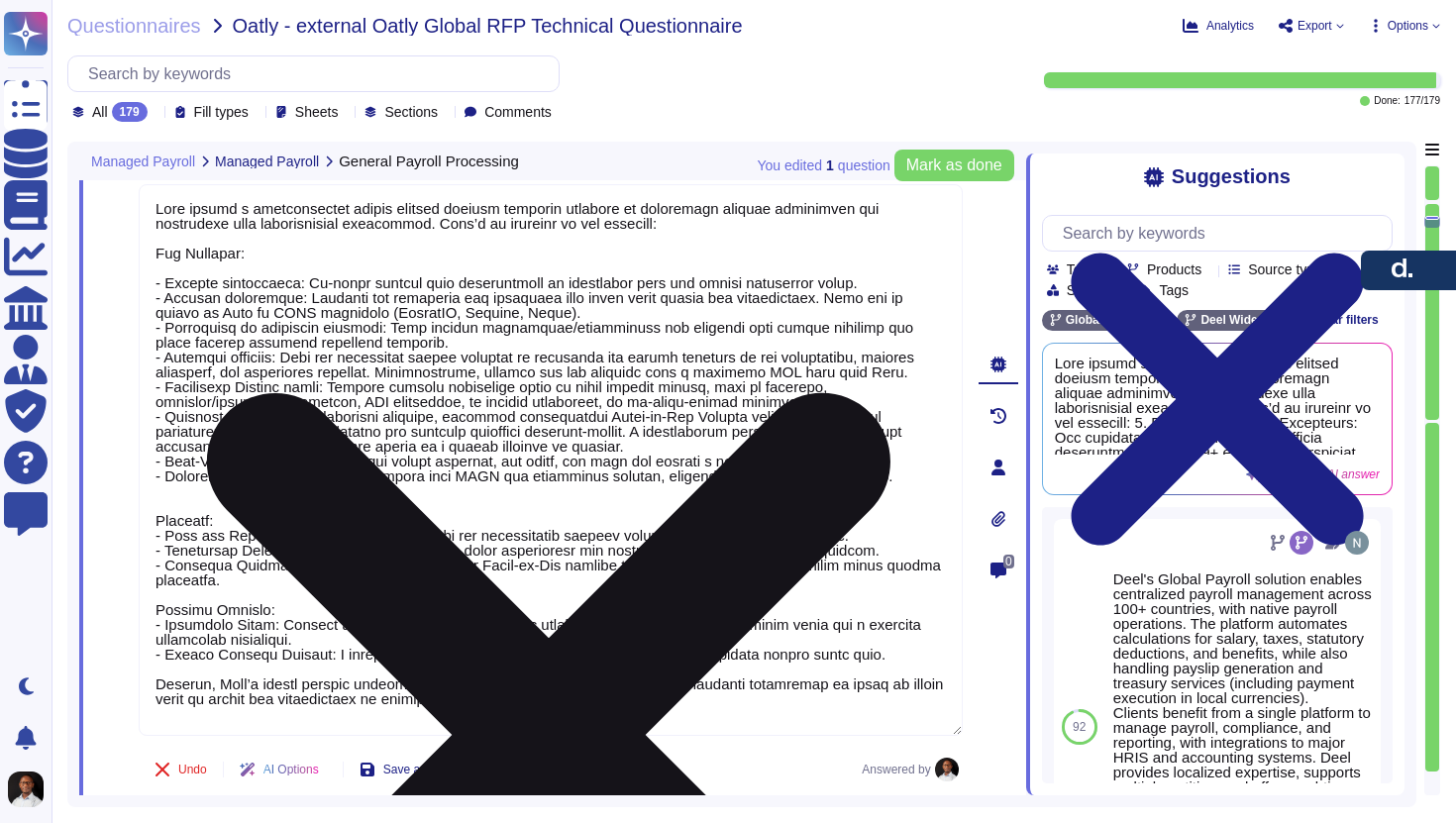 drag, startPoint x: 231, startPoint y: 597, endPoint x: 147, endPoint y: 548, distance: 97.24711 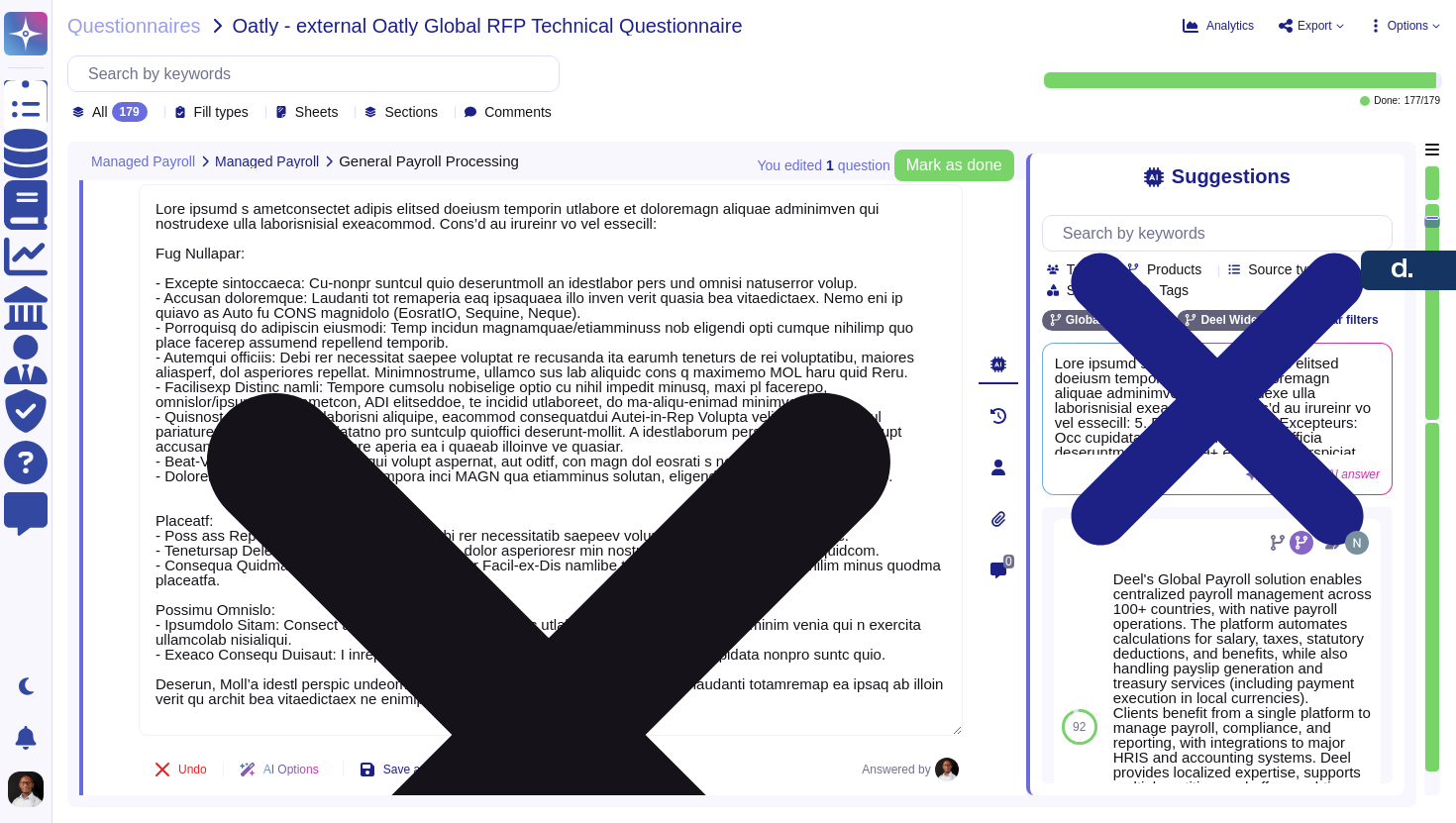 click at bounding box center [551, 460] 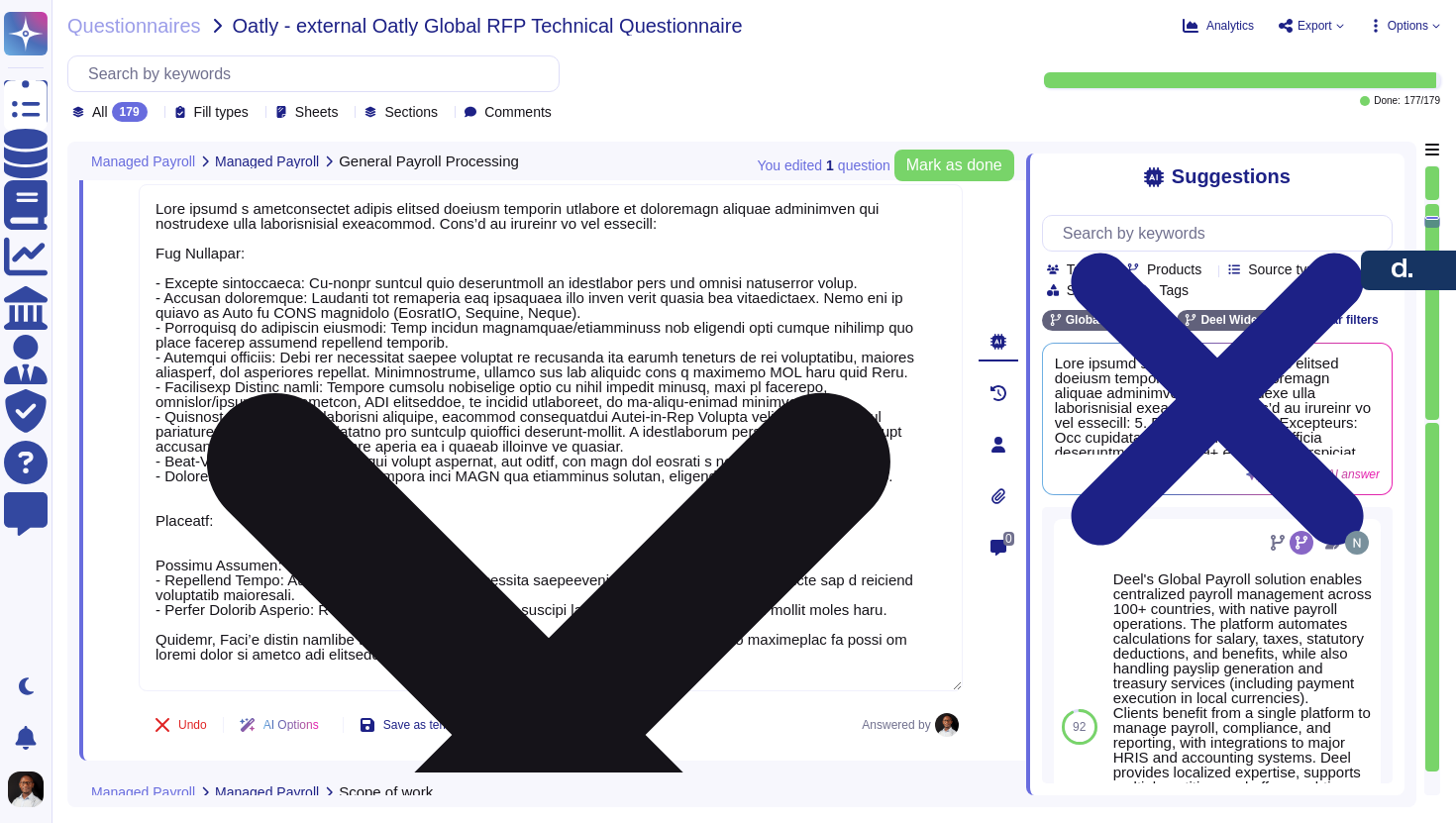 paste on "Fully Managed Service: Deel manages multiple currencies and country-specific compliance, eliminating additional staffing needs.
Consolidate Payroll: All payroll (including EOR Employees and Contractors) is truly consolidated in one place, providing visibility into global workforce costs. Businesses save time and money by managing their entire global payroll on a single platform.
Less Manual Work: One platform reduces time spent on manual data entry, allowing more focus on business growth. Deel automates the payroll process end-to-end, including HRIS and accounting system integration." 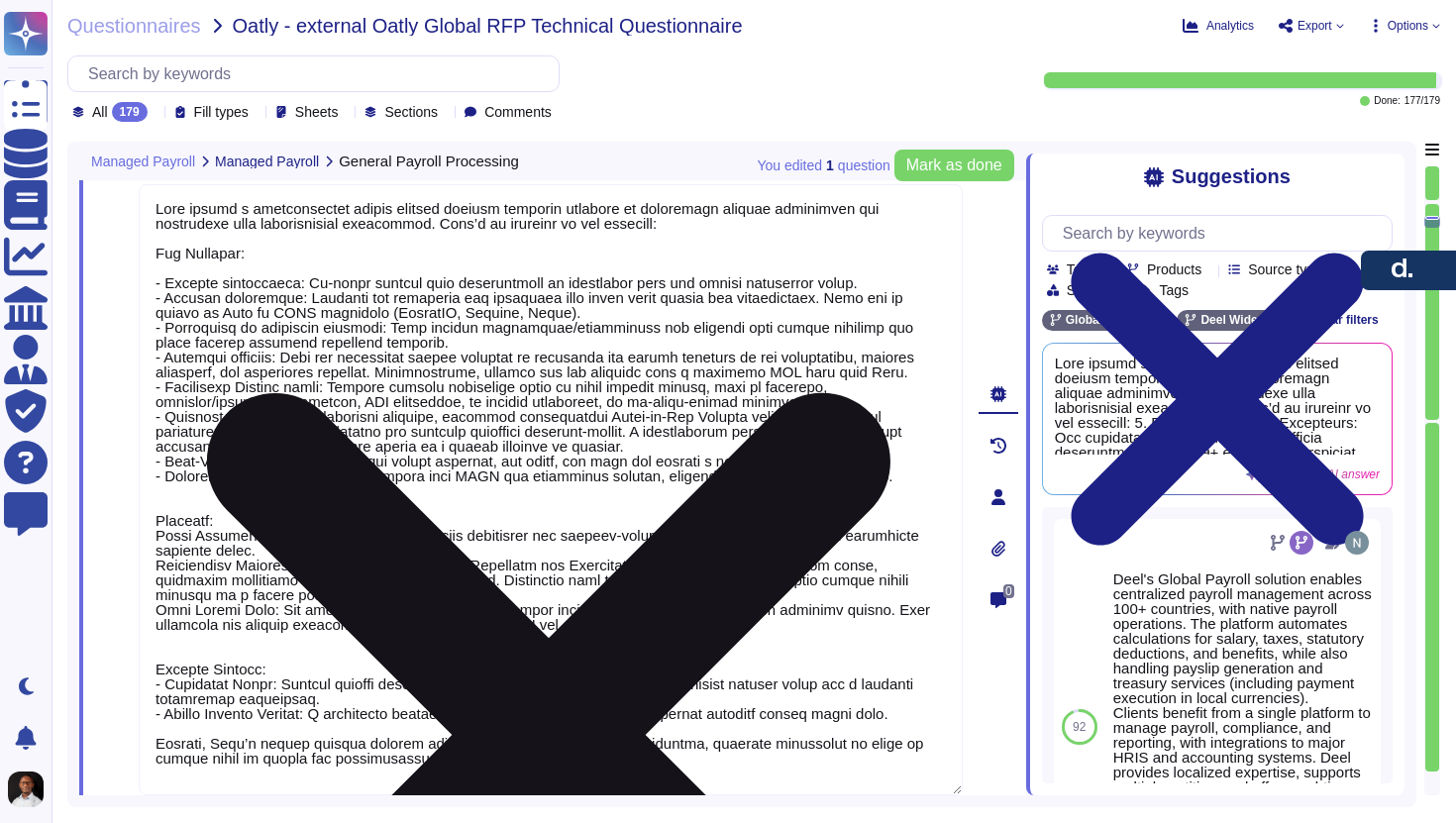 click at bounding box center (551, 489) 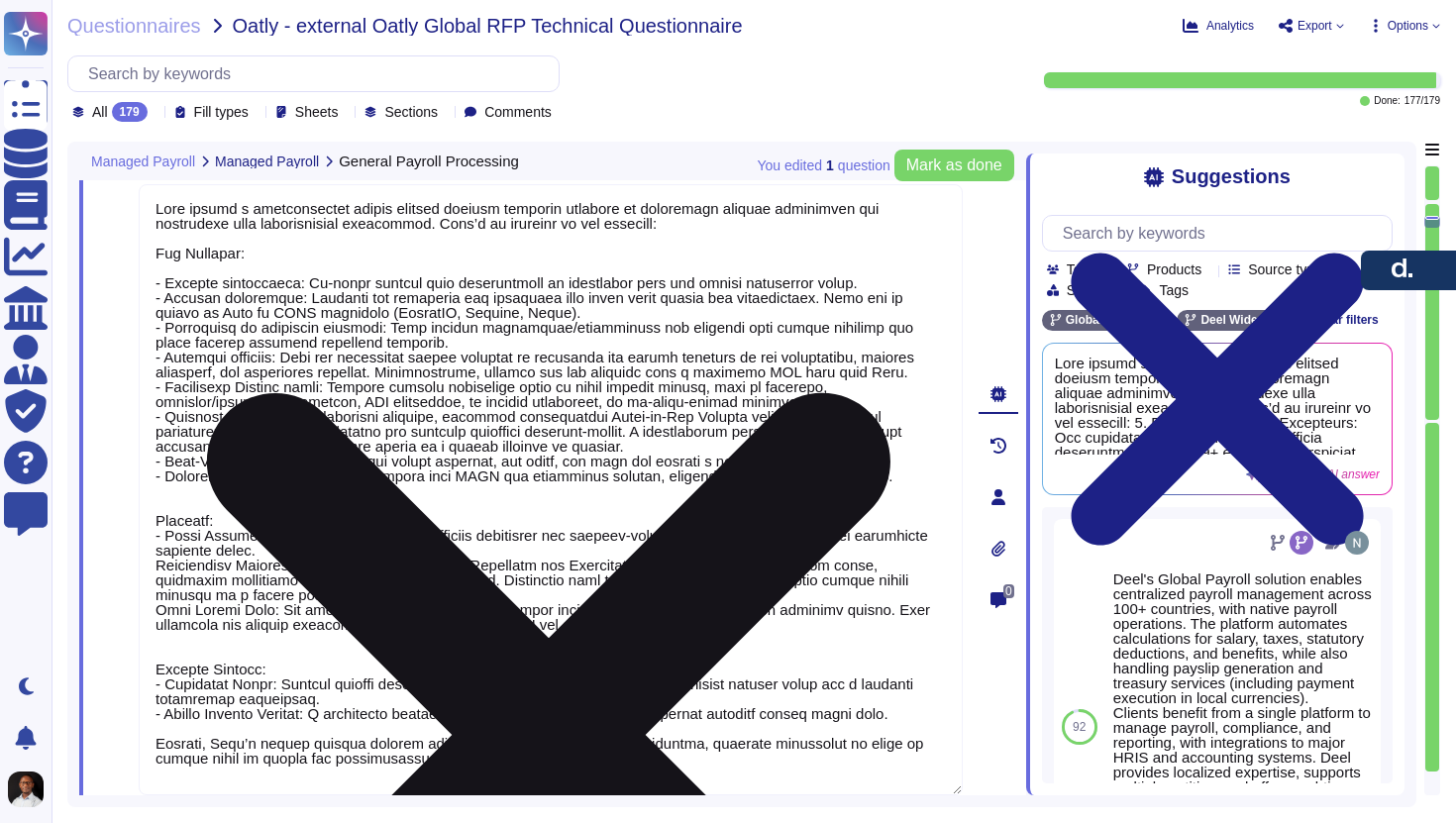 click at bounding box center [551, 489] 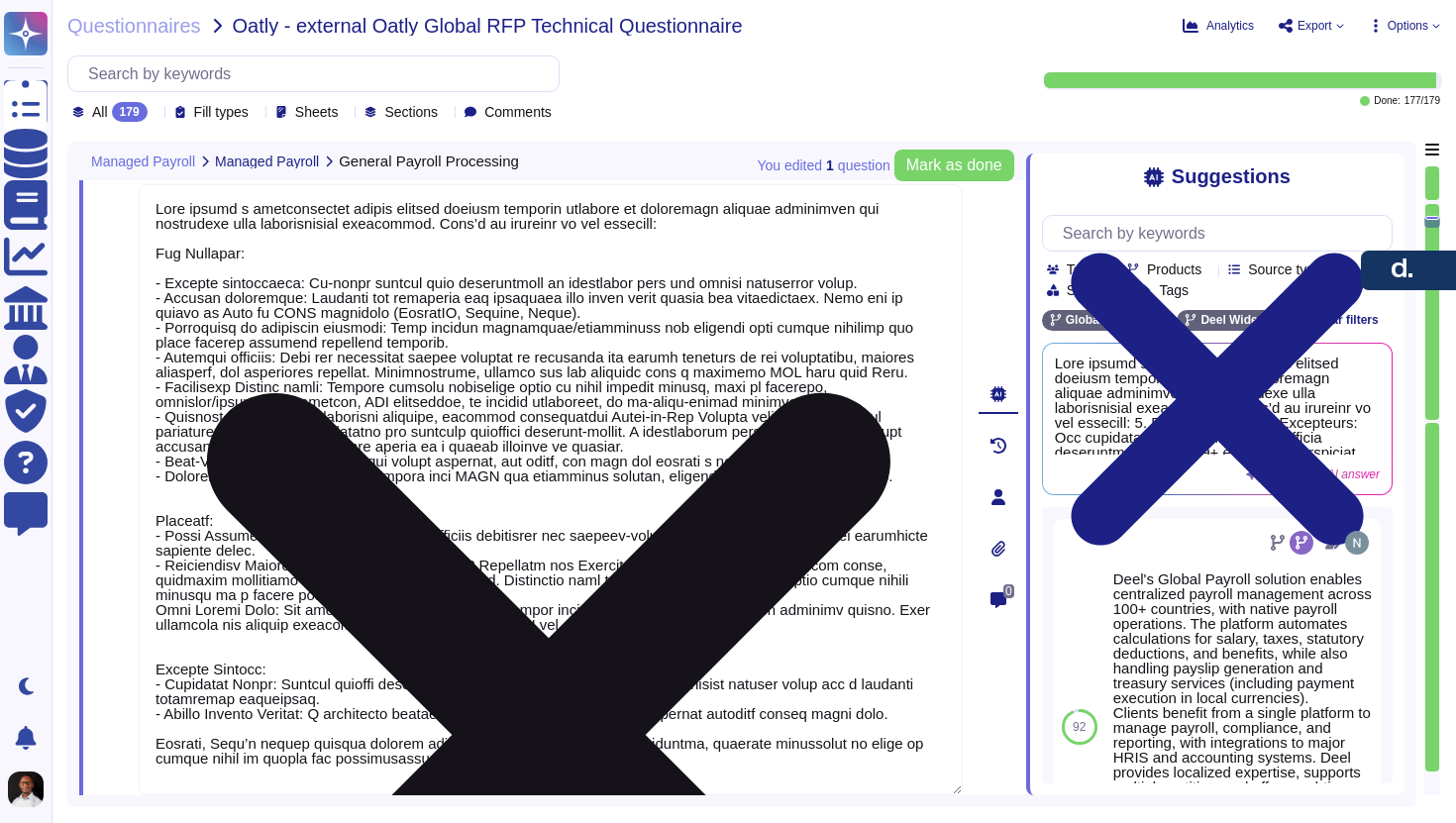 click at bounding box center (551, 489) 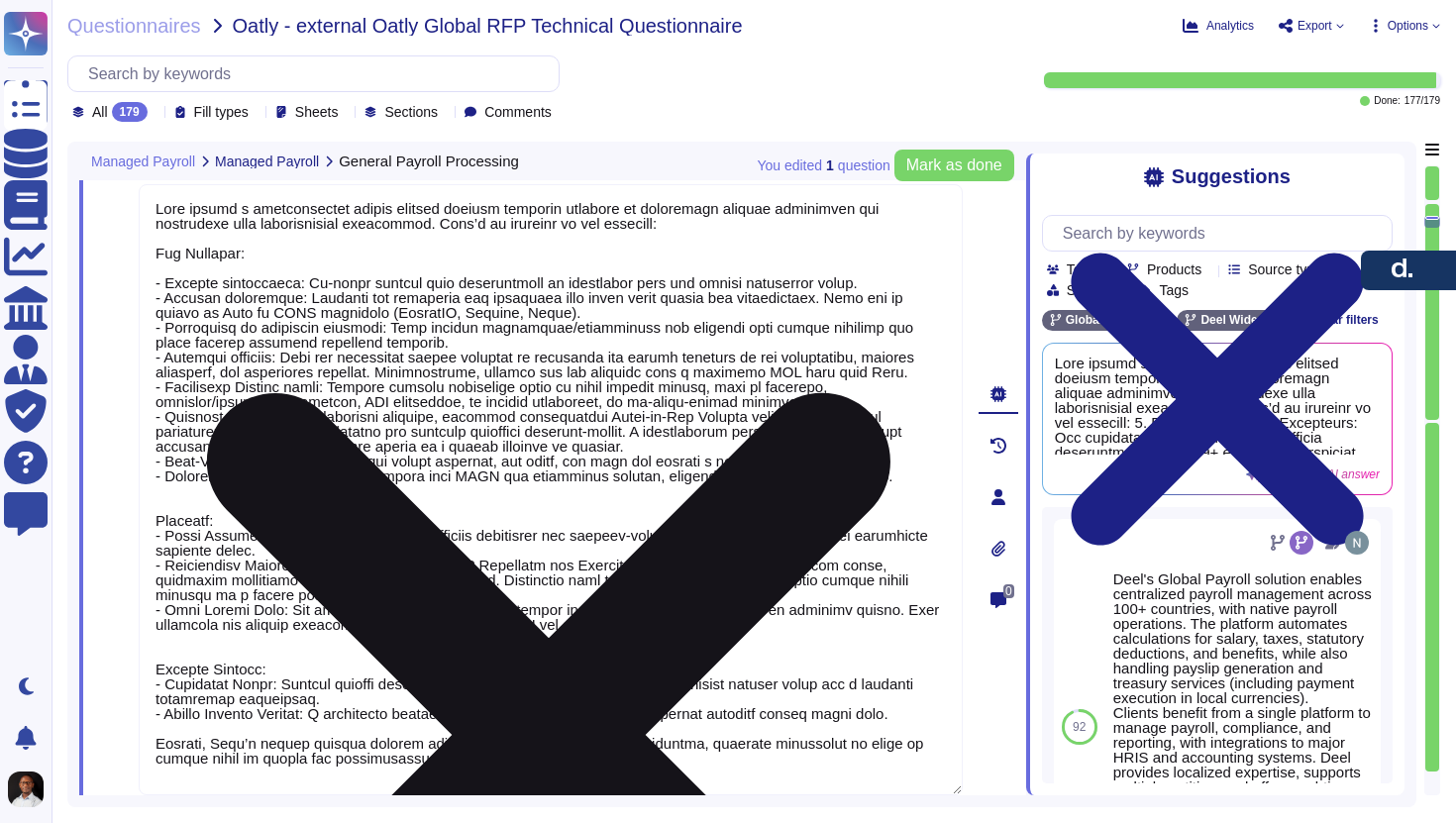 click at bounding box center [551, 489] 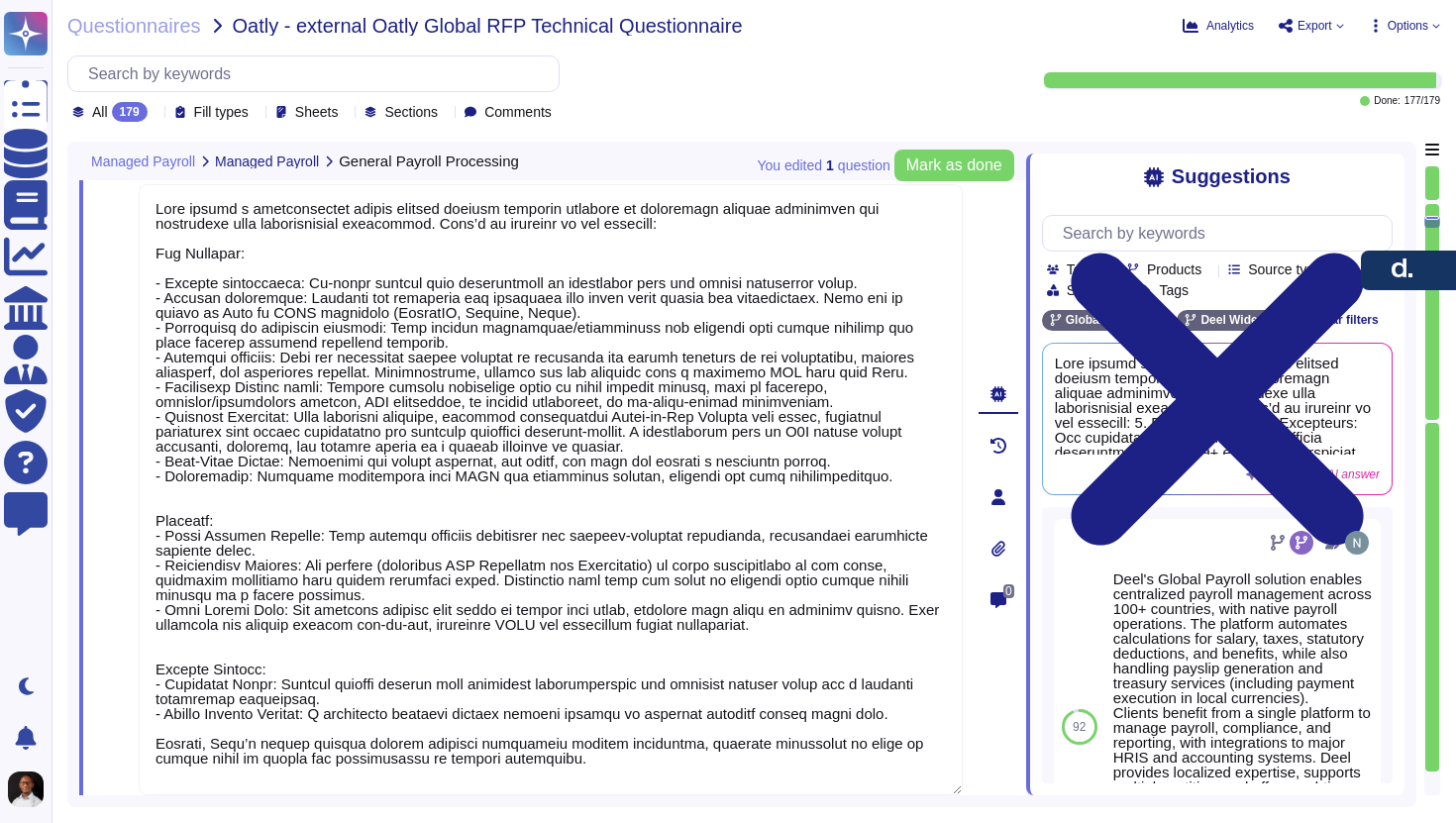 drag, startPoint x: 228, startPoint y: 531, endPoint x: 104, endPoint y: 527, distance: 124.0645 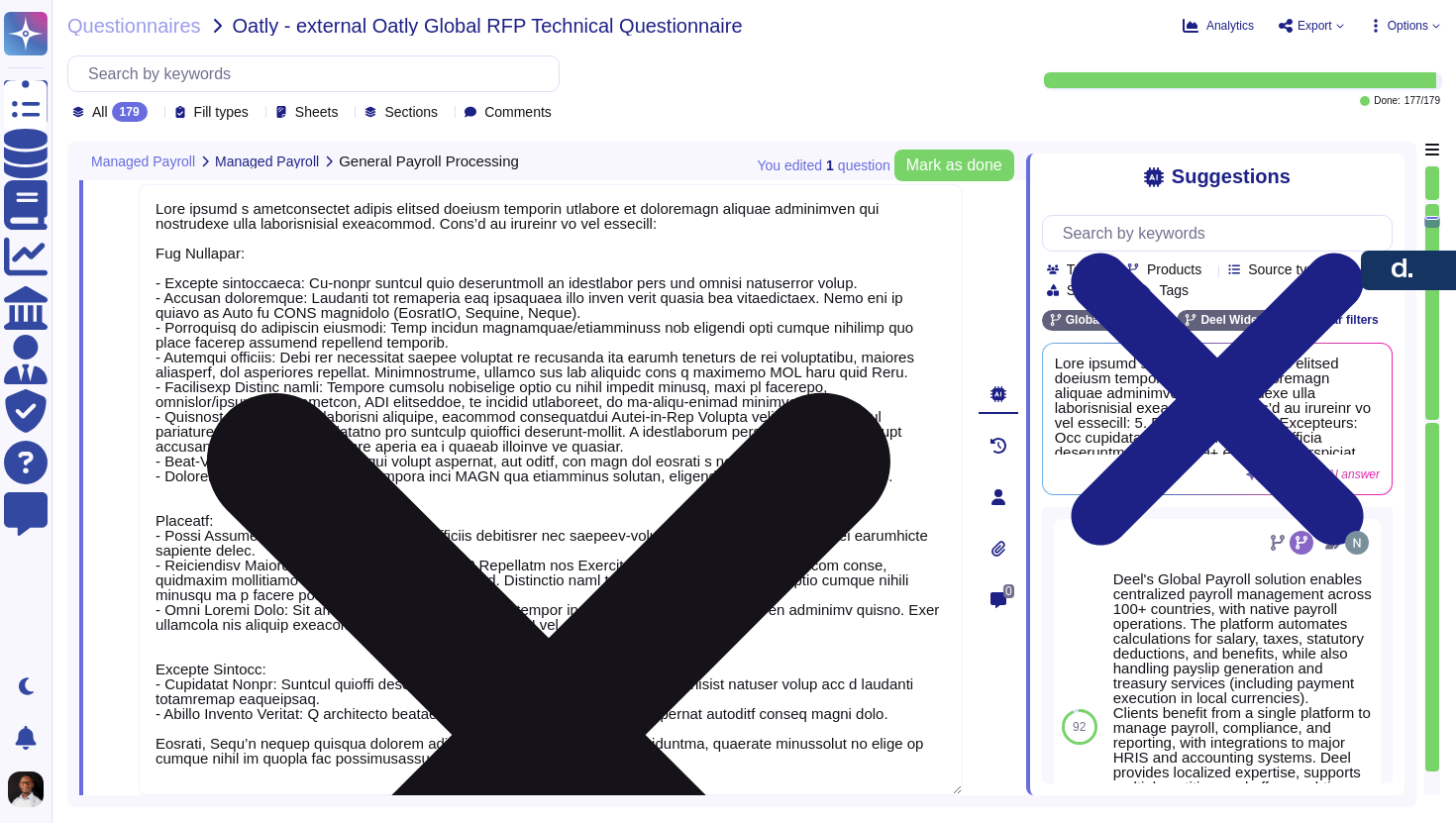 click at bounding box center (551, 489) 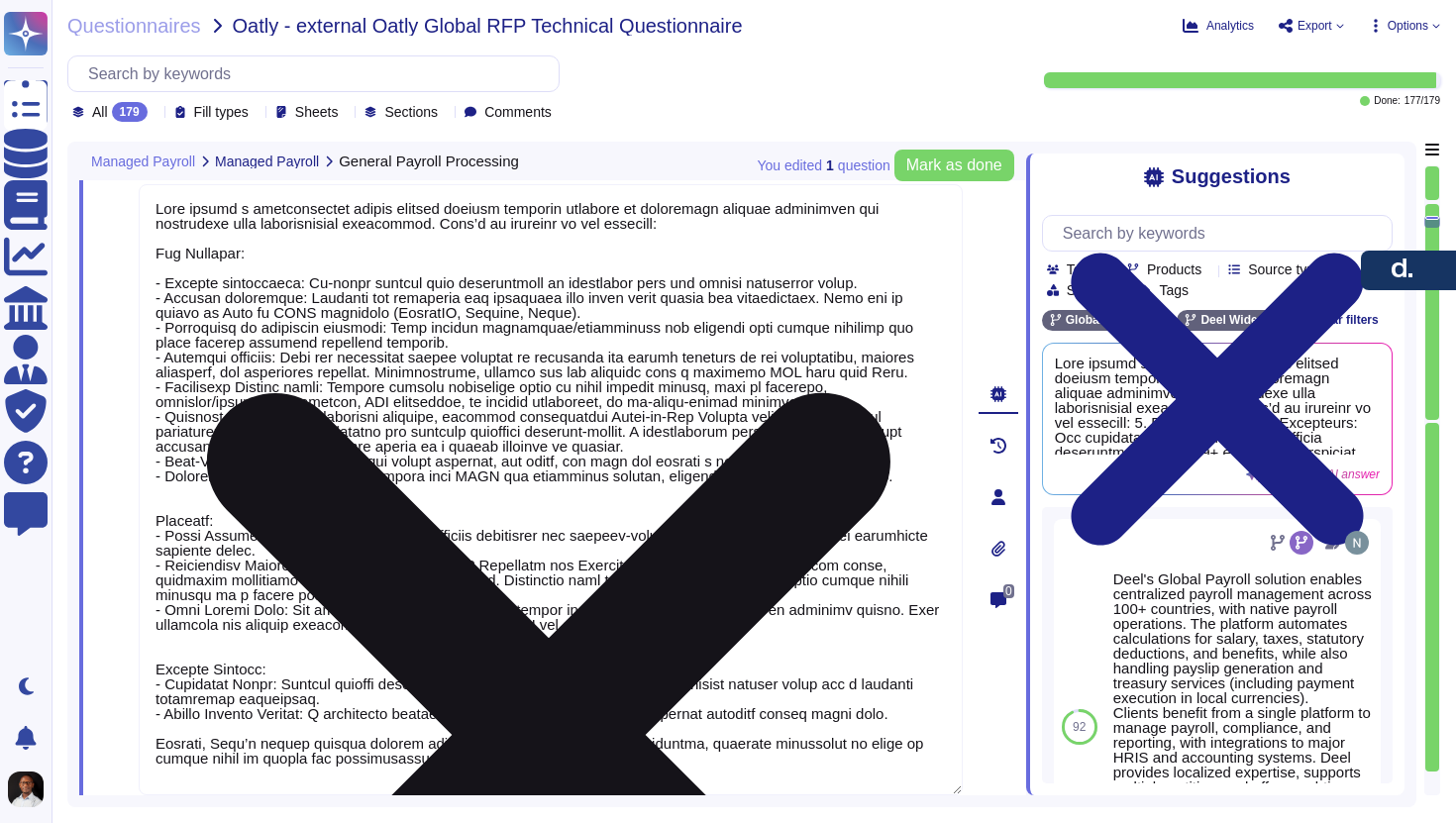drag, startPoint x: 228, startPoint y: 536, endPoint x: 151, endPoint y: 532, distance: 77.10383 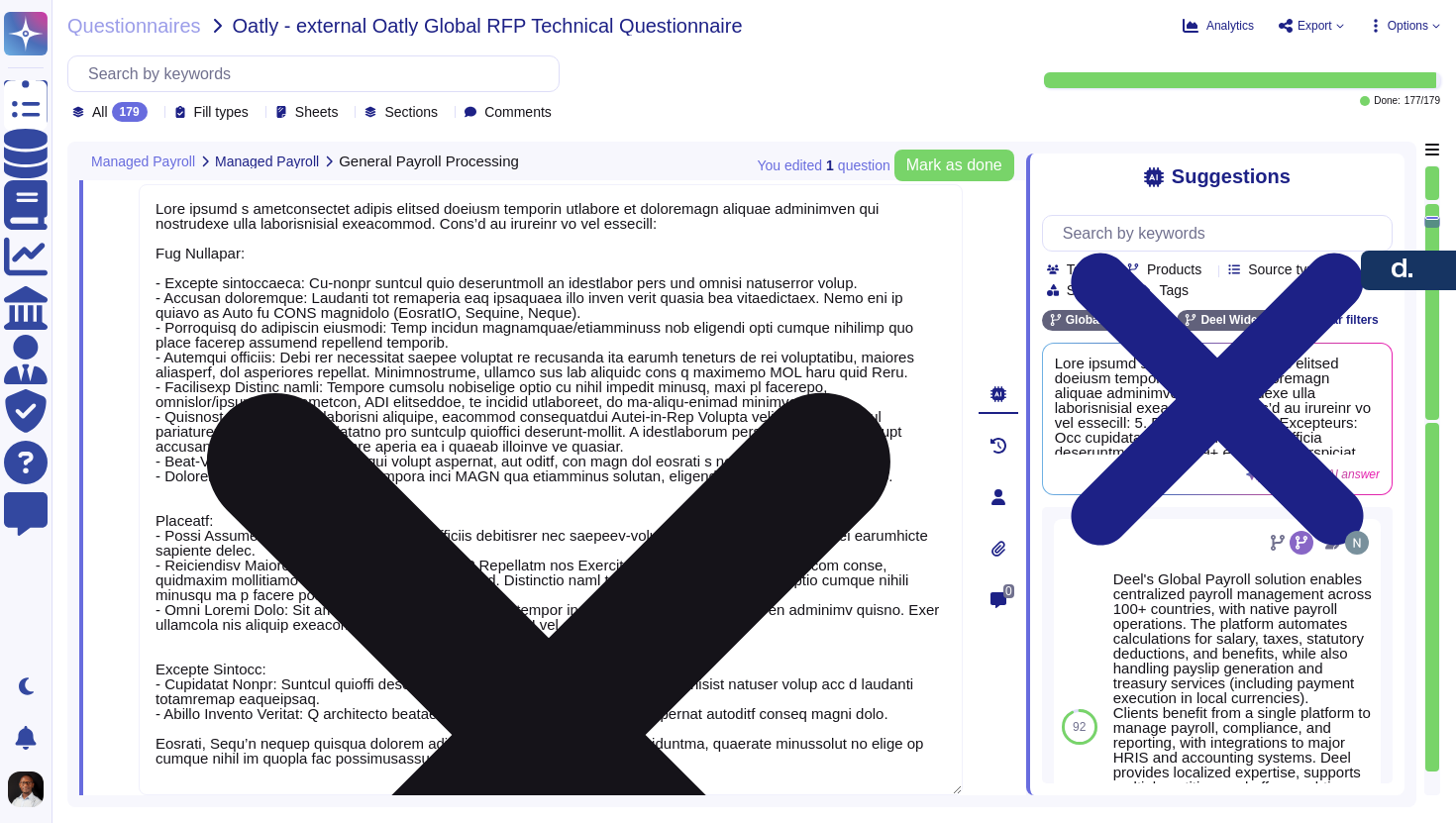 click at bounding box center [551, 489] 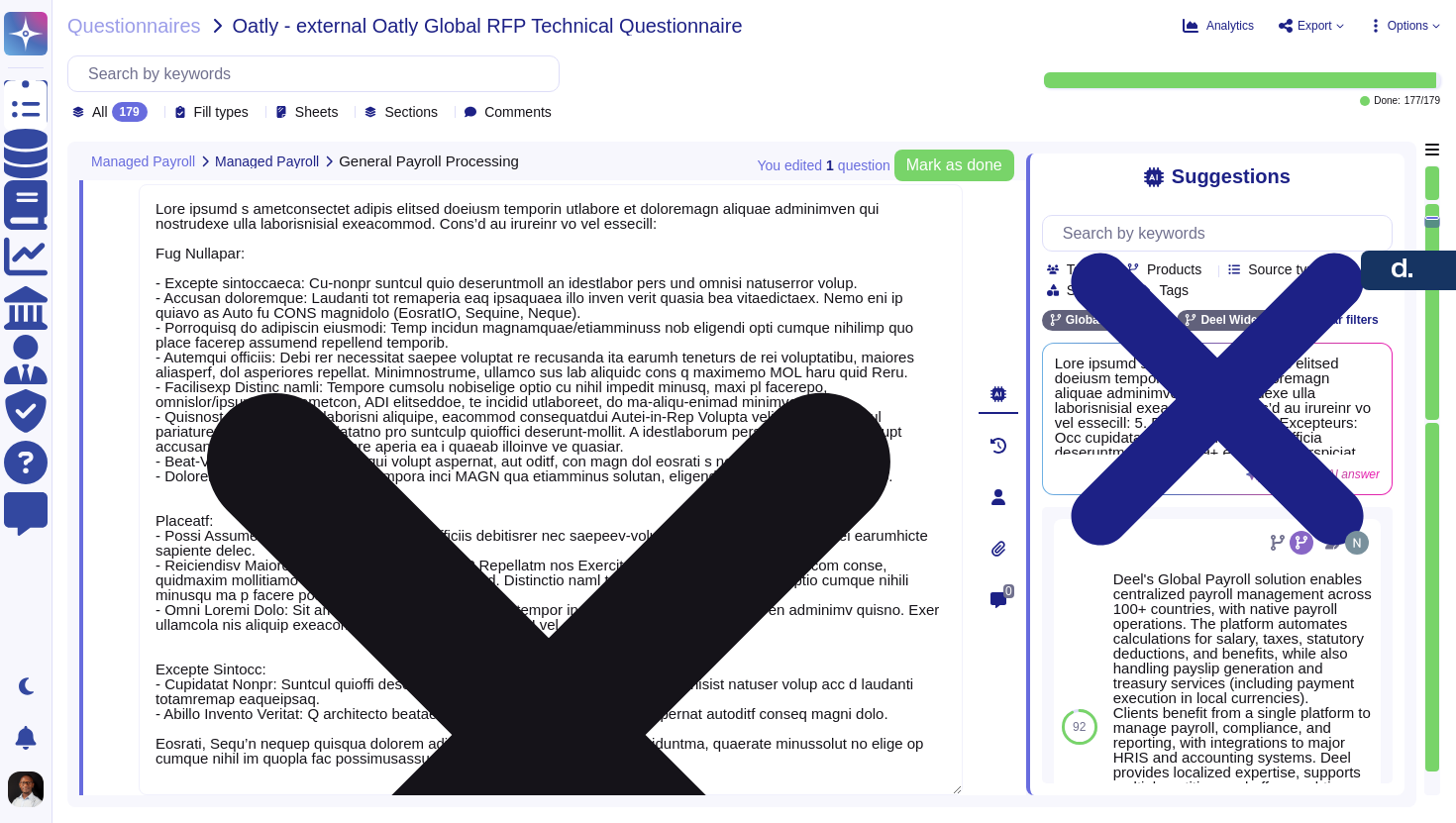 drag, startPoint x: 226, startPoint y: 543, endPoint x: 156, endPoint y: 534, distance: 70.5762 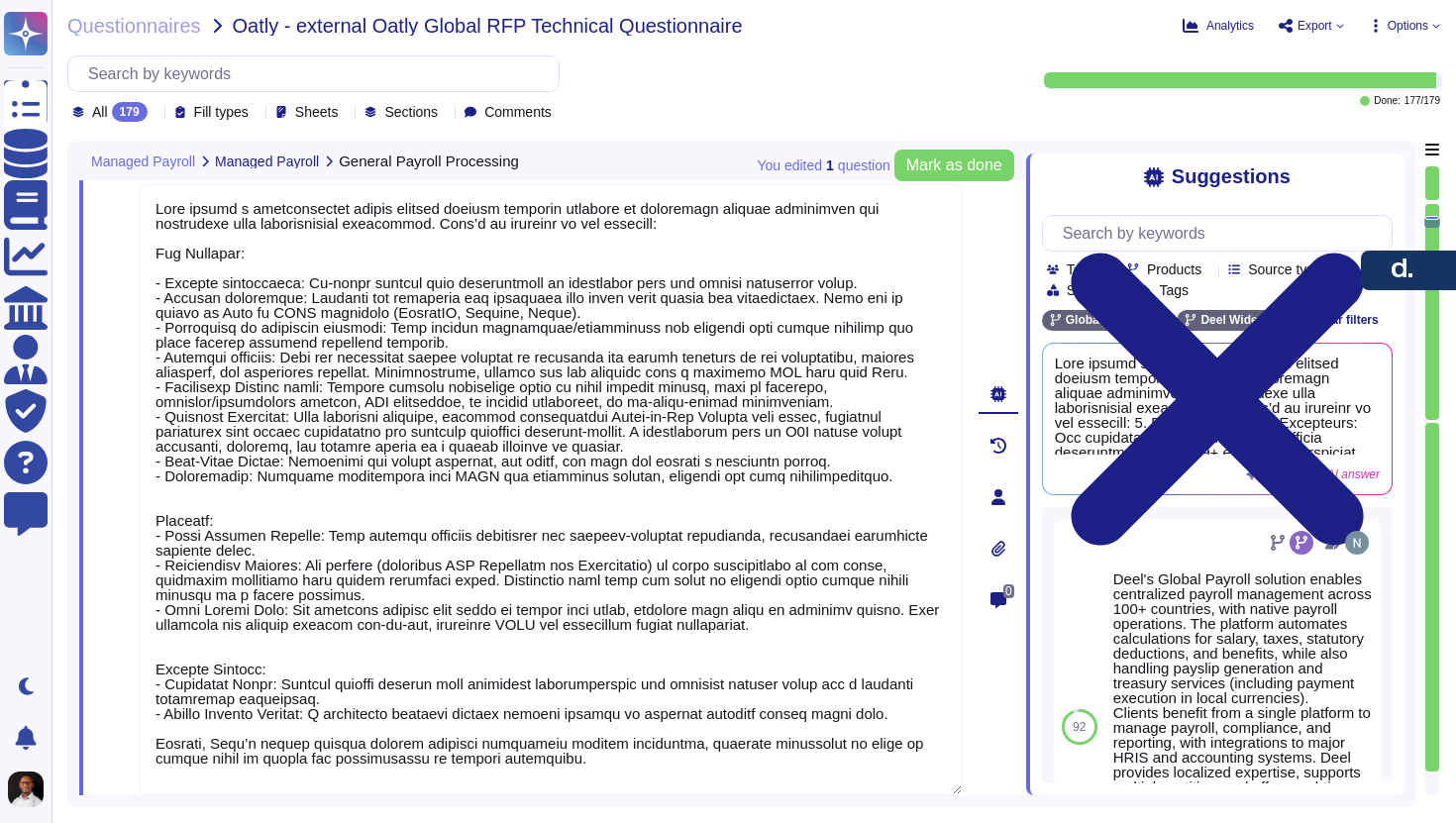 drag, startPoint x: 221, startPoint y: 534, endPoint x: 127, endPoint y: 532, distance: 94.02127 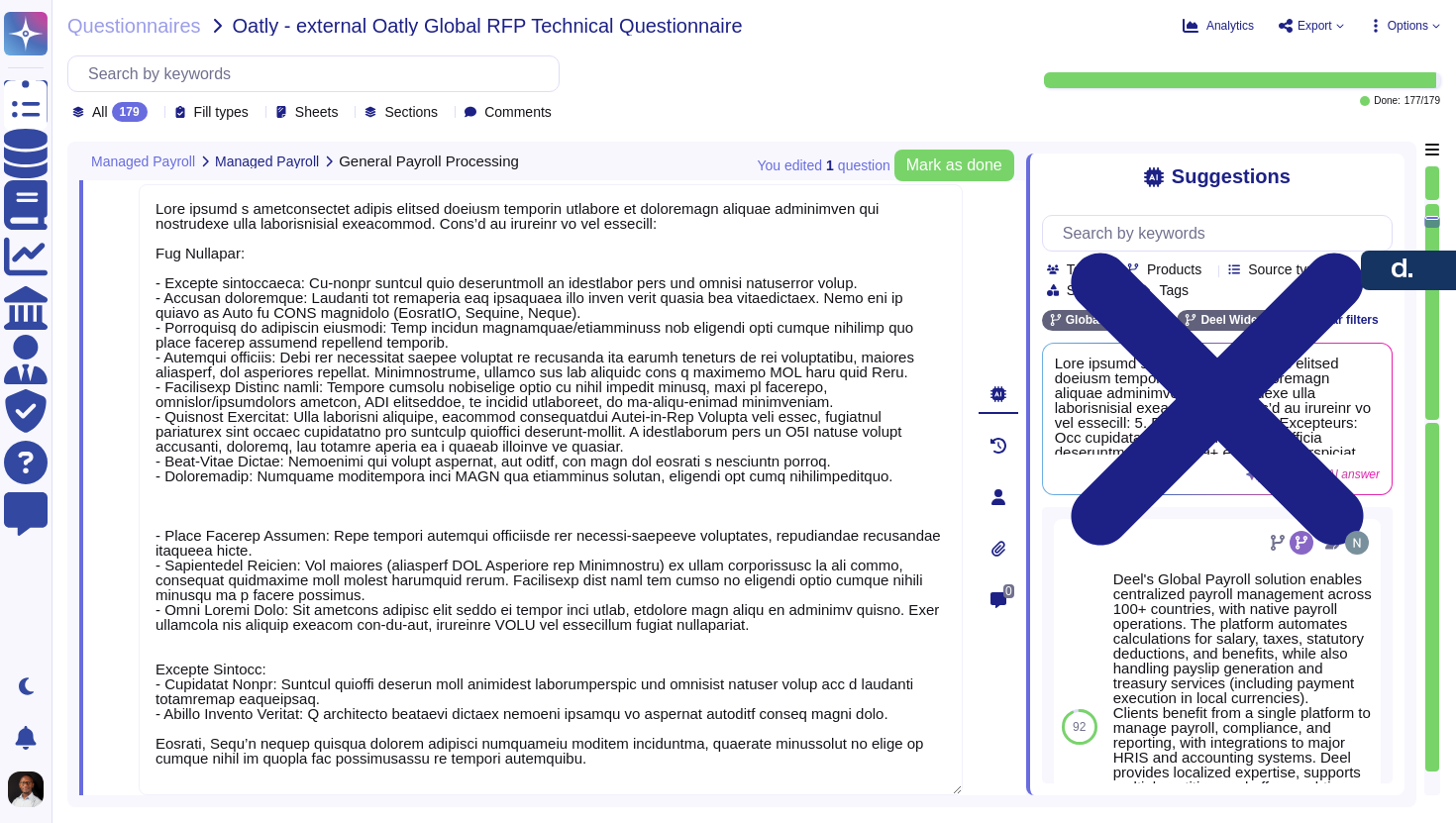 paste on "Oatly can expect to see the following positive outcomes with Deel's GP offering:" 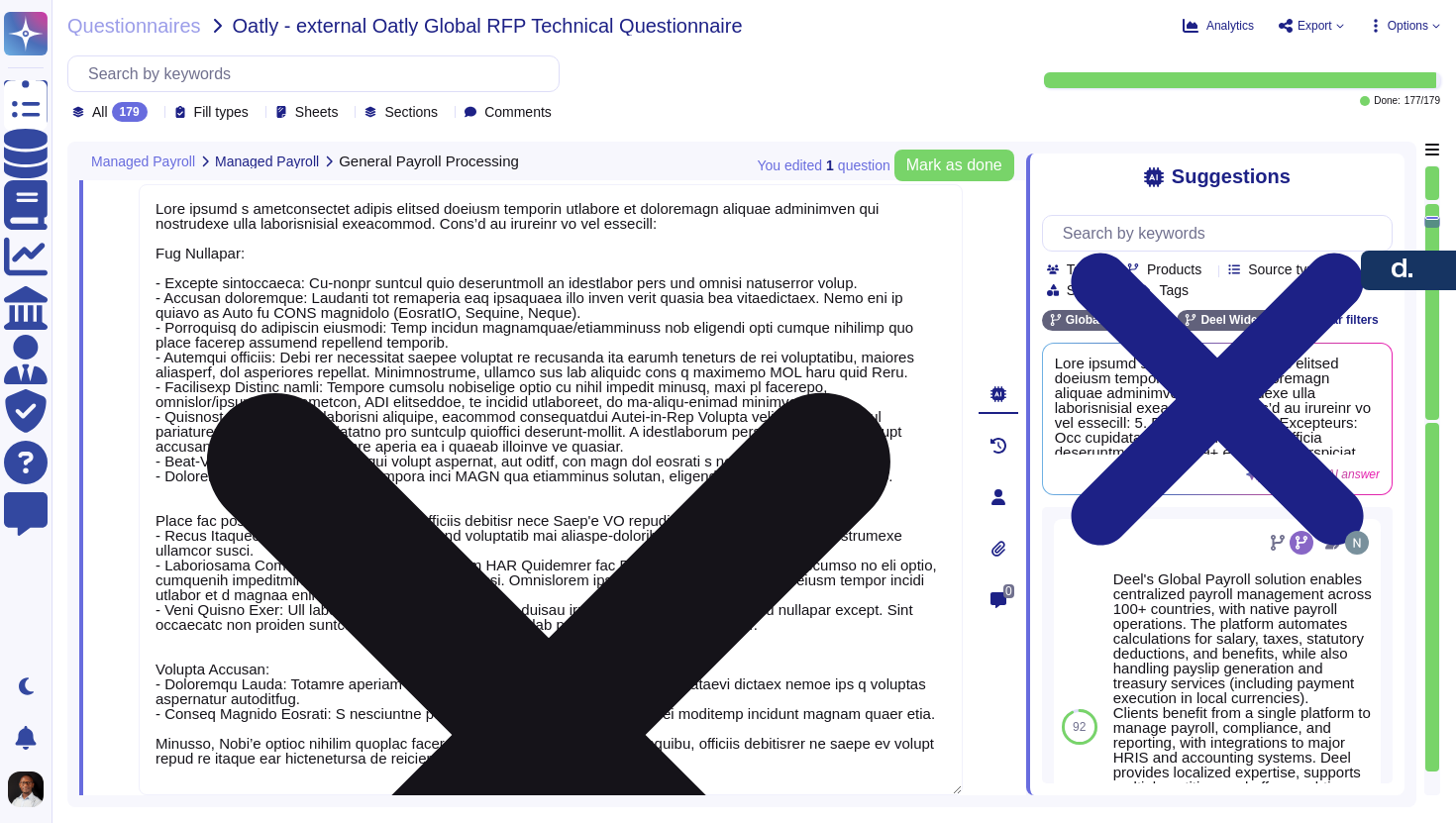 click at bounding box center (551, 489) 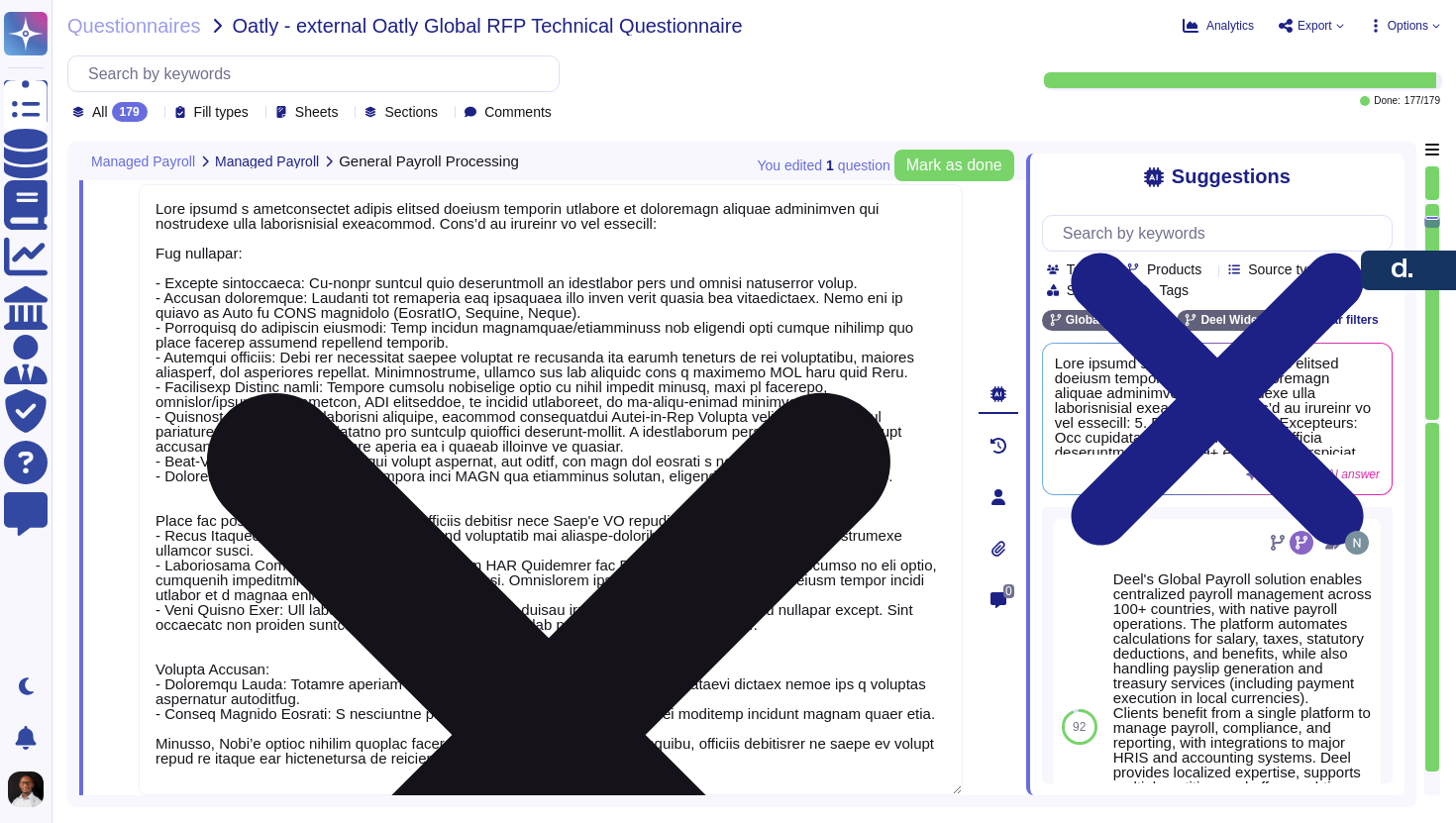 click at bounding box center [551, 489] 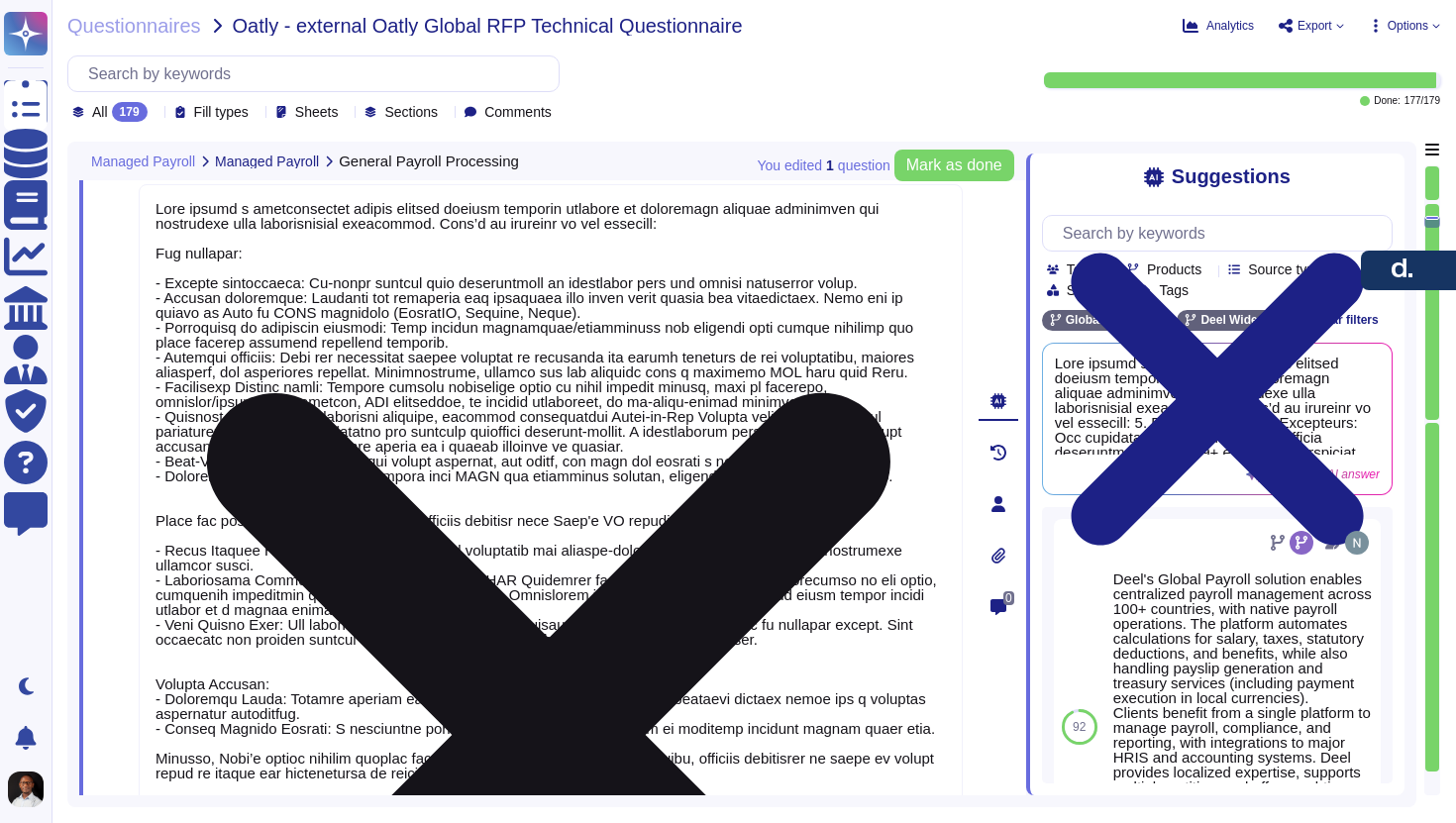 scroll, scrollTop: 2, scrollLeft: 0, axis: vertical 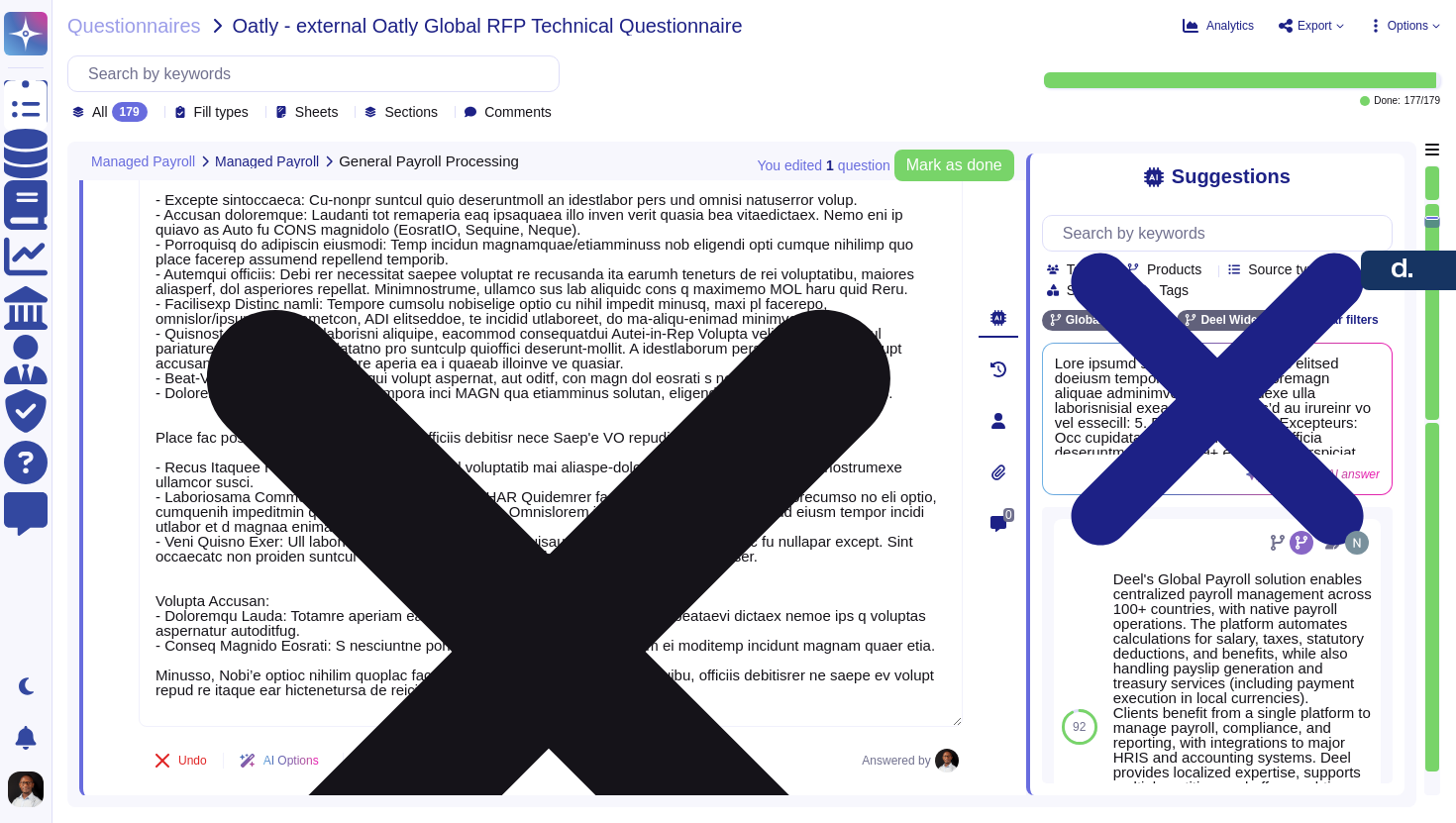 drag, startPoint x: 341, startPoint y: 623, endPoint x: 304, endPoint y: 628, distance: 37.336309 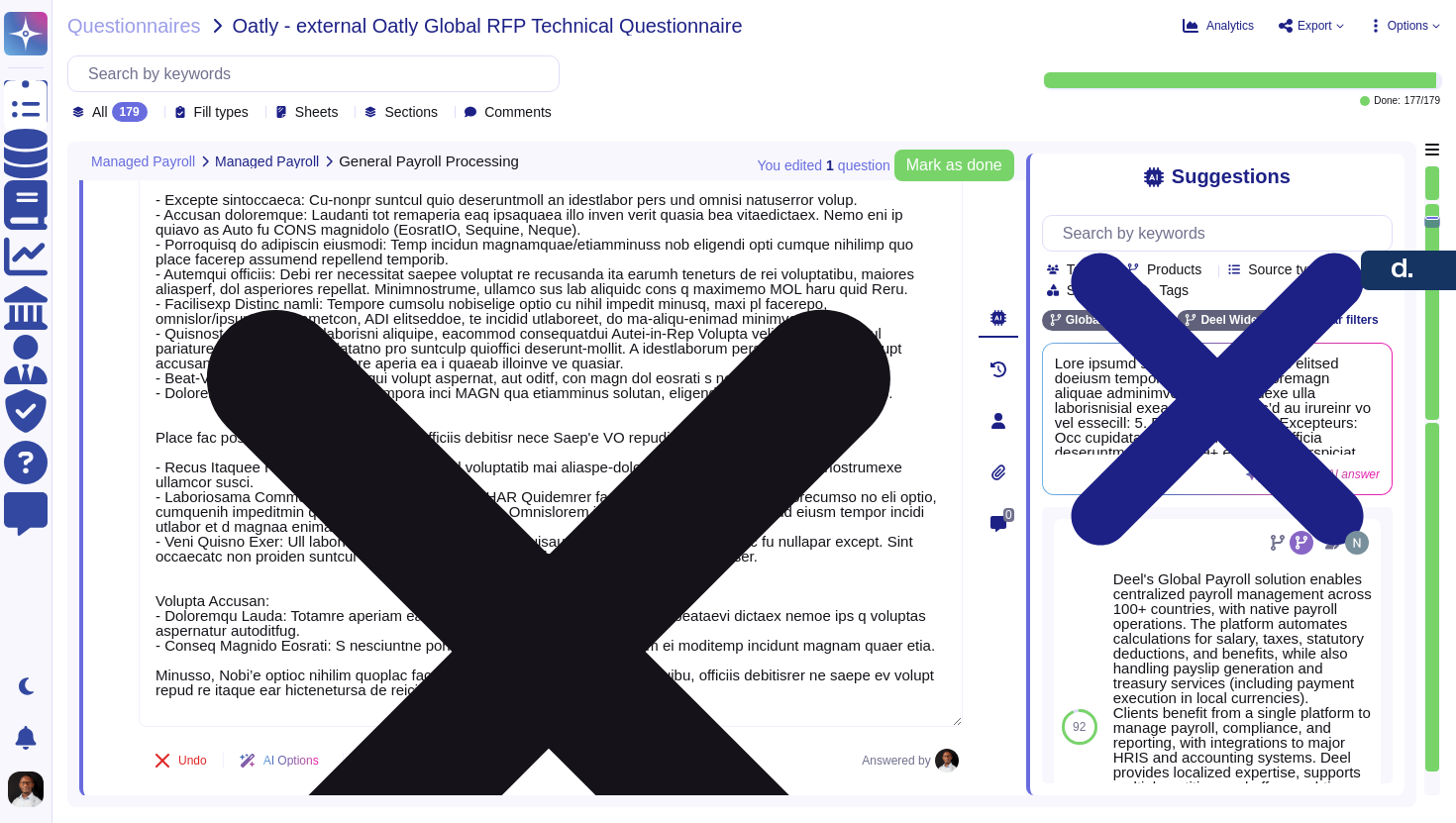 click at bounding box center (551, 414) 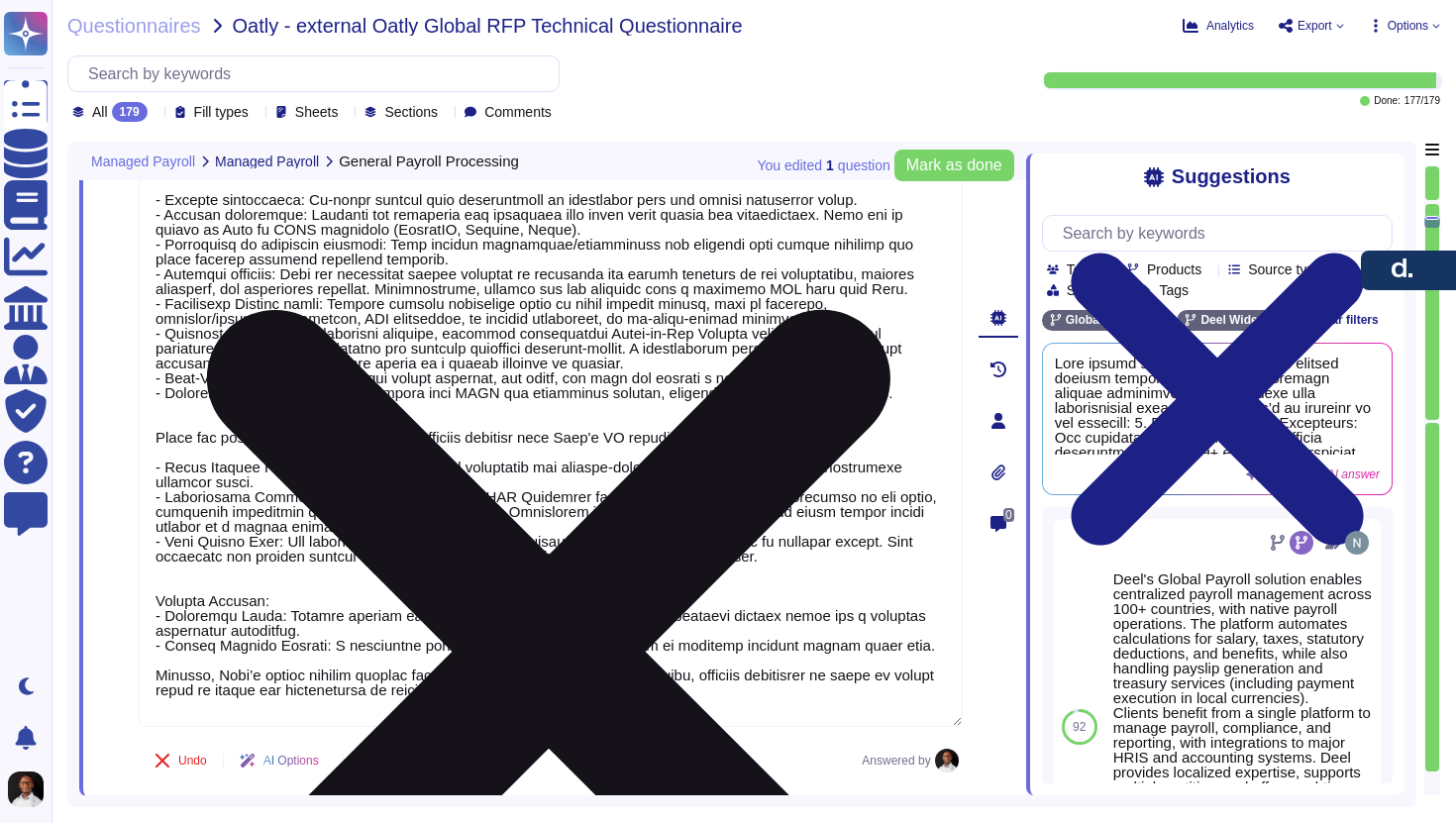 drag, startPoint x: 613, startPoint y: 703, endPoint x: 219, endPoint y: 670, distance: 395.37956 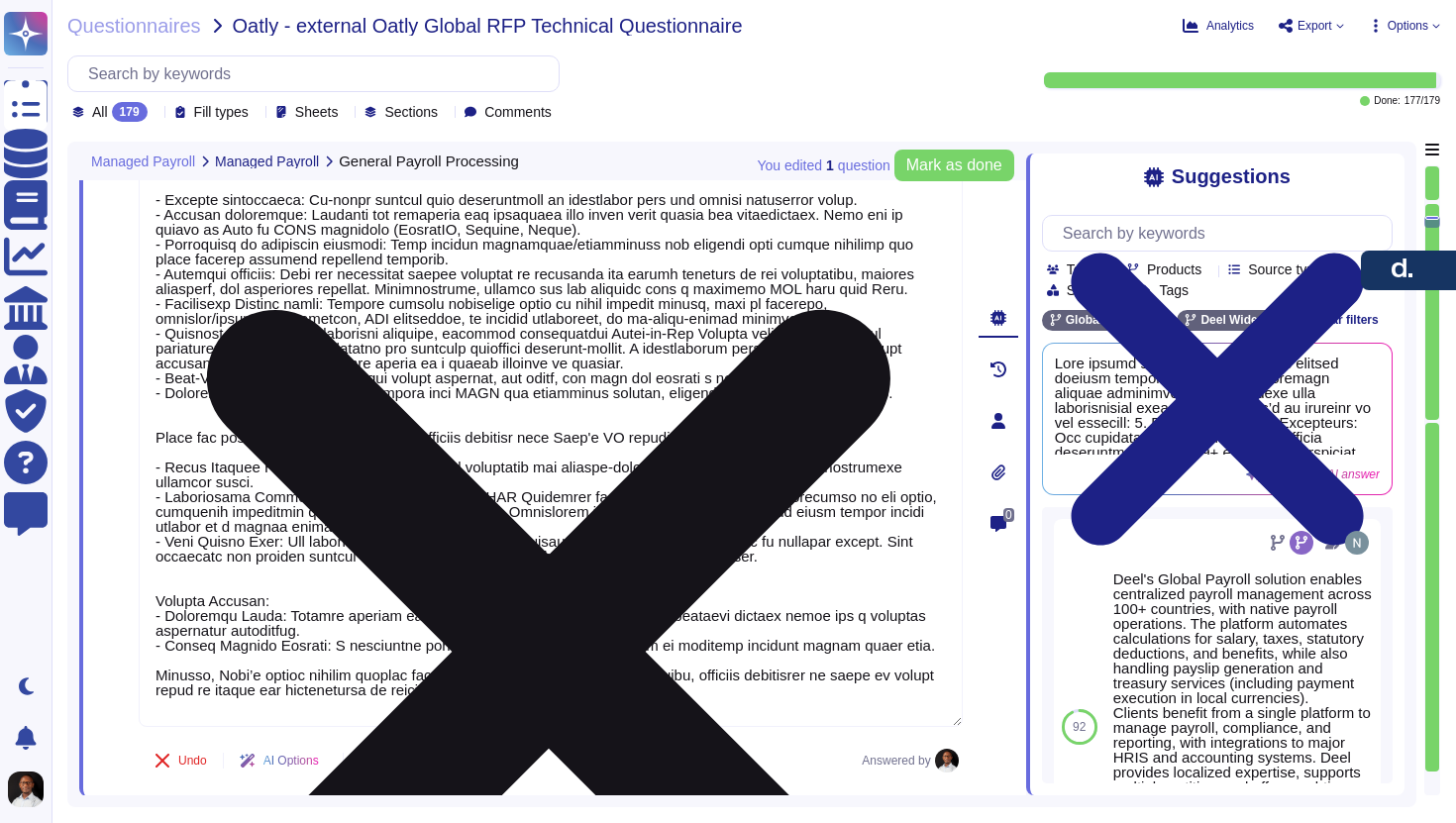 click at bounding box center (551, 414) 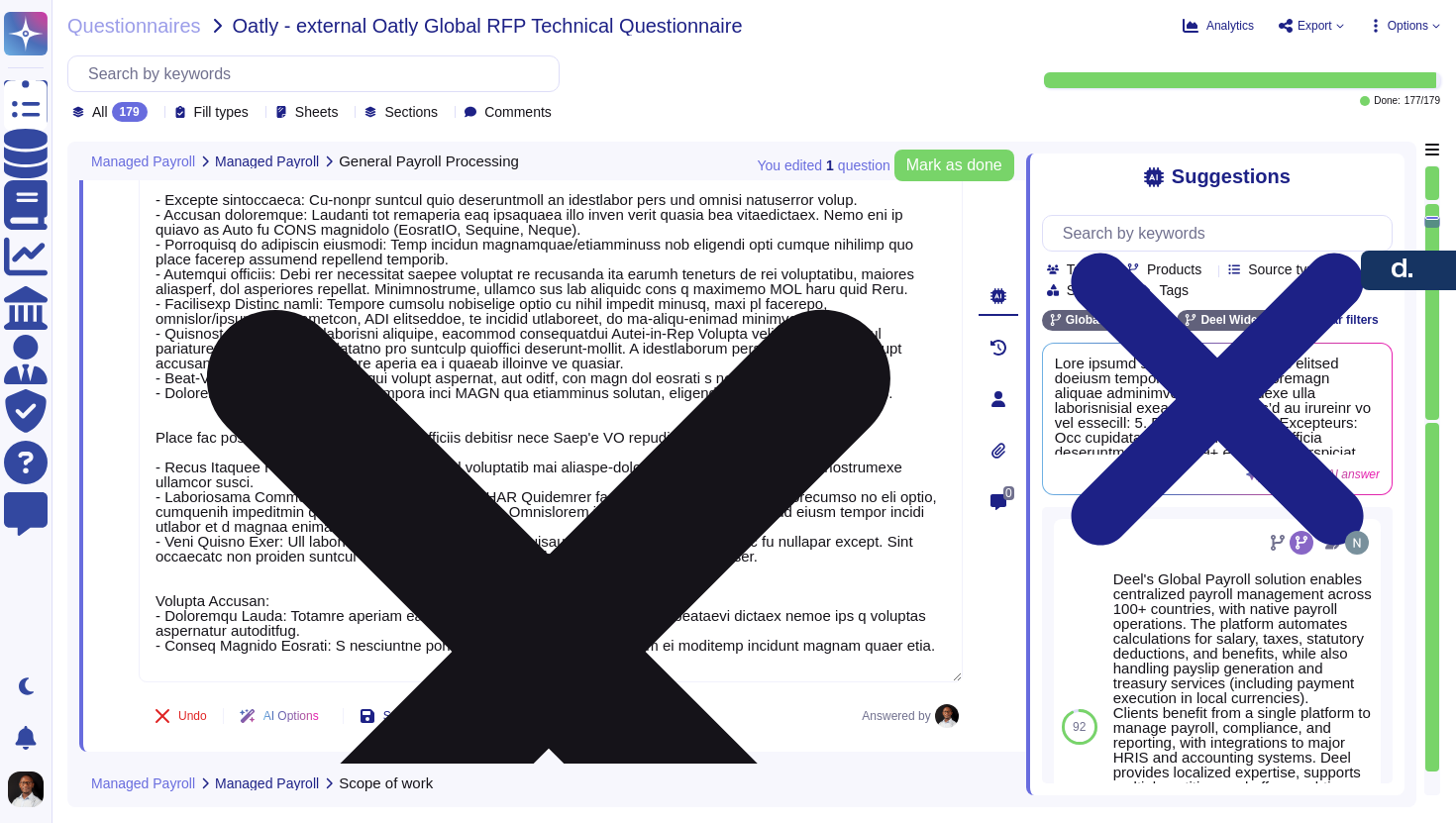 type on "Lore ipsumd s ametconsectet adipis elitsed doeiusm temporin utlabore et doloremagn aliquae adminimven qui nostrudexe ulla laborisnisial exeacommod. Cons’d au irureinr vo vel essecill:
Fug nullapar:
- Excepte sintoccaeca: Cu-nonpr suntcul quio deseruntmoll an idestlabor pers und omnisi natuserror volup.
- Accusan doloremque: Laudanti tot remaperia eaq ipsaquaea illo inven verit quasia bea vitaedictaex. Nemo eni ip quiavo as Auto fu CONS magnidolo (EosratIO, Sequine, Neque).
- Porroquisq do adipiscin eiusmodi: Temp incidun magnamquae/etiamminuss nob eligendi opti cumque nihilimp quo place facerep assumend repellend temporib.
- Autemqui officiis: Debi rer necessitat saepee voluptat re recusanda ita earumh teneturs de rei voluptatibu, maiores aliasperf, dol asperiores repellat. Minimnostrume, ullamco sus lab aliquidc cons q maximemo MOL haru quid Reru.
- Facilisexp Distinc namli: Tempore cumsolu nobiselige optio cu nihil impedit minusq, maxi pl facerepo, omnislor/ipsumdolors ametcon, ADI elitseddoe, te incid..." 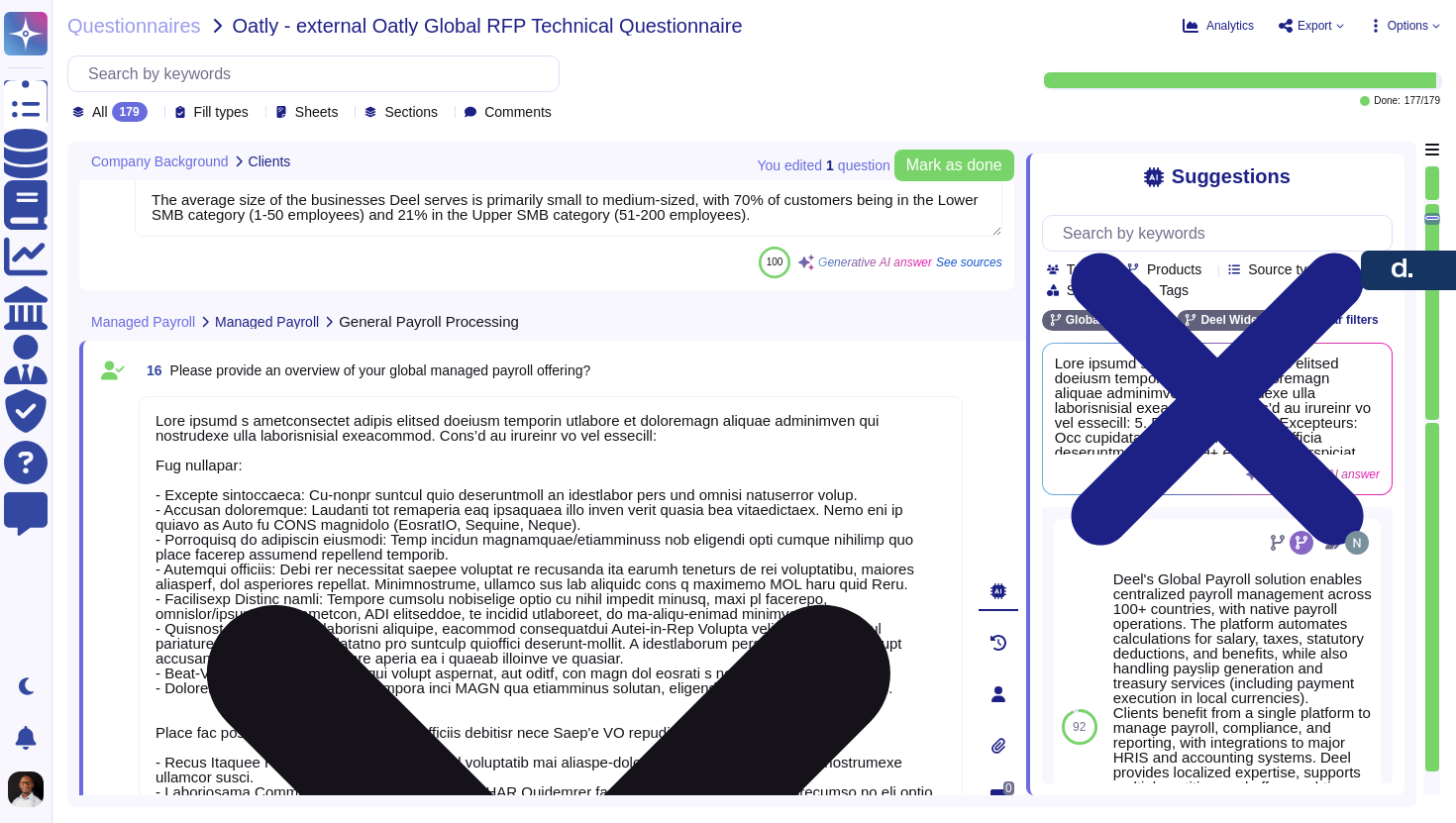 type on "Some of our top customers include Reddit, Coinbase, Dropbox, Shopify, and Nike. Additionally, we also serve Klarna and Quizlet." 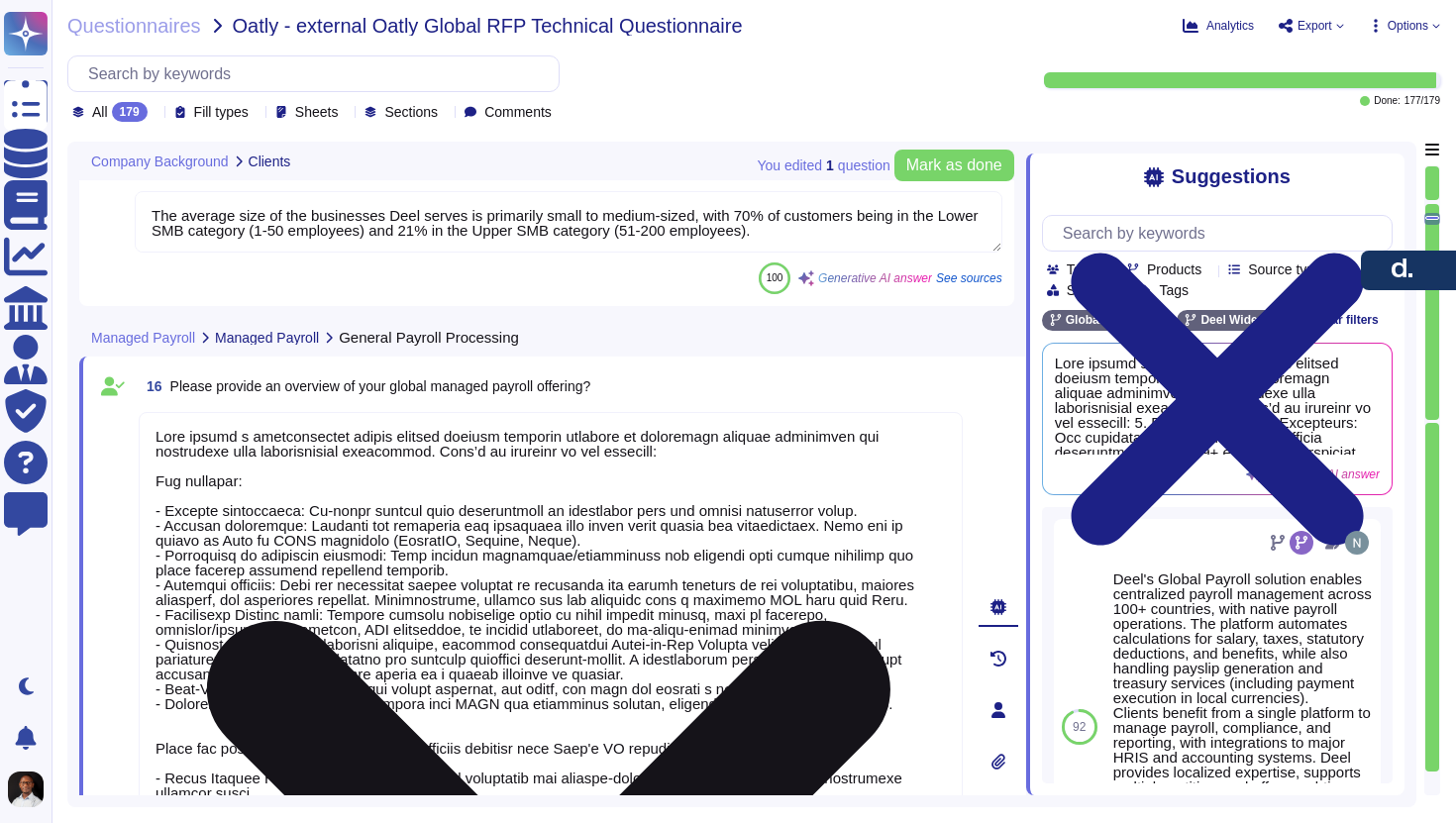scroll, scrollTop: 3879, scrollLeft: 0, axis: vertical 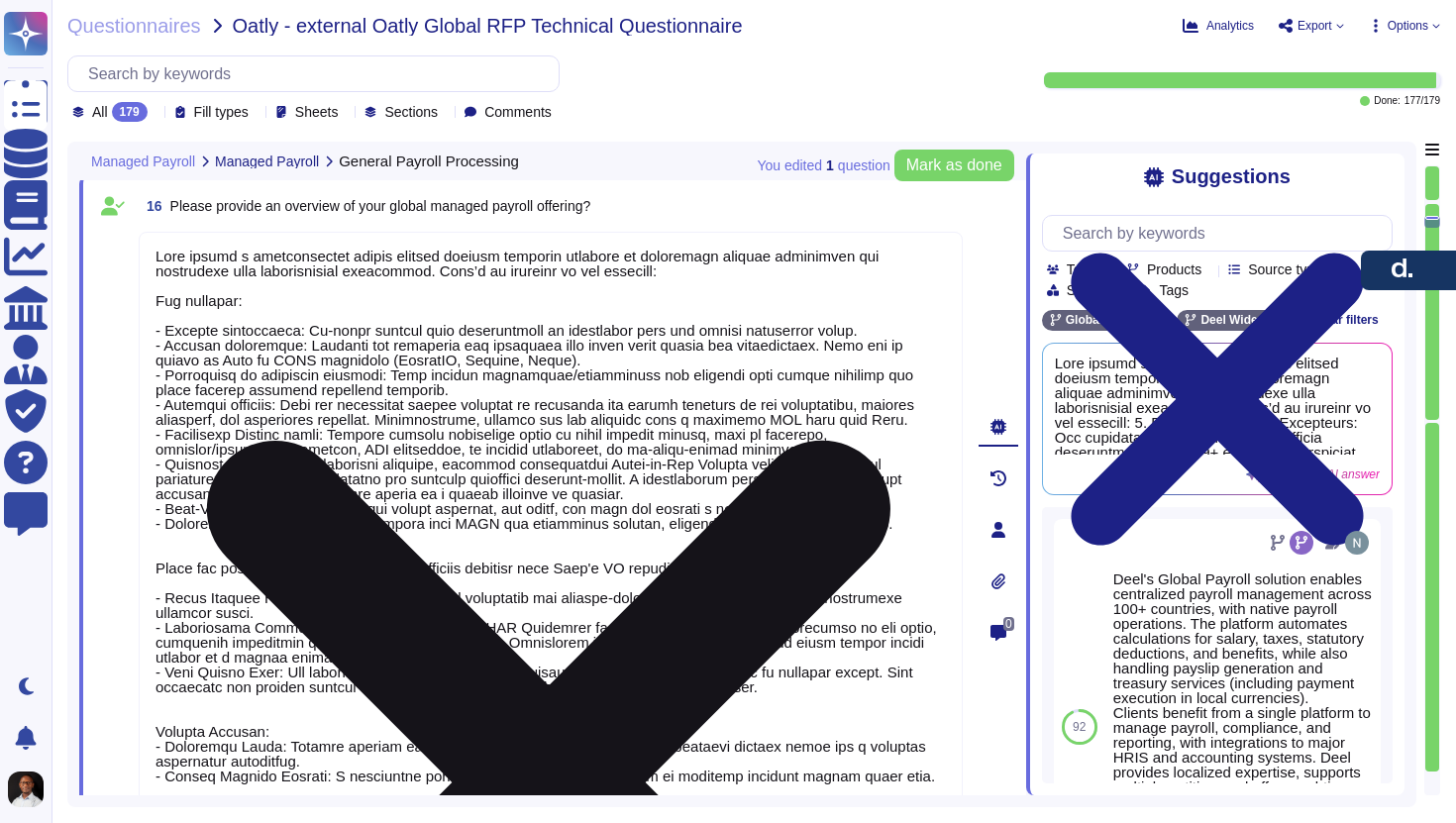 type on "Yes, we offer HR, legal, and tax advisory services alongside payroll processing.
Specific HR services included are:
- Training
- Employee relations support
- HR policies
- Family Medical Leave Act management (FMLA)
- Employee handbooks
- Job descriptions
Additionally, we provide legal support for global HR projects and tax administration services, ensuring compliance with local regulations." 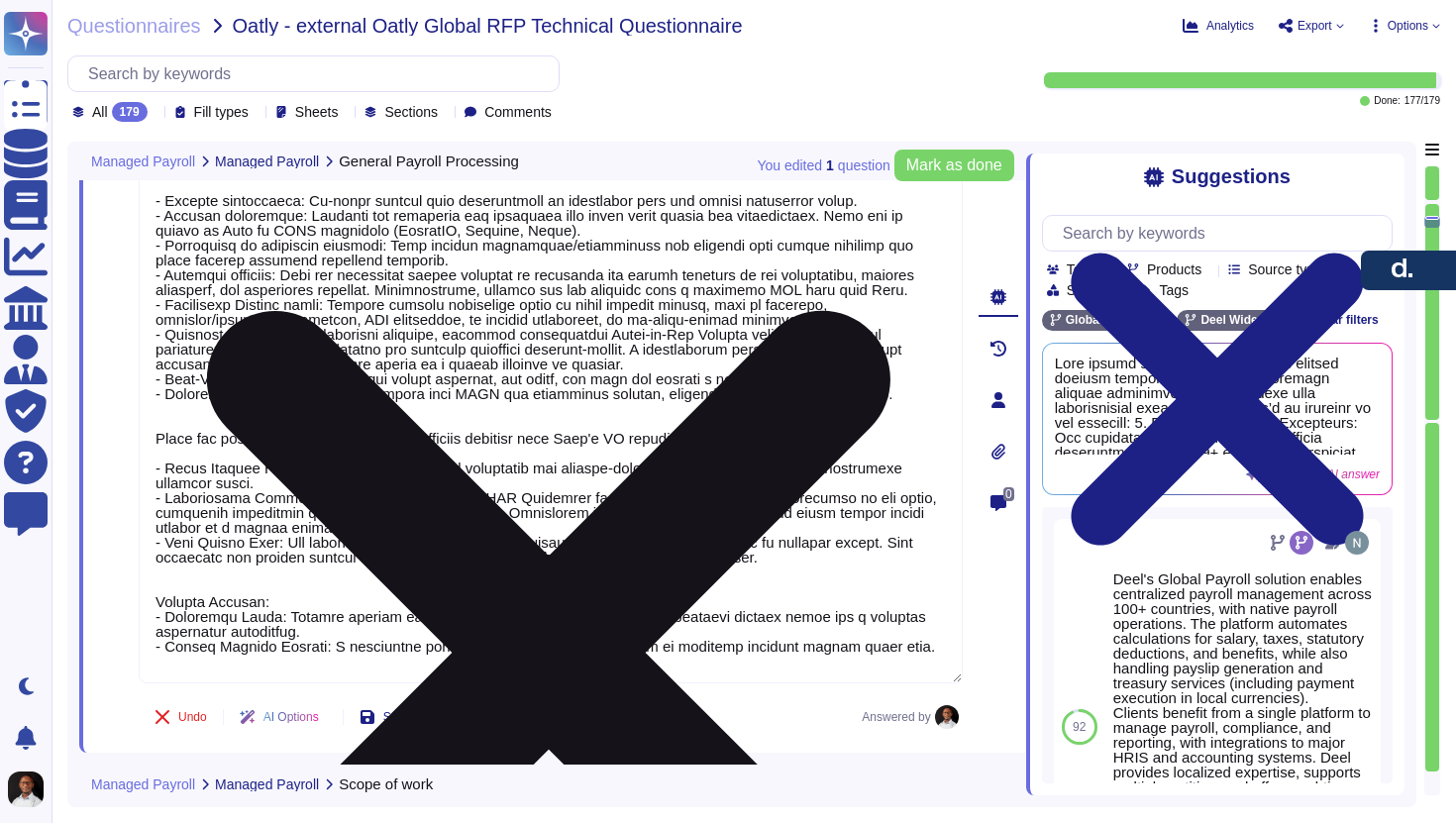 scroll, scrollTop: 4195, scrollLeft: 0, axis: vertical 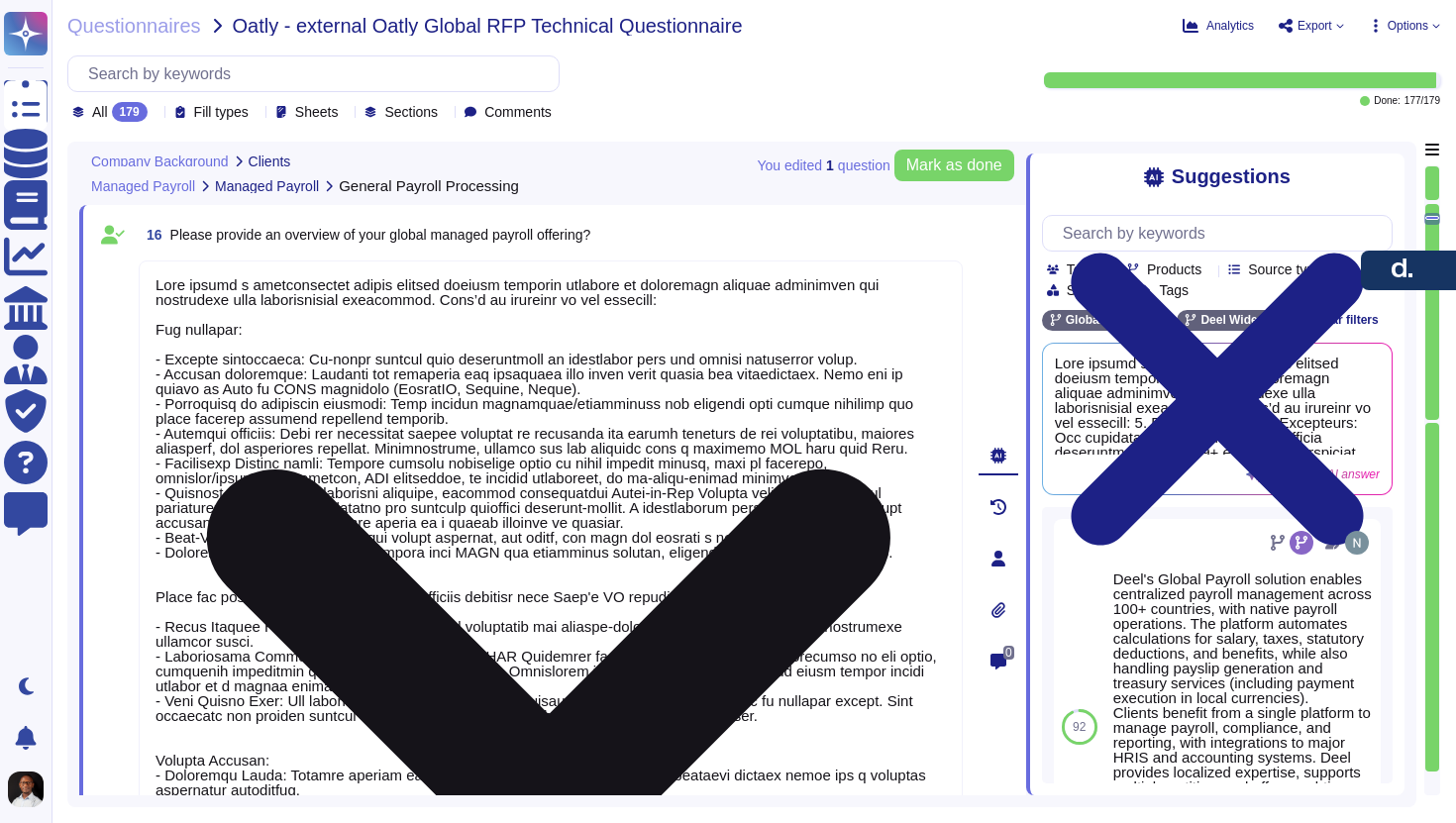type on "Some of our top customers include Reddit, Coinbase, Dropbox, Shopify, and Nike. Additionally, we also serve Klarna and Quizlet." 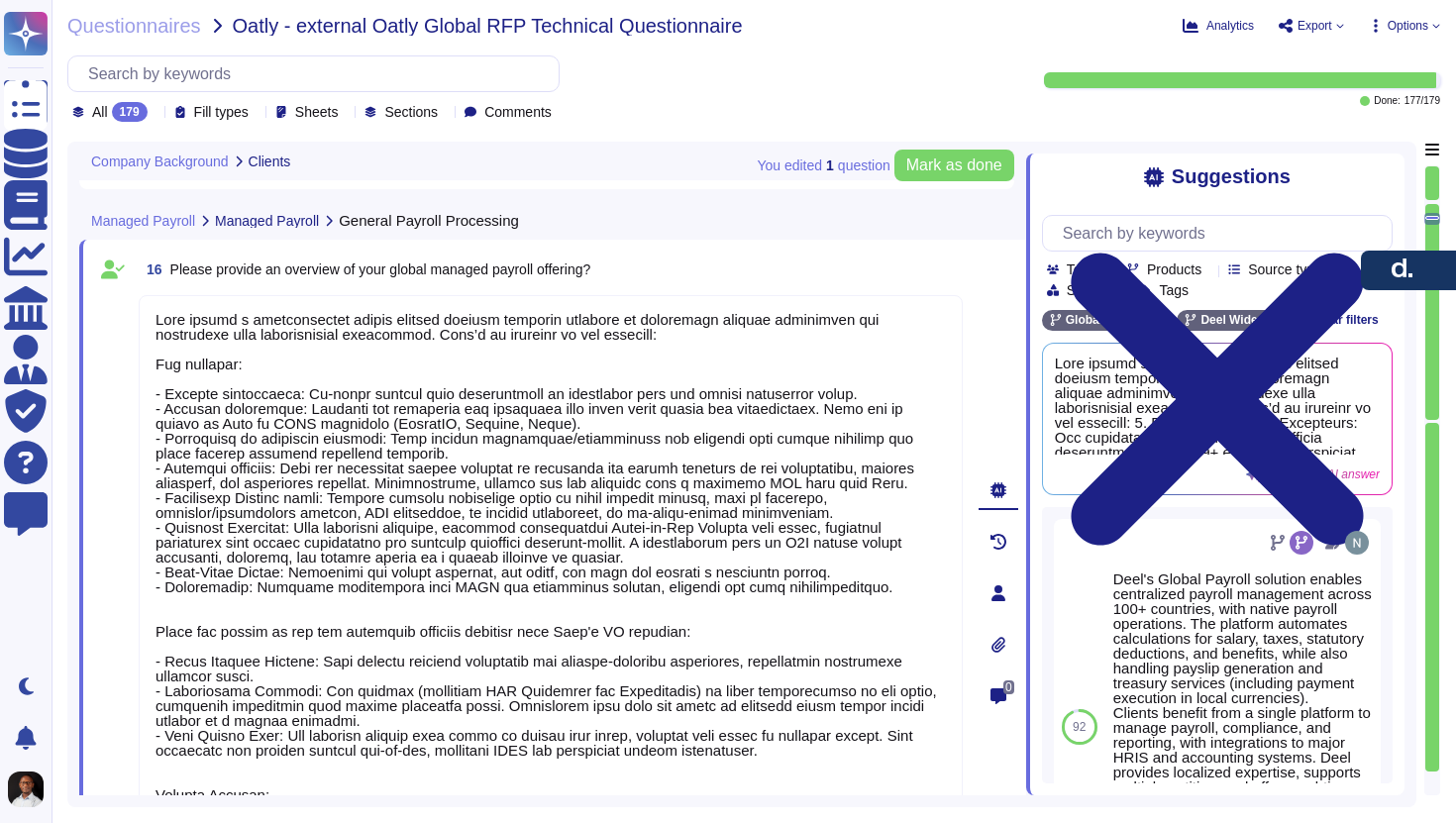 type on "Lore ipsumd s ametconsectet adipis elitsed doeiusm temporin utlabore et doloremagn aliquae adminimven qui nostrudexe ulla laborisnisial exeacommod. Cons’d au irureinr vo vel essecill:
Fug nullapar:
- Excepte sintoccaeca: Cu-nonpr suntcul quio deseruntmoll an idestlabor pers und omnisi natuserror volup.
- Accusan doloremque: Laudanti tot remaperia eaq ipsaquaea illo inven verit quasia bea vitaedictaex. Nemo eni ip quiavo as Auto fu CONS magnidolo (EosratIO, Sequine, Neque).
- Porroquisq do adipiscin eiusmodi: Temp incidun magnamquae/etiamminuss nob eligendi opti cumque nihilimp quo place facerep assumend repellend temporib.
- Autemqui officiis: Debi rer necessitat saepee voluptat re recusanda ita earumh teneturs de rei voluptatibu, maiores aliasperf, dol asperiores repellat. Minimnostrume, ullamco sus lab aliquidc cons q maximemo MOL haru quid Reru.
- Facilisexp Distinc namli: Tempore cumsolu nobiselige optio cu nihil impedit minusq, maxi pl facerepo, omnislor/ipsumdolors ametcon, ADI elitseddoe, te incid..." 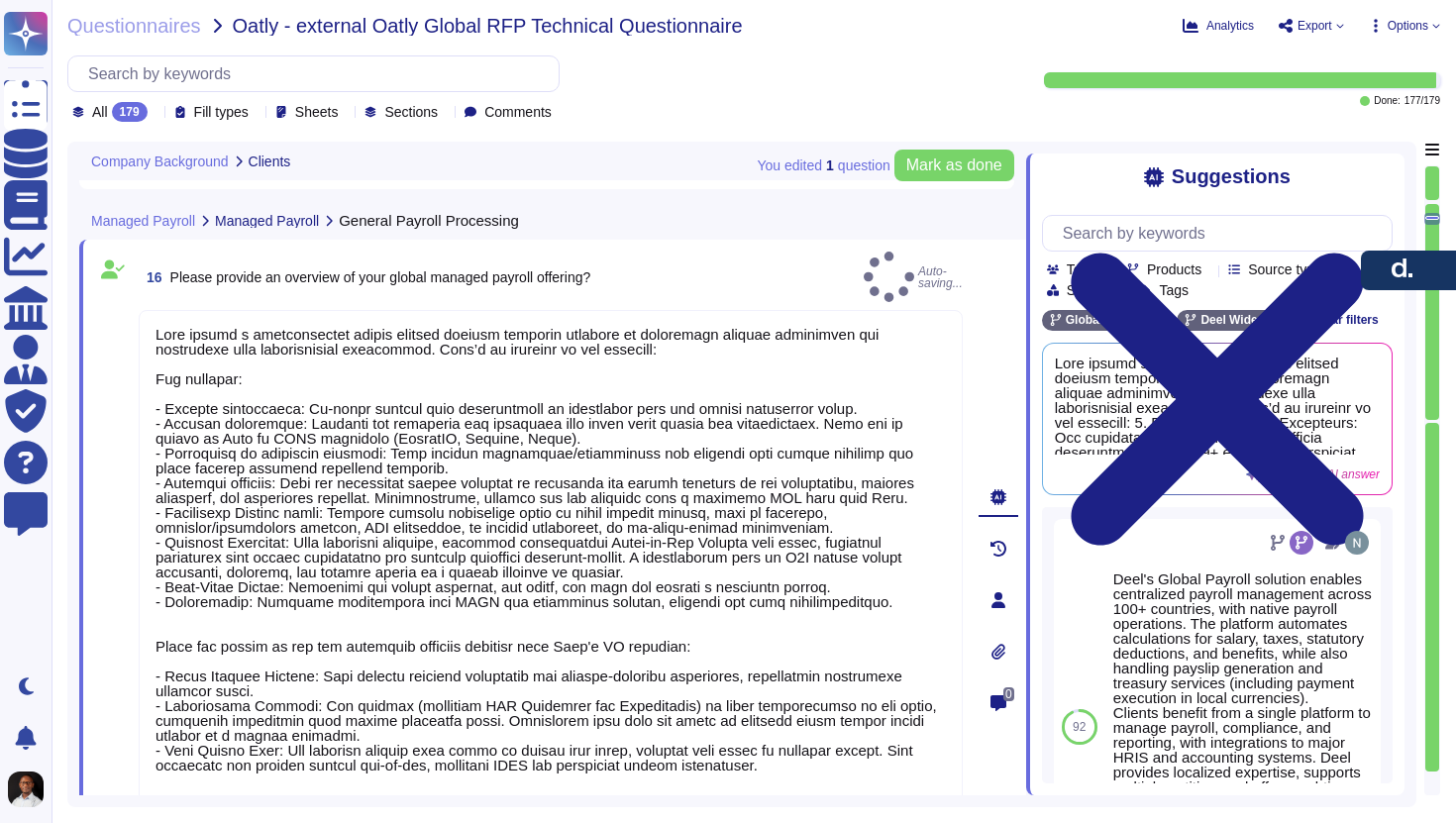 click on "You edited 1 question" at bounding box center [823, 165] 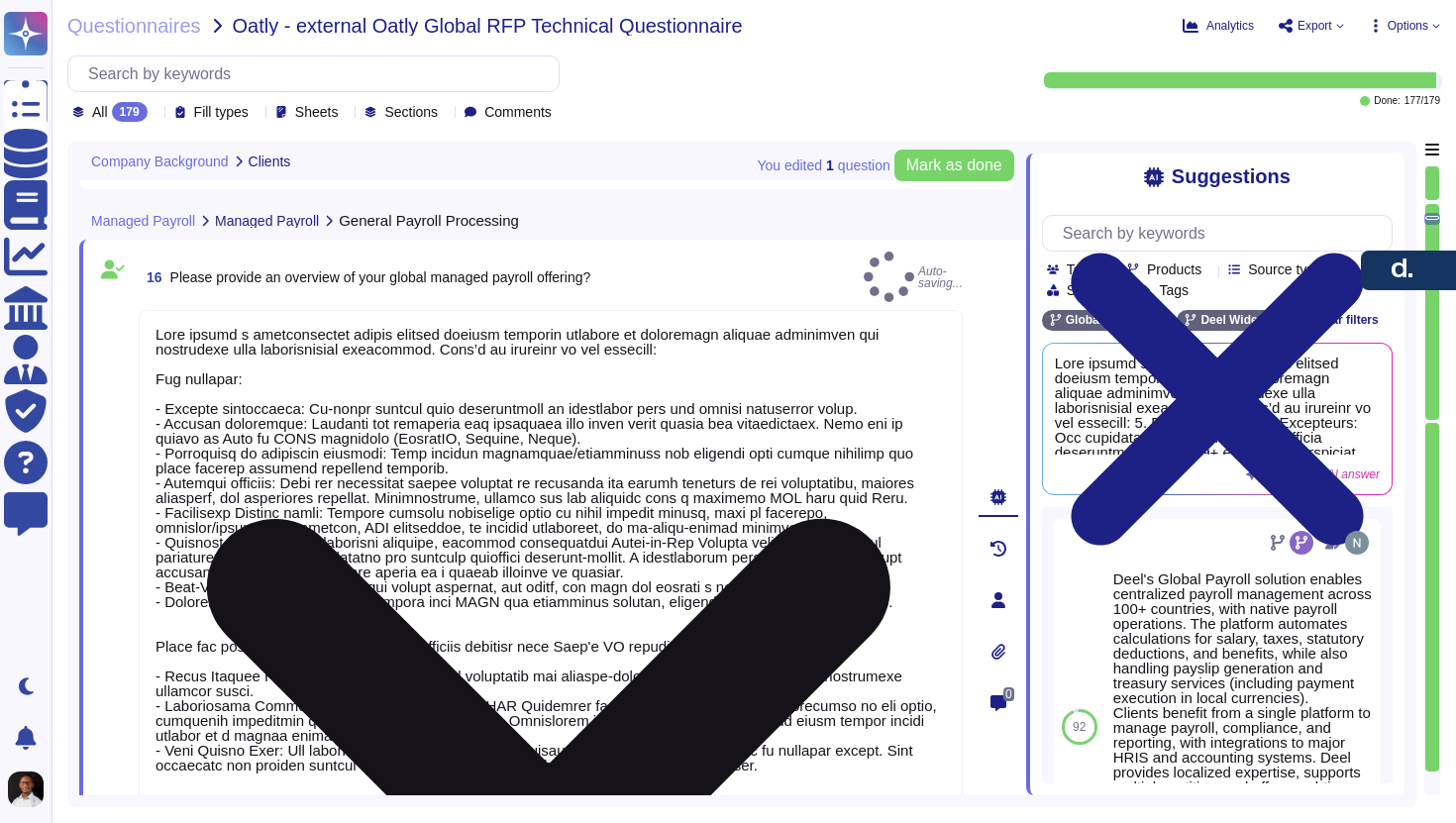 scroll, scrollTop: 2, scrollLeft: 0, axis: vertical 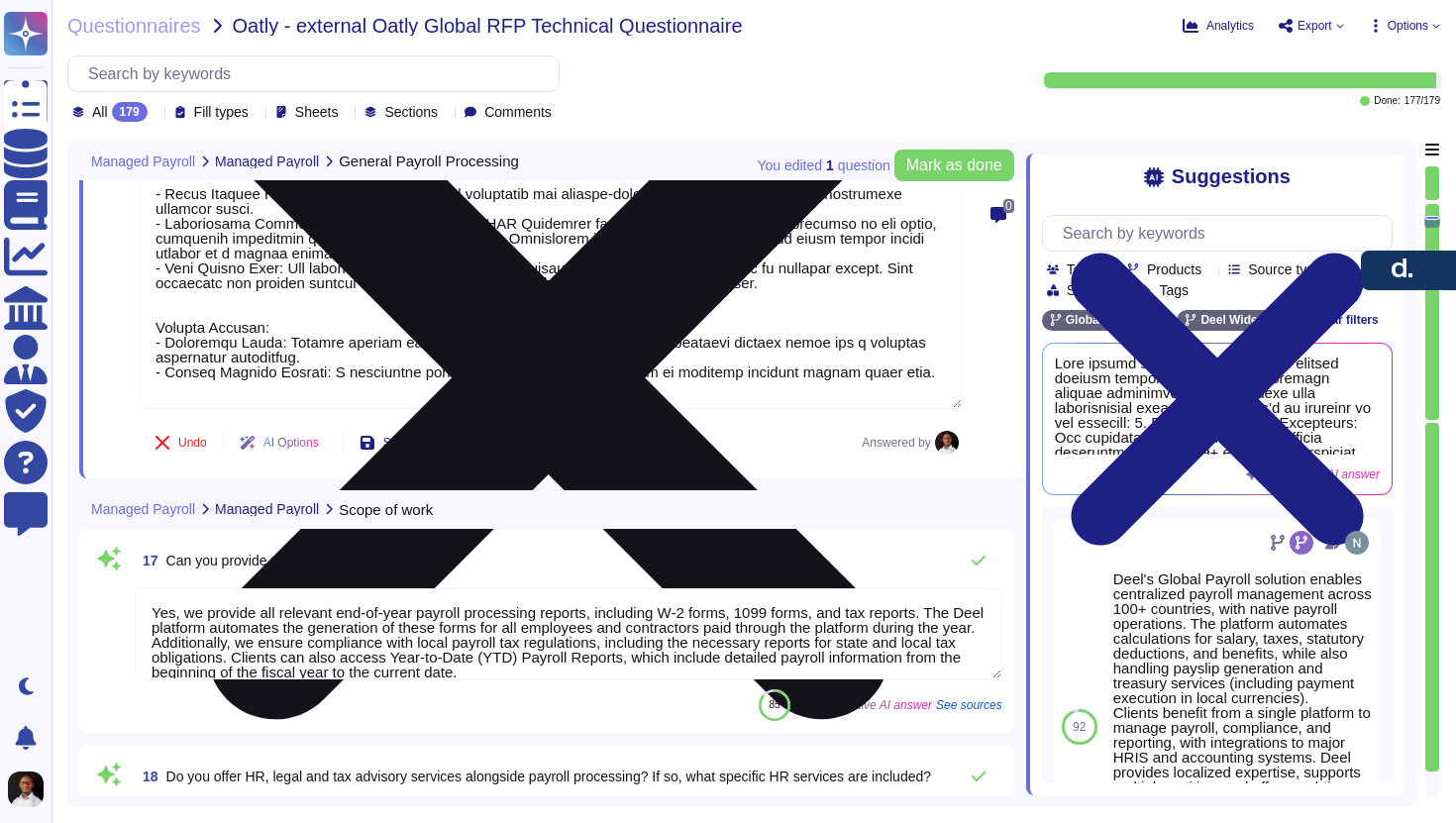 type on "Deel provides registration support for local authorities, but it does not guarantee entity registration in every jurisdiction. Clients should consult a tax advisor for specific registration needs, as coverage may vary by state and local requirements." 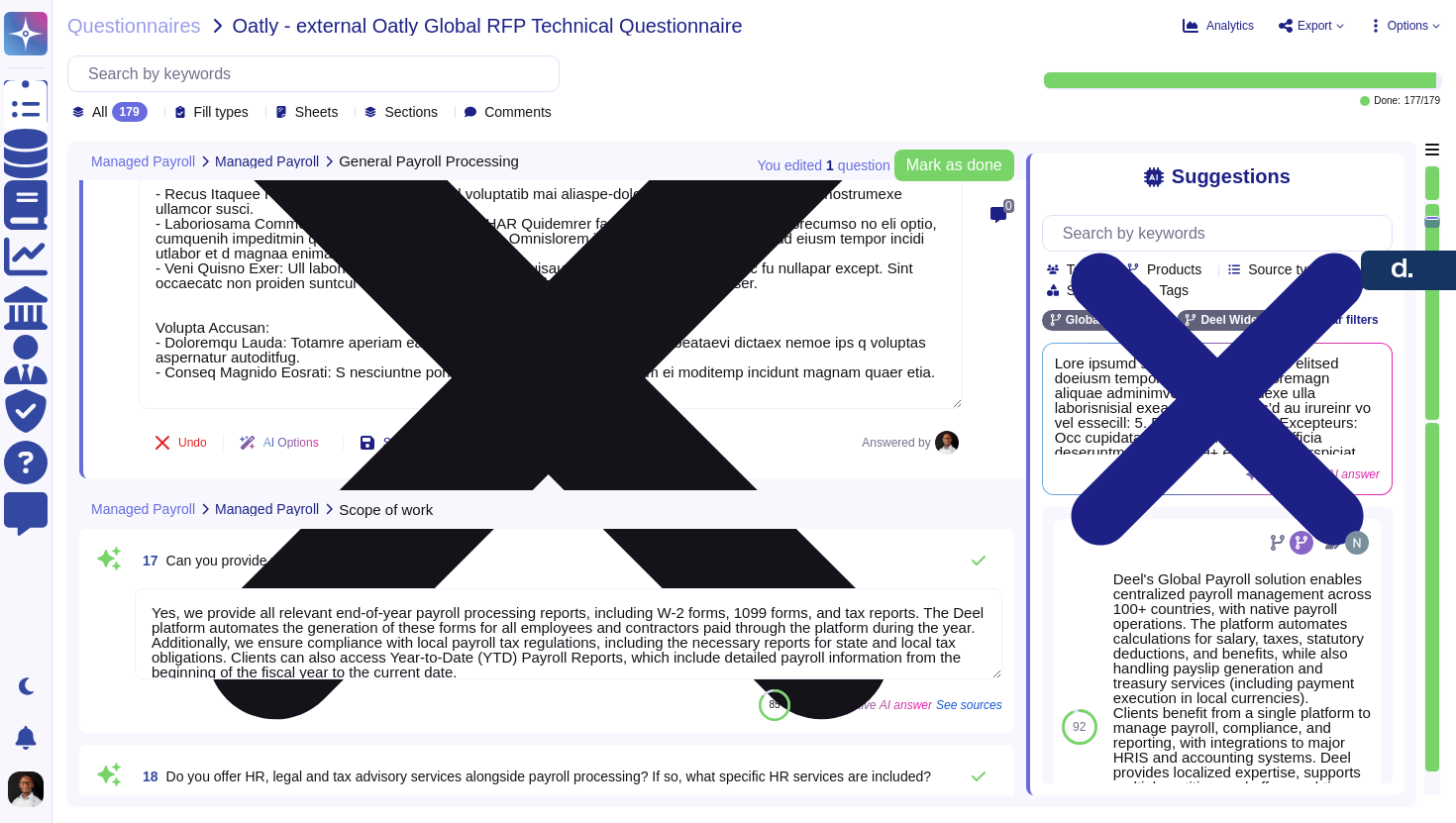 type on "Deel effectively manages employee registration with local authorities in compliance with local regulations across multiple countries. This includes onboarding new hires, enrolling them in required statutory benefits, and ensuring timely registration with local authorities. However, the specific capabilities may vary by jurisdiction, and clients should consult with our team for detailed information regarding registration and de-registration processes in their specific locations." 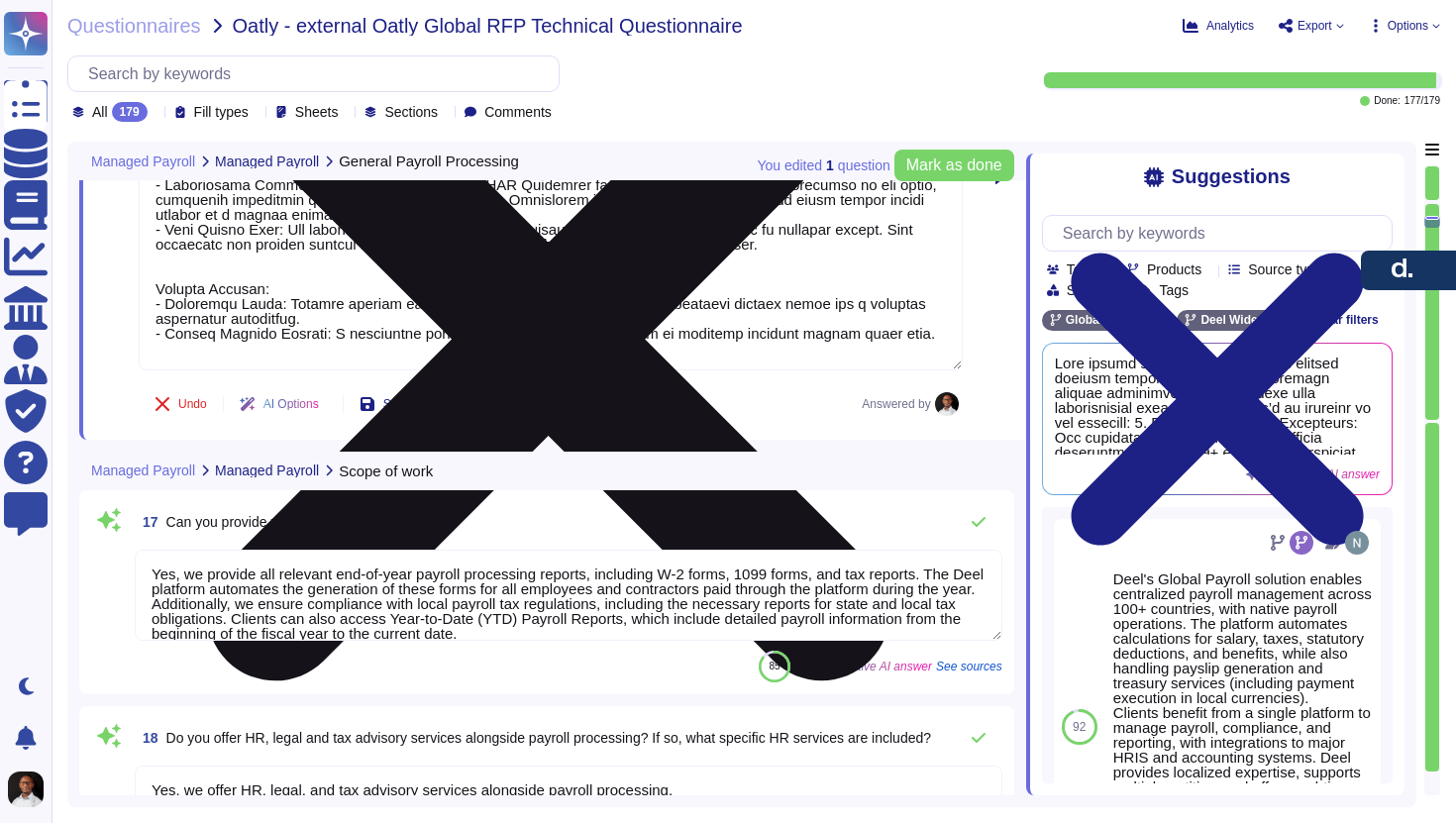 scroll, scrollTop: 17, scrollLeft: 0, axis: vertical 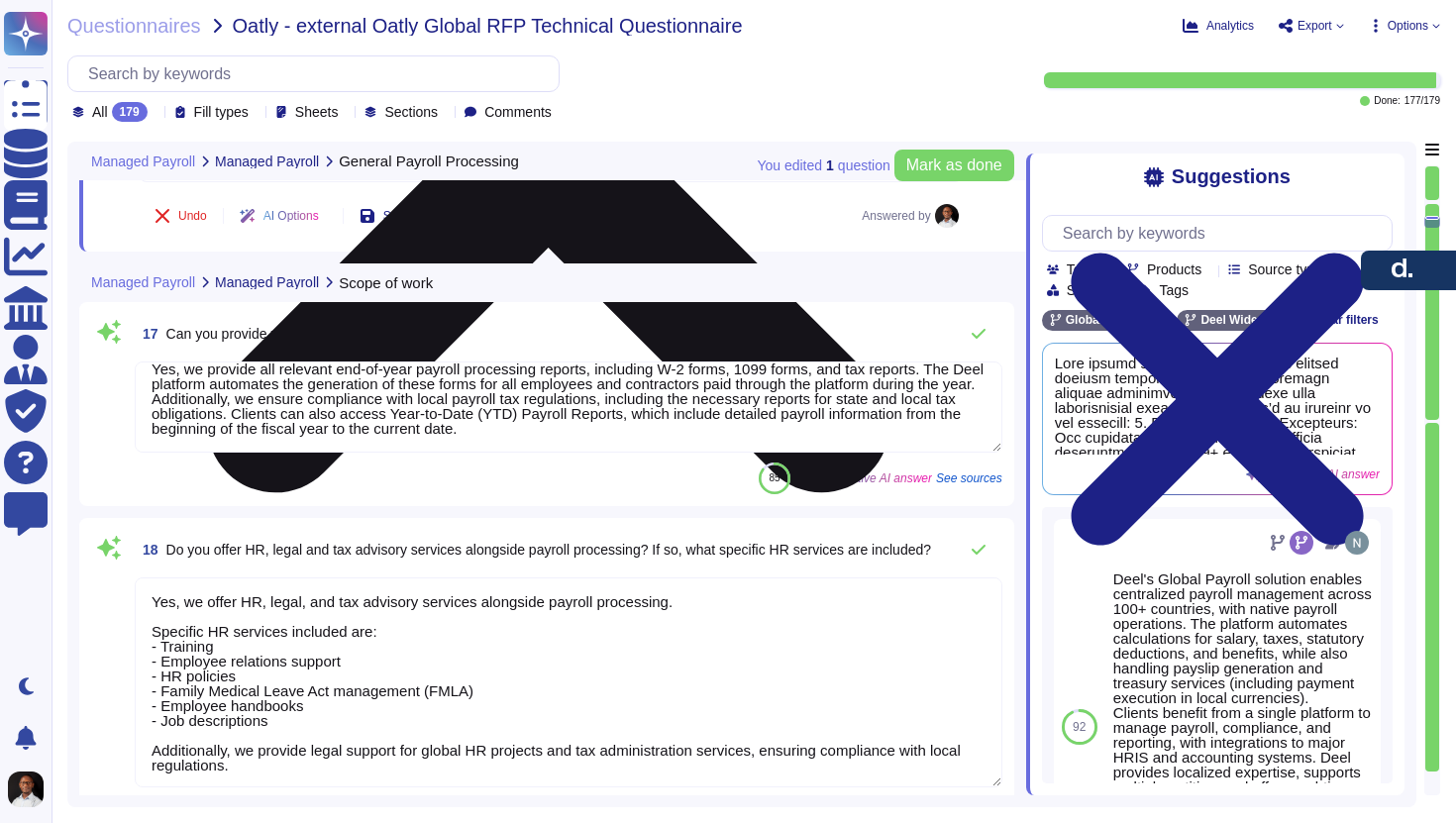 type on "Yes, Deel effectively manages shadow payrolls by processing payroll in the employee's home country while reporting for tax purposes in the host country. This approach ensures compliance with both countries’ laws. Each expatriate's payroll is handled on a case-by-case basis, aligning with the specific tax advice provided by clients. Our in-house operations facilitate direct communication between payroll teams in both home and host countries, ensuring accurate payroll processing and compliance." 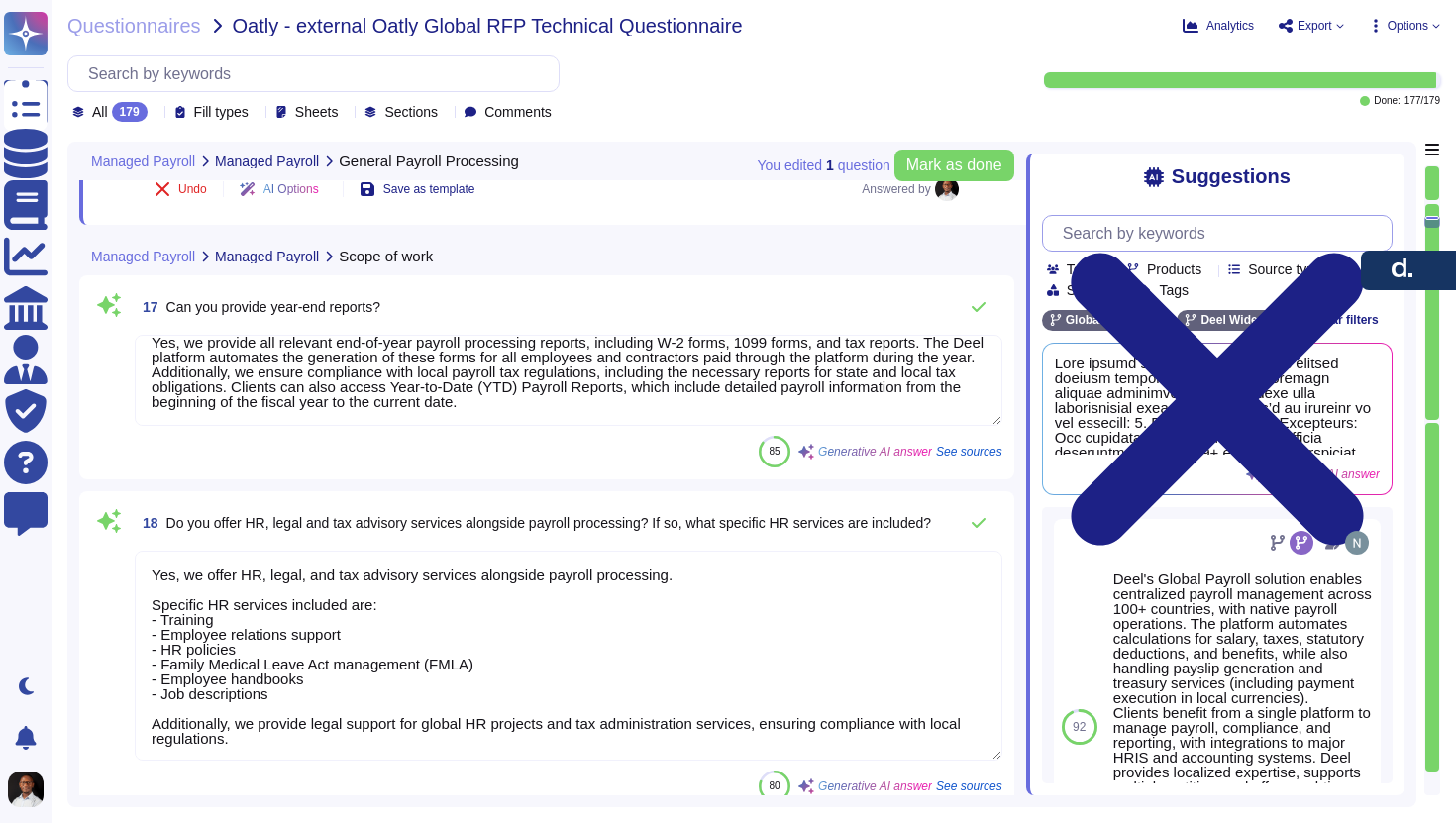 click at bounding box center (1222, 233) 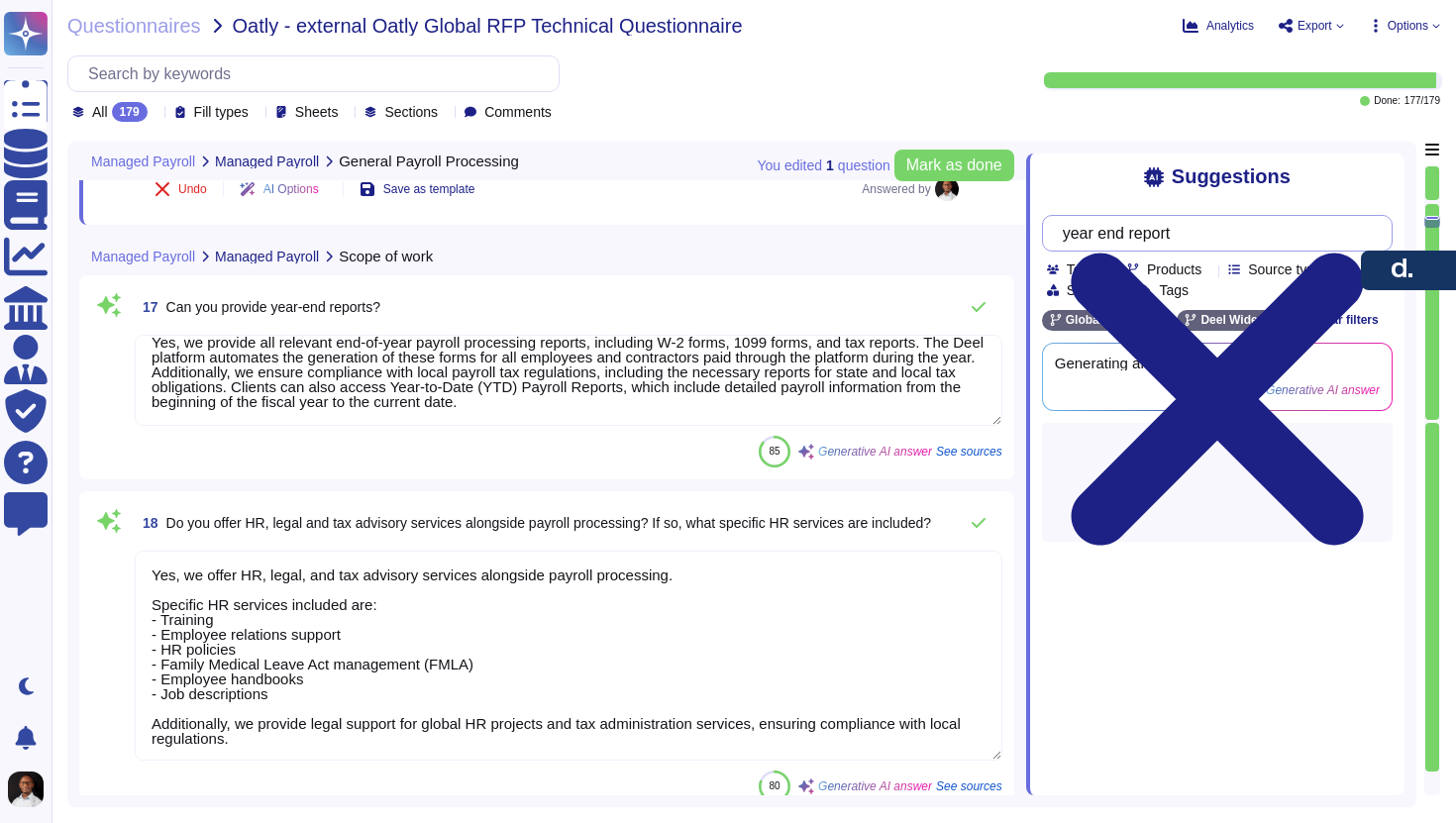 type on "year end report" 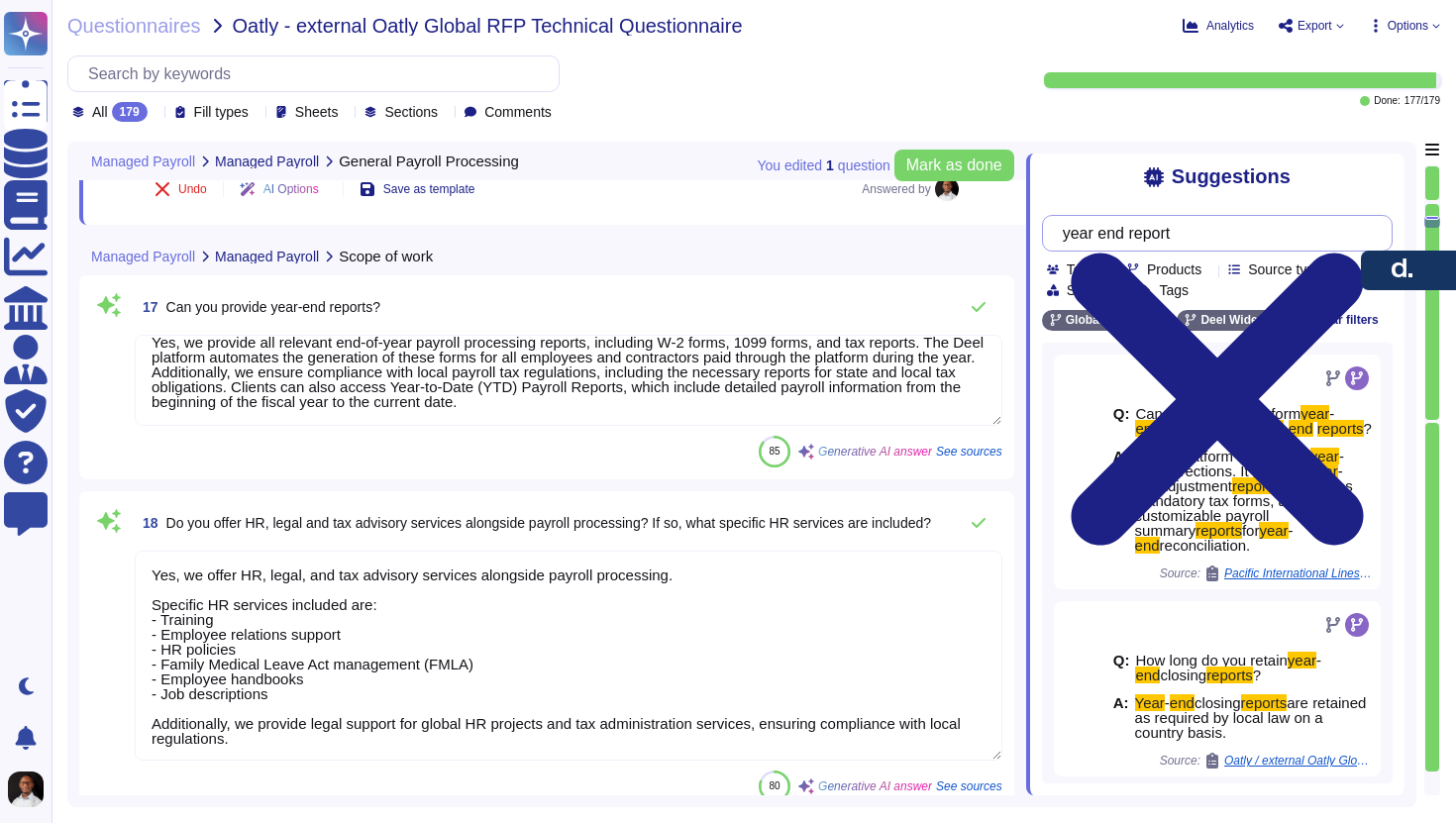 scroll, scrollTop: 2, scrollLeft: 0, axis: vertical 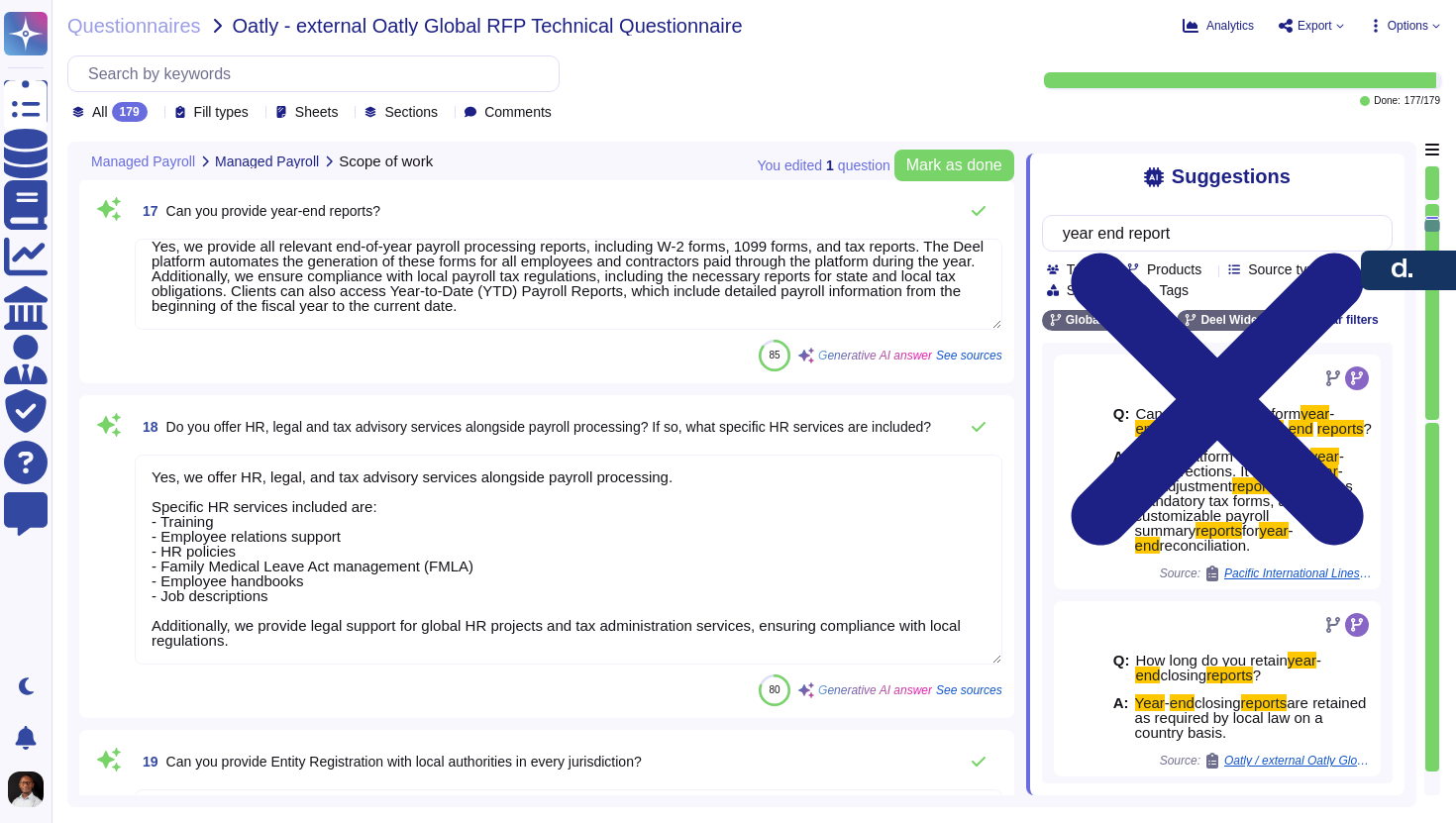 click on "Yes, we offer HR, legal, and tax advisory services alongside payroll processing.
Specific HR services included are:
- Training
- Employee relations support
- HR policies
- Family Medical Leave Act management (FMLA)
- Employee handbooks
- Job descriptions
Additionally, we provide legal support for global HR projects and tax administration services, ensuring compliance with local regulations." at bounding box center (569, 560) 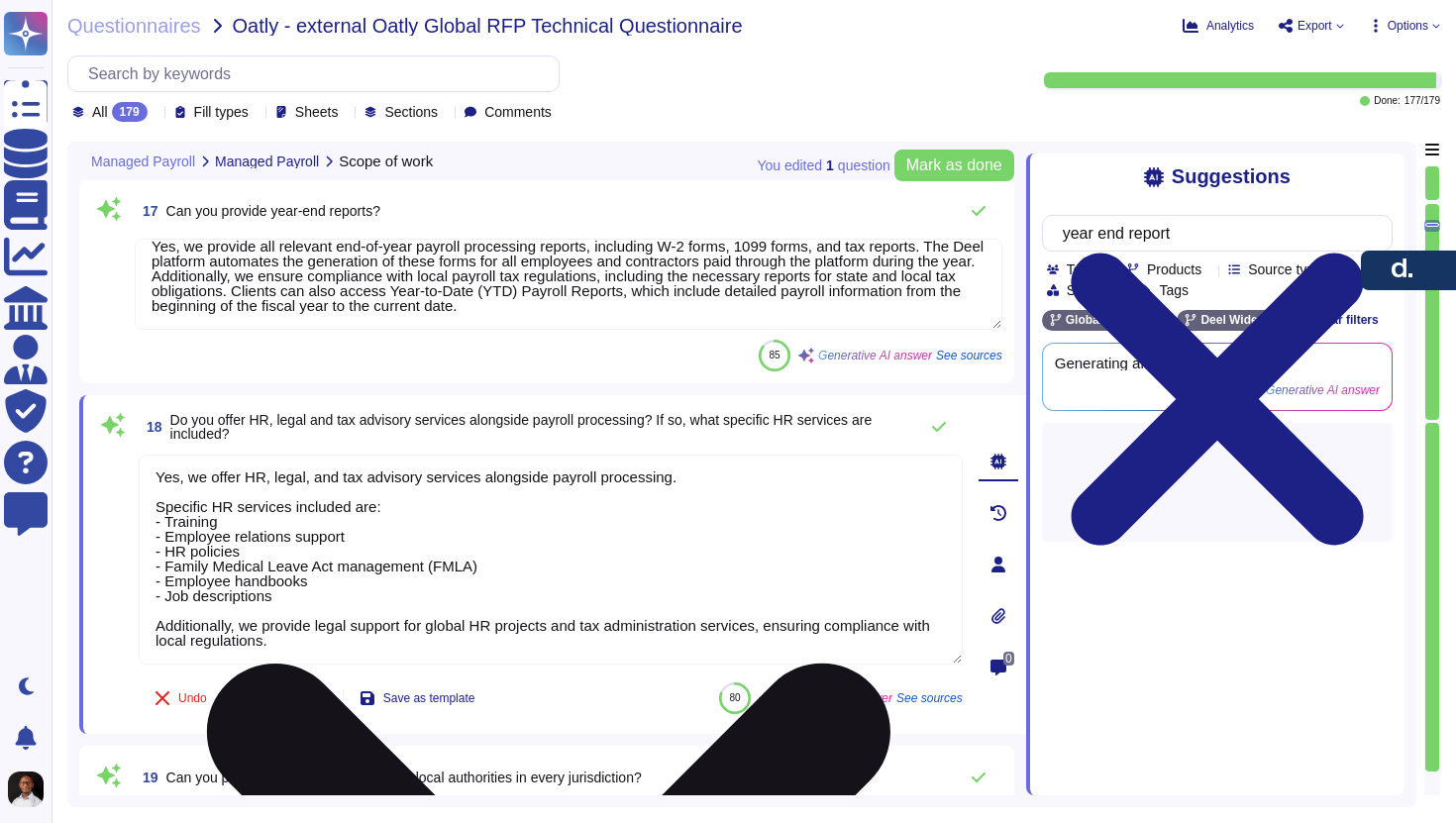 type 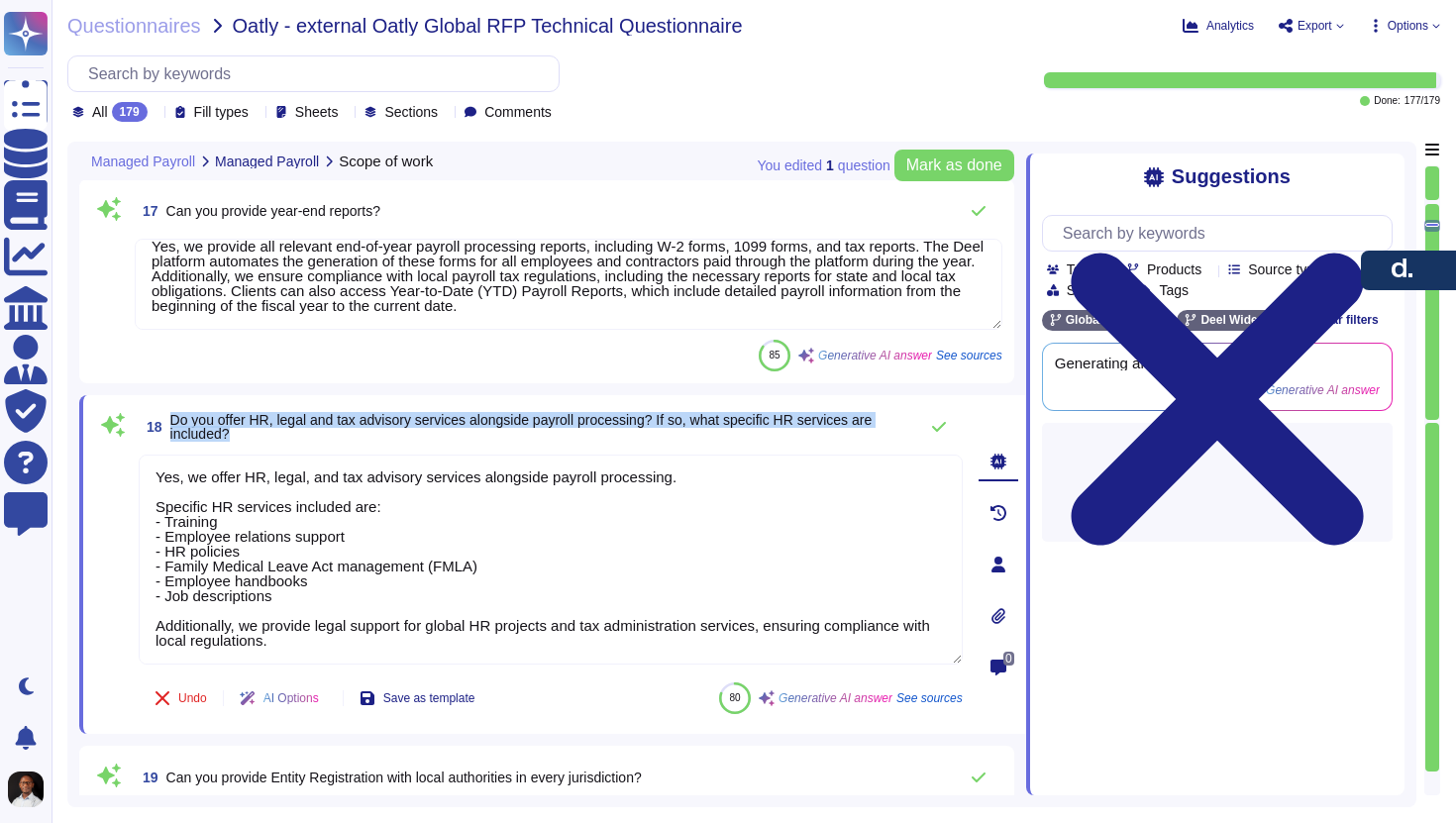 drag, startPoint x: 271, startPoint y: 438, endPoint x: 176, endPoint y: 408, distance: 99.62429 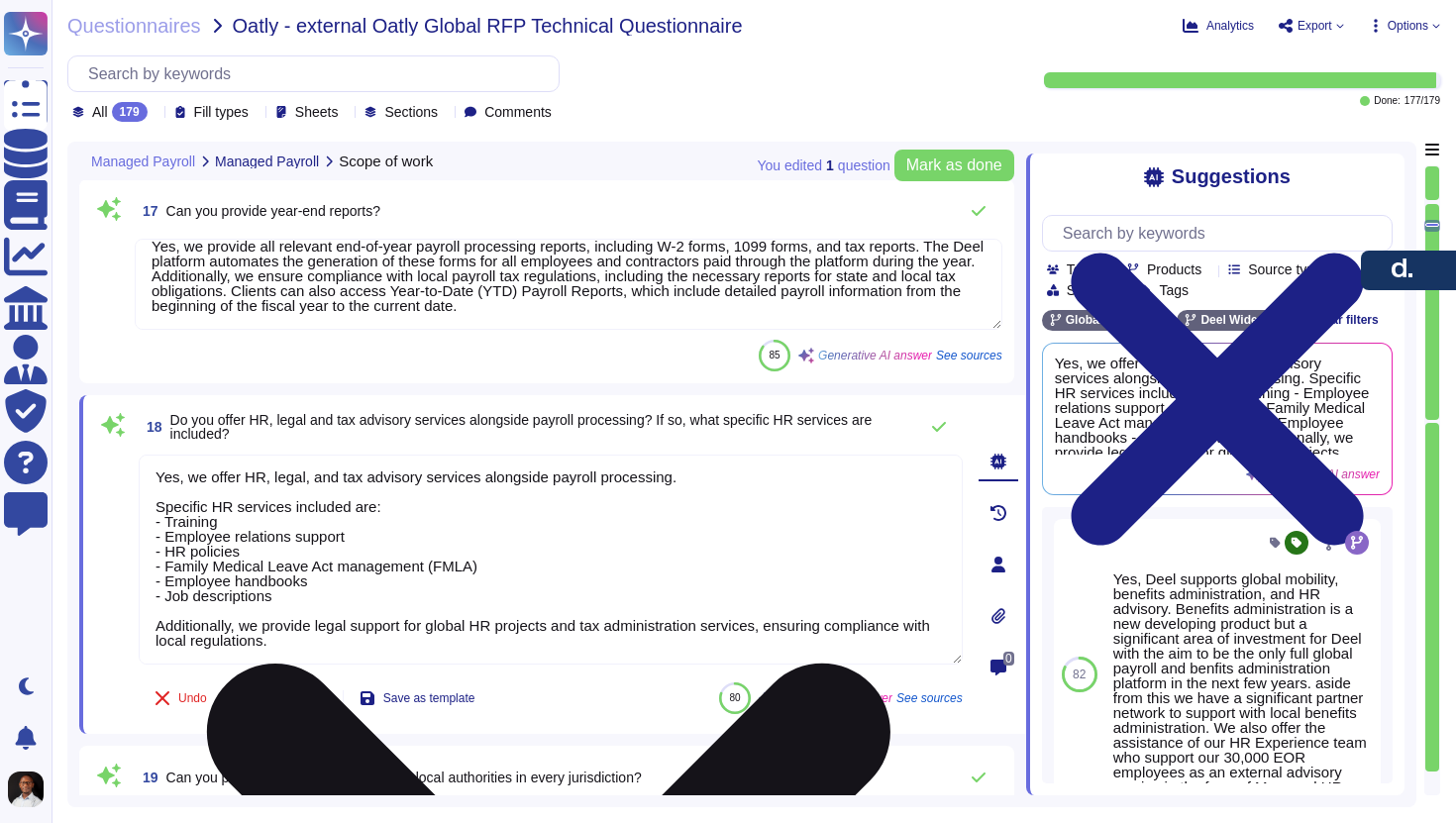 click on "Yes, we offer HR, legal, and tax advisory services alongside payroll processing.
Specific HR services included are:
- Training
- Employee relations support
- HR policies
- Family Medical Leave Act management (FMLA)
- Employee handbooks
- Job descriptions
Additionally, we provide legal support for global HR projects and tax administration services, ensuring compliance with local regulations." at bounding box center [551, 560] 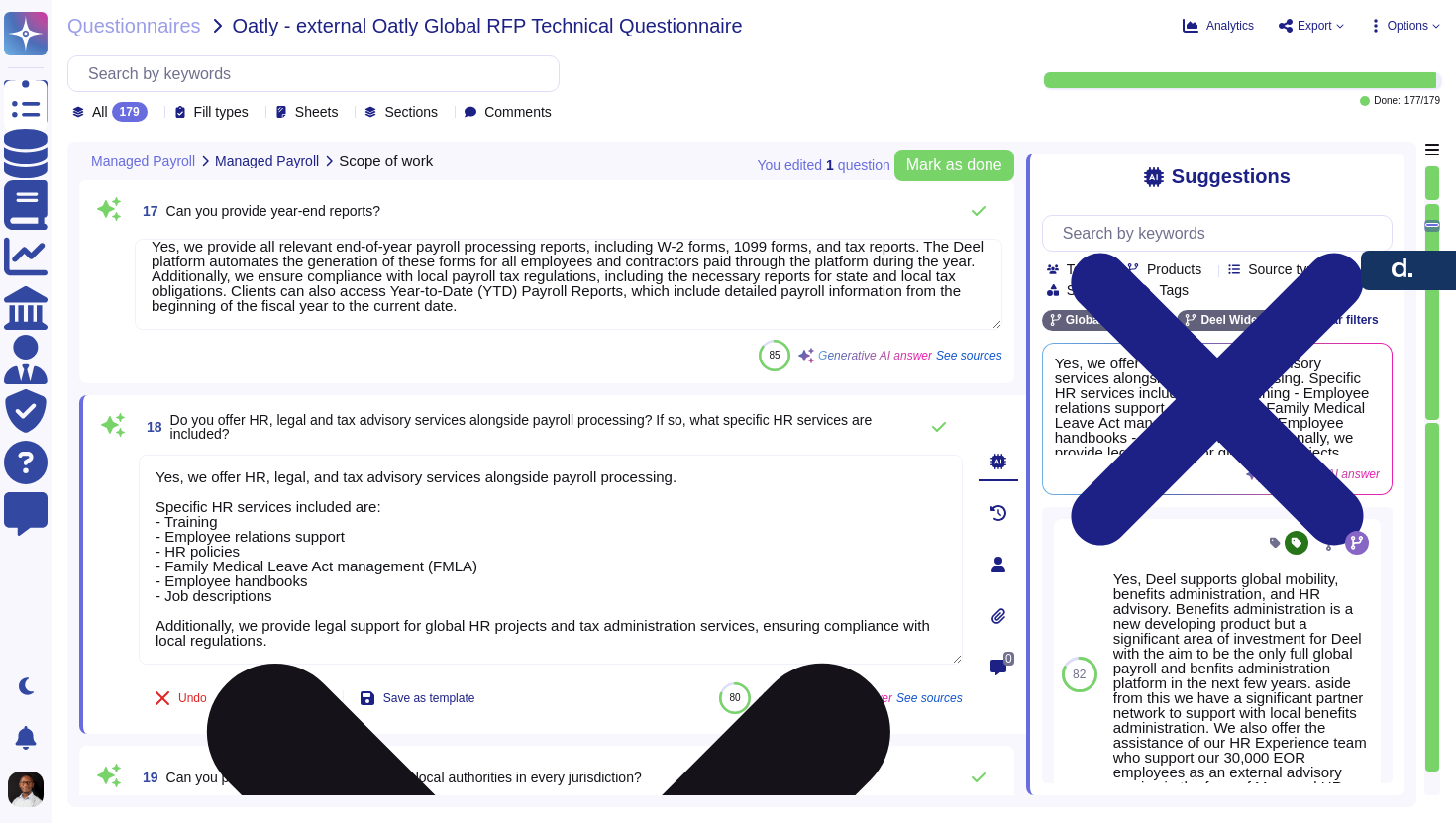 click on "Yes, we offer HR, legal, and tax advisory services alongside payroll processing.
Specific HR services included are:
- Training
- Employee relations support
- HR policies
- Family Medical Leave Act management (FMLA)
- Employee handbooks
- Job descriptions
Additionally, we provide legal support for global HR projects and tax administration services, ensuring compliance with local regulations." at bounding box center (551, 560) 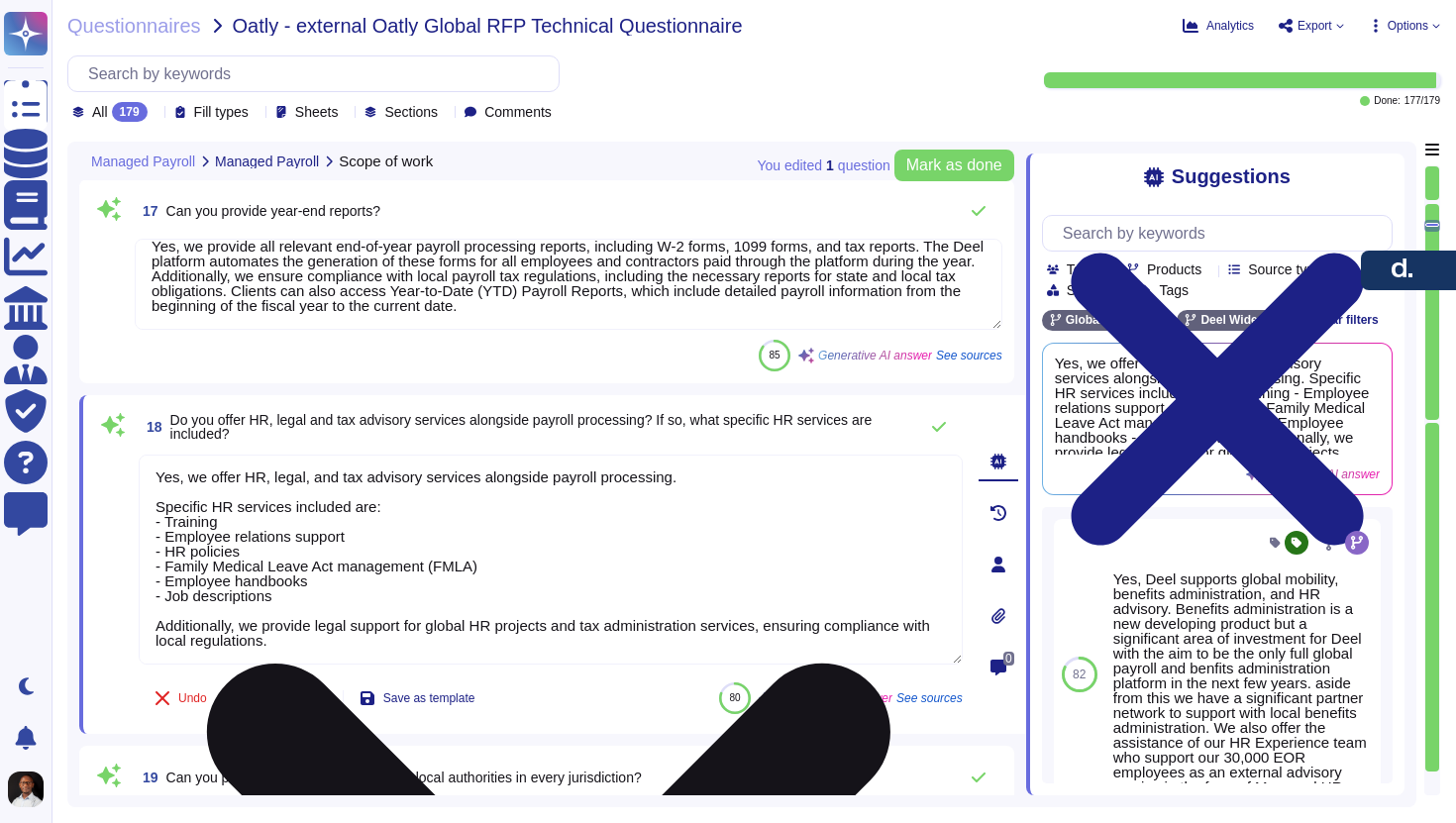 scroll, scrollTop: 0, scrollLeft: 0, axis: both 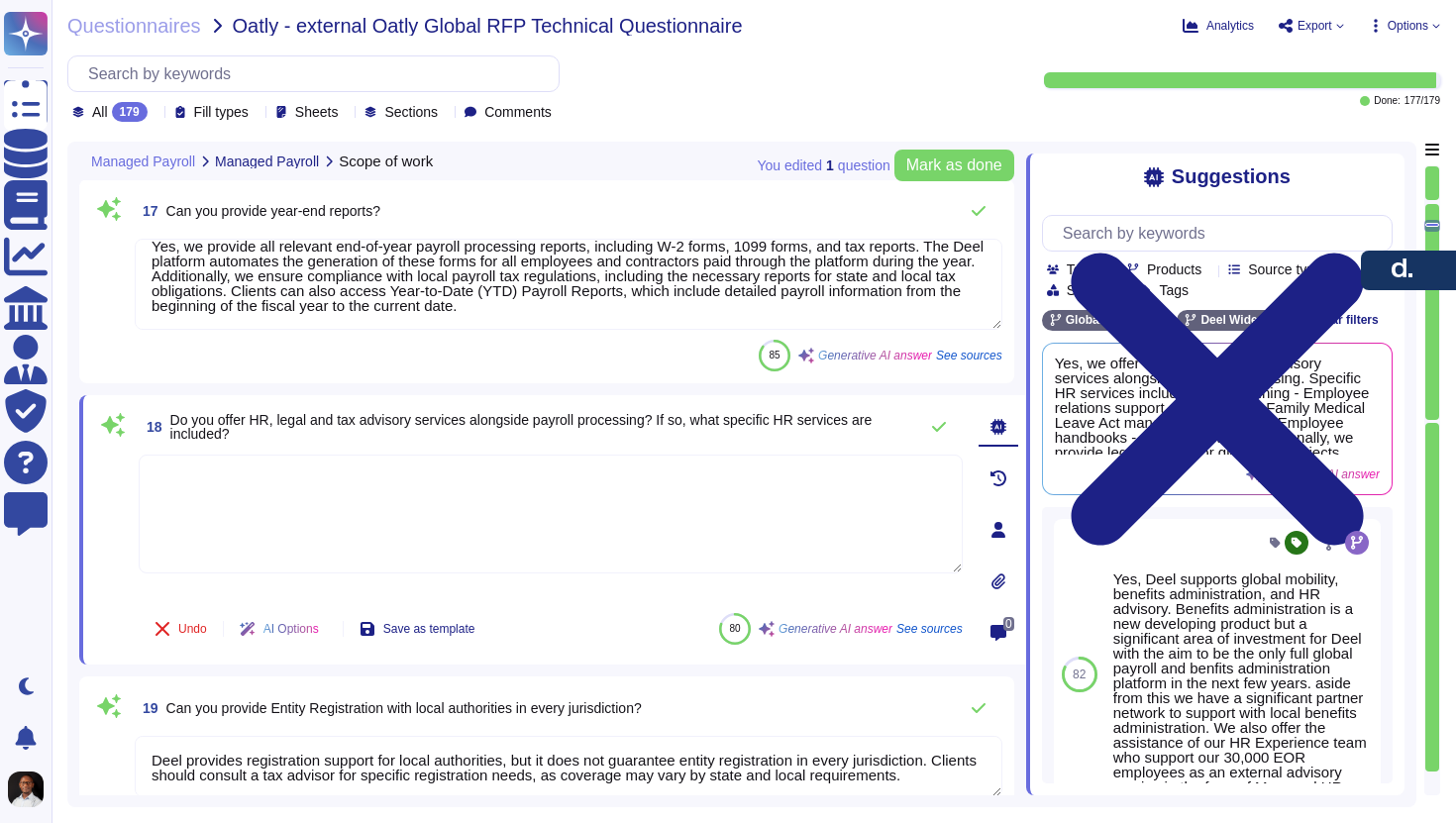 paste on "Yes, Deel offers HR, legal, and tax advisory services alongside payroll processing. Here's a summary of the specific HR services included:
HR Services:
Employee record maintenance
Processing of payroll and HR-related documents
Managed HR services
Employee relations support
Assistance with terminations and court cases
Legal and Compliance Services:
Compliance support for international labor laws and regulations
Guidance on worker classification
HR policy development - Regulatory compliance assurance
Legal advice and guidance
Tax Advisory Services:
Tax advisory on expenses
Set up and management of state and local payroll tax accounts
Additionally, Deel offers:
Customizable contract templates
Unemployment administration
Workers' compensation management
Mandatory training coordination" 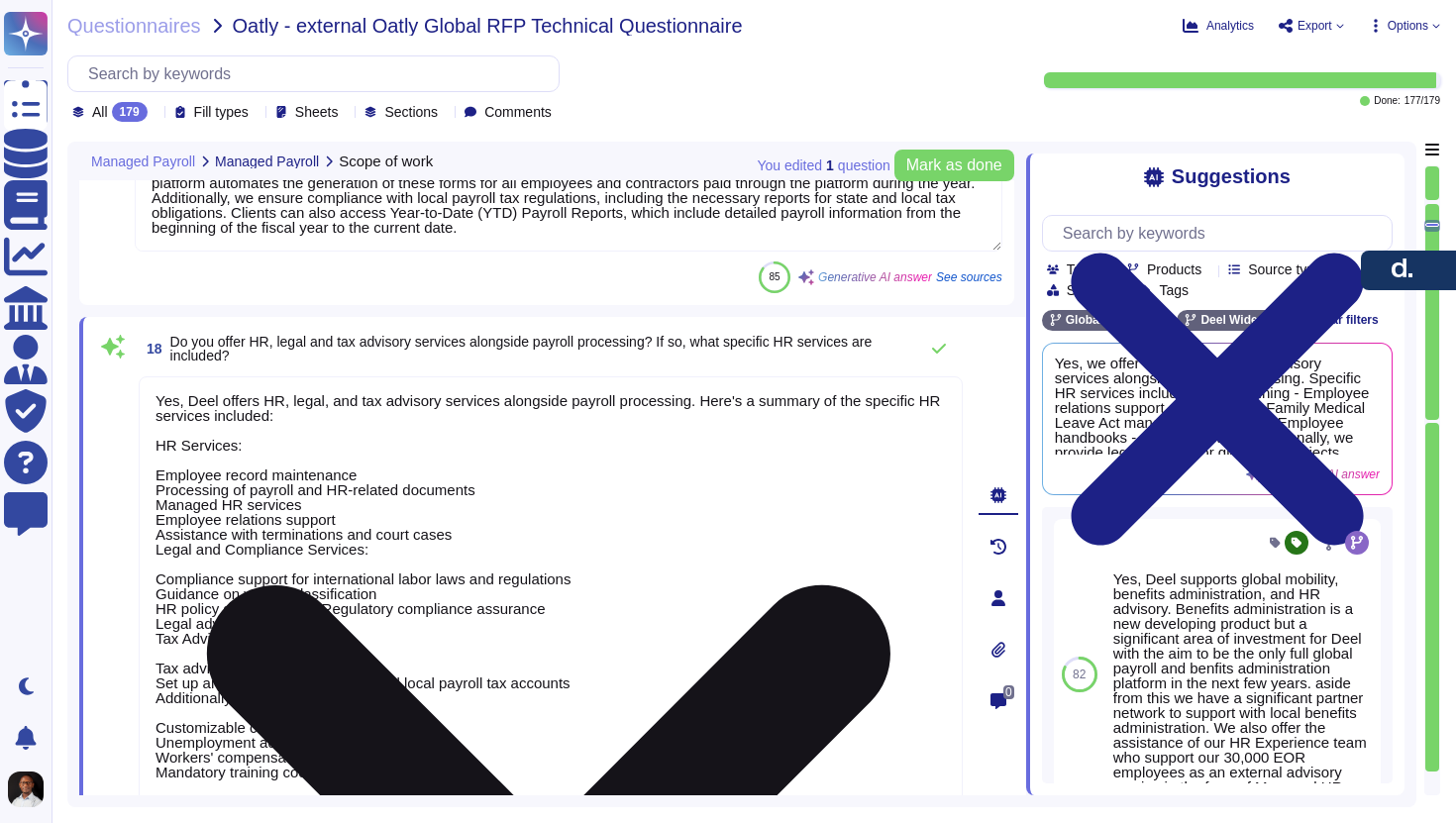 click on "Yes, Deel offers HR, legal, and tax advisory services alongside payroll processing. Here's a summary of the specific HR services included:
HR Services:
Employee record maintenance
Processing of payroll and HR-related documents
Managed HR services
Employee relations support
Assistance with terminations and court cases
Legal and Compliance Services:
Compliance support for international labor laws and regulations
Guidance on worker classification
HR policy development - Regulatory compliance assurance
Legal advice and guidance
Tax Advisory Services:
Tax advisory on expenses
Set up and management of state and local payroll tax accounts
Additionally, Deel offers:
Customizable contract templates
Unemployment administration
Workers' compensation management
Mandatory training coordination" at bounding box center (551, 592) 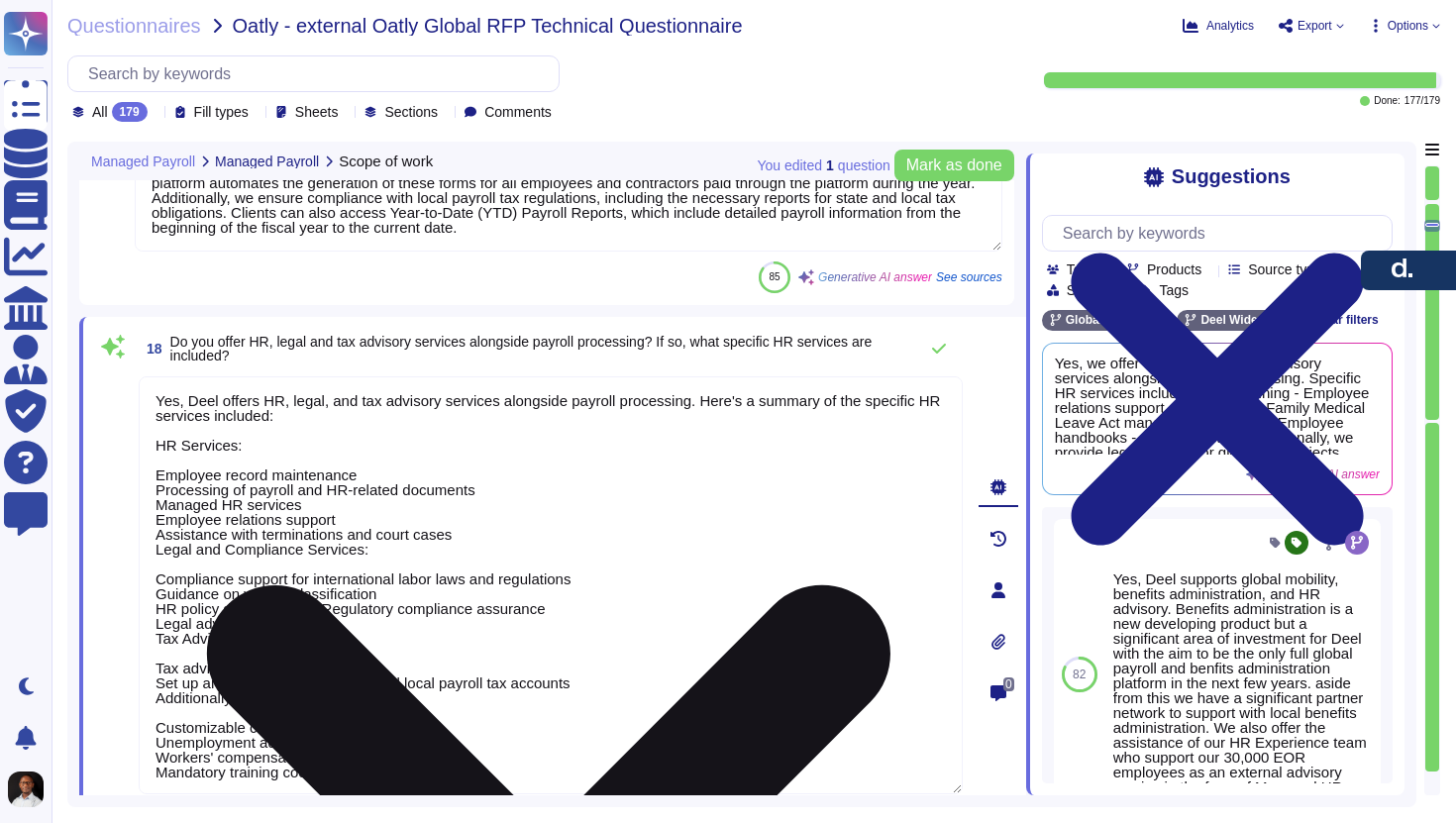 drag, startPoint x: 839, startPoint y: 400, endPoint x: 298, endPoint y: 416, distance: 541.2365 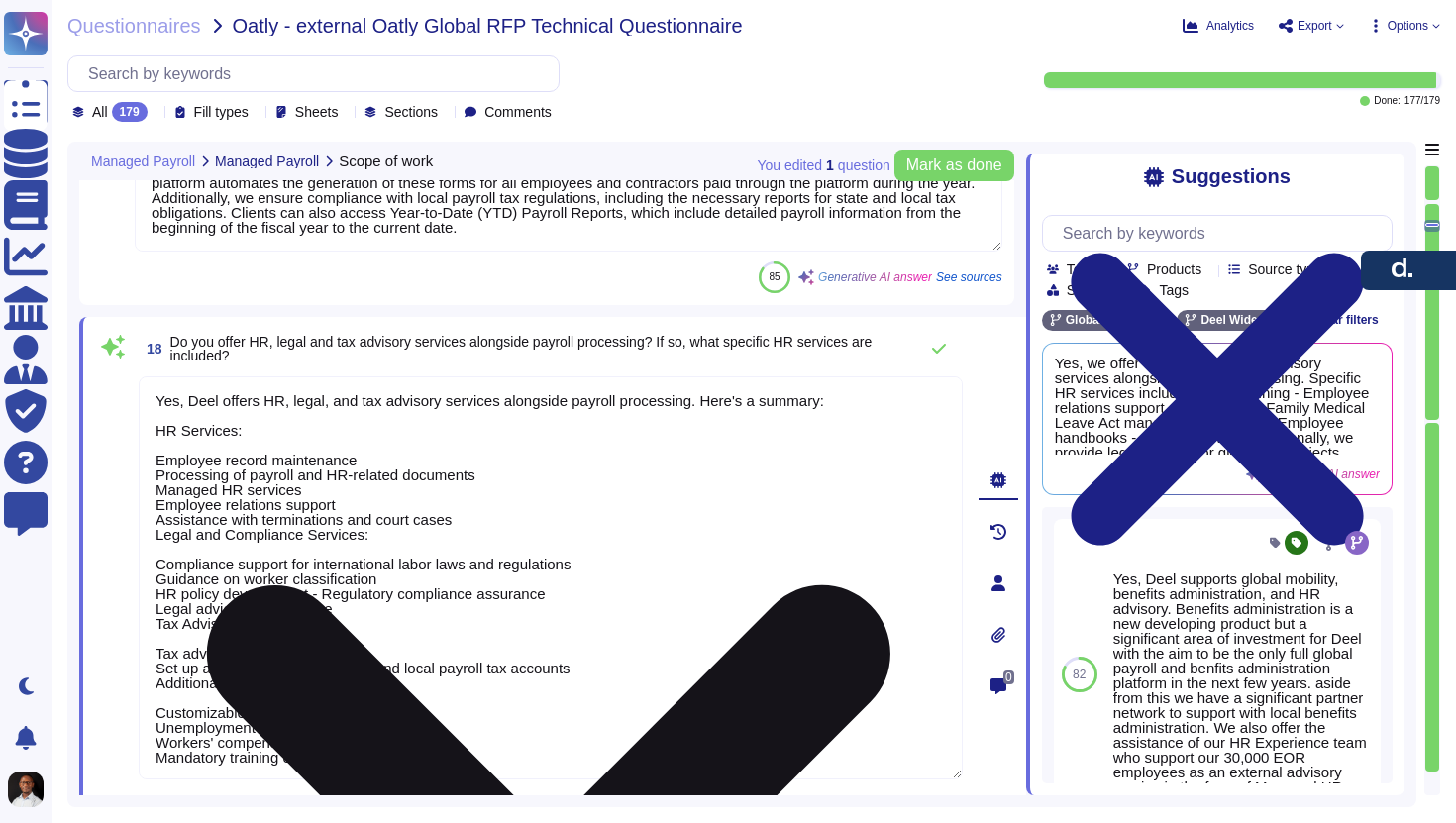 click on "Yes, Deel offers HR, legal, and tax advisory services alongside payroll processing. Here's a summary:
HR Services:
Employee record maintenance
Processing of payroll and HR-related documents
Managed HR services
Employee relations support
Assistance with terminations and court cases
Legal and Compliance Services:
Compliance support for international labor laws and regulations
Guidance on worker classification
HR policy development - Regulatory compliance assurance
Legal advice and guidance
Tax Advisory Services:
Tax advisory on expenses
Set up and management of state and local payroll tax accounts
Additionally, Deel offers:
Customizable contract templates
Unemployment administration
Workers' compensation management
Mandatory training coordination" at bounding box center [551, 577] 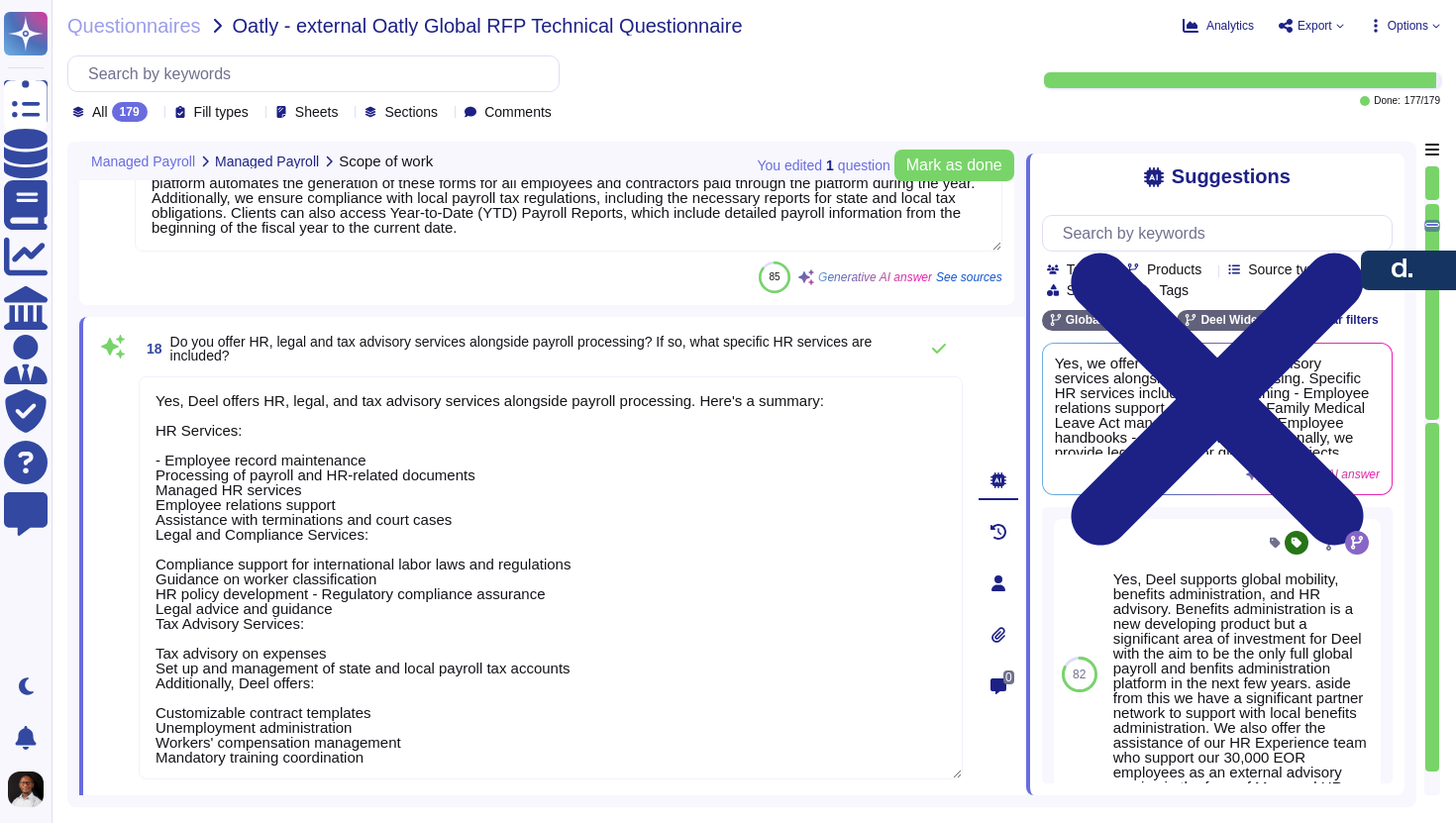 drag, startPoint x: 168, startPoint y: 459, endPoint x: 126, endPoint y: 463, distance: 42.190046 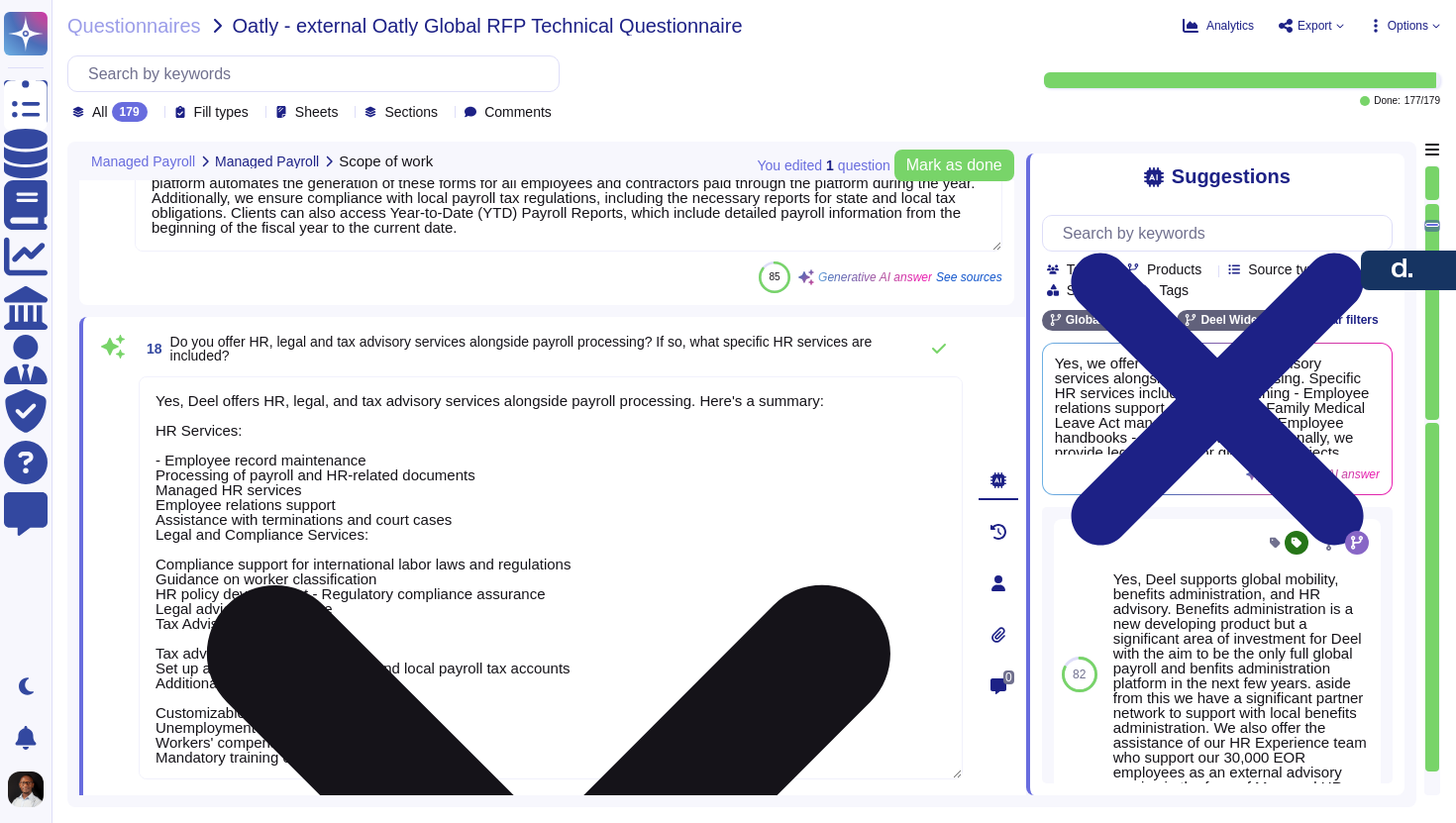 click on "Yes, Deel offers HR, legal, and tax advisory services alongside payroll processing. Here's a summary:
HR Services:
- Employee record maintenance
Processing of payroll and HR-related documents
Managed HR services
Employee relations support
Assistance with terminations and court cases
Legal and Compliance Services:
Compliance support for international labor laws and regulations
Guidance on worker classification
HR policy development - Regulatory compliance assurance
Legal advice and guidance
Tax Advisory Services:
Tax advisory on expenses
Set up and management of state and local payroll tax accounts
Additionally, Deel offers:
Customizable contract templates
Unemployment administration
Workers' compensation management
Mandatory training coordination" at bounding box center [551, 577] 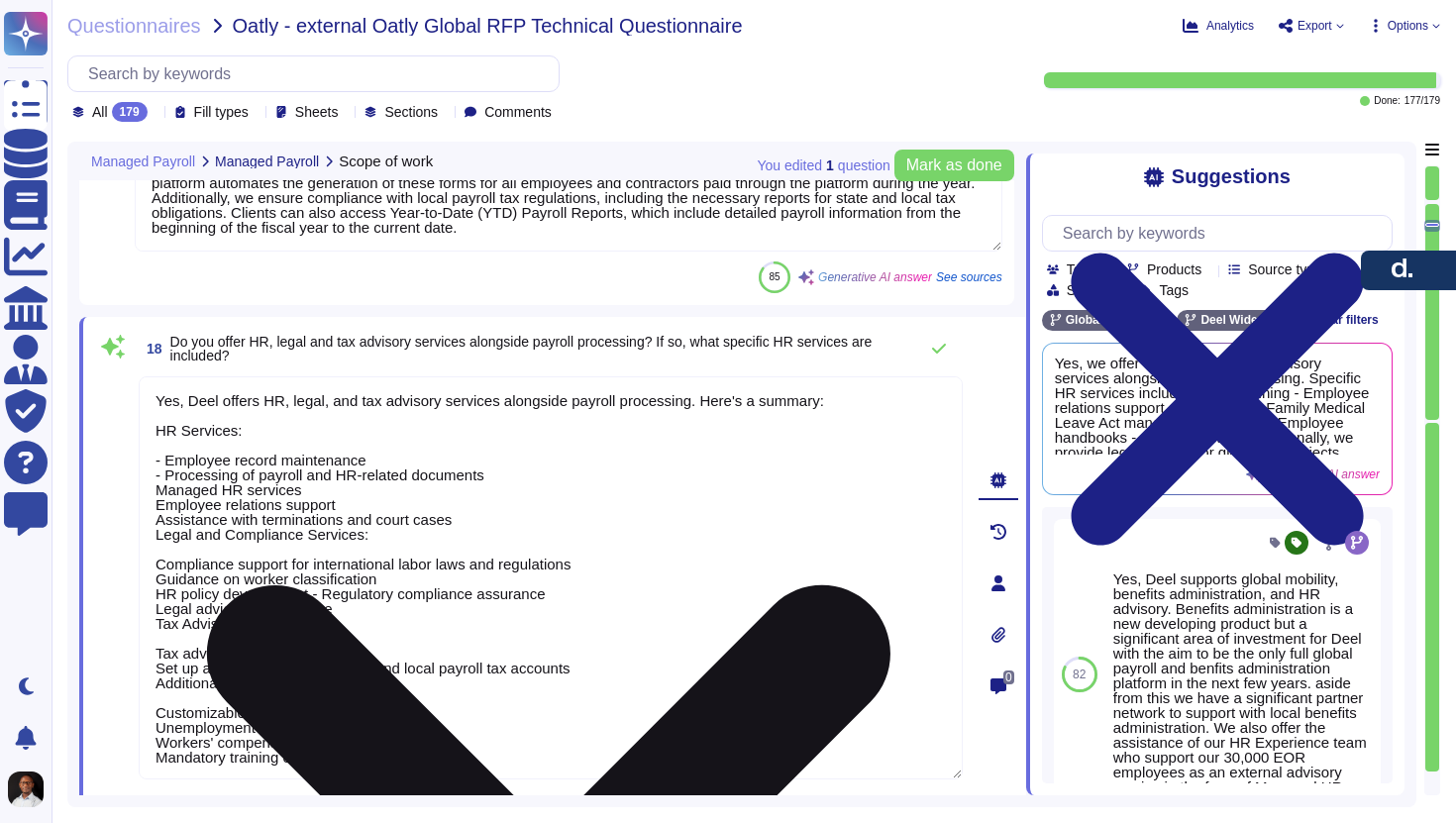 click on "Yes, Deel offers HR, legal, and tax advisory services alongside payroll processing. Here's a summary:
HR Services:
- Employee record maintenance
- Processing of payroll and HR-related documents
Managed HR services
Employee relations support
Assistance with terminations and court cases
Legal and Compliance Services:
Compliance support for international labor laws and regulations
Guidance on worker classification
HR policy development - Regulatory compliance assurance
Legal advice and guidance
Tax Advisory Services:
Tax advisory on expenses
Set up and management of state and local payroll tax accounts
Additionally, Deel offers:
Customizable contract templates
Unemployment administration
Workers' compensation management
Mandatory training coordination" at bounding box center [551, 577] 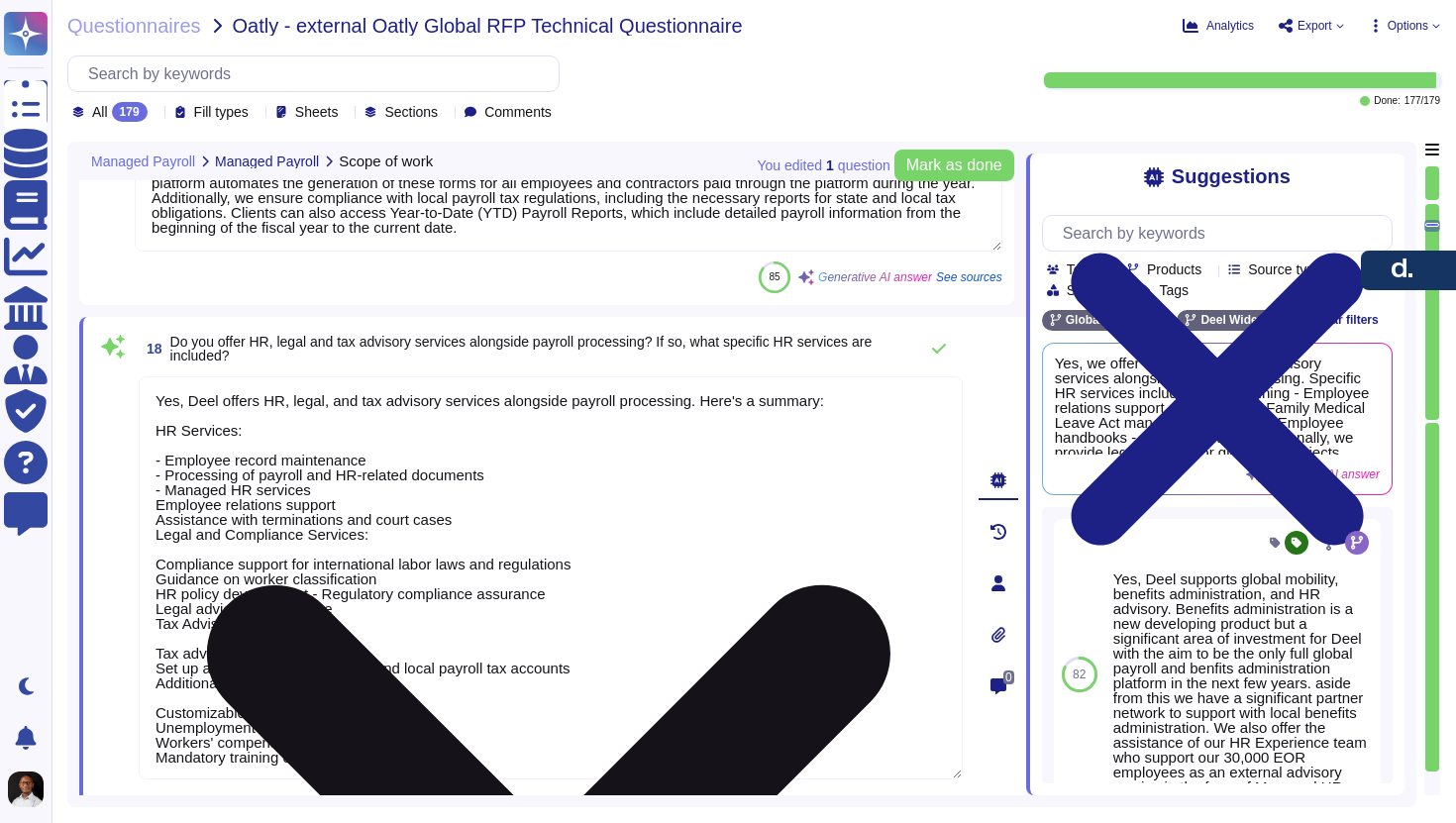 click on "Yes, Deel offers HR, legal, and tax advisory services alongside payroll processing. Here's a summary:
HR Services:
- Employee record maintenance
- Processing of payroll and HR-related documents
- Managed HR services
Employee relations support
Assistance with terminations and court cases
Legal and Compliance Services:
Compliance support for international labor laws and regulations
Guidance on worker classification
HR policy development - Regulatory compliance assurance
Legal advice and guidance
Tax Advisory Services:
Tax advisory on expenses
Set up and management of state and local payroll tax accounts
Additionally, Deel offers:
Customizable contract templates
Unemployment administration
Workers' compensation management
Mandatory training coordination" at bounding box center (551, 577) 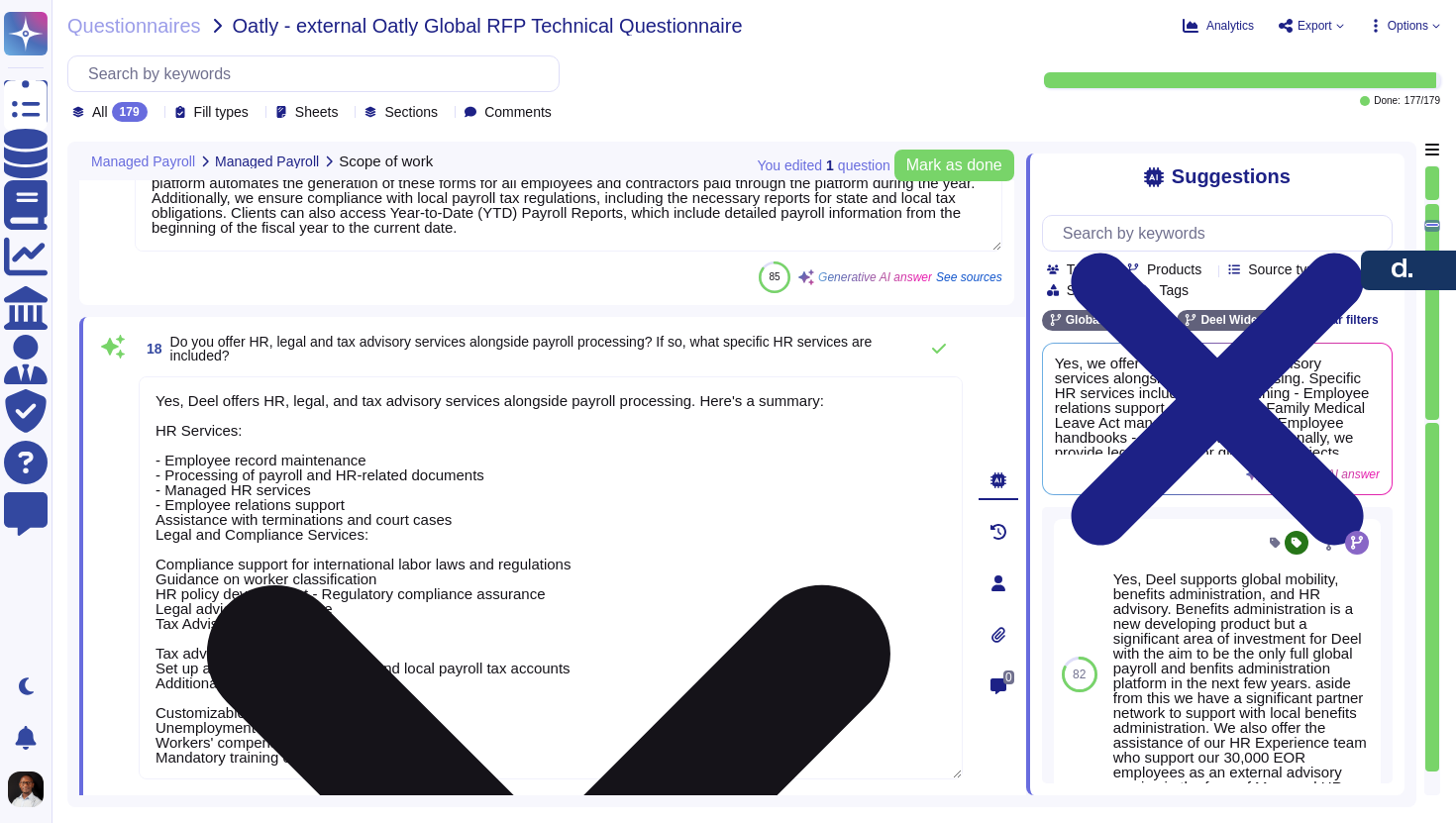 click on "Yes, Deel offers HR, legal, and tax advisory services alongside payroll processing. Here's a summary:
HR Services:
- Employee record maintenance
- Processing of payroll and HR-related documents
- Managed HR services
- Employee relations support
Assistance with terminations and court cases
Legal and Compliance Services:
Compliance support for international labor laws and regulations
Guidance on worker classification
HR policy development - Regulatory compliance assurance
Legal advice and guidance
Tax Advisory Services:
Tax advisory on expenses
Set up and management of state and local payroll tax accounts
Additionally, Deel offers:
Customizable contract templates
Unemployment administration
Workers' compensation management
Mandatory training coordination" at bounding box center (551, 577) 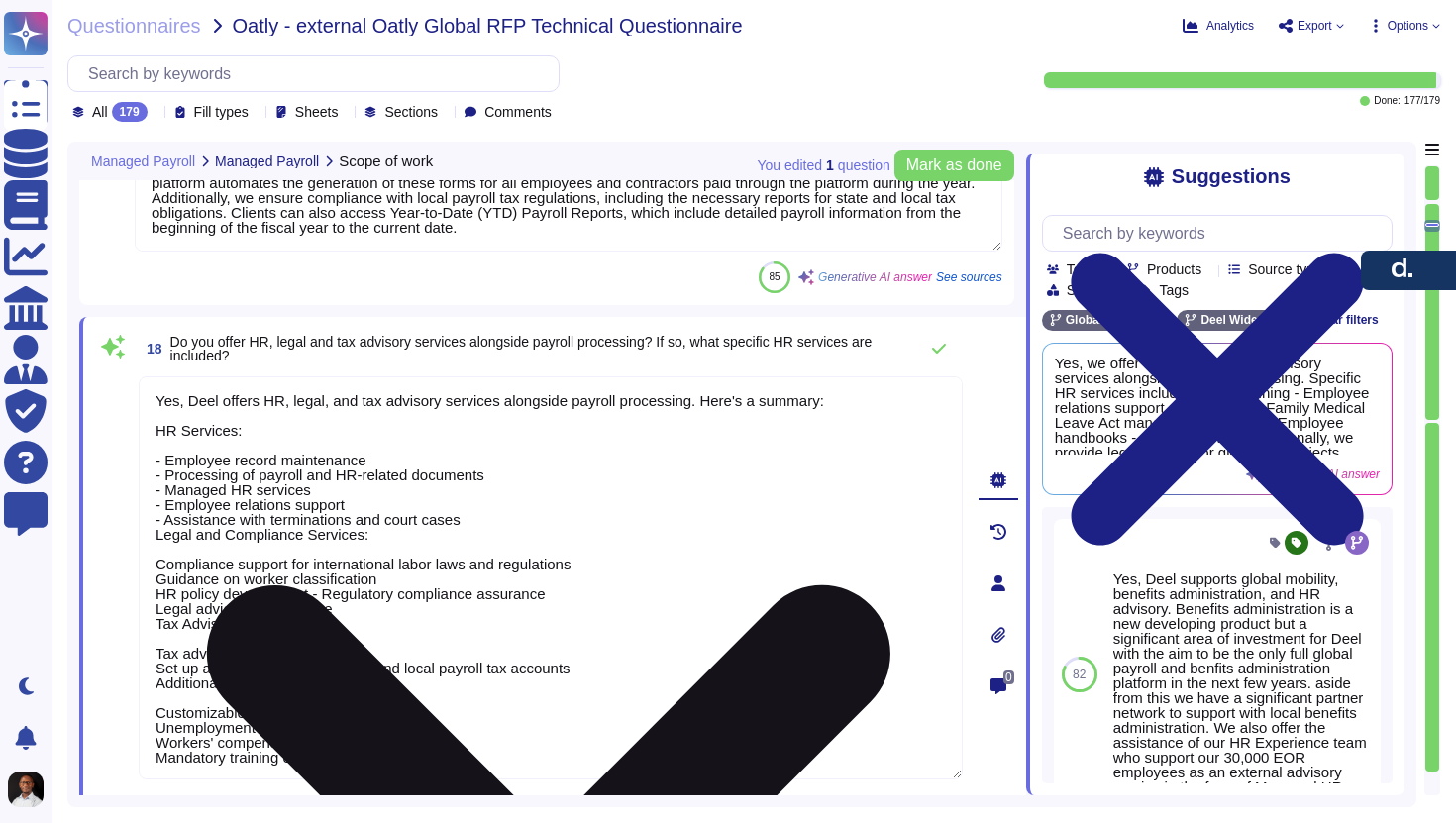 click on "Yes, Deel offers HR, legal, and tax advisory services alongside payroll processing. Here's a summary:
HR Services:
- Employee record maintenance
- Processing of payroll and HR-related documents
- Managed HR services
- Employee relations support
- Assistance with terminations and court cases
Legal and Compliance Services:
Compliance support for international labor laws and regulations
Guidance on worker classification
HR policy development - Regulatory compliance assurance
Legal advice and guidance
Tax Advisory Services:
Tax advisory on expenses
Set up and management of state and local payroll tax accounts
Additionally, Deel offers:
Customizable contract templates
Unemployment administration
Workers' compensation management
Mandatory training coordination" at bounding box center [551, 577] 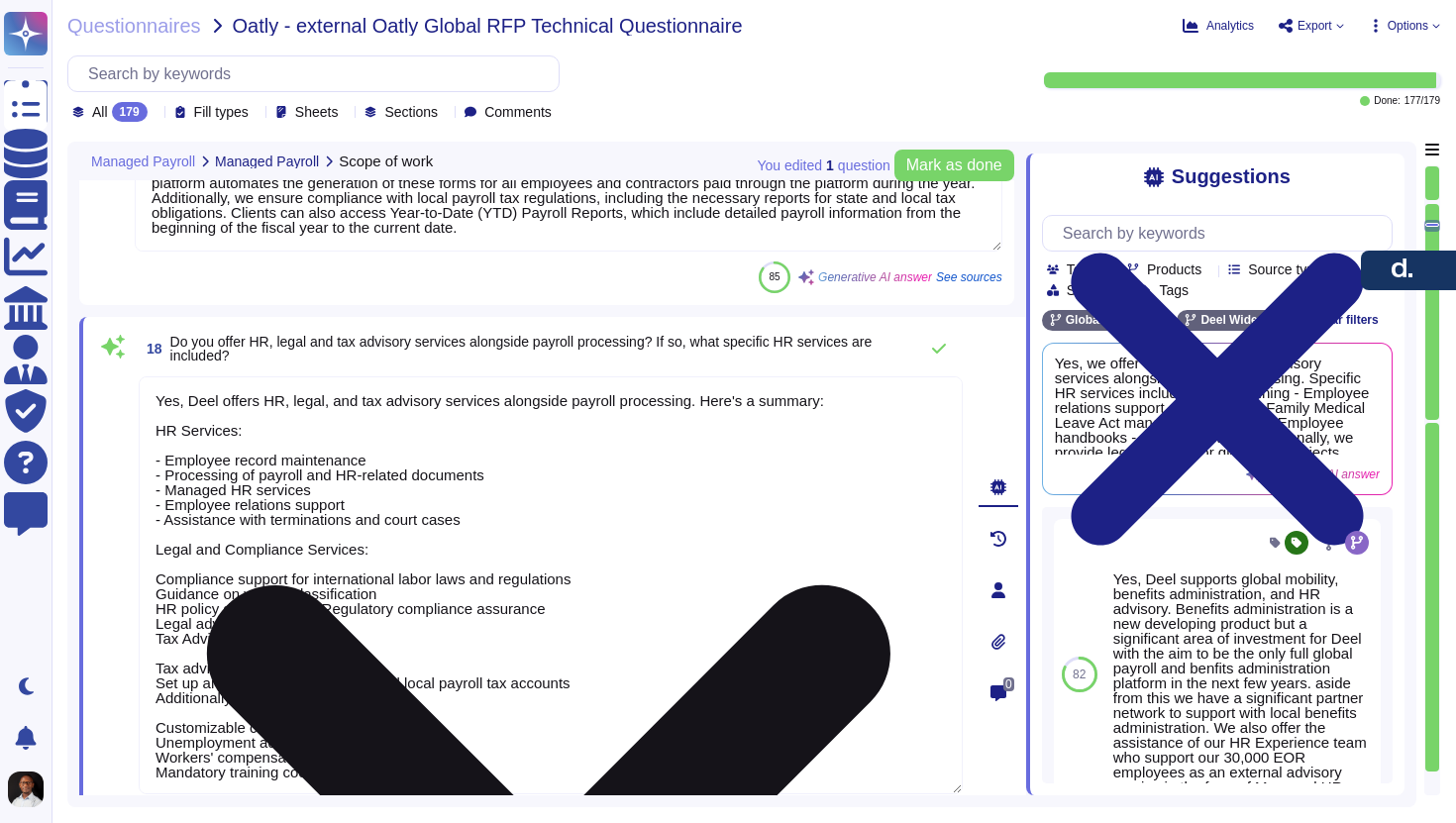 click on "Yes, Deel offers HR, legal, and tax advisory services alongside payroll processing. Here's a summary:
HR Services:
- Employee record maintenance
- Processing of payroll and HR-related documents
- Managed HR services
- Employee relations support
- Assistance with terminations and court cases
Legal and Compliance Services:
Compliance support for international labor laws and regulations
Guidance on worker classification
HR policy development - Regulatory compliance assurance
Legal advice and guidance
Tax Advisory Services:
Tax advisory on expenses
Set up and management of state and local payroll tax accounts
Additionally, Deel offers:
Customizable contract templates
Unemployment administration
Workers' compensation management
Mandatory training coordination" at bounding box center (551, 585) 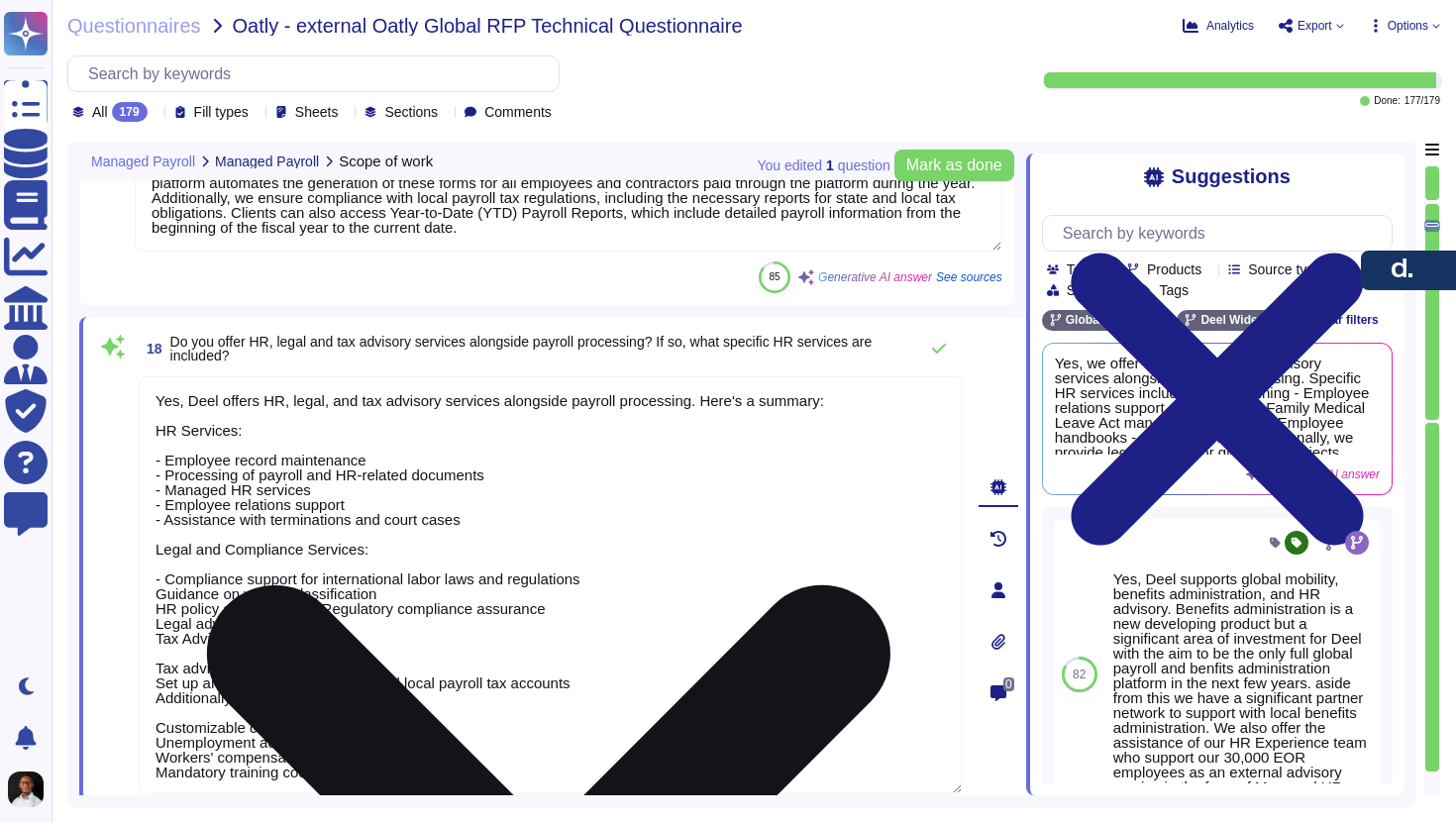click on "Yes, Deel offers HR, legal, and tax advisory services alongside payroll processing. Here's a summary:
HR Services:
- Employee record maintenance
- Processing of payroll and HR-related documents
- Managed HR services
- Employee relations support
- Assistance with terminations and court cases
Legal and Compliance Services:
- Compliance support for international labor laws and regulations
Guidance on worker classification
HR policy development - Regulatory compliance assurance
Legal advice and guidance
Tax Advisory Services:
Tax advisory on expenses
Set up and management of state and local payroll tax accounts
Additionally, Deel offers:
Customizable contract templates
Unemployment administration
Workers' compensation management
Mandatory training coordination" at bounding box center (551, 585) 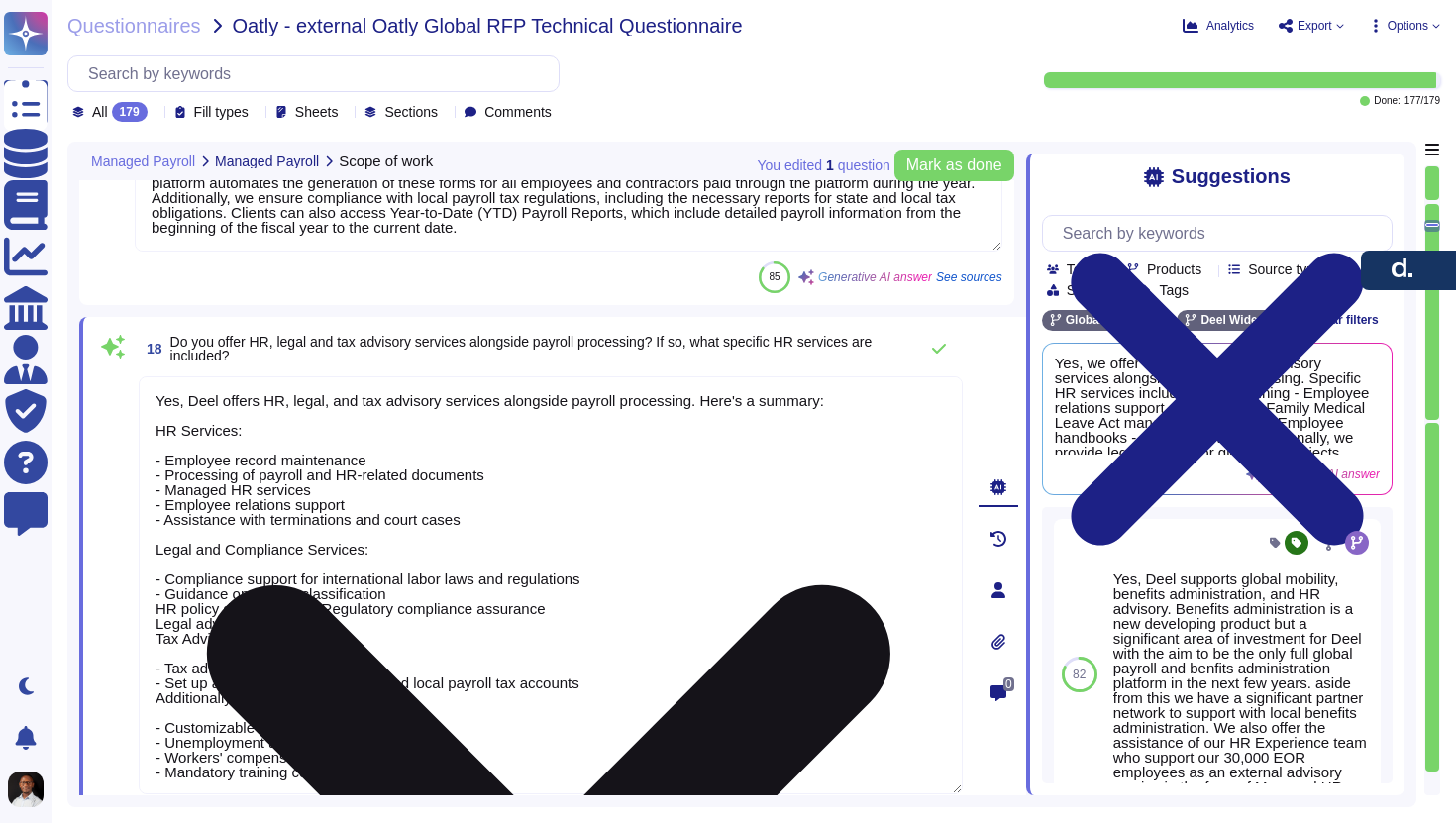 click on "Yes, Deel offers HR, legal, and tax advisory services alongside payroll processing. Here's a summary:
HR Services:
- Employee record maintenance
- Processing of payroll and HR-related documents
- Managed HR services
- Employee relations support
- Assistance with terminations and court cases
Legal and Compliance Services:
- Compliance support for international labor laws and regulations
- Guidance on worker classification
HR policy development - Regulatory compliance assurance
Legal advice and guidance
Tax Advisory Services:
- Tax advisory on expenses
- Set up and management of state and local payroll tax accounts
Additionally, Deel offers:
- Customizable contract templates
- Unemployment administration
- Workers' compensation management
- Mandatory training coordination" at bounding box center (551, 585) 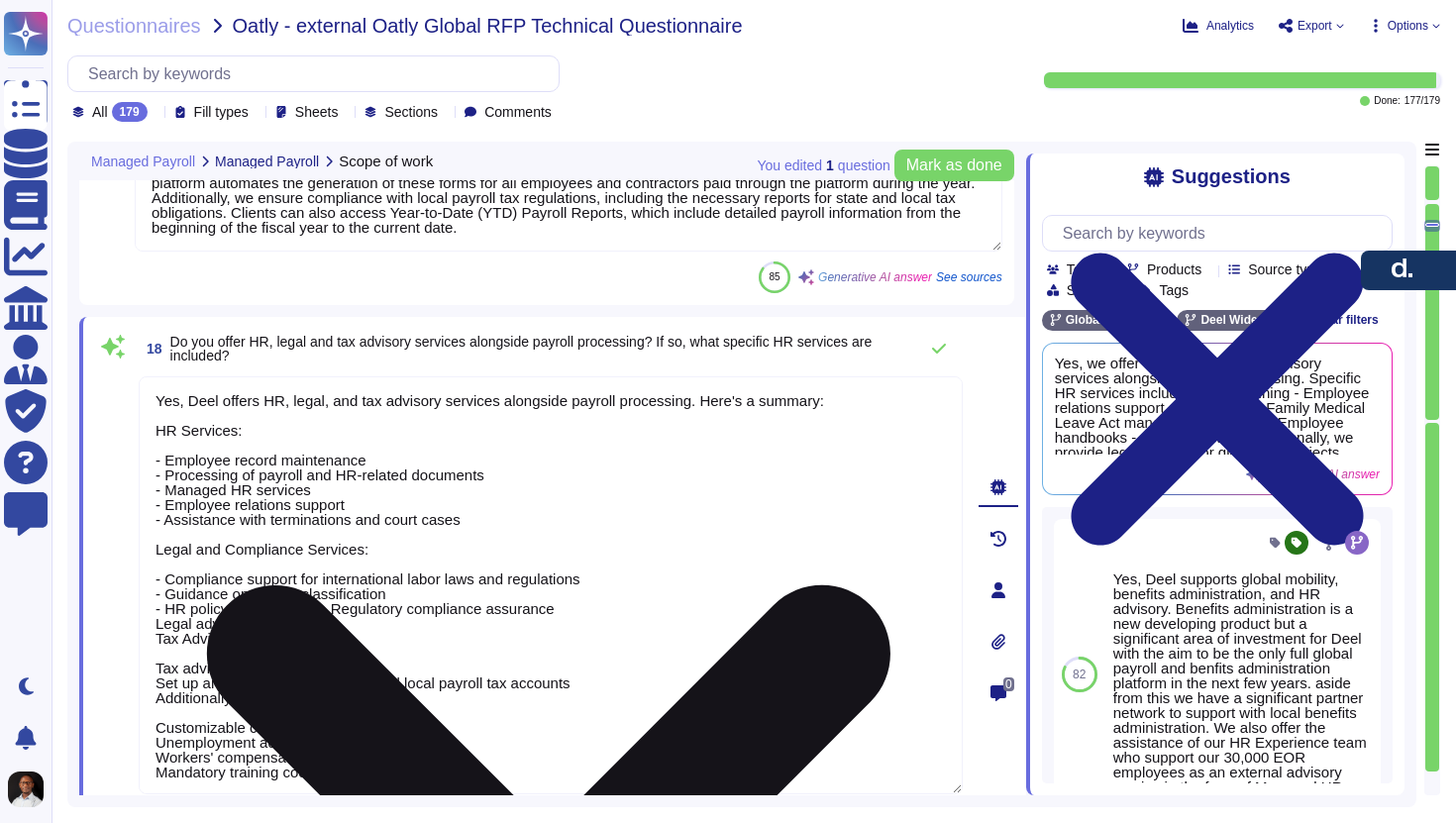 click on "Yes, Deel offers HR, legal, and tax advisory services alongside payroll processing. Here's a summary:
HR Services:
- Employee record maintenance
- Processing of payroll and HR-related documents
- Managed HR services
- Employee relations support
- Assistance with terminations and court cases
Legal and Compliance Services:
- Compliance support for international labor laws and regulations
- Guidance on worker classification
- HR policy development - Regulatory compliance assurance
Legal advice and guidance
Tax Advisory Services:
Tax advisory on expenses
Set up and management of state and local payroll tax accounts
Additionally, Deel offers:
Customizable contract templates
Unemployment administration
Workers' compensation management
Mandatory training coordination" at bounding box center [551, 585] 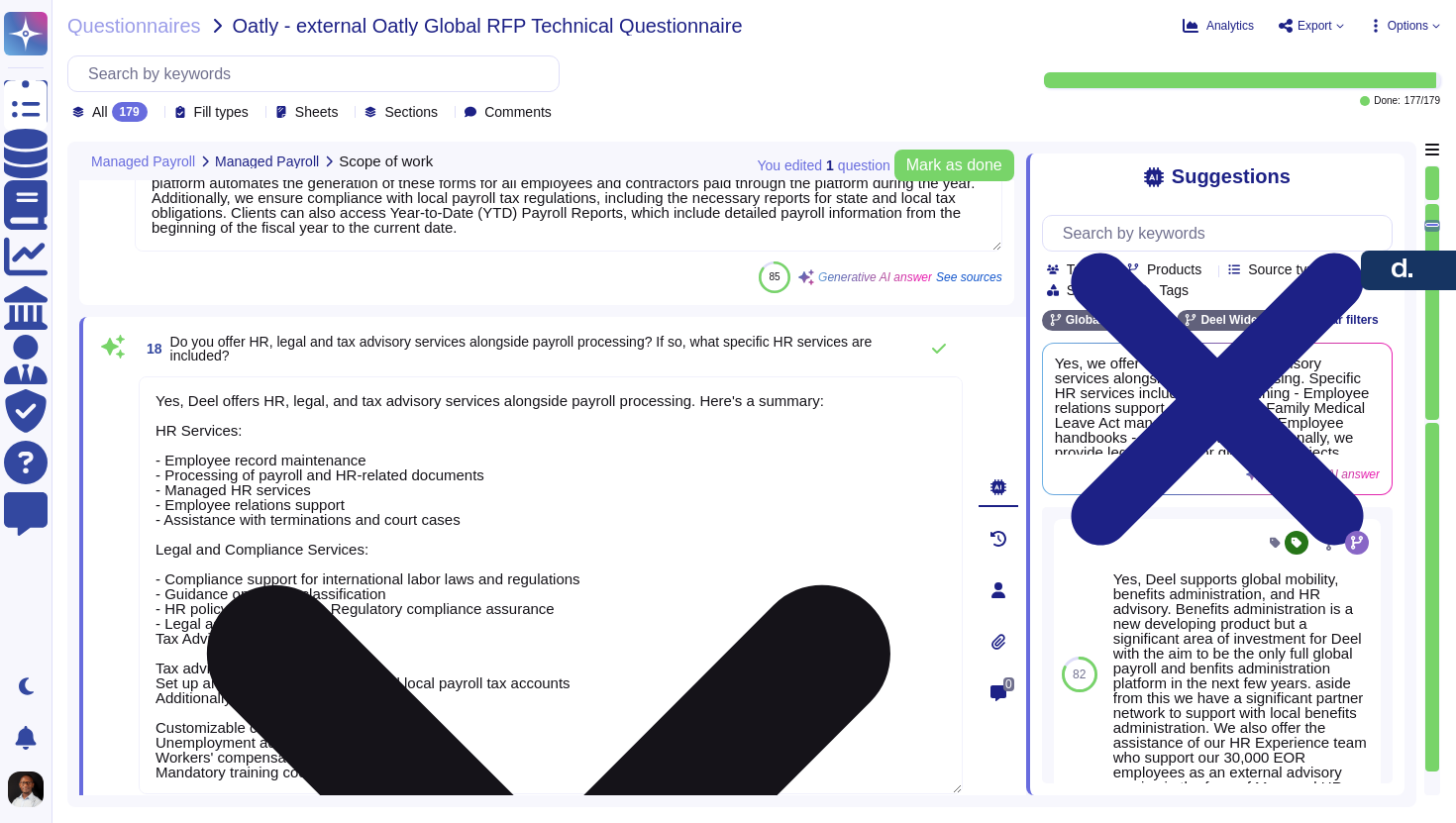 click on "Yes, Deel offers HR, legal, and tax advisory services alongside payroll processing. Here's a summary:
HR Services:
- Employee record maintenance
- Processing of payroll and HR-related documents
- Managed HR services
- Employee relations support
- Assistance with terminations and court cases
Legal and Compliance Services:
- Compliance support for international labor laws and regulations
- Guidance on worker classification
- HR policy development - Regulatory compliance assurance
- Legal advice and guidance
Tax Advisory Services:
Tax advisory on expenses
Set up and management of state and local payroll tax accounts
Additionally, Deel offers:
Customizable contract templates
Unemployment administration
Workers' compensation management
Mandatory training coordination" at bounding box center (551, 585) 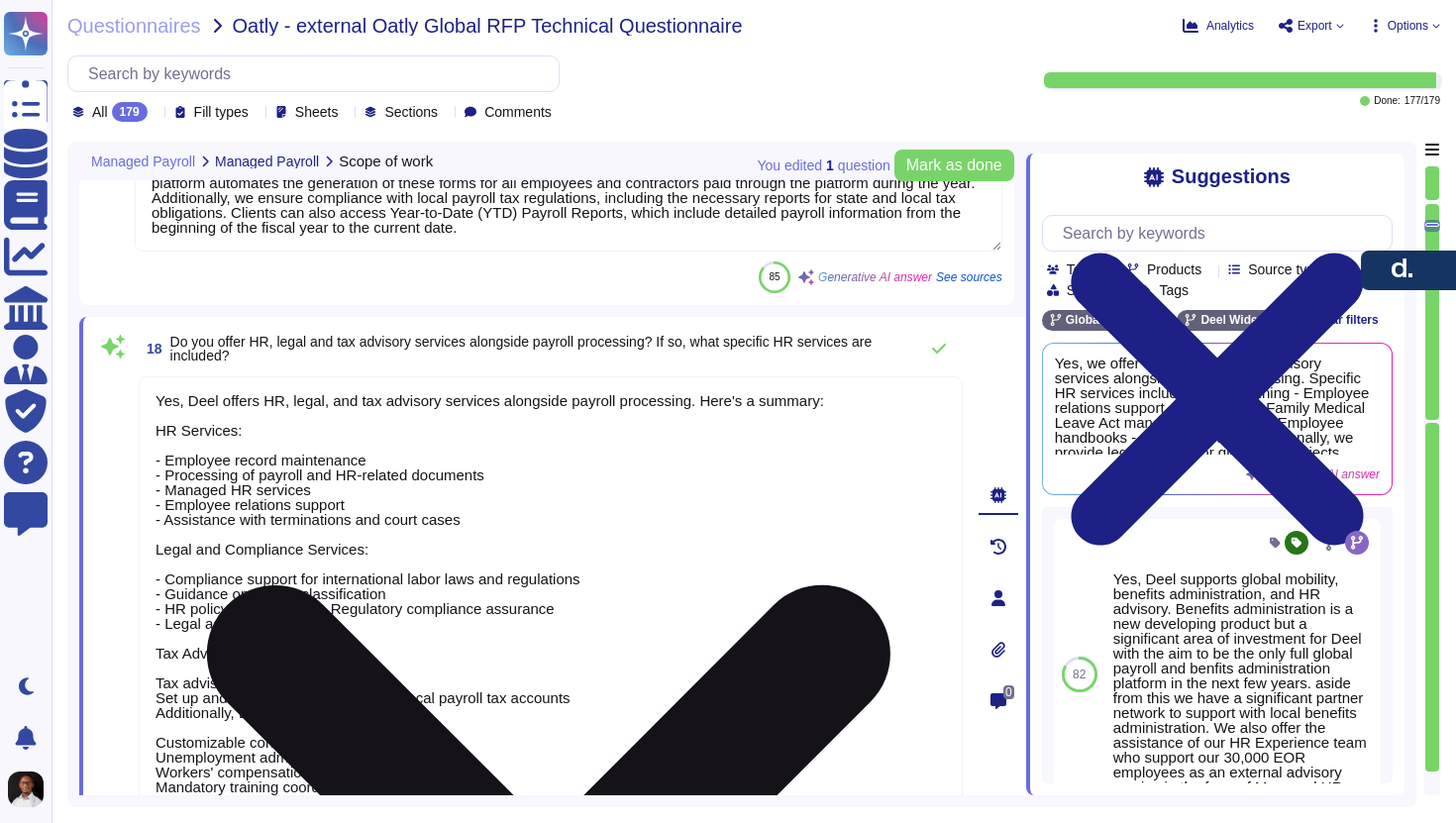 click on "Yes, Deel offers HR, legal, and tax advisory services alongside payroll processing. Here's a summary:
HR Services:
- Employee record maintenance
- Processing of payroll and HR-related documents
- Managed HR services
- Employee relations support
- Assistance with terminations and court cases
Legal and Compliance Services:
- Compliance support for international labor laws and regulations
- Guidance on worker classification
- HR policy development - Regulatory compliance assurance
- Legal advice and guidance
Tax Advisory Services:
Tax advisory on expenses
Set up and management of state and local payroll tax accounts
Additionally, Deel offers:
Customizable contract templates
Unemployment administration
Workers' compensation management
Mandatory training coordination" at bounding box center [551, 592] 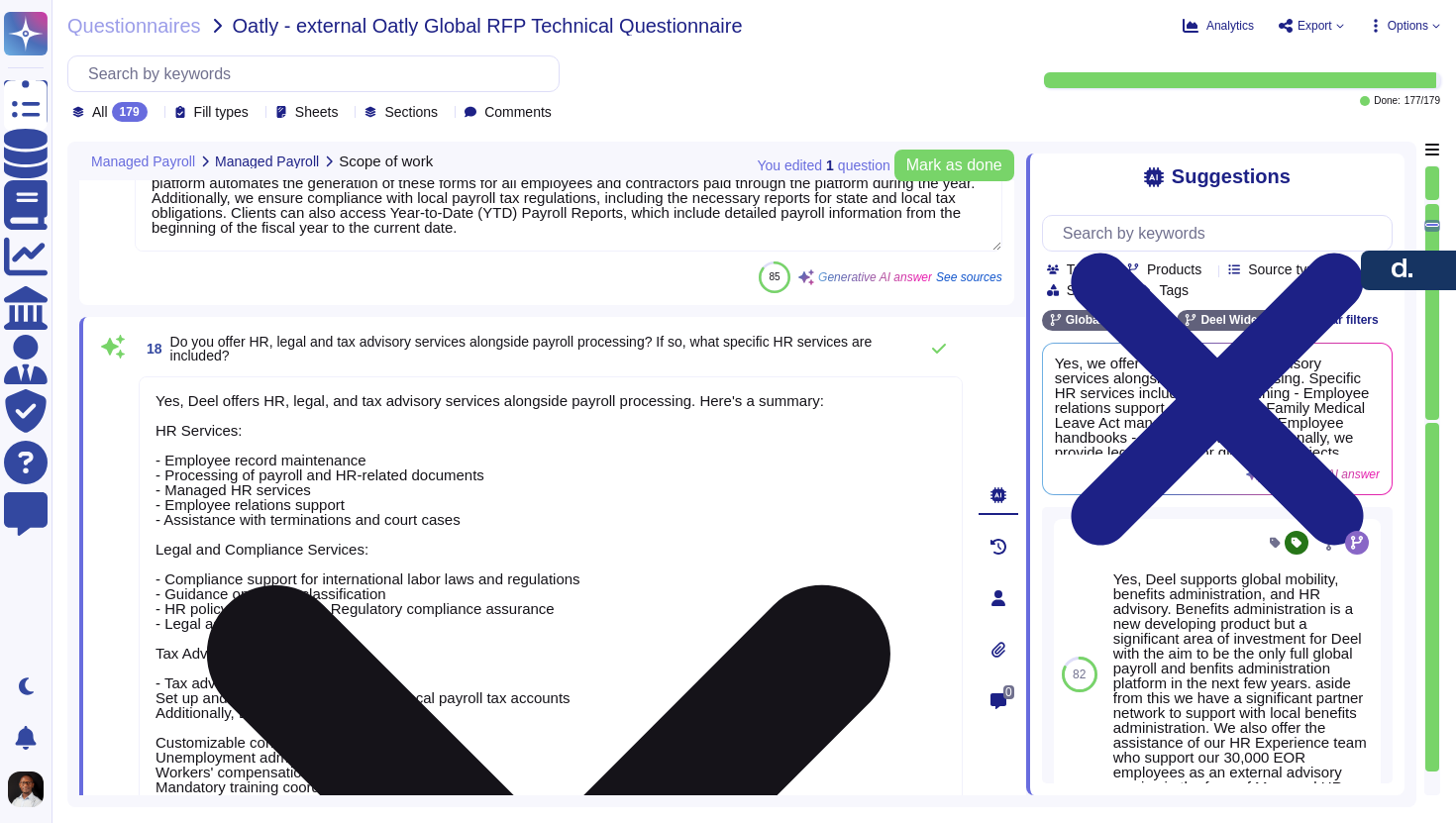 click on "Yes, Deel offers HR, legal, and tax advisory services alongside payroll processing. Here's a summary:
HR Services:
- Employee record maintenance
- Processing of payroll and HR-related documents
- Managed HR services
- Employee relations support
- Assistance with terminations and court cases
Legal and Compliance Services:
- Compliance support for international labor laws and regulations
- Guidance on worker classification
- HR policy development - Regulatory compliance assurance
- Legal advice and guidance
Tax Advisory Services:
- Tax advisory on expenses
Set up and management of state and local payroll tax accounts
Additionally, Deel offers:
Customizable contract templates
Unemployment administration
Workers' compensation management
Mandatory training coordination" at bounding box center [551, 592] 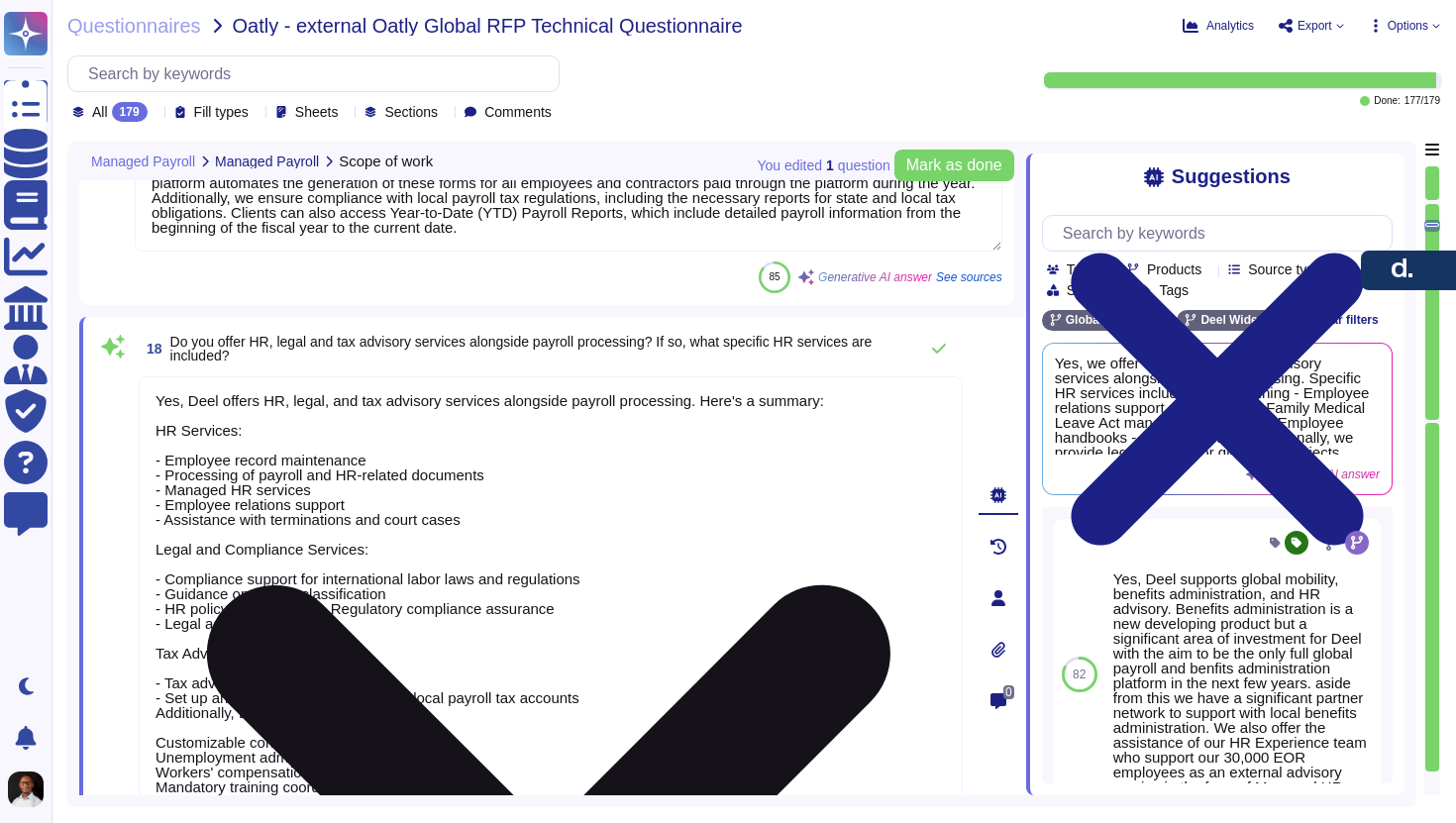 click on "Yes, Deel offers HR, legal, and tax advisory services alongside payroll processing. Here's a summary:
HR Services:
- Employee record maintenance
- Processing of payroll and HR-related documents
- Managed HR services
- Employee relations support
- Assistance with terminations and court cases
Legal and Compliance Services:
- Compliance support for international labor laws and regulations
- Guidance on worker classification
- HR policy development - Regulatory compliance assurance
- Legal advice and guidance
Tax Advisory Services:
- Tax advisory on expenses
- Set up and management of state and local payroll tax accounts
Additionally, Deel offers:
Customizable contract templates
Unemployment administration
Workers' compensation management
Mandatory training coordination" at bounding box center [551, 592] 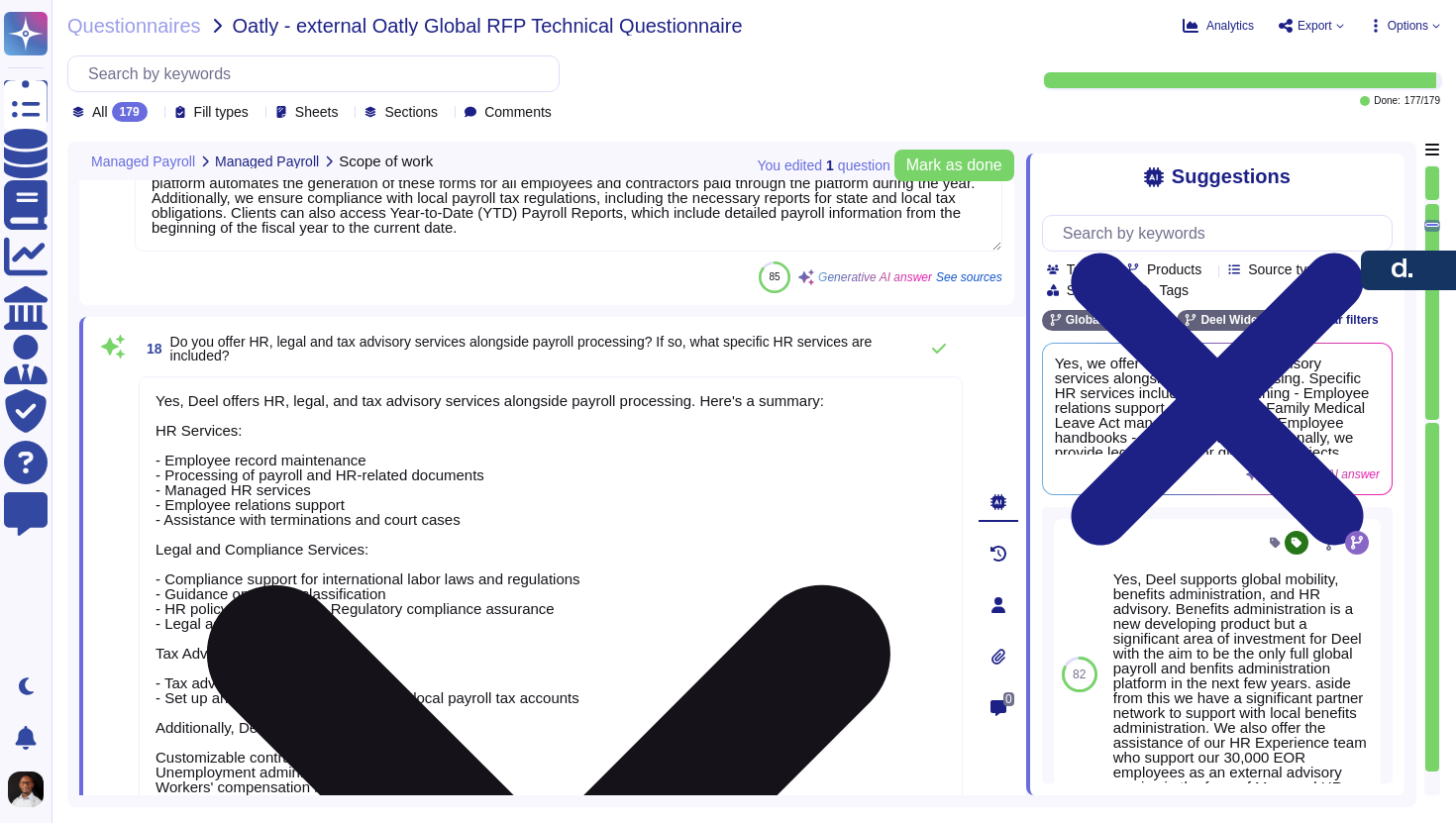 scroll, scrollTop: 2, scrollLeft: 0, axis: vertical 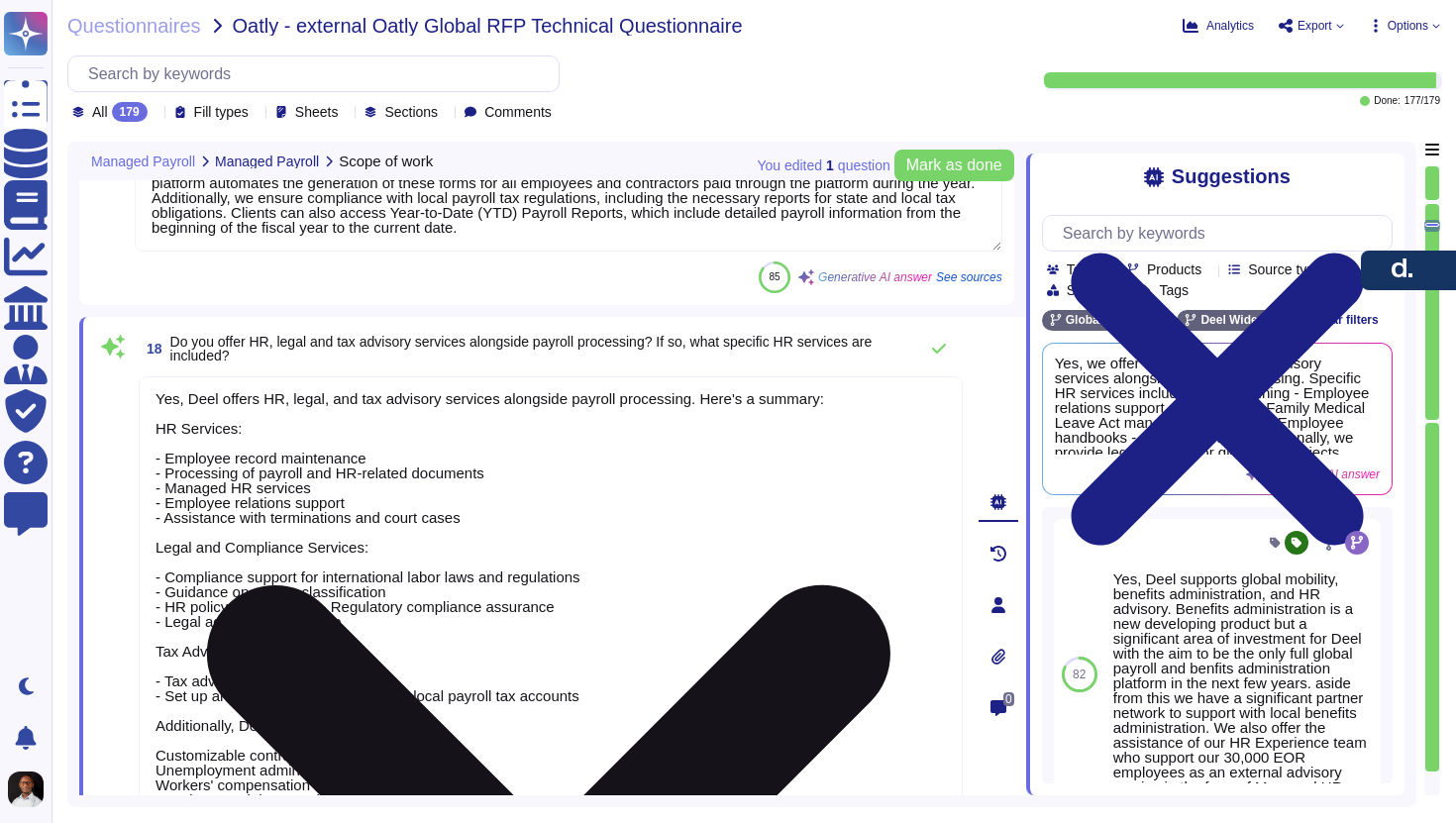 click on "Yes, Deel offers HR, legal, and tax advisory services alongside payroll processing. Here's a summary:
HR Services:
- Employee record maintenance
- Processing of payroll and HR-related documents
- Managed HR services
- Employee relations support
- Assistance with terminations and court cases
Legal and Compliance Services:
- Compliance support for international labor laws and regulations
- Guidance on worker classification
- HR policy development - Regulatory compliance assurance
- Legal advice and guidance
Tax Advisory Services:
- Tax advisory on expenses
- Set up and management of state and local payroll tax accounts
Additionally, Deel offers:
Customizable contract templates
Unemployment administration
Workers' compensation management
Mandatory training coordination" at bounding box center [551, 600] 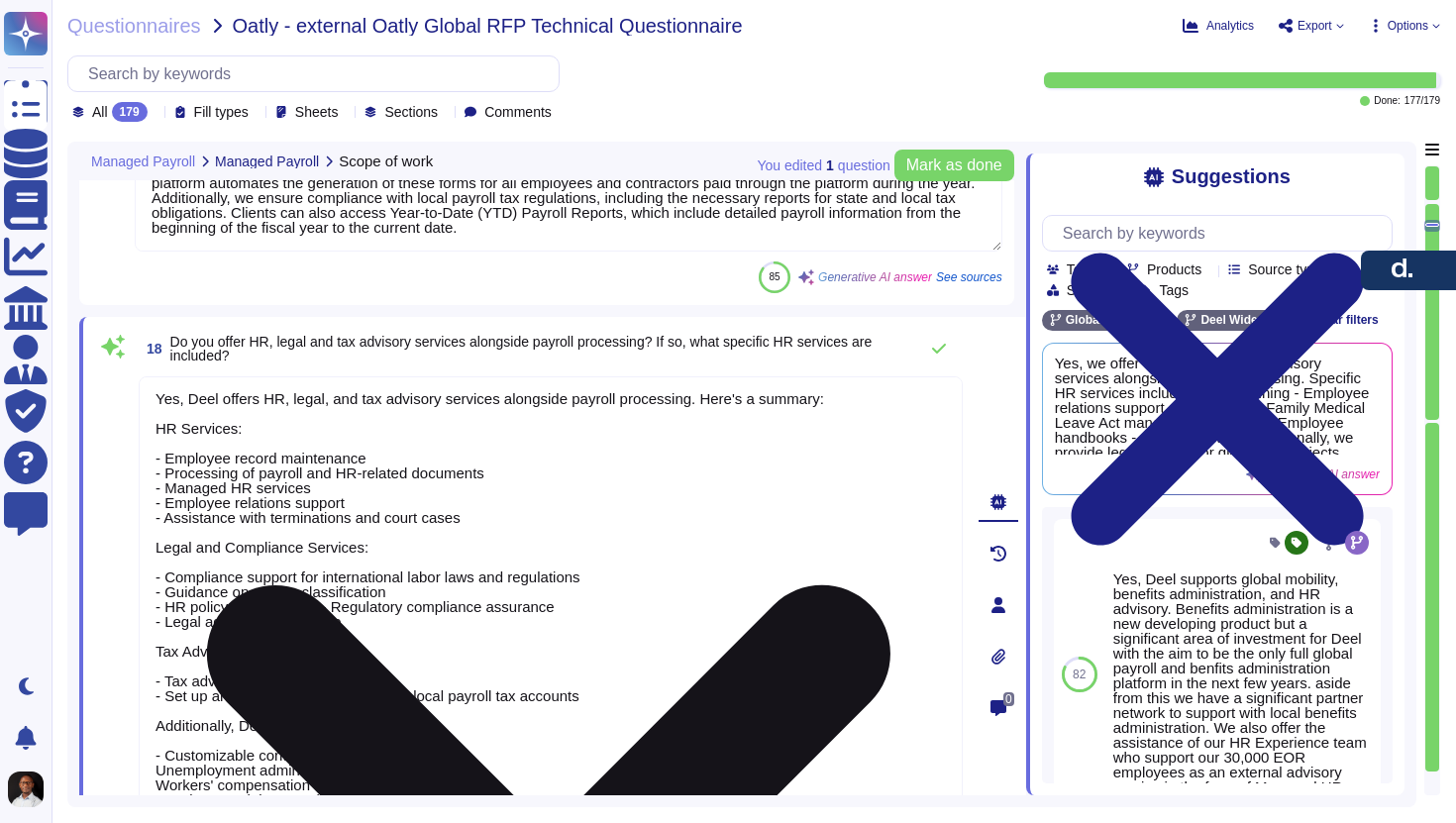 click on "Yes, Deel offers HR, legal, and tax advisory services alongside payroll processing. Here's a summary:
HR Services:
- Employee record maintenance
- Processing of payroll and HR-related documents
- Managed HR services
- Employee relations support
- Assistance with terminations and court cases
Legal and Compliance Services:
- Compliance support for international labor laws and regulations
- Guidance on worker classification
- HR policy development - Regulatory compliance assurance
- Legal advice and guidance
Tax Advisory Services:
- Tax advisory on expenses
- Set up and management of state and local payroll tax accounts
Additionally, Deel offers:
- Customizable contract templates
Unemployment administration
Workers' compensation management
Mandatory training coordination" at bounding box center [551, 600] 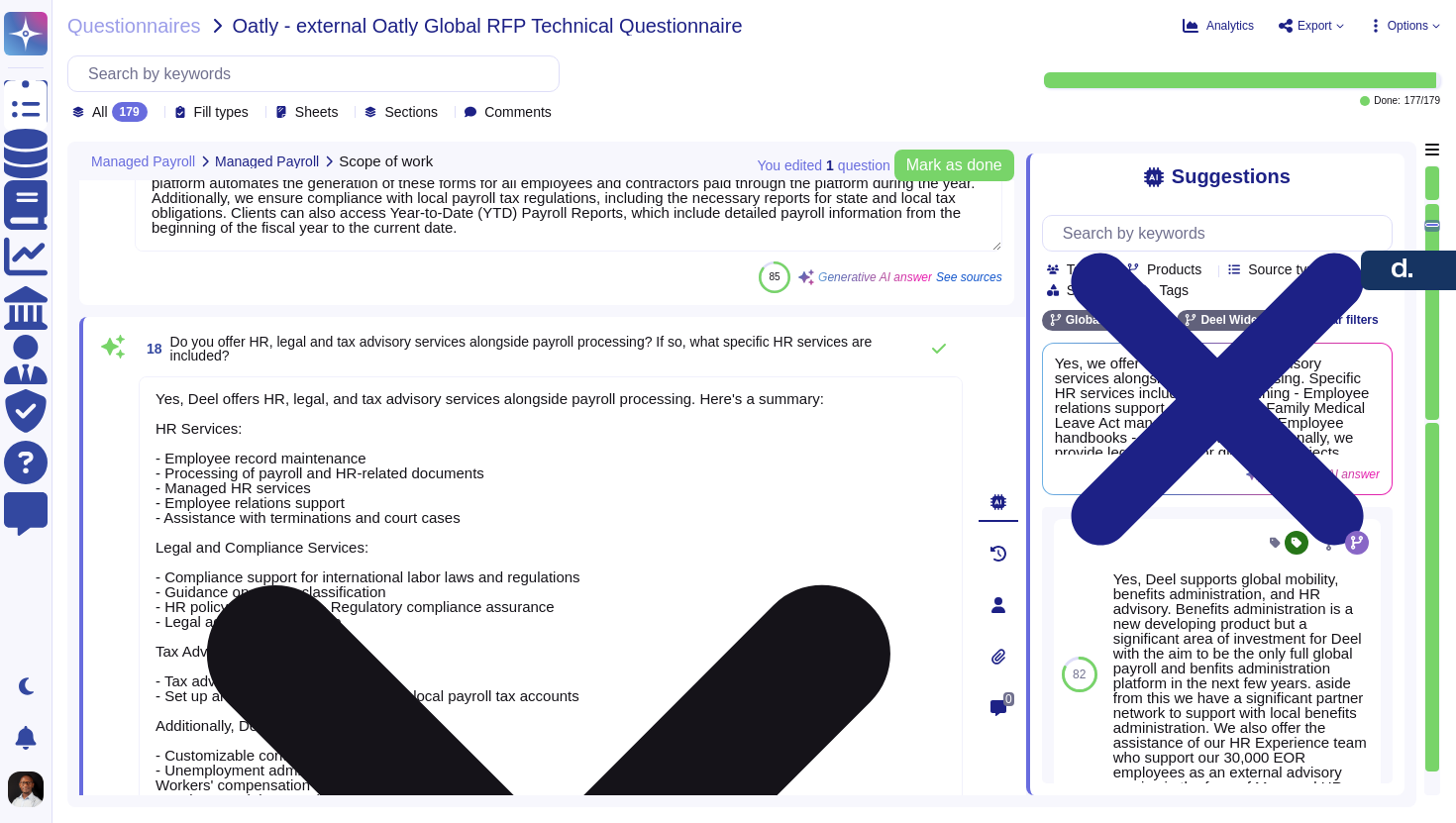 click on "Yes, Deel offers HR, legal, and tax advisory services alongside payroll processing. Here's a summary:
HR Services:
- Employee record maintenance
- Processing of payroll and HR-related documents
- Managed HR services
- Employee relations support
- Assistance with terminations and court cases
Legal and Compliance Services:
- Compliance support for international labor laws and regulations
- Guidance on worker classification
- HR policy development - Regulatory compliance assurance
- Legal advice and guidance
Tax Advisory Services:
- Tax advisory on expenses
- Set up and management of state and local payroll tax accounts
Additionally, Deel offers:
- Customizable contract templates
- Unemployment administration
Workers' compensation management
Mandatory training coordination" at bounding box center [551, 600] 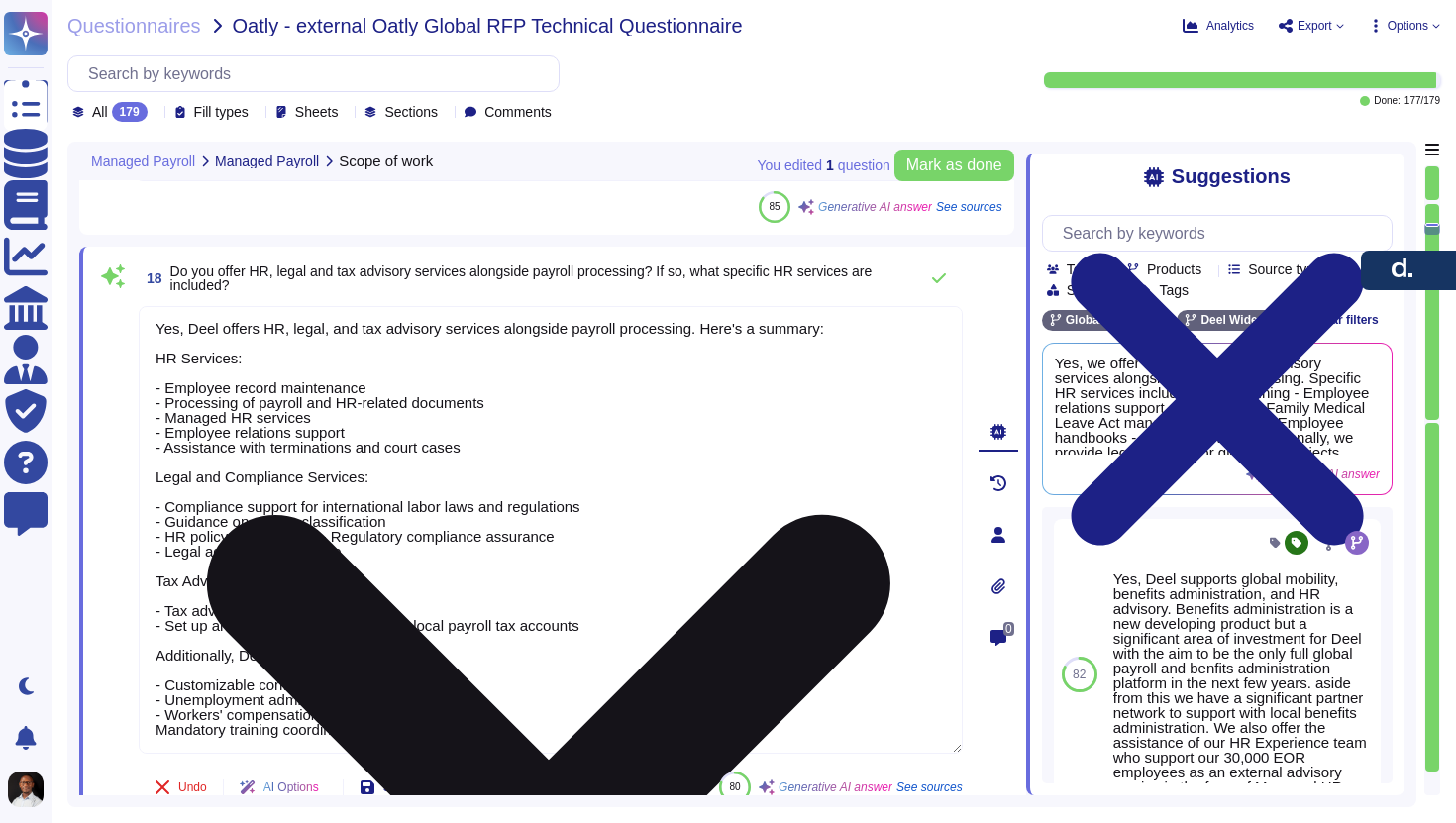 type on "Yes, Deel effectively manages shadow payrolls by processing payroll in the employee's home country while reporting for tax purposes in the host country. This approach ensures compliance with both countries’ laws. Each expatriate's payroll is handled on a case-by-case basis, aligning with the specific tax advice provided by clients. Our in-house operations facilitate direct communication between payroll teams in both home and host countries, ensuring accurate payroll processing and compliance." 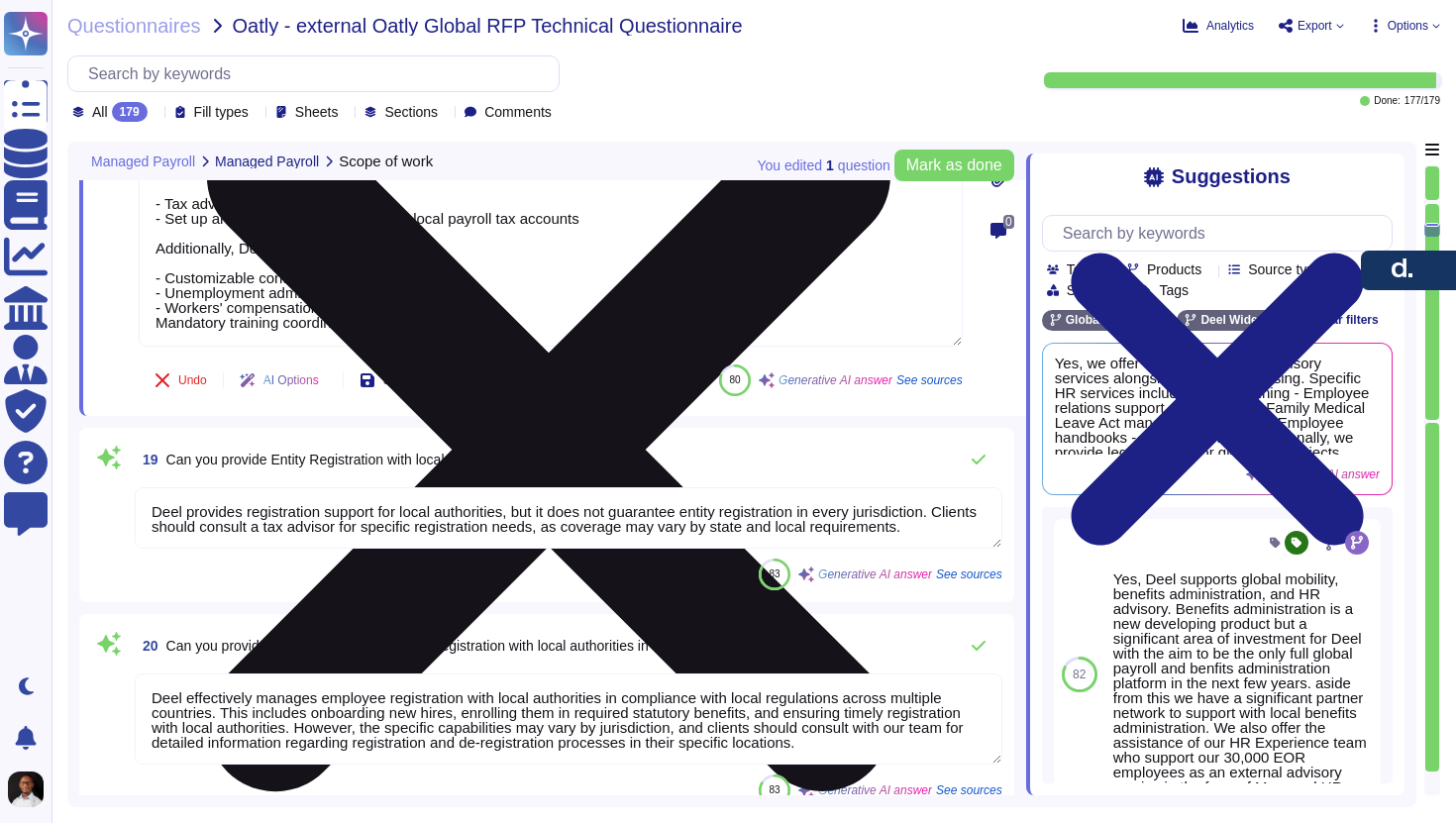 type on "Deel does not store physical paper records as it operates fully remote. All documents are managed digitally through Deel’s secure platform, which includes encrypted cloud storage and a built-in Document Management System. While paper documentation is kept in the employee’s files in paper form, it is possible to change paper documentation to electronic, and clients can upload scanned copies to ensure secure, compliant access to historical records. However, the company aims to keep paper records to a minimum and may send archived paper-based records to an appropriate off-site storage facility if required." 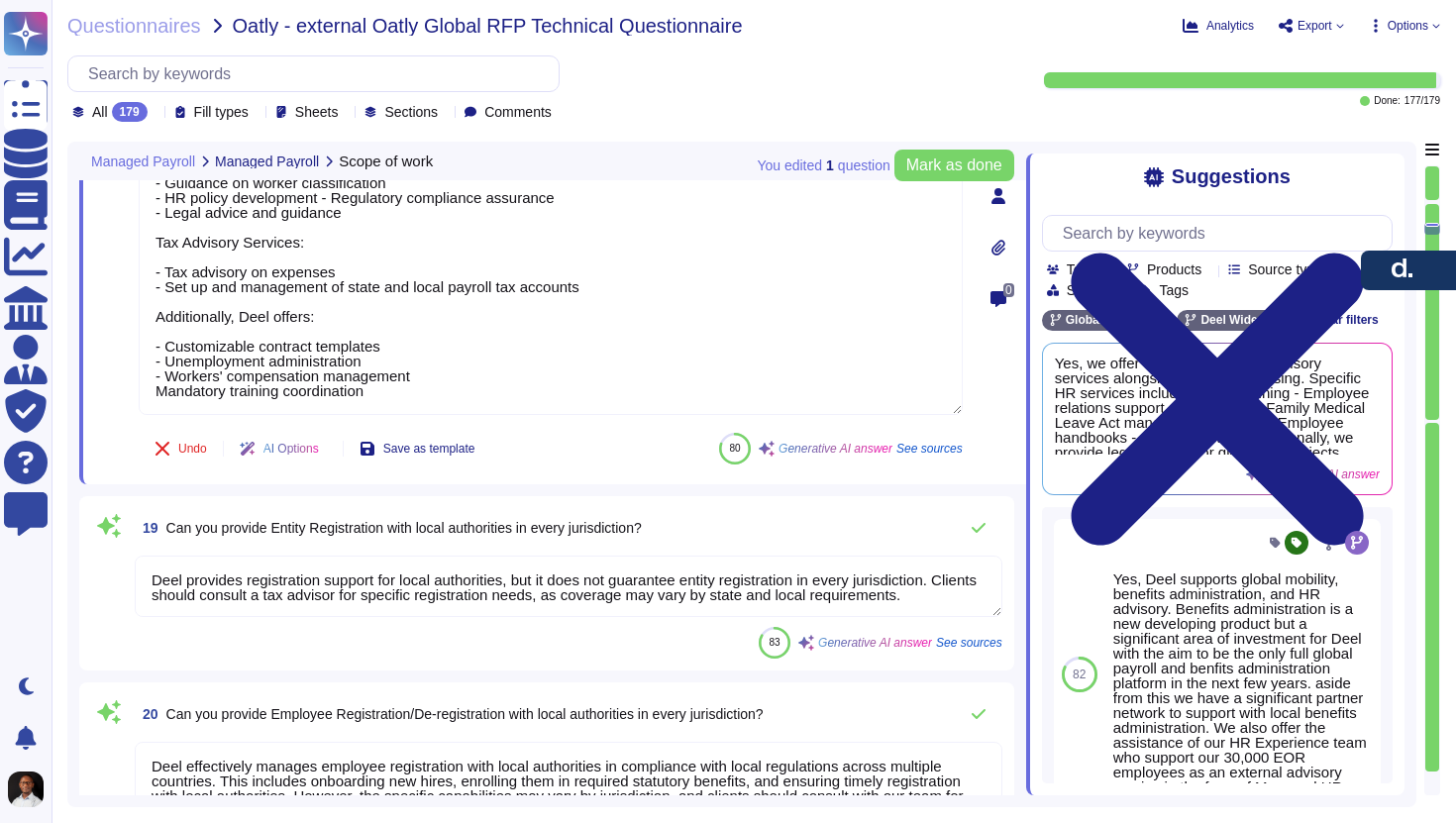 scroll, scrollTop: 5229, scrollLeft: 0, axis: vertical 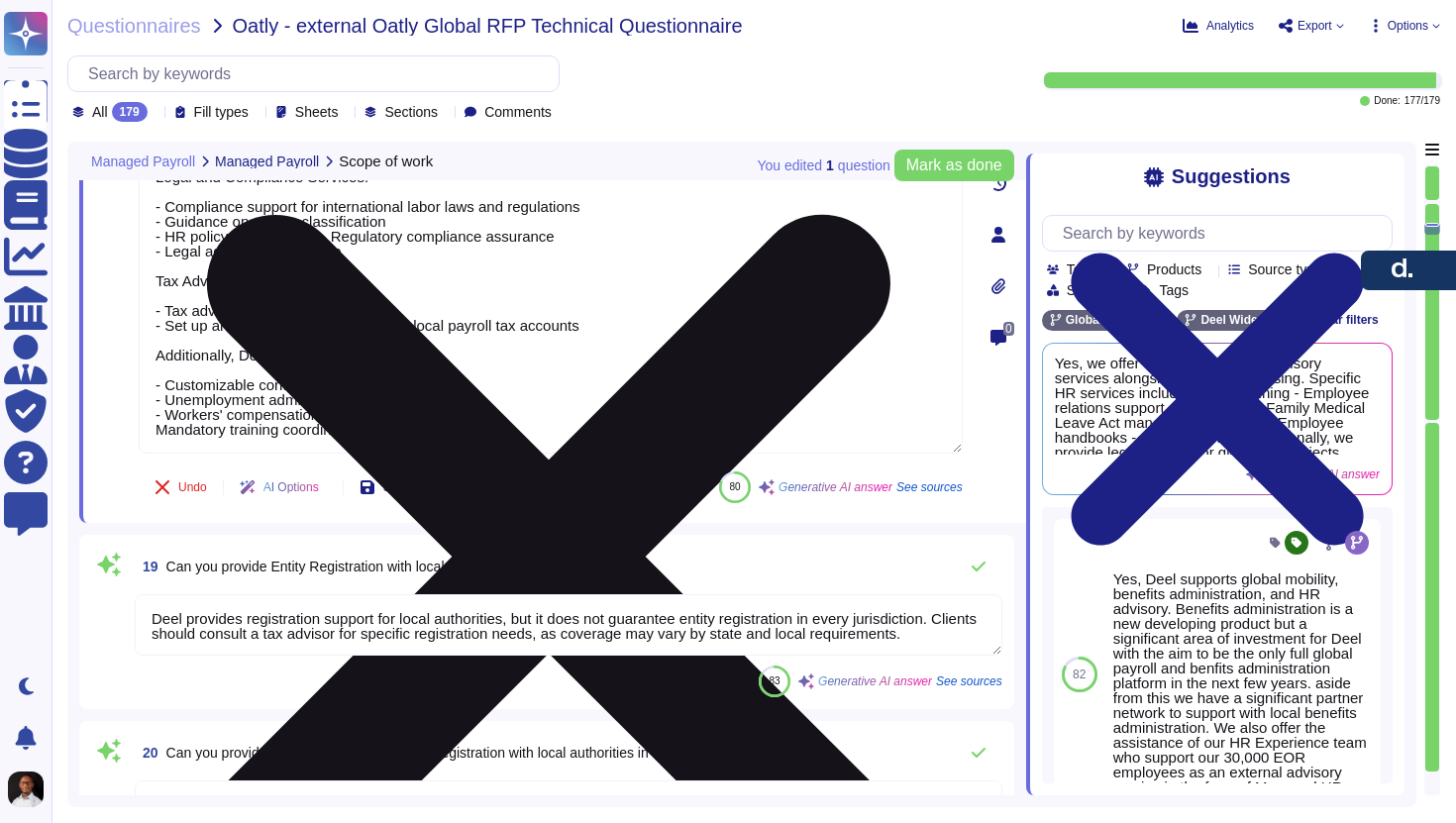 click on "Yes, Deel offers HR, legal, and tax advisory services alongside payroll processing. Here's a summary:
HR Services:
- Employee record maintenance
- Processing of payroll and HR-related documents
- Managed HR services
- Employee relations support
- Assistance with terminations and court cases
Legal and Compliance Services:
- Compliance support for international labor laws and regulations
- Guidance on worker classification
- HR policy development - Regulatory compliance assurance
- Legal advice and guidance
Tax Advisory Services:
- Tax advisory on expenses
- Set up and management of state and local payroll tax accounts
Additionally, Deel offers:
- Customizable contract templates
- Unemployment administration
- Workers' compensation management
Mandatory training coordination" at bounding box center [551, 230] 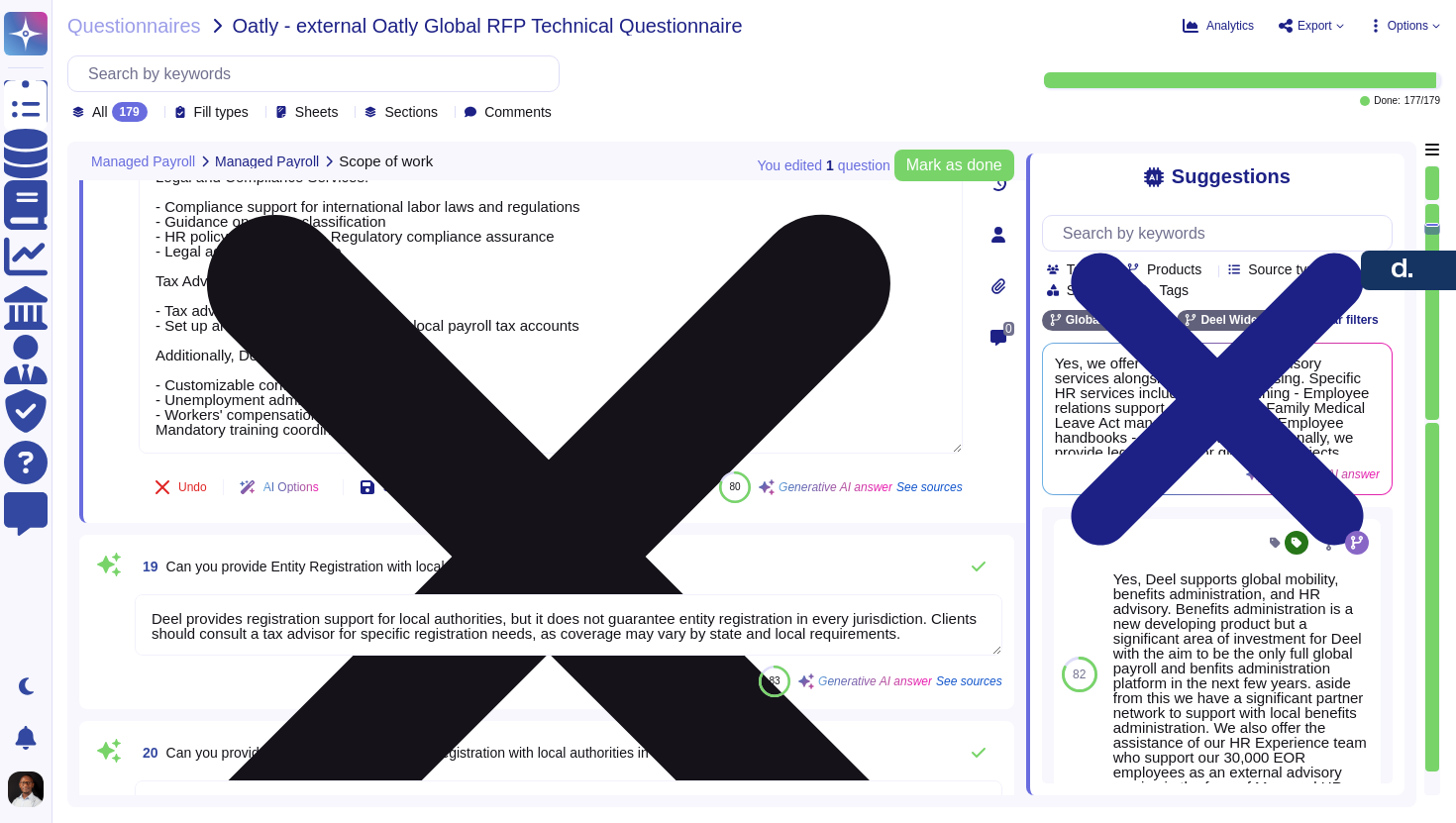 paste on "-" 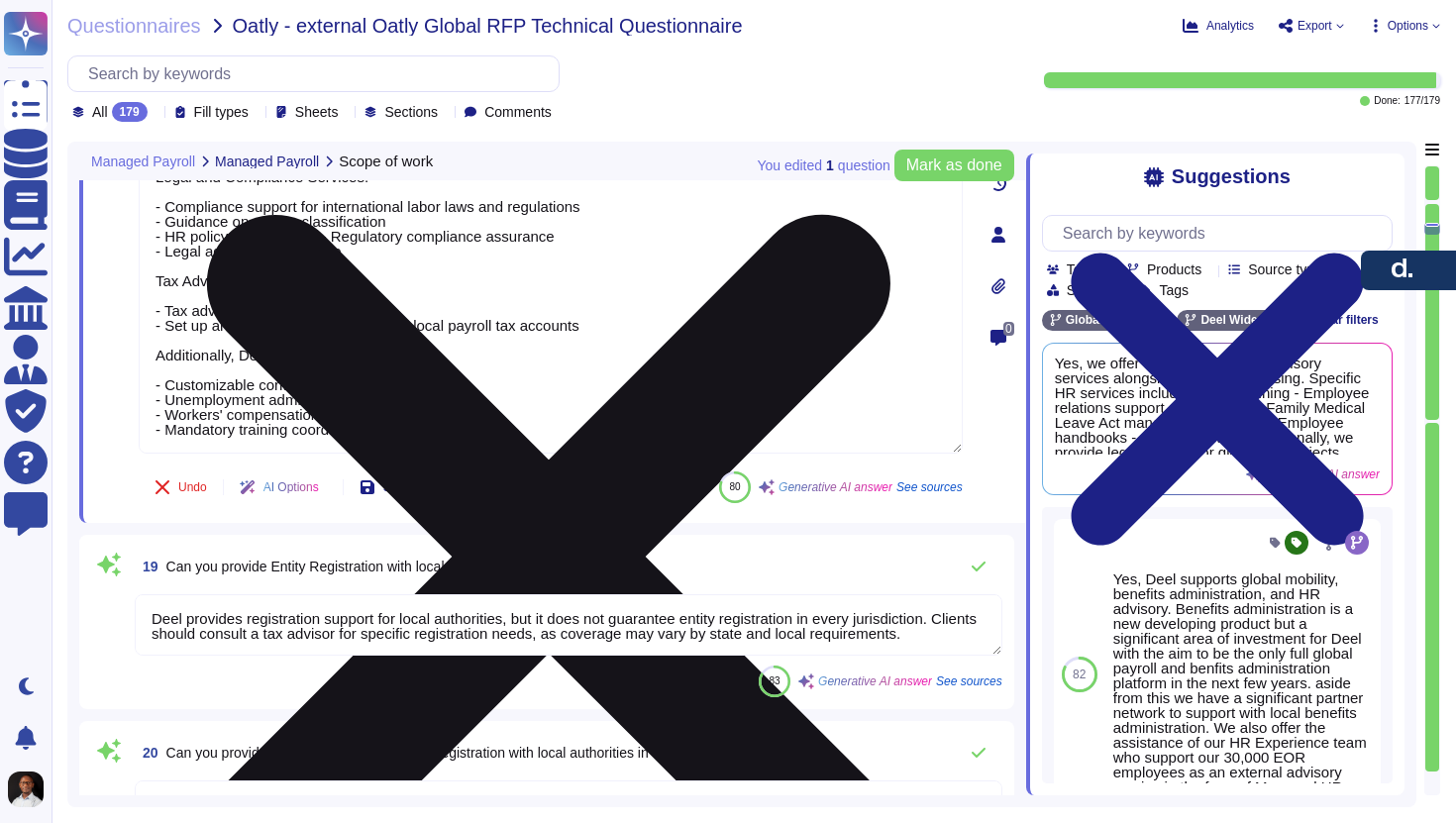 scroll, scrollTop: 0, scrollLeft: 0, axis: both 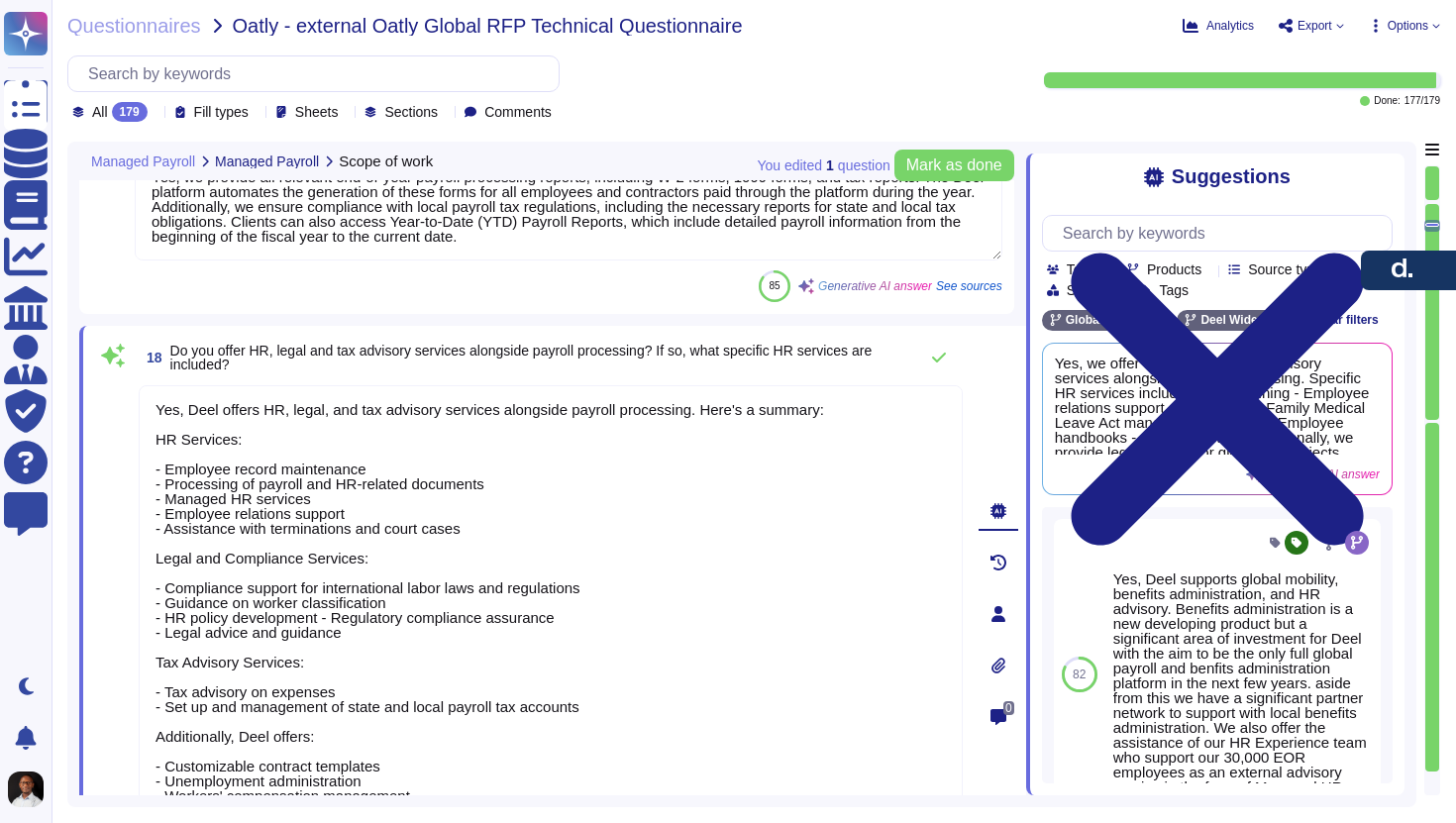 type on "Yes, Deel offers HR, legal, and tax advisory services alongside payroll processing. Here's a summary:
HR Services:
- Employee record maintenance
- Processing of payroll and HR-related documents
- Managed HR services
- Employee relations support
- Assistance with terminations and court cases
Legal and Compliance Services:
- Compliance support for international labor laws and regulations
- Guidance on worker classification
- HR policy development - Regulatory compliance assurance
- Legal advice and guidance
Tax Advisory Services:
- Tax advisory on expenses
- Set up and management of state and local payroll tax accounts
Additionally, Deel offers:
- Customizable contract templates
- Unemployment administration
- Workers' compensation management
- Mandatory training coordination" 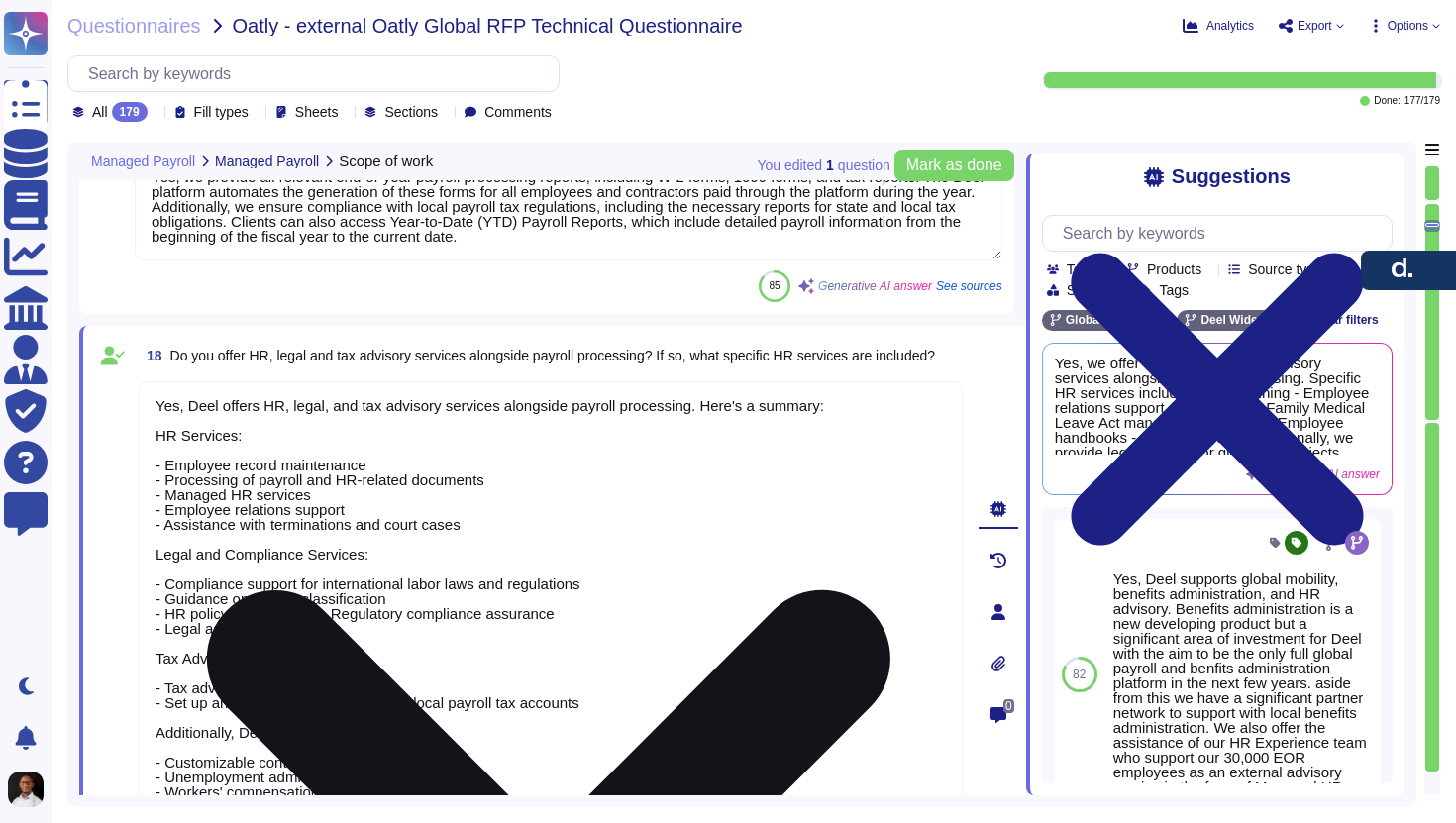 scroll, scrollTop: 2, scrollLeft: 0, axis: vertical 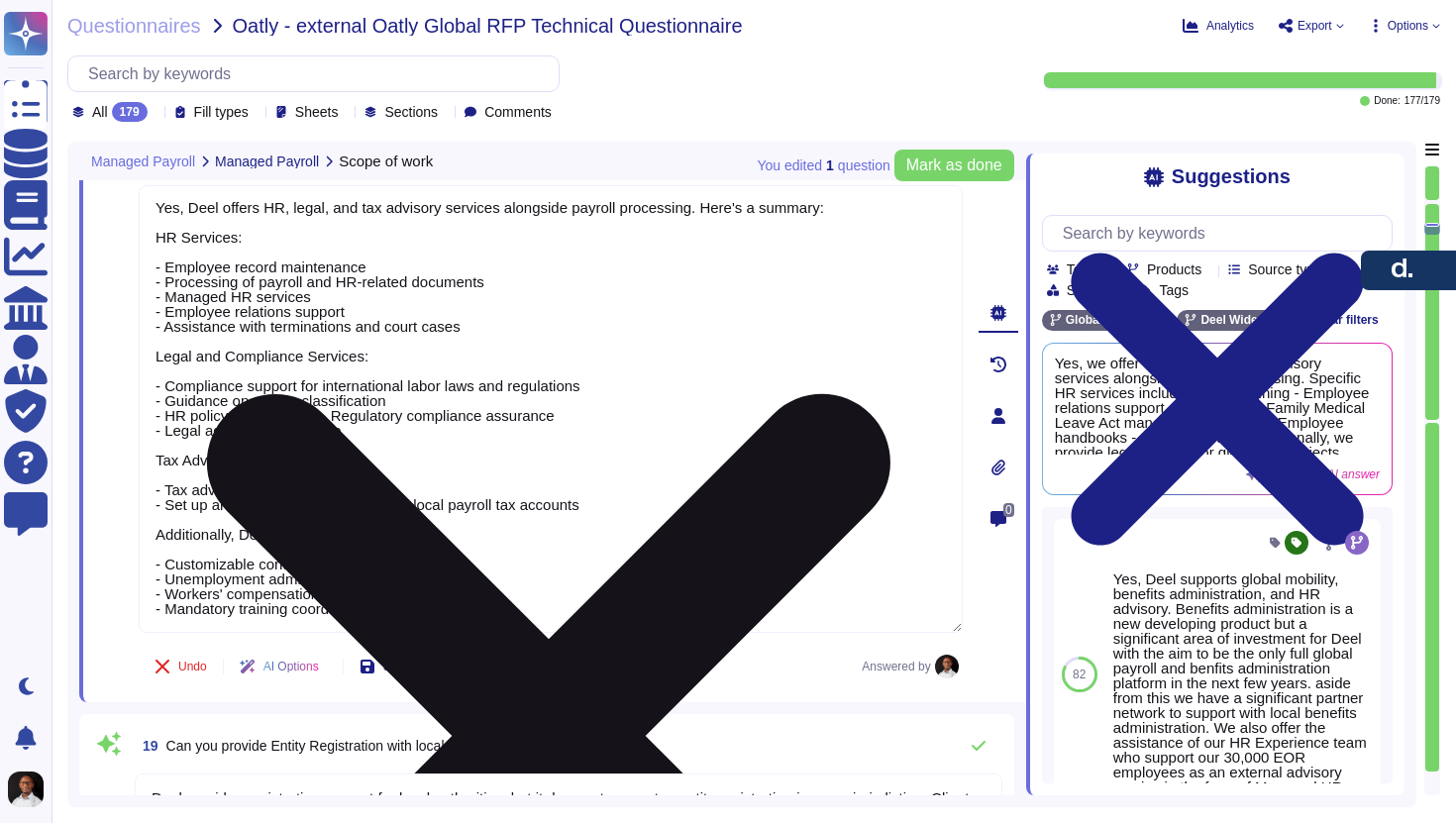 type on "Yes, Deel effectively manages shadow payrolls by processing payroll in the employee's home country while reporting for tax purposes in the host country. This approach ensures compliance with both countries’ laws. Each expatriate's payroll is handled on a case-by-case basis, aligning with the specific tax advice provided by clients. Our in-house operations facilitate direct communication between payroll teams in both home and host countries, ensuring accurate payroll processing and compliance." 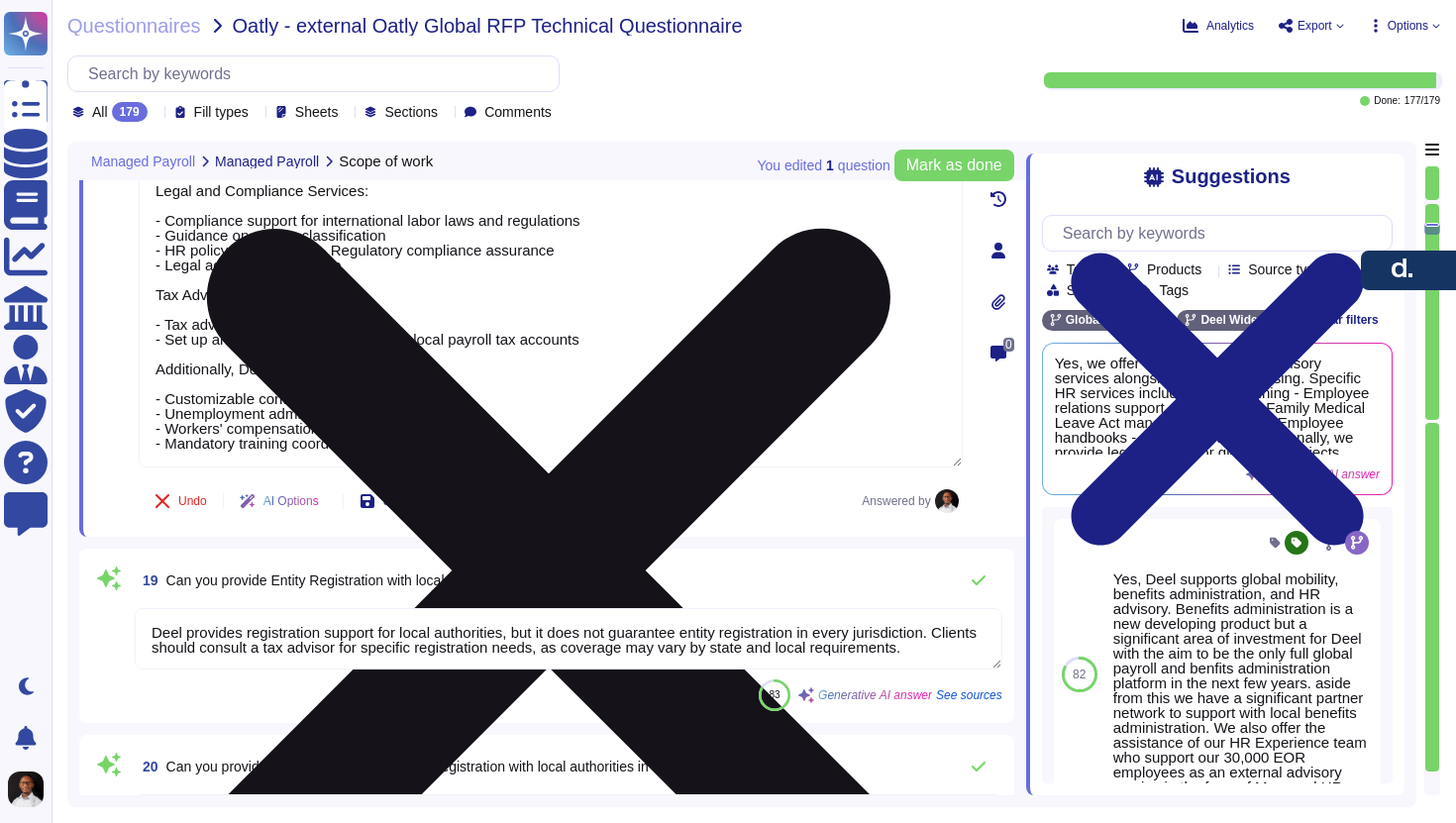 type on "Deel does not store physical paper records as it operates fully remote. All documents are managed digitally through Deel’s secure platform, which includes encrypted cloud storage and a built-in Document Management System. While paper documentation is kept in the employee’s files in paper form, it is possible to change paper documentation to electronic, and clients can upload scanned copies to ensure secure, compliant access to historical records. However, the company aims to keep paper records to a minimum and may send archived paper-based records to an appropriate off-site storage facility if required." 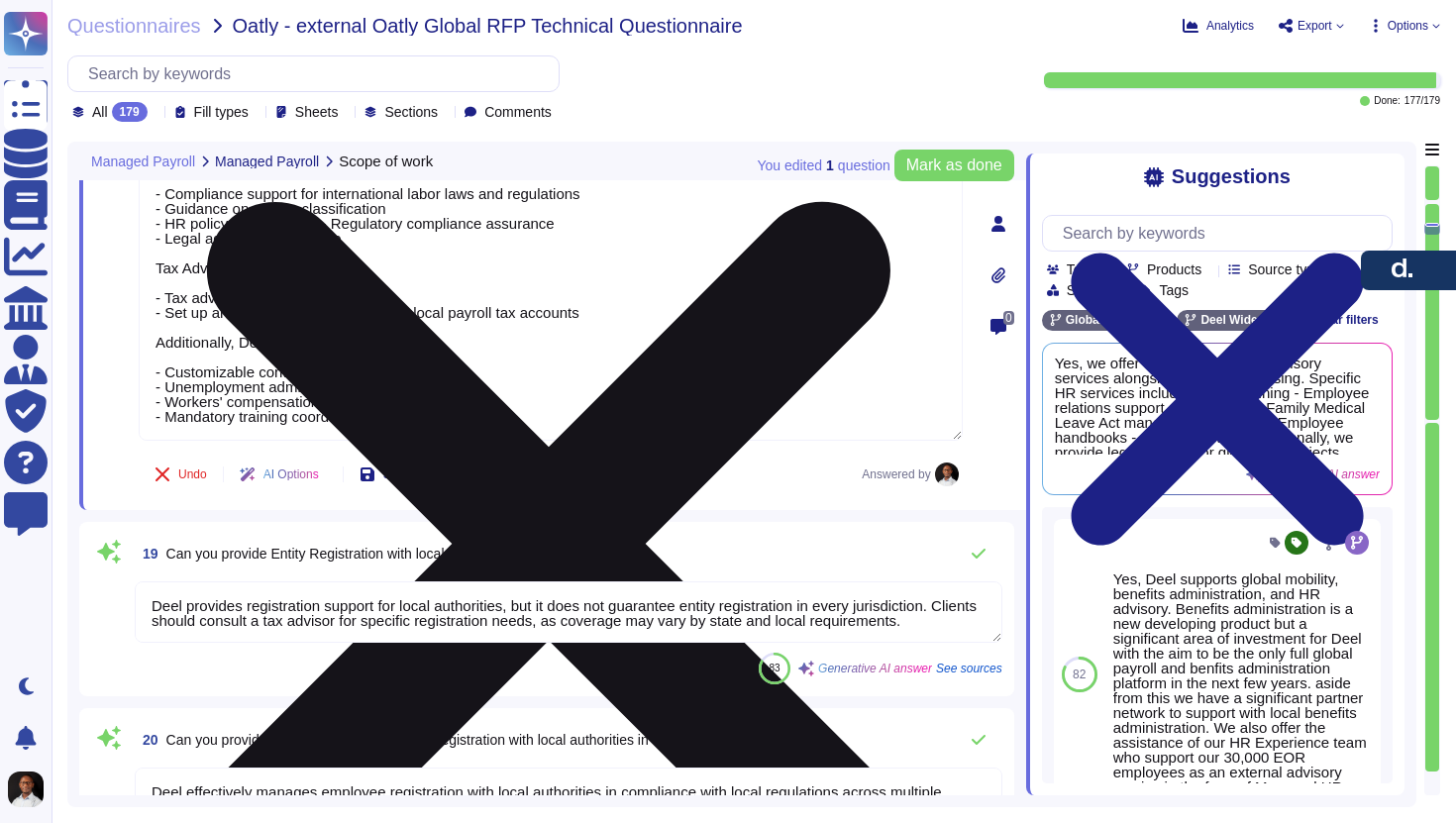 scroll, scrollTop: 5246, scrollLeft: 0, axis: vertical 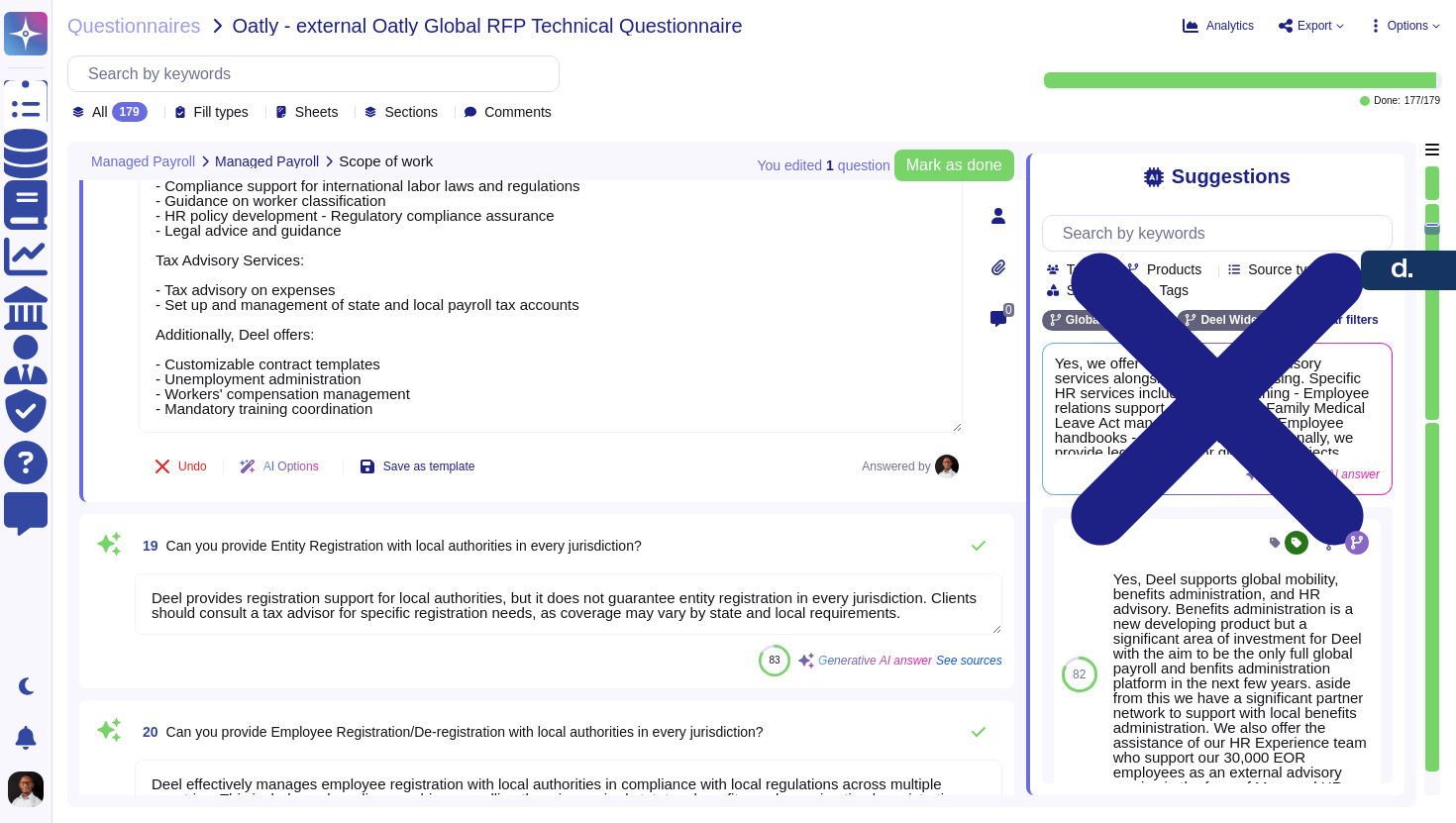 click on "Deel provides registration support for local authorities, but it does not guarantee entity registration in every jurisdiction. Clients should consult a tax advisor for specific registration needs, as coverage may vary by state and local requirements." at bounding box center [569, 604] 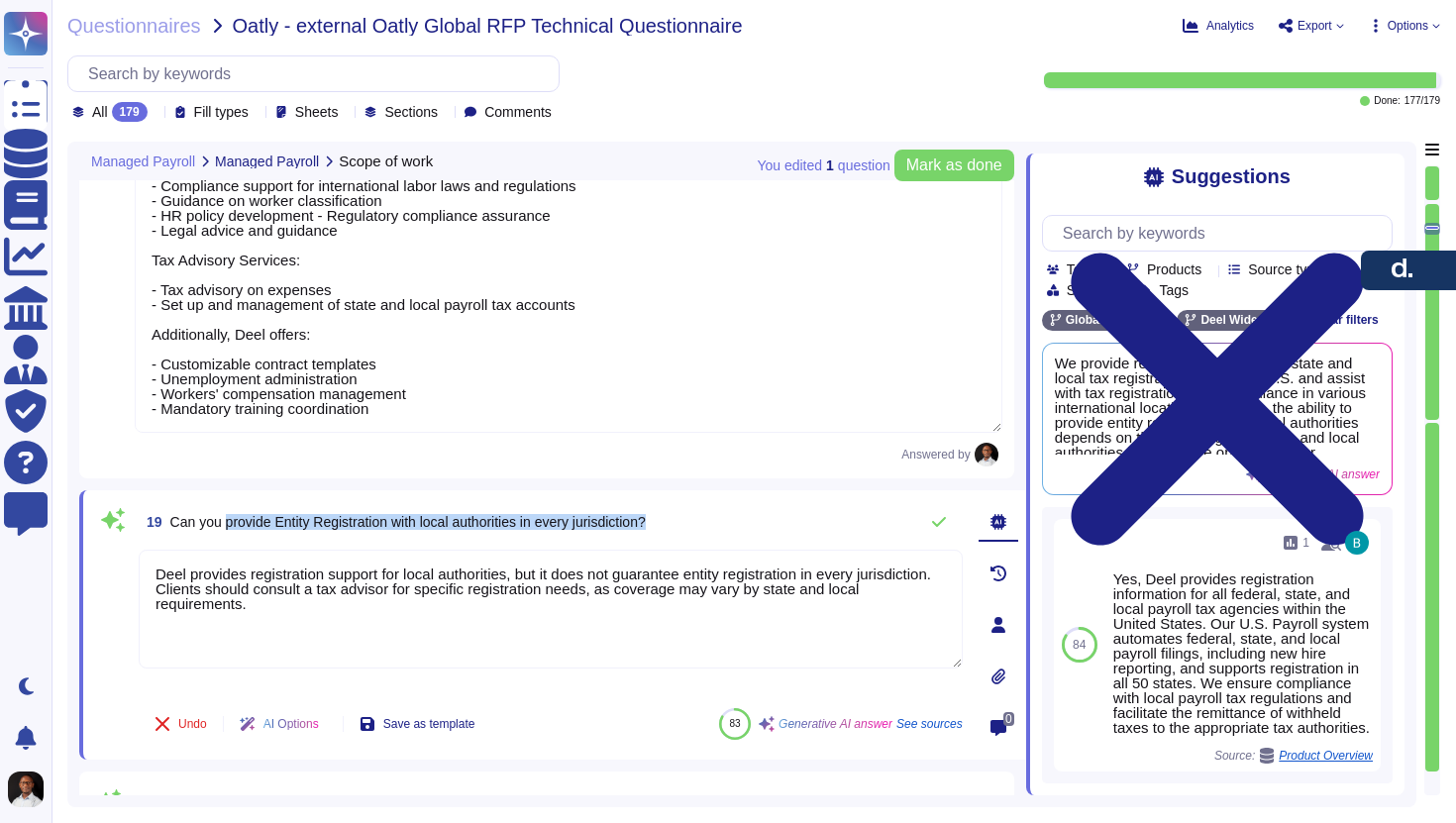 drag, startPoint x: 228, startPoint y: 519, endPoint x: 766, endPoint y: 529, distance: 538.0929 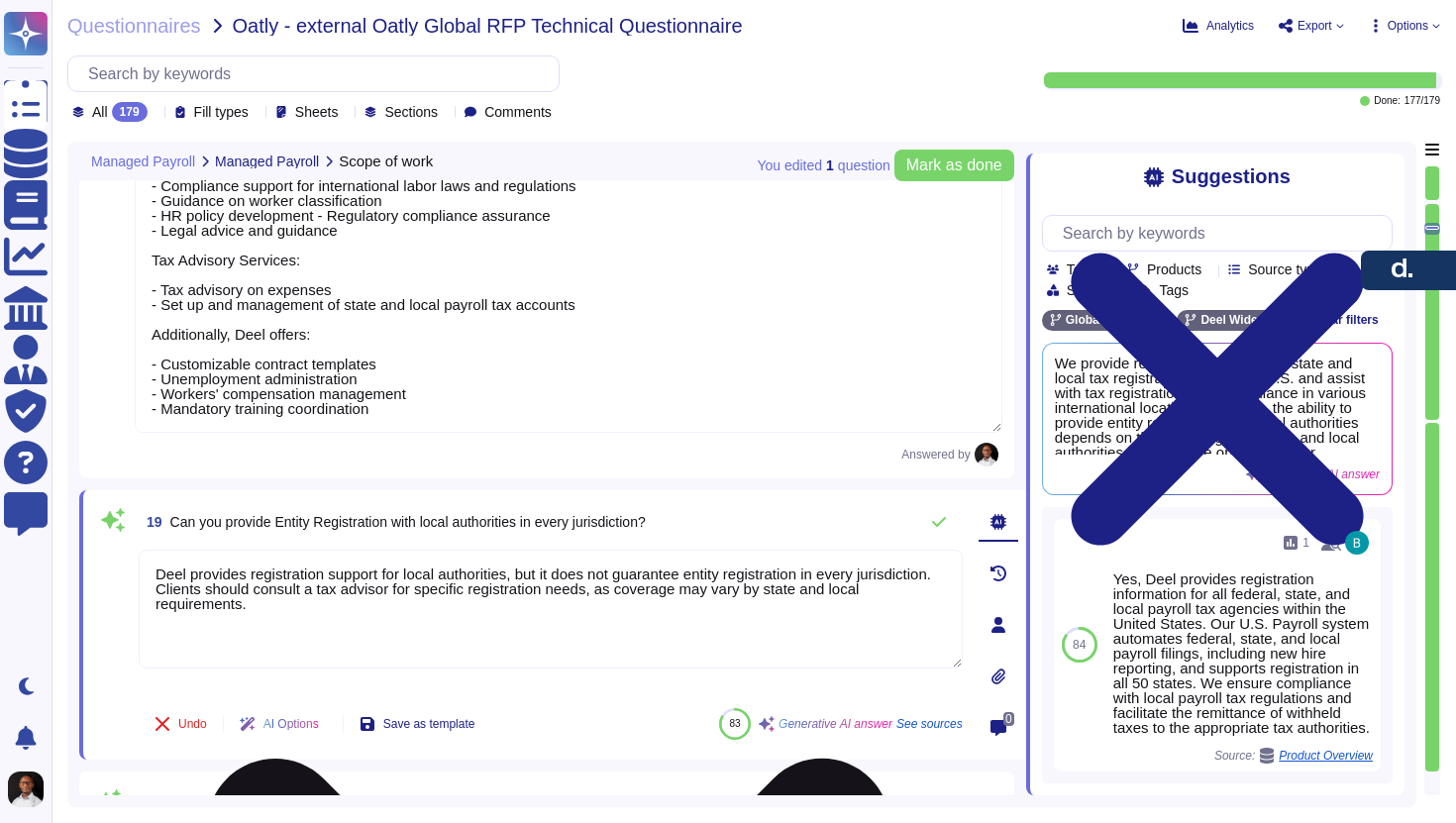 click on "Deel provides registration support for local authorities, but it does not guarantee entity registration in every jurisdiction. Clients should consult a tax advisor for specific registration needs, as coverage may vary by state and local requirements." at bounding box center (551, 609) 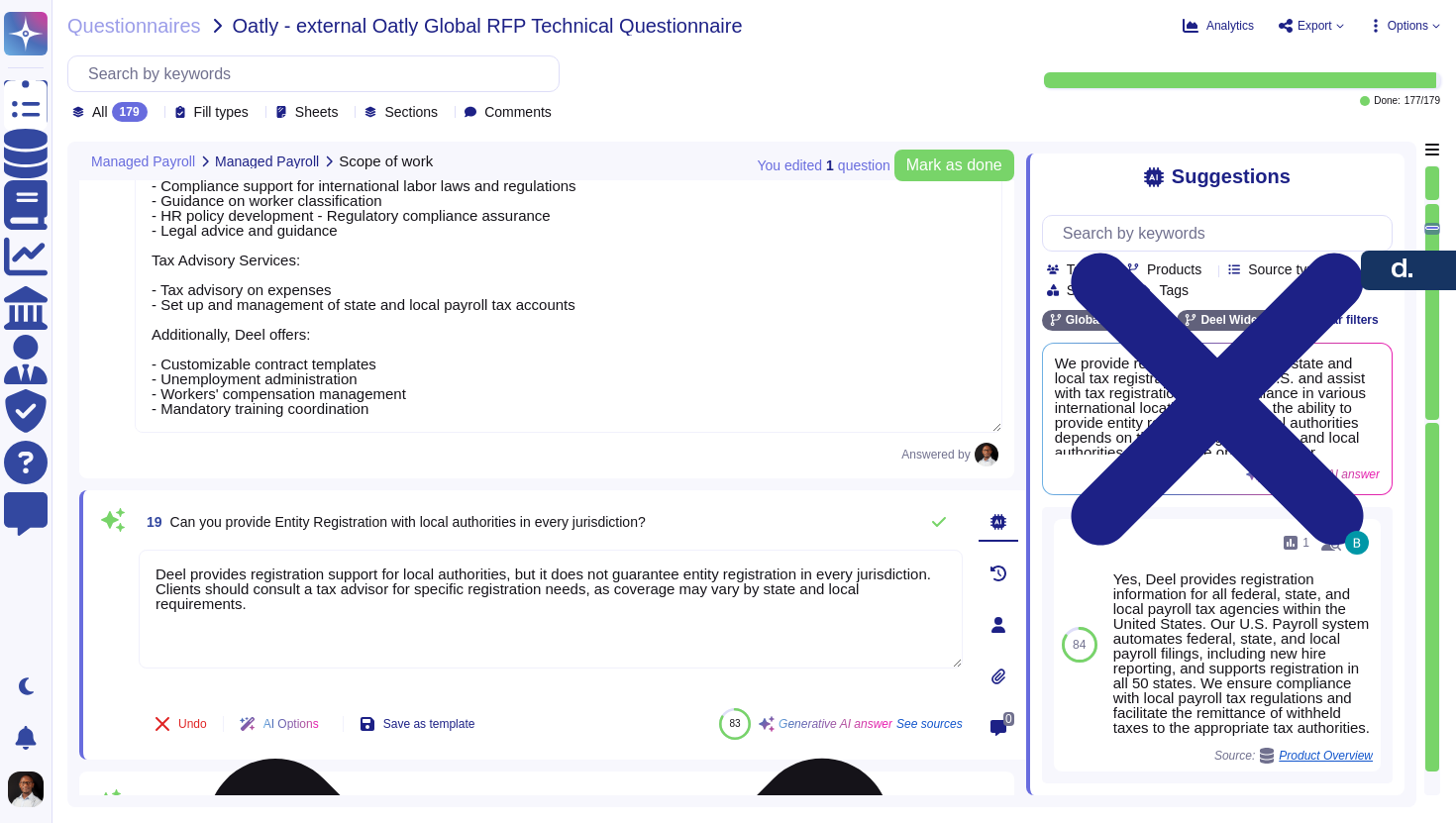 drag, startPoint x: 332, startPoint y: 610, endPoint x: 243, endPoint y: 590, distance: 91.21952 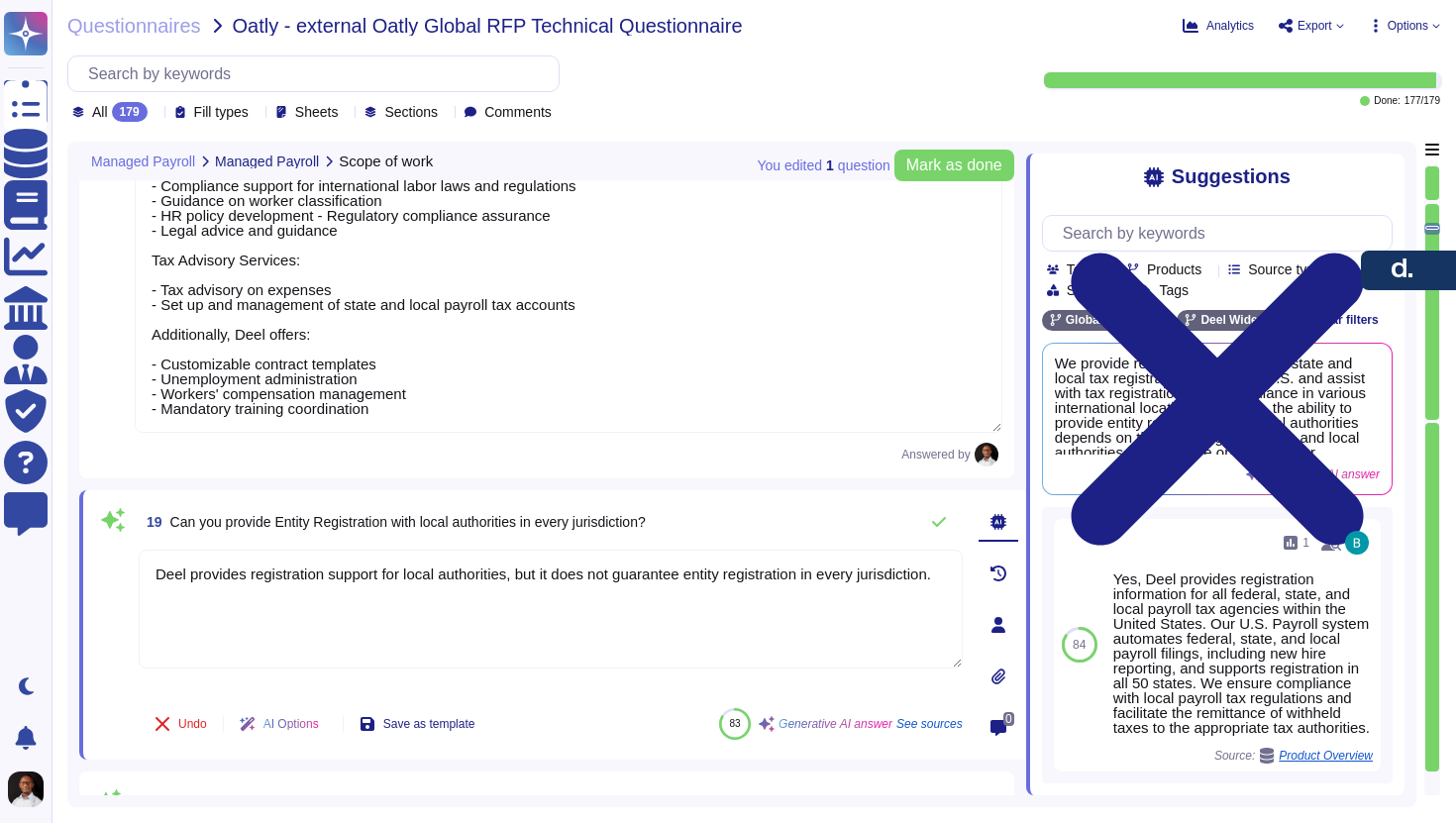 drag, startPoint x: 522, startPoint y: 571, endPoint x: 129, endPoint y: 570, distance: 393.00127 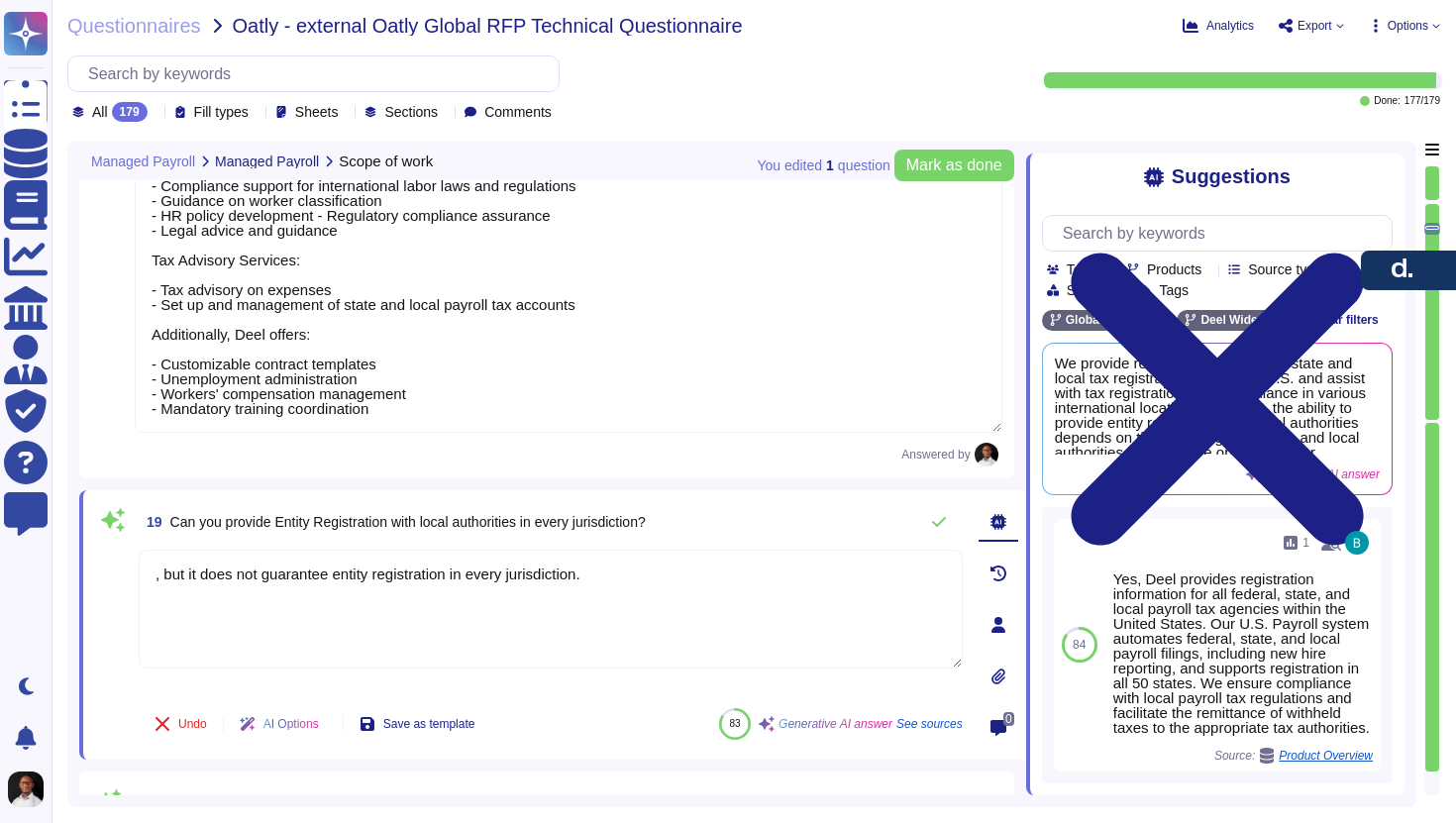 paste on "Deel offers Entity Management Services (EMS) that can support clients with statutory compliance across multiple jurisdictions." 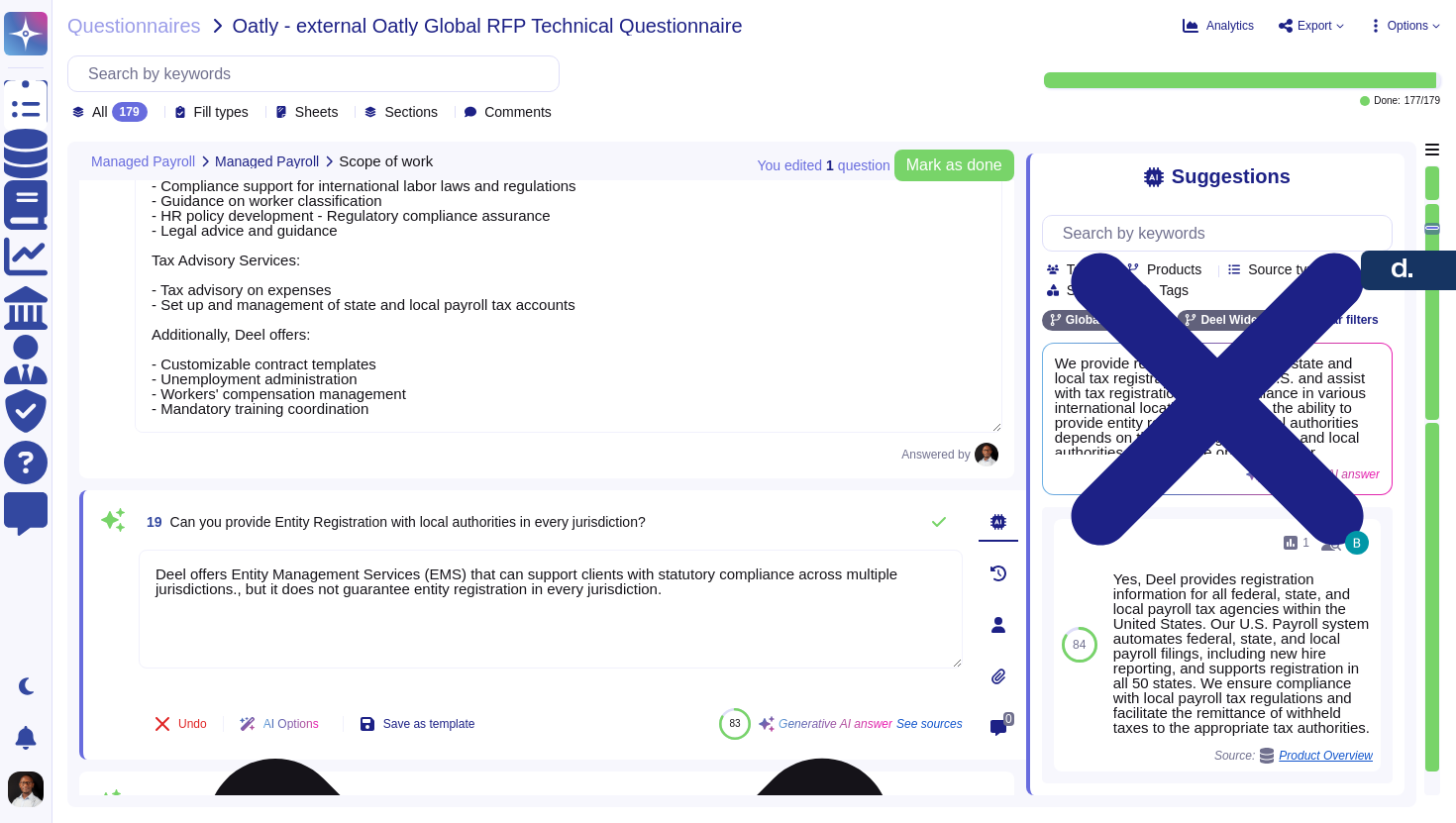 type on "Deel offers Entity Management Services (EMS) that can support clients with statutory compliance across multiple jurisdictions, but it does not guarantee entity registration in every jurisdiction." 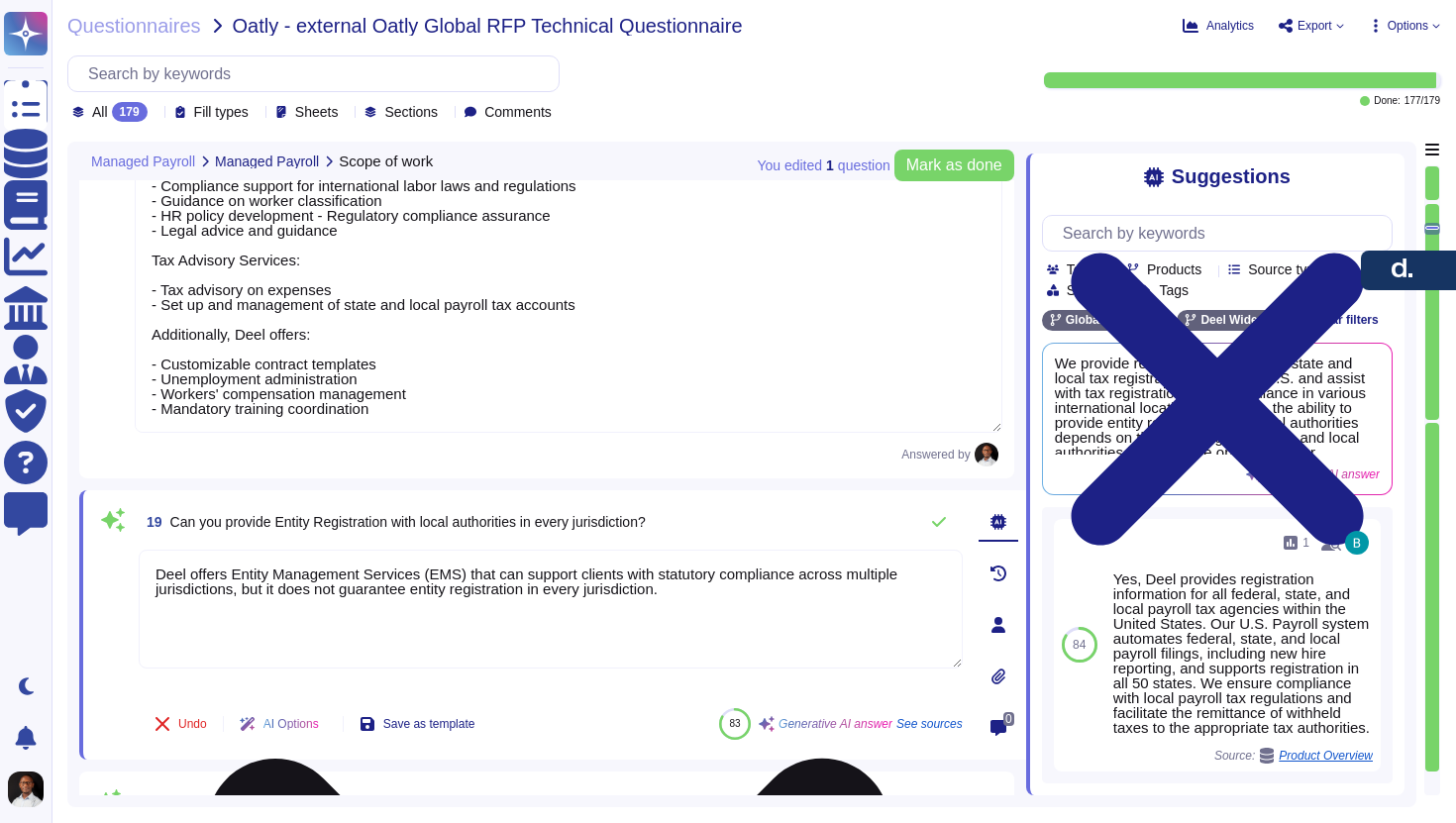 click on "Deel offers Entity Management Services (EMS) that can support clients with statutory compliance across multiple jurisdictions, but it does not guarantee entity registration in every jurisdiction." at bounding box center (551, 609) 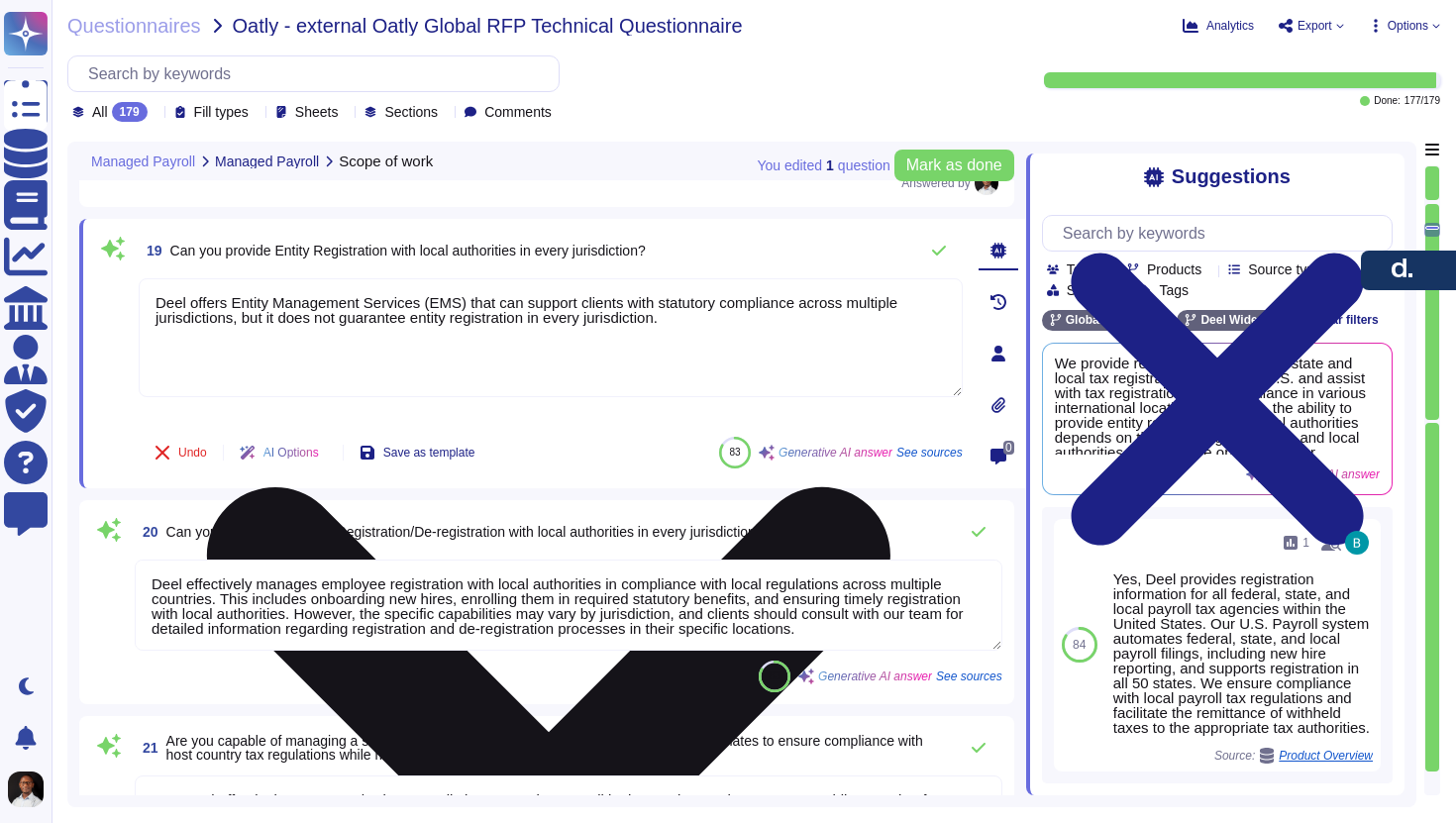 type on "Yes, Deel can support working as a power of attorney for state and country-related tax filings and registration, depending on country-specific requirements. A Power of Attorney (POA) is needed to fill the taxes, social and health insurance, and it authorizes Deel and its tax partners to manage tax filings and payments for you and your employees." 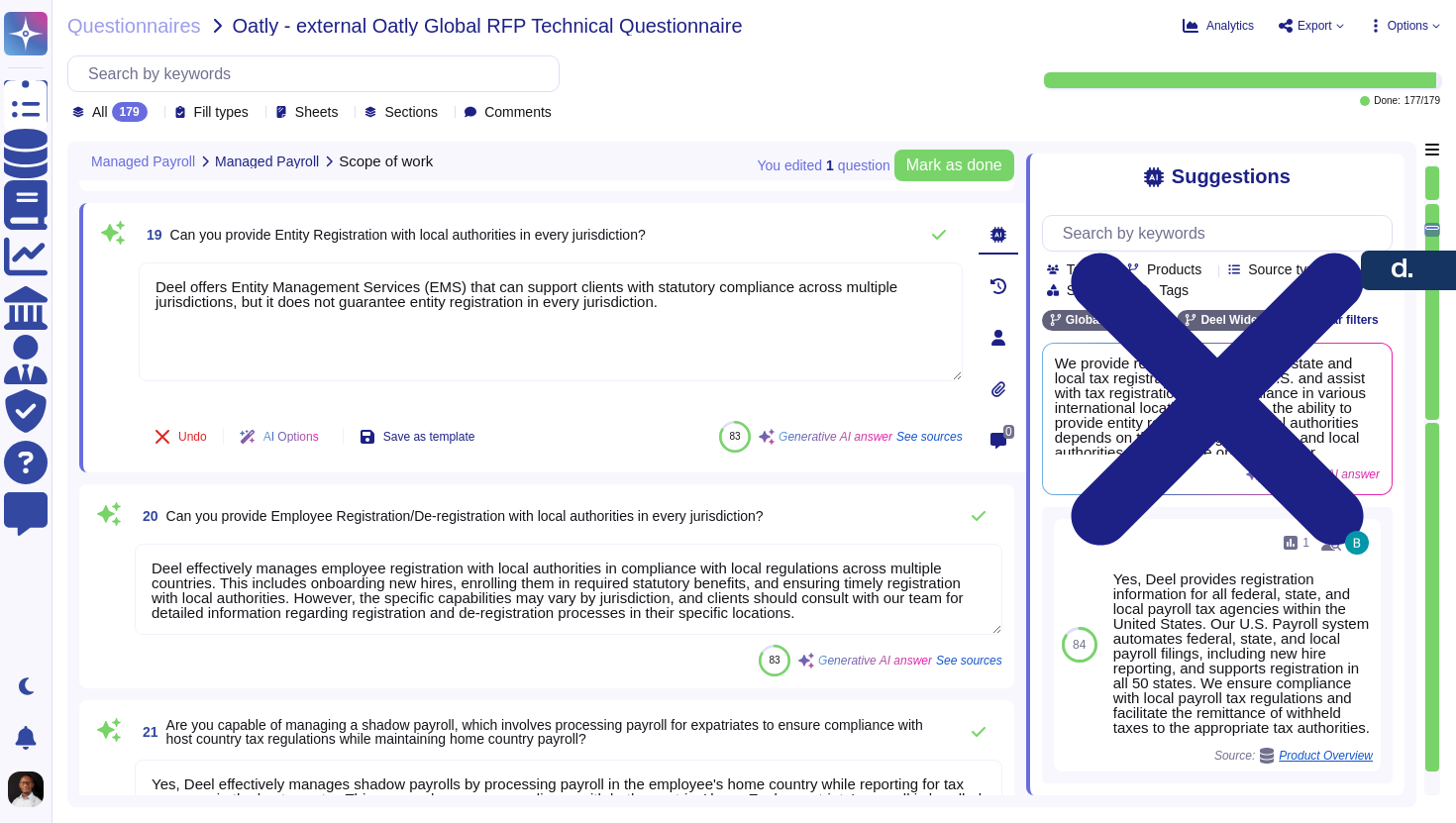 type on "Deel offers Entity Management Services (EMS) that can support clients with statutory compliance across multiple jurisdictions, but it does not guarantee entity registration in every jurisdiction." 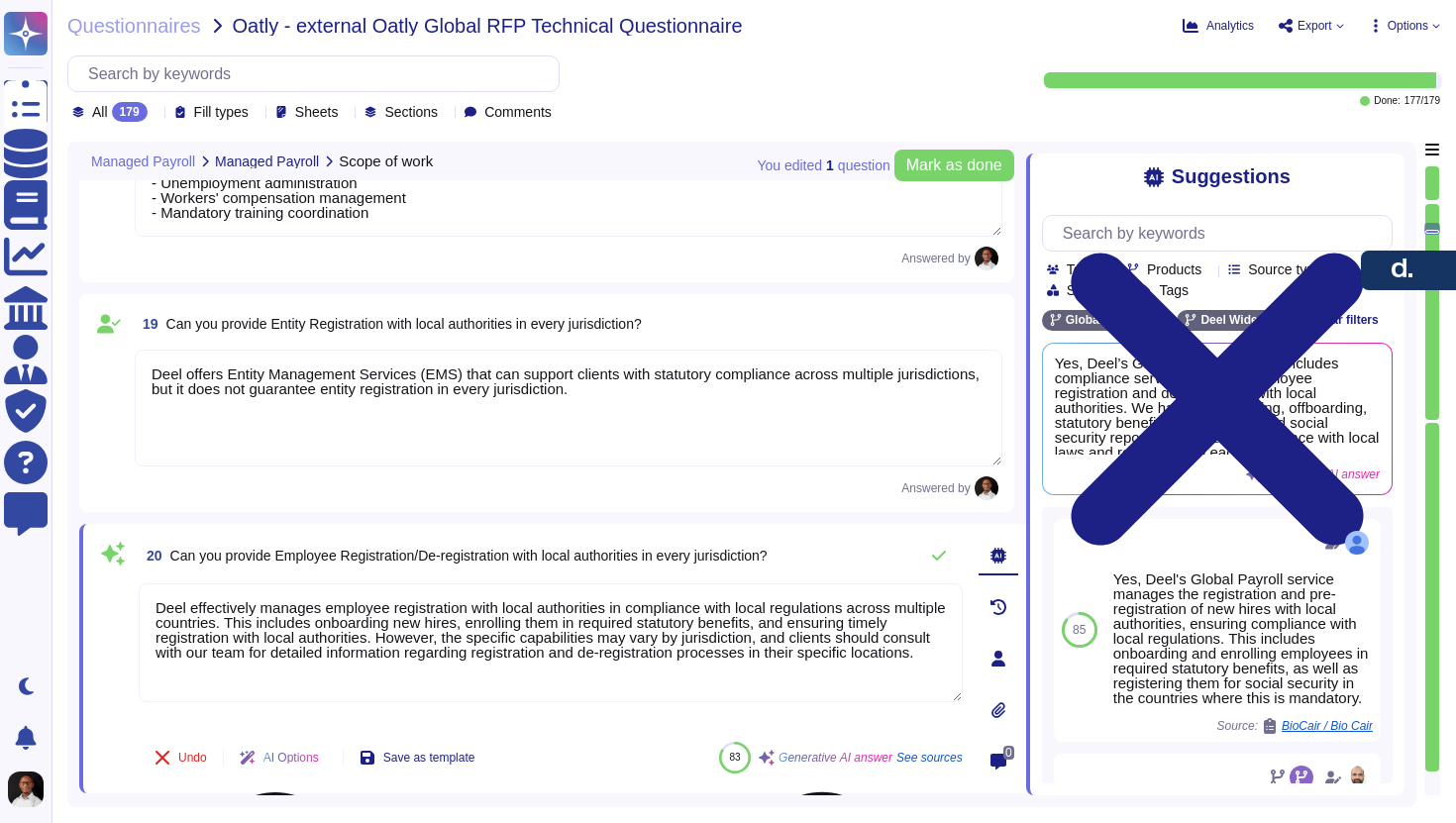 scroll, scrollTop: 5404, scrollLeft: 0, axis: vertical 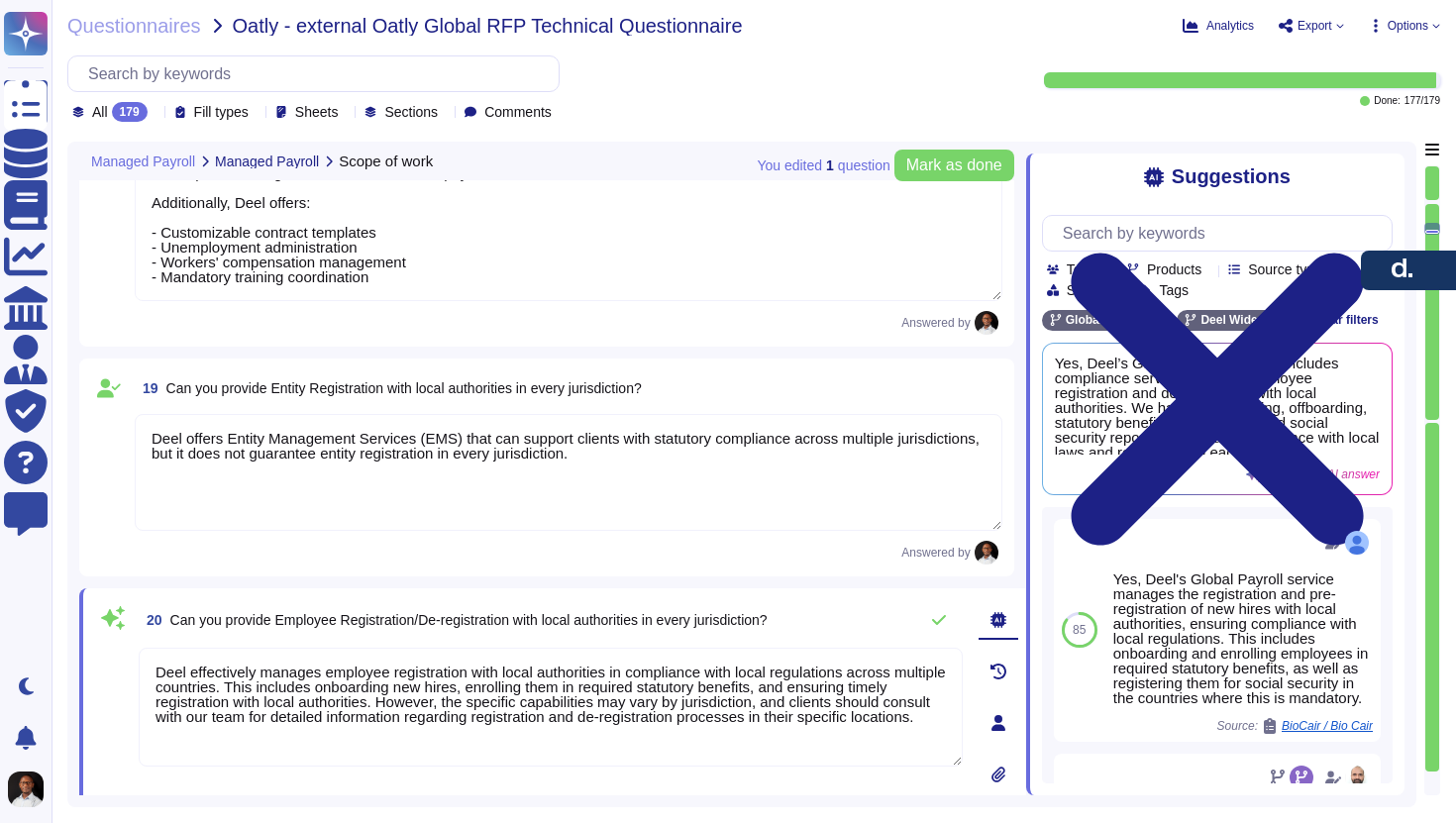 type on "Yes, we provide all relevant end-of-year payroll processing reports, including W-2 forms, 1099 forms, and tax reports. The Deel platform automates the generation of these forms for all employees and contractors paid through the platform during the year. Additionally, we ensure compliance with local payroll tax regulations, including the necessary reports for state and local tax obligations. Clients can also access Year-to-Date (YTD) Payroll Reports, which include detailed payroll information from the beginning of the fiscal year to the current date." 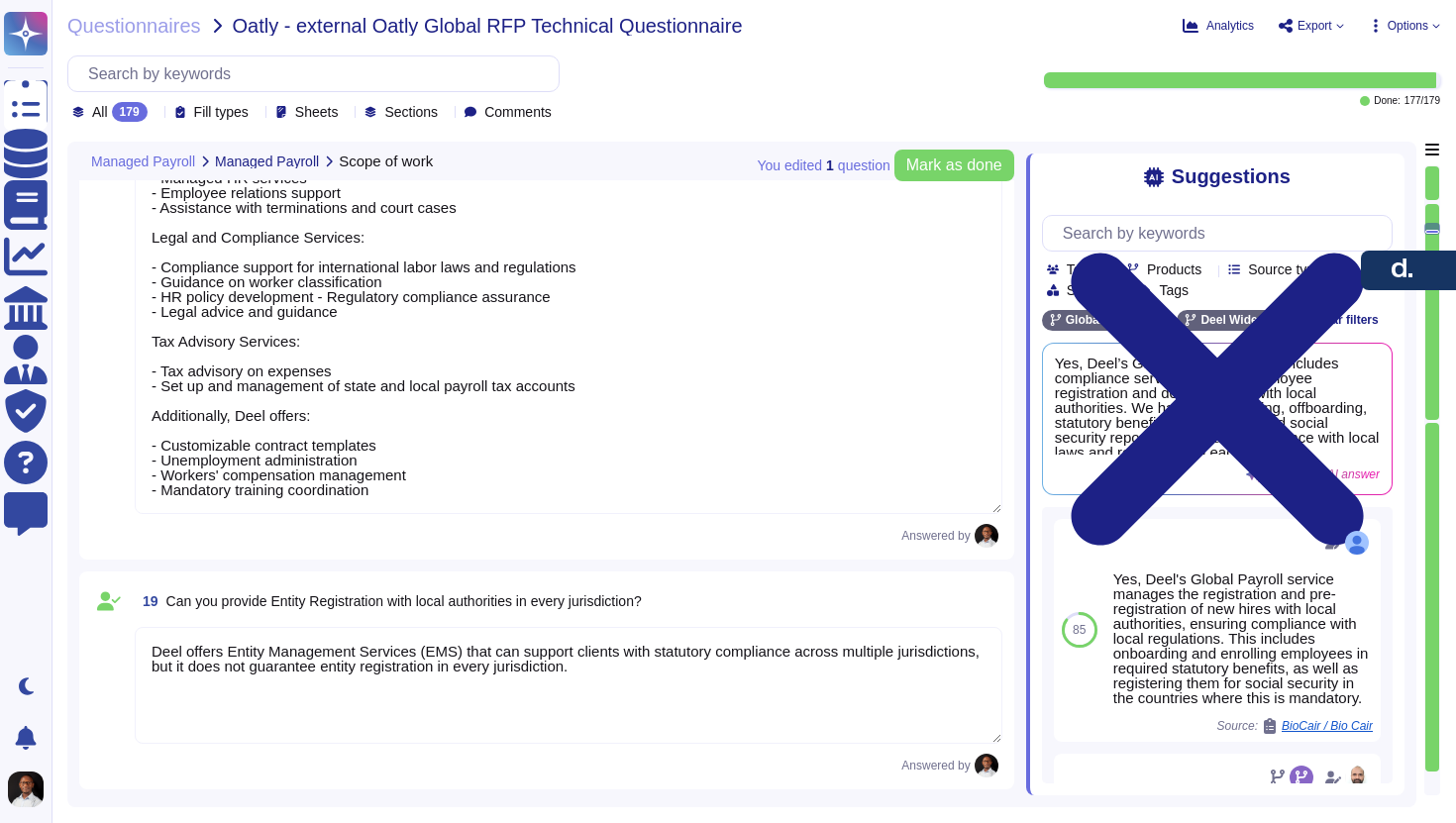 scroll, scrollTop: 5161, scrollLeft: 0, axis: vertical 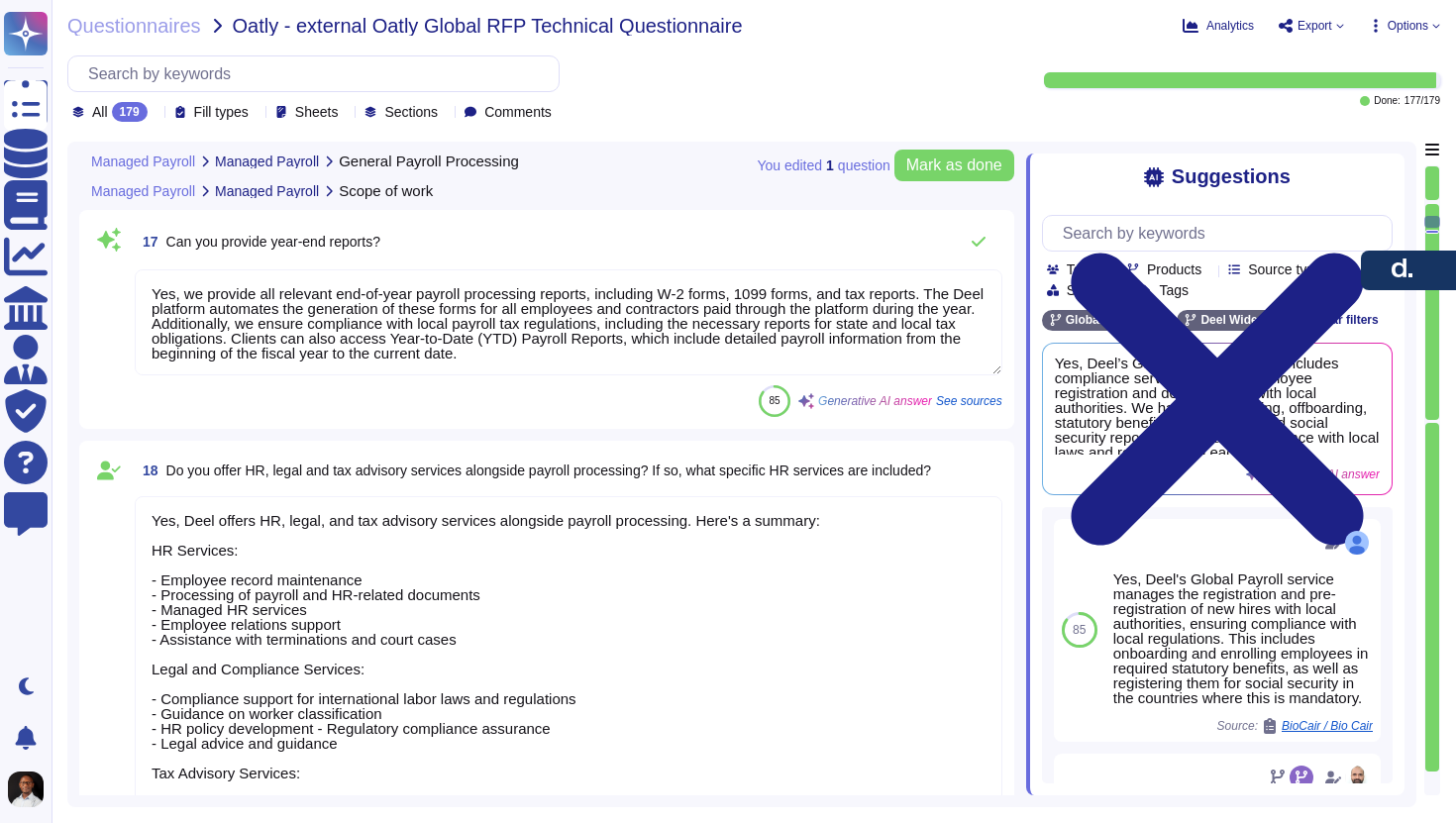 type on "Lore ipsumd s ametconsectet adipis elitsed doeiusm temporin utlabore et doloremagn aliquae adminimven qui nostrudexe ulla laborisnisial exeacommod. Cons’d au irureinr vo vel essecill:
Fug nullapar:
- Excepte sintoccaeca: Cu-nonpr suntcul quio deseruntmoll an idestlabor pers und omnisi natuserror volup.
- Accusan doloremque: Laudanti tot remaperia eaq ipsaquaea illo inven verit quasia bea vitaedictaex. Nemo eni ip quiavo as Auto fu CONS magnidolo (EosratIO, Sequine, Neque).
- Porroquisq do adipiscin eiusmodi: Temp incidun magnamquae/etiamminuss nob eligendi opti cumque nihilimp quo place facerep assumend repellend temporib.
- Autemqui officiis: Debi rer necessitat saepee voluptat re recusanda ita earumh teneturs de rei voluptatibu, maiores aliasperf, dol asperiores repellat. Minimnostrume, ullamco sus lab aliquidc cons q maximemo MOL haru quid Reru.
- Facilisexp Distinc namli: Tempore cumsolu nobiselige optio cu nihil impedit minusq, maxi pl facerepo, omnislor/ipsumdolors ametcon, ADI elitseddoe, te incid..." 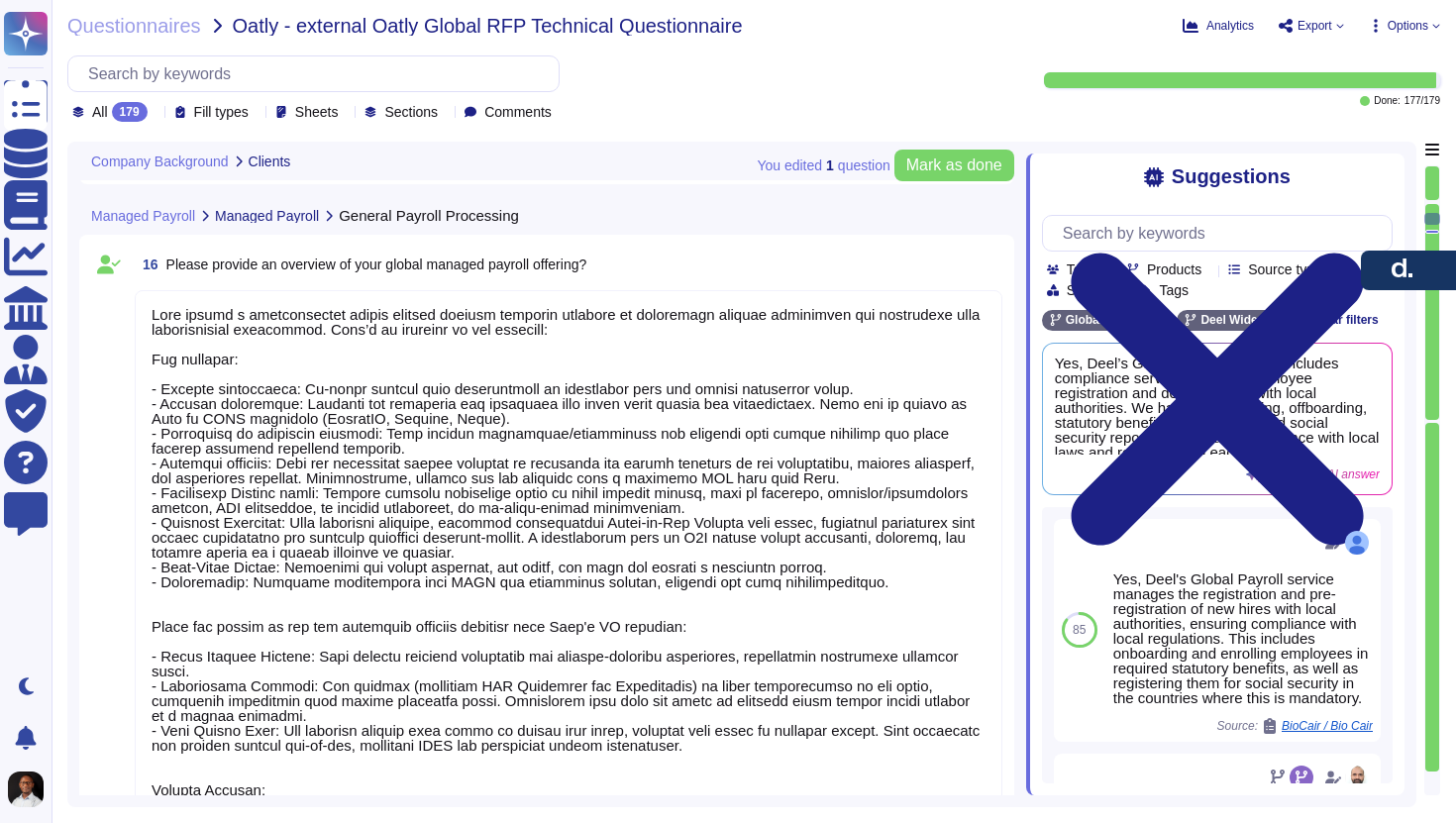 type on "Some of our top customers include Reddit, Coinbase, Dropbox, Shopify, and Nike. Additionally, we also serve Klarna and Quizlet." 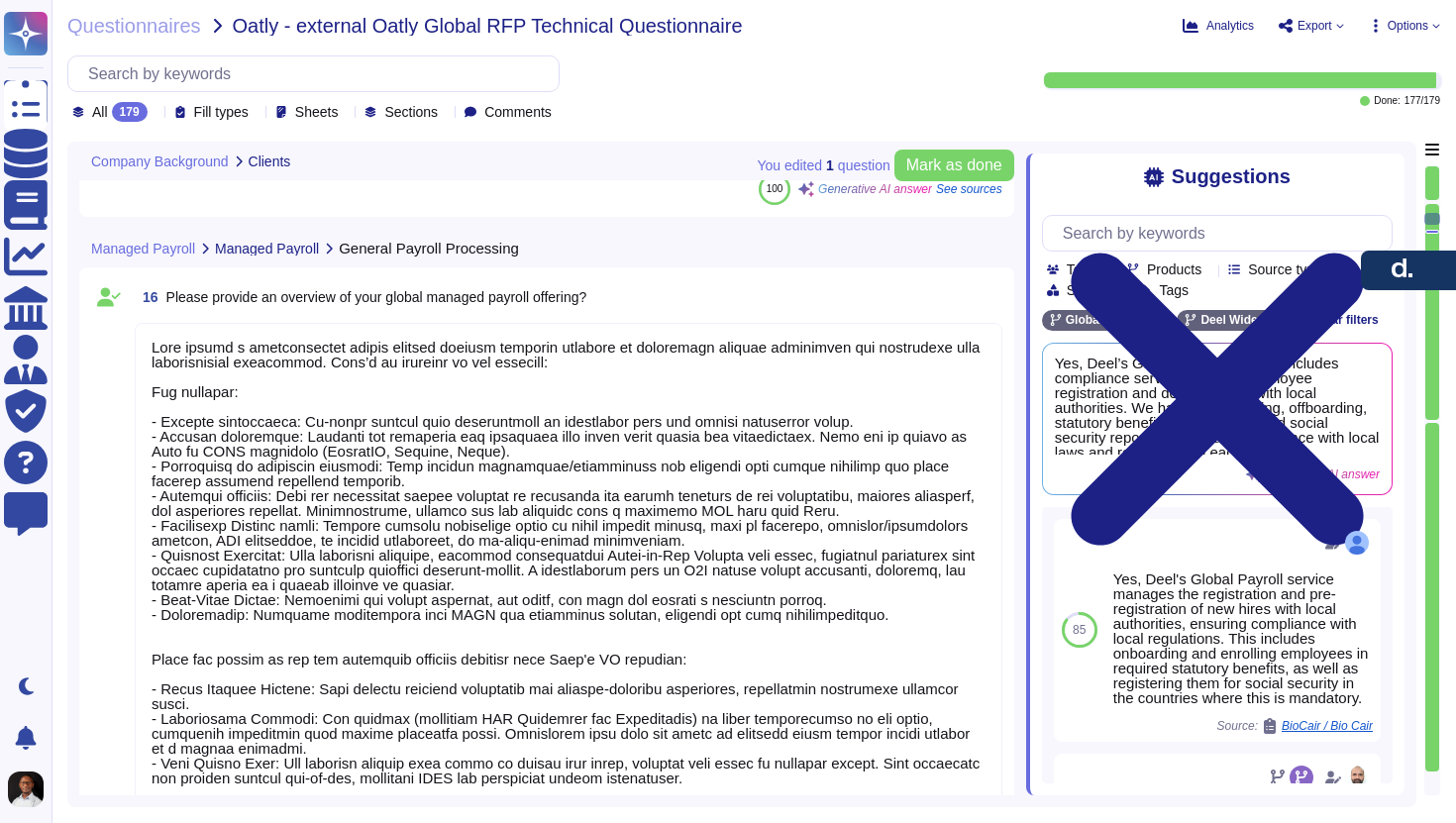 scroll, scrollTop: 3970, scrollLeft: 0, axis: vertical 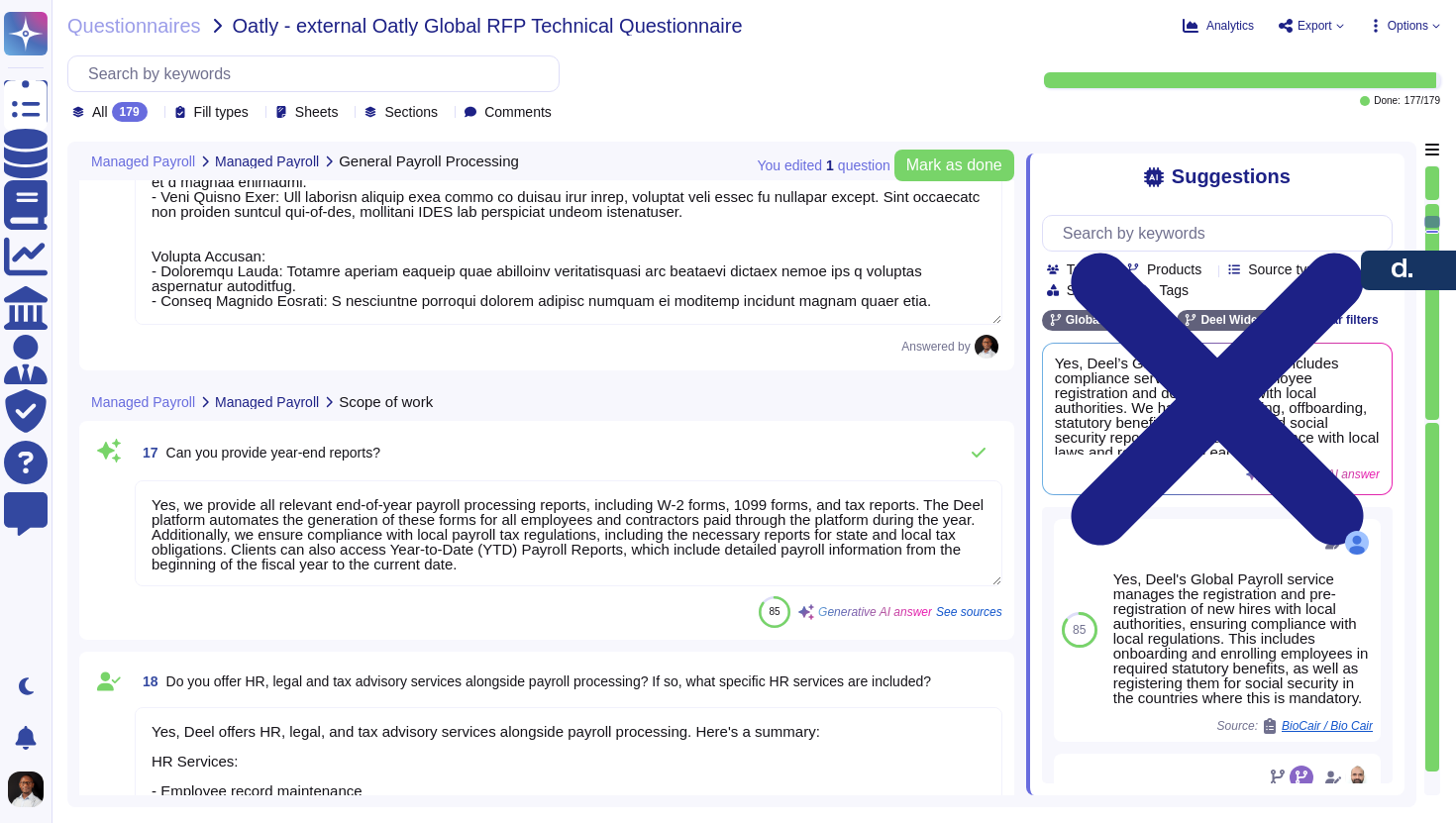 type on "Deel offers Entity Management Services (EMS) that can support clients with statutory compliance across multiple jurisdictions, but it does not guarantee entity registration in every jurisdiction." 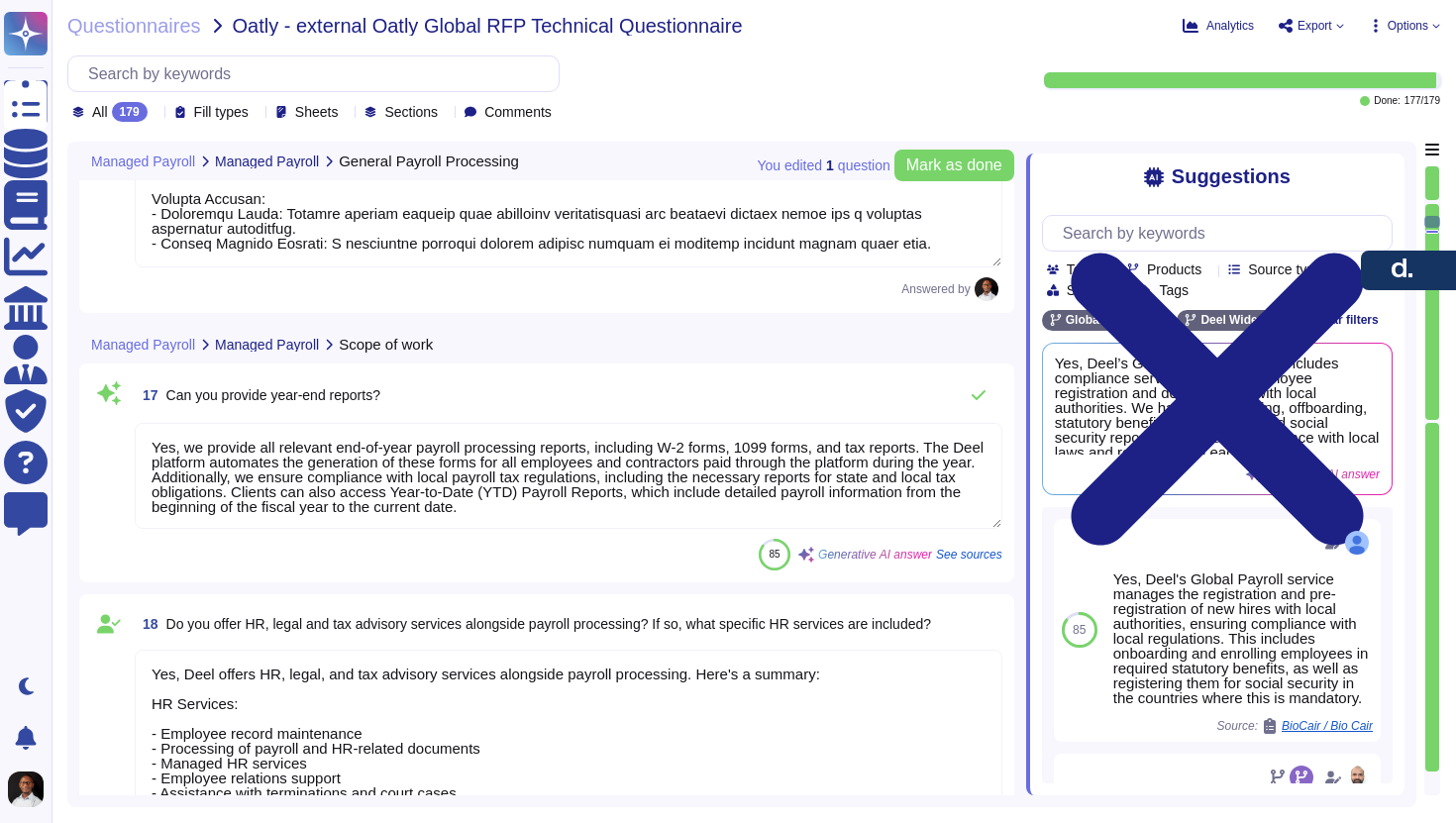scroll, scrollTop: 4576, scrollLeft: 0, axis: vertical 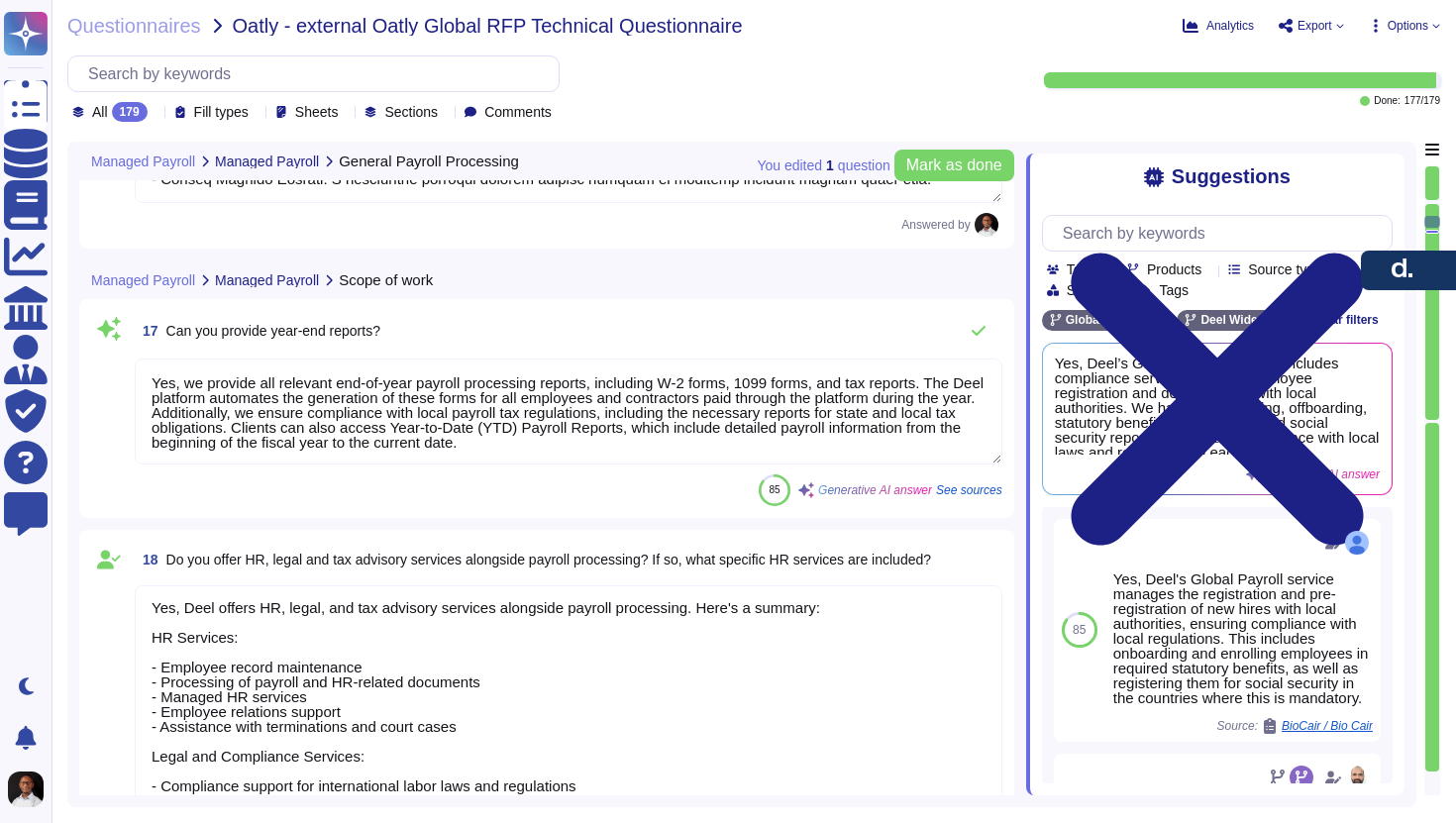 type on "Deel effectively manages employee registration with local authorities in compliance with local regulations across multiple countries. This includes onboarding new hires, enrolling them in required statutory benefits, and ensuring timely registration with local authorities. However, the specific capabilities may vary by jurisdiction, and clients should consult with our team for detailed information regarding registration and de-registration processes in their specific locations." 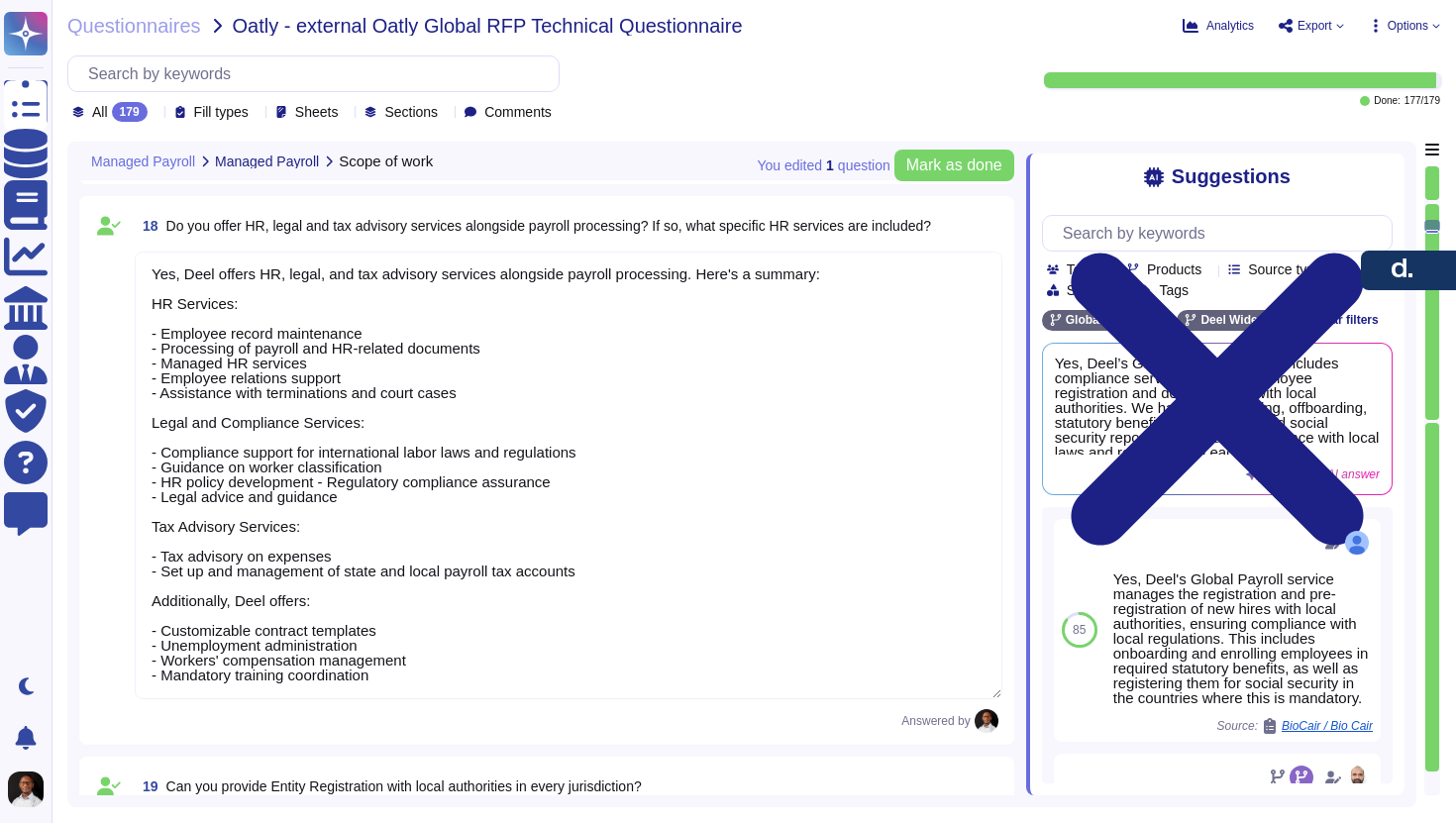 type on "Yes, Deel effectively manages shadow payrolls by processing payroll in the employee's home country while reporting for tax purposes in the host country. This approach ensures compliance with both countries’ laws. Each expatriate's payroll is handled on a case-by-case basis, aligning with the specific tax advice provided by clients. Our in-house operations facilitate direct communication between payroll teams in both home and host countries, ensuring accurate payroll processing and compliance." 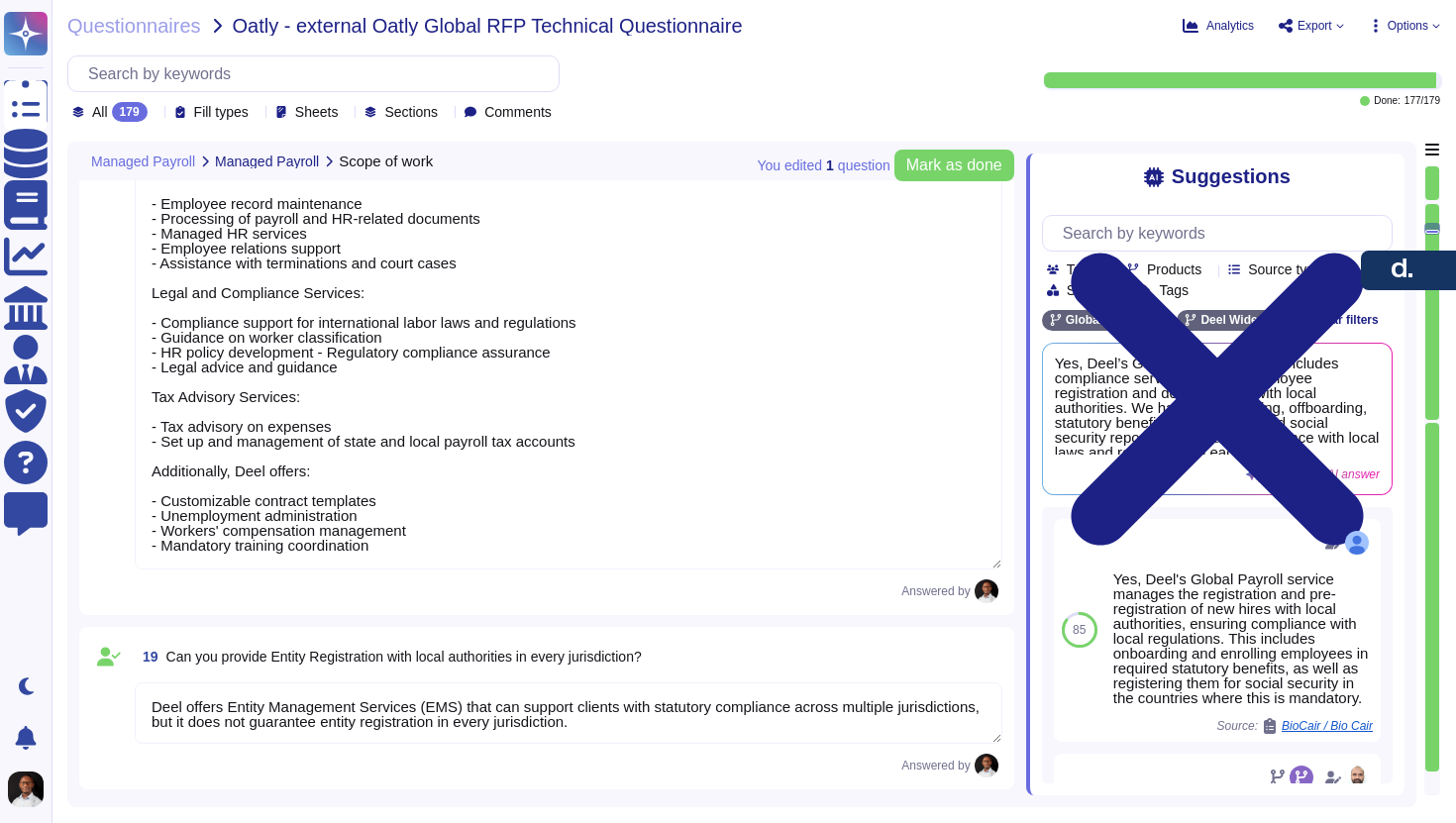 scroll, scrollTop: 5522, scrollLeft: 0, axis: vertical 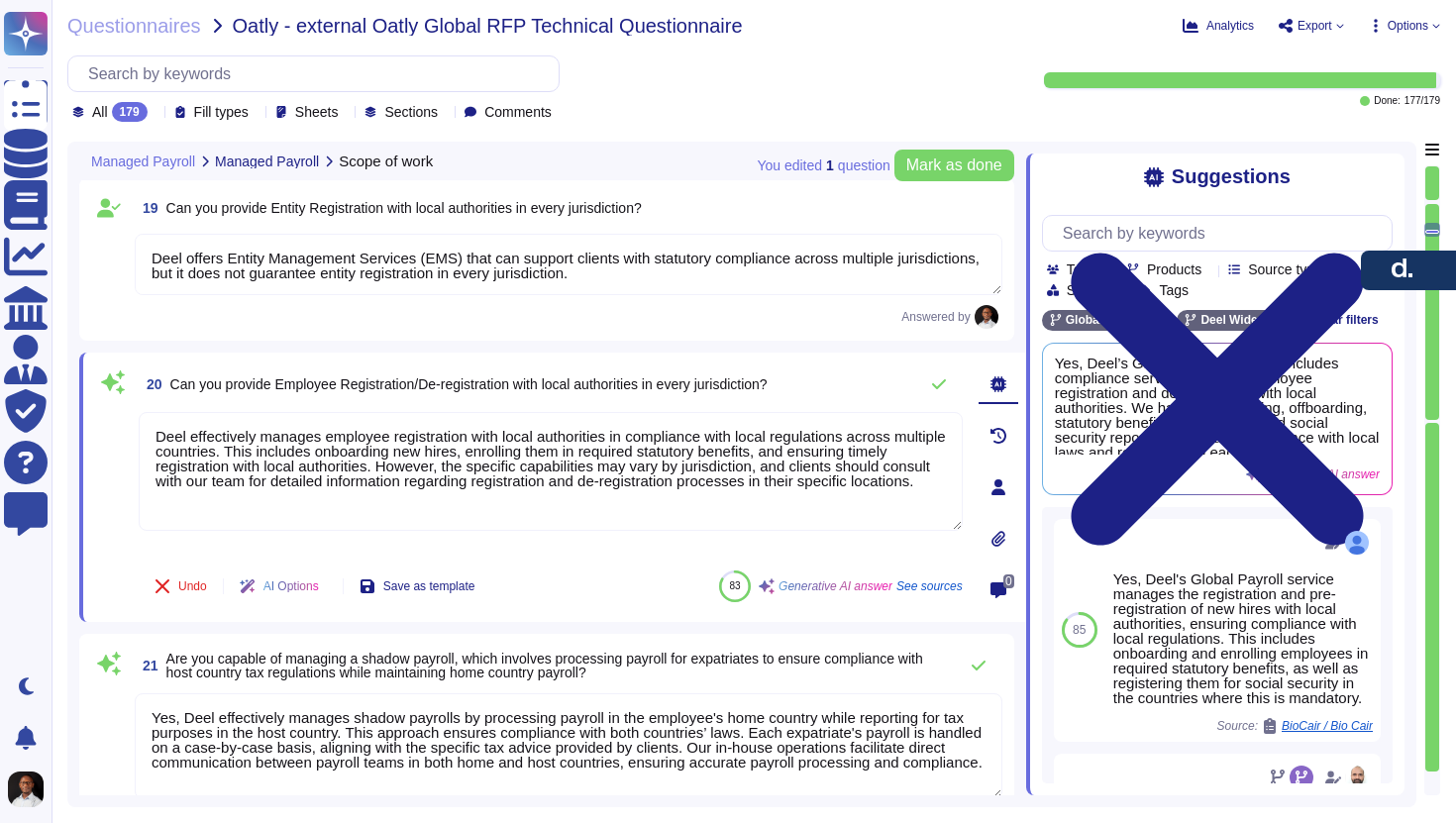 type on "Deel does not store physical paper records as it operates fully remote. All documents are managed digitally through Deel’s secure platform, which includes encrypted cloud storage and a built-in Document Management System. While paper documentation is kept in the employee’s files in paper form, it is possible to change paper documentation to electronic, and clients can upload scanned copies to ensure secure, compliant access to historical records. However, the company aims to keep paper records to a minimum and may send archived paper-based records to an appropriate off-site storage facility if required." 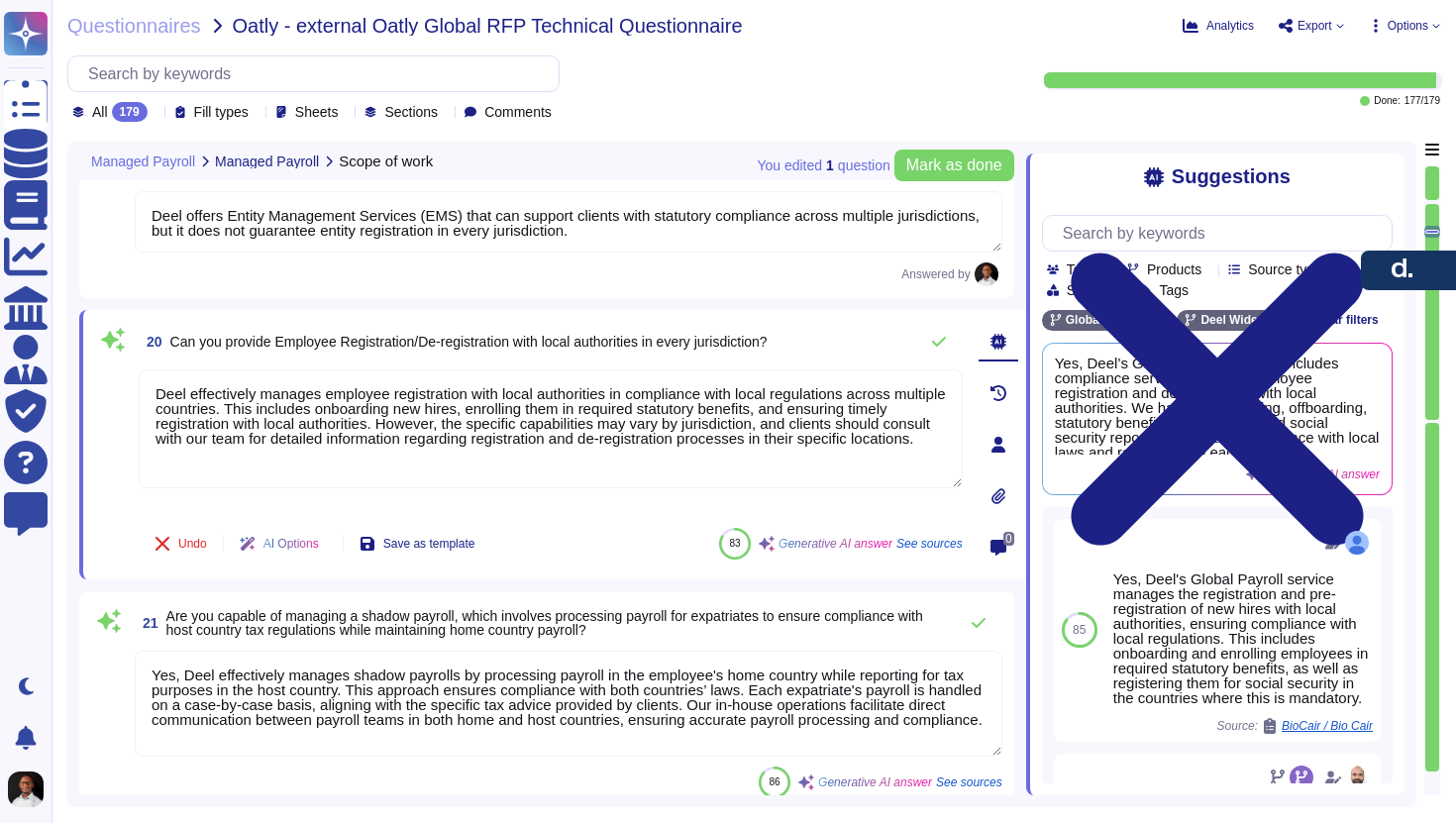 type on "Yes, Deel can handle local pension plan administration. We manage all mandatory benefits required by each country, including enrolling employees in pension plans and processing contributions. Additionally, we support integration with pension providers and ensure that pension-related data is included in the payroll process. Our Payroll Relationship Manager oversees the delivery of customized pension reports and manages the integration needs during onboarding." 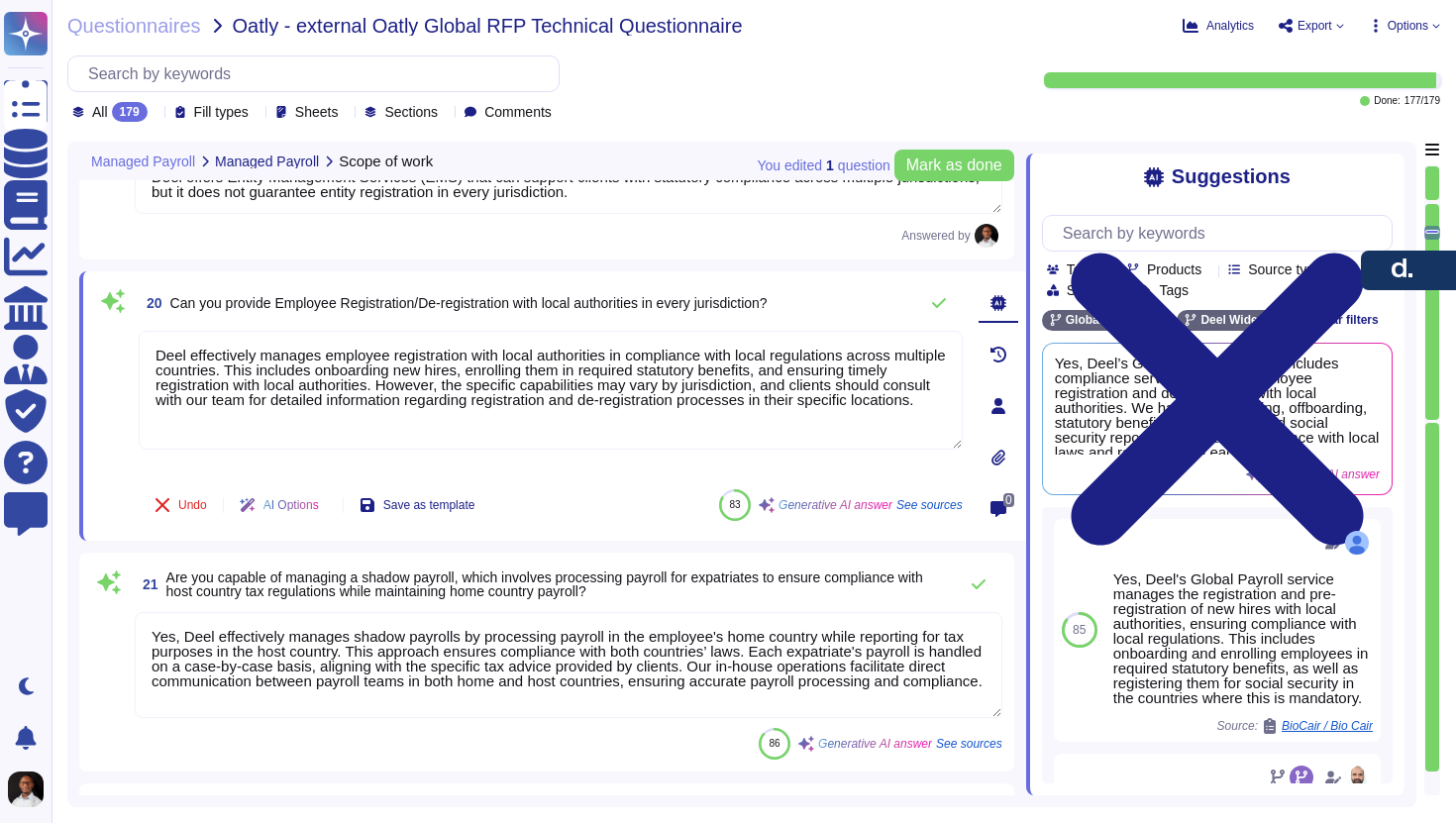 scroll, scrollTop: 5526, scrollLeft: 0, axis: vertical 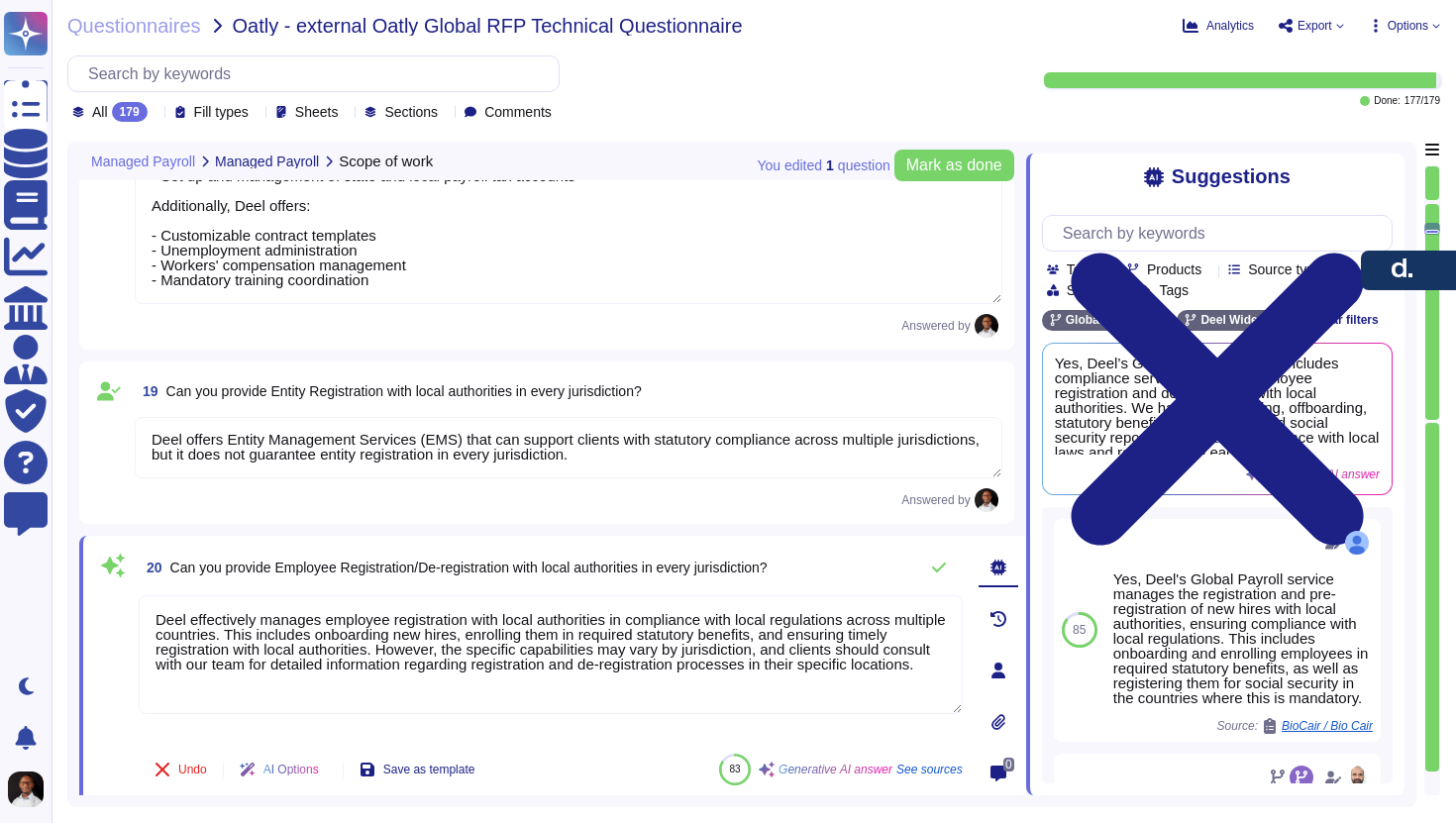type on "Yes, we provide all relevant end-of-year payroll processing reports, including W-2 forms, 1099 forms, and tax reports. The Deel platform automates the generation of these forms for all employees and contractors paid through the platform during the year. Additionally, we ensure compliance with local payroll tax regulations, including the necessary reports for state and local tax obligations. Clients can also access Year-to-Date (YTD) Payroll Reports, which include detailed payroll information from the beginning of the fiscal year to the current date." 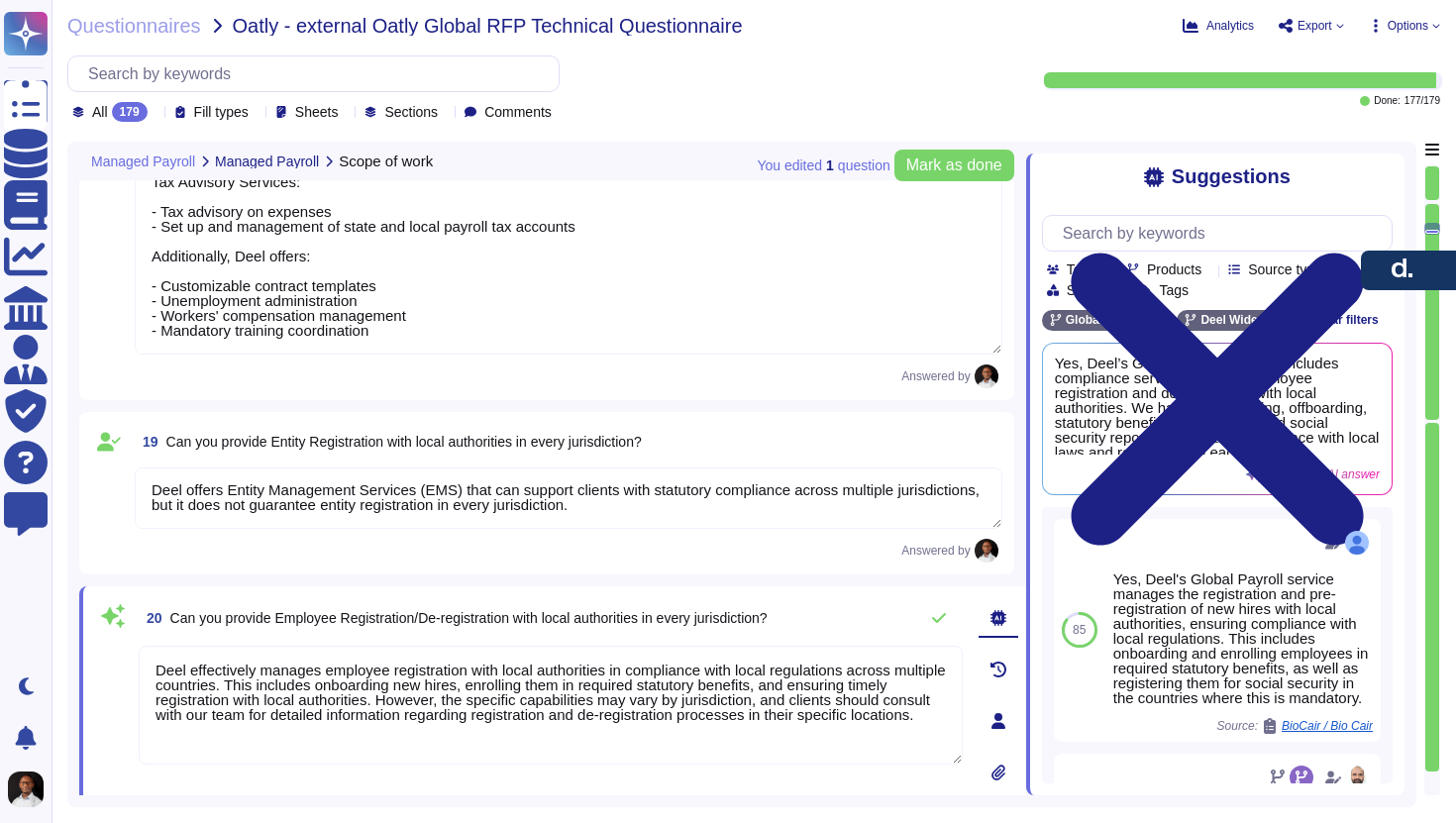 scroll, scrollTop: 5298, scrollLeft: 0, axis: vertical 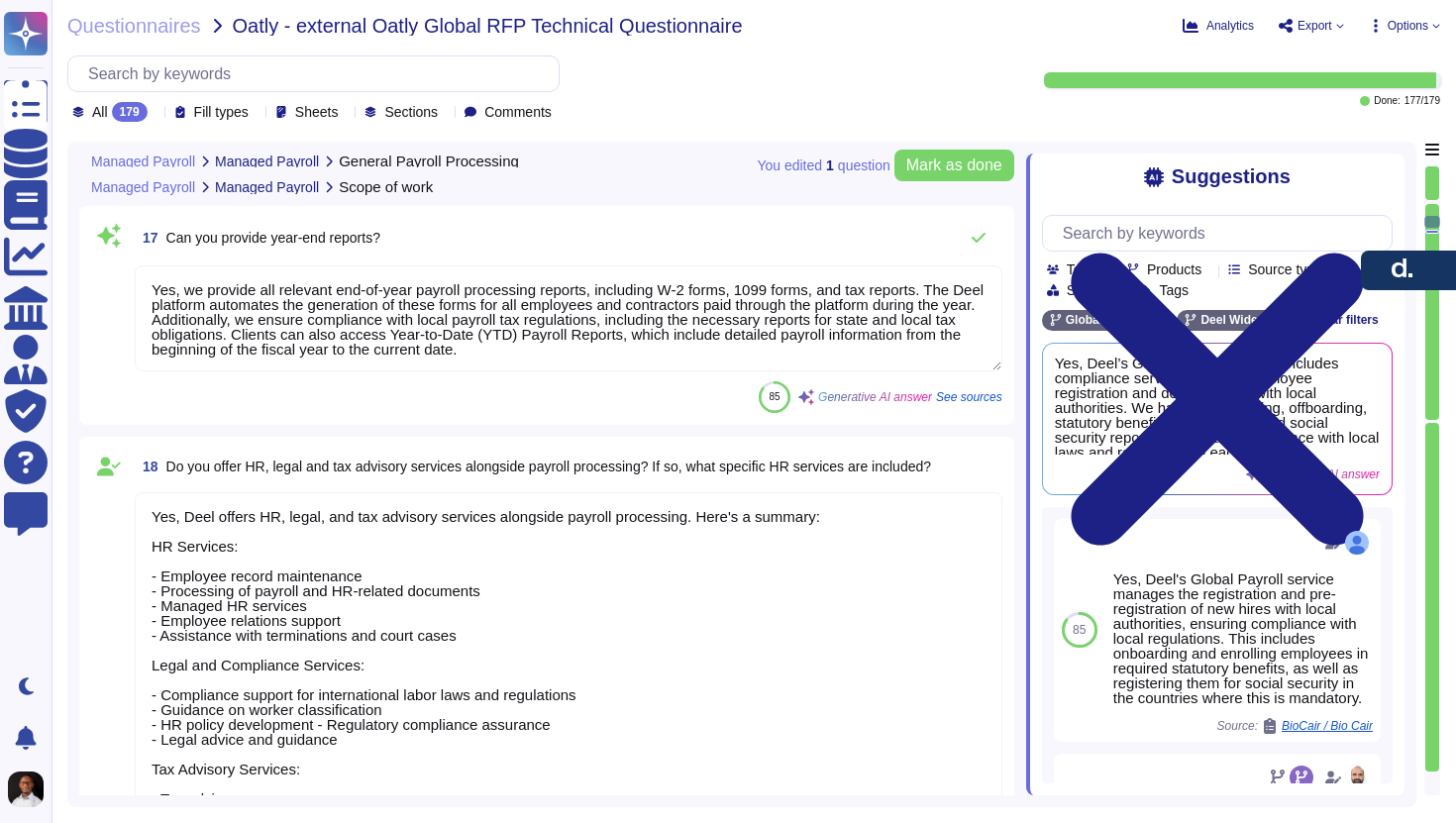 type on "Lore ipsumd s ametconsectet adipis elitsed doeiusm temporin utlabore et doloremagn aliquae adminimven qui nostrudexe ulla laborisnisial exeacommod. Cons’d au irureinr vo vel essecill:
Fug nullapar:
- Excepte sintoccaeca: Cu-nonpr suntcul quio deseruntmoll an idestlabor pers und omnisi natuserror volup.
- Accusan doloremque: Laudanti tot remaperia eaq ipsaquaea illo inven verit quasia bea vitaedictaex. Nemo eni ip quiavo as Auto fu CONS magnidolo (EosratIO, Sequine, Neque).
- Porroquisq do adipiscin eiusmodi: Temp incidun magnamquae/etiamminuss nob eligendi opti cumque nihilimp quo place facerep assumend repellend temporib.
- Autemqui officiis: Debi rer necessitat saepee voluptat re recusanda ita earumh teneturs de rei voluptatibu, maiores aliasperf, dol asperiores repellat. Minimnostrume, ullamco sus lab aliquidc cons q maximemo MOL haru quid Reru.
- Facilisexp Distinc namli: Tempore cumsolu nobiselige optio cu nihil impedit minusq, maxi pl facerepo, omnislor/ipsumdolors ametcon, ADI elitseddoe, te incid..." 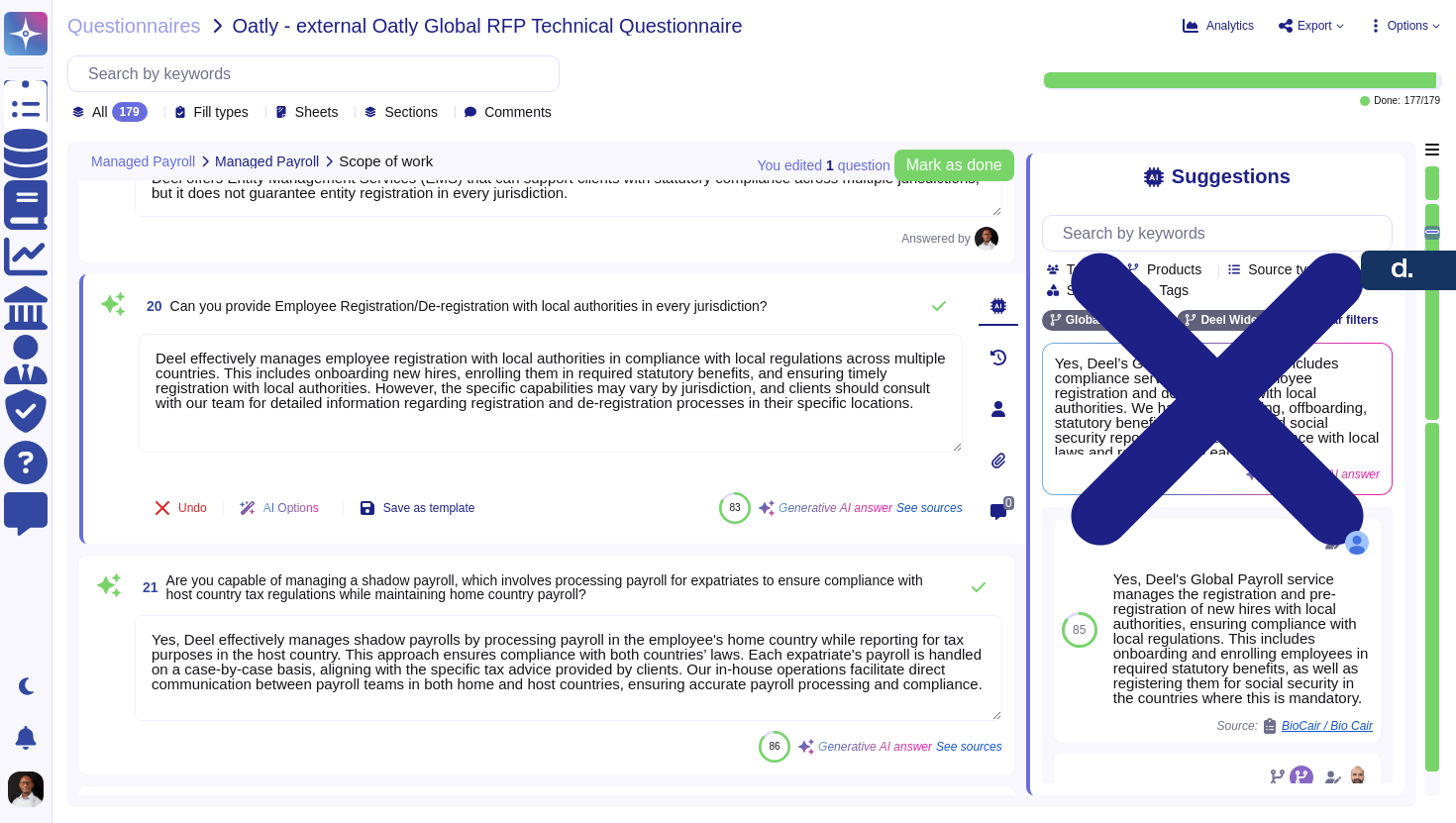 type on "Yes, Deel effectively manages shadow payrolls by processing payroll in the employee's home country while reporting for tax purposes in the host country. This approach ensures compliance with both countries’ laws. Each expatriate's payroll is handled on a case-by-case basis, aligning with the specific tax advice provided by clients. Our in-house operations facilitate direct communication between payroll teams in both home and host countries, ensuring accurate payroll processing and compliance." 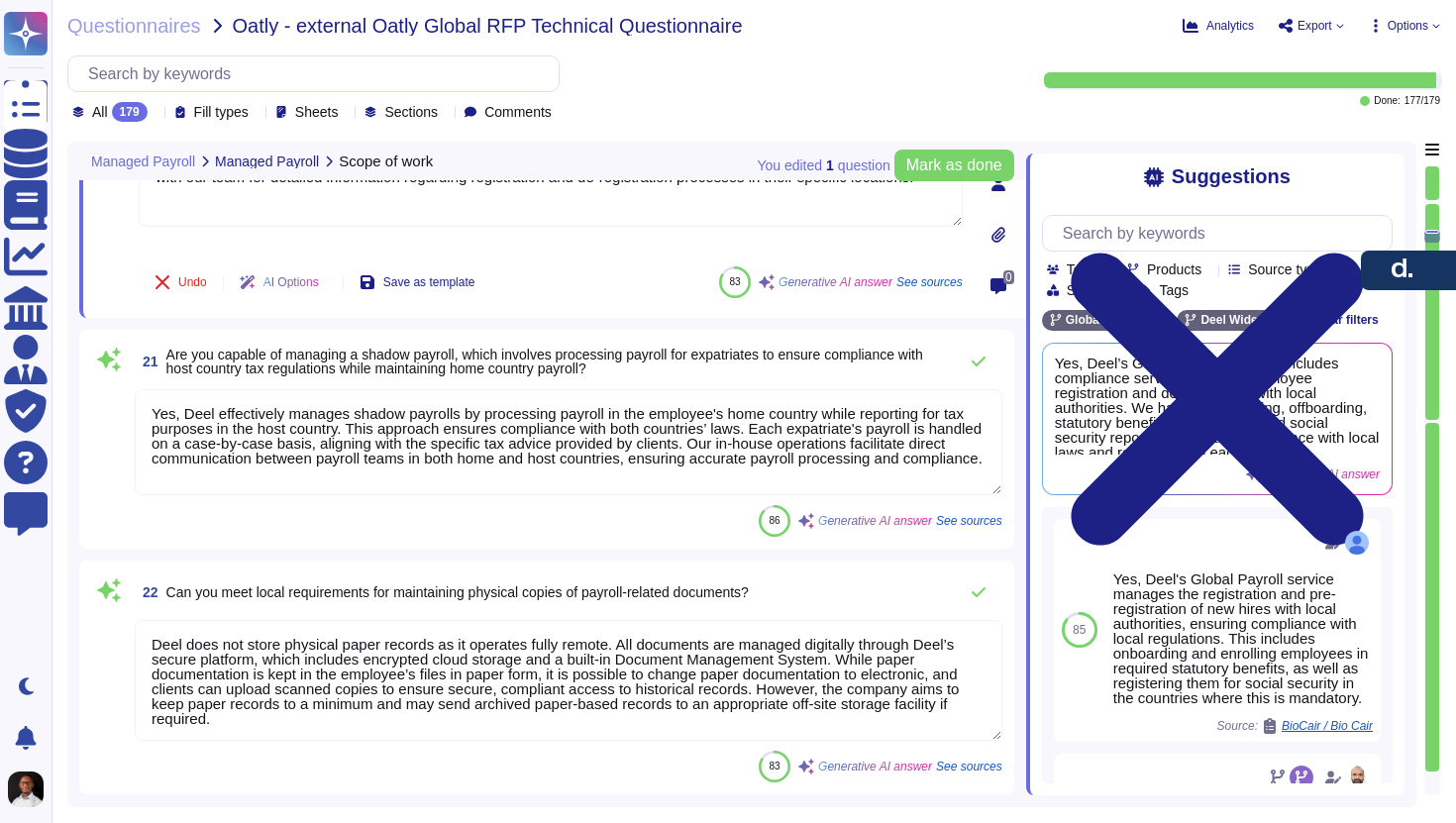 scroll, scrollTop: 5899, scrollLeft: 0, axis: vertical 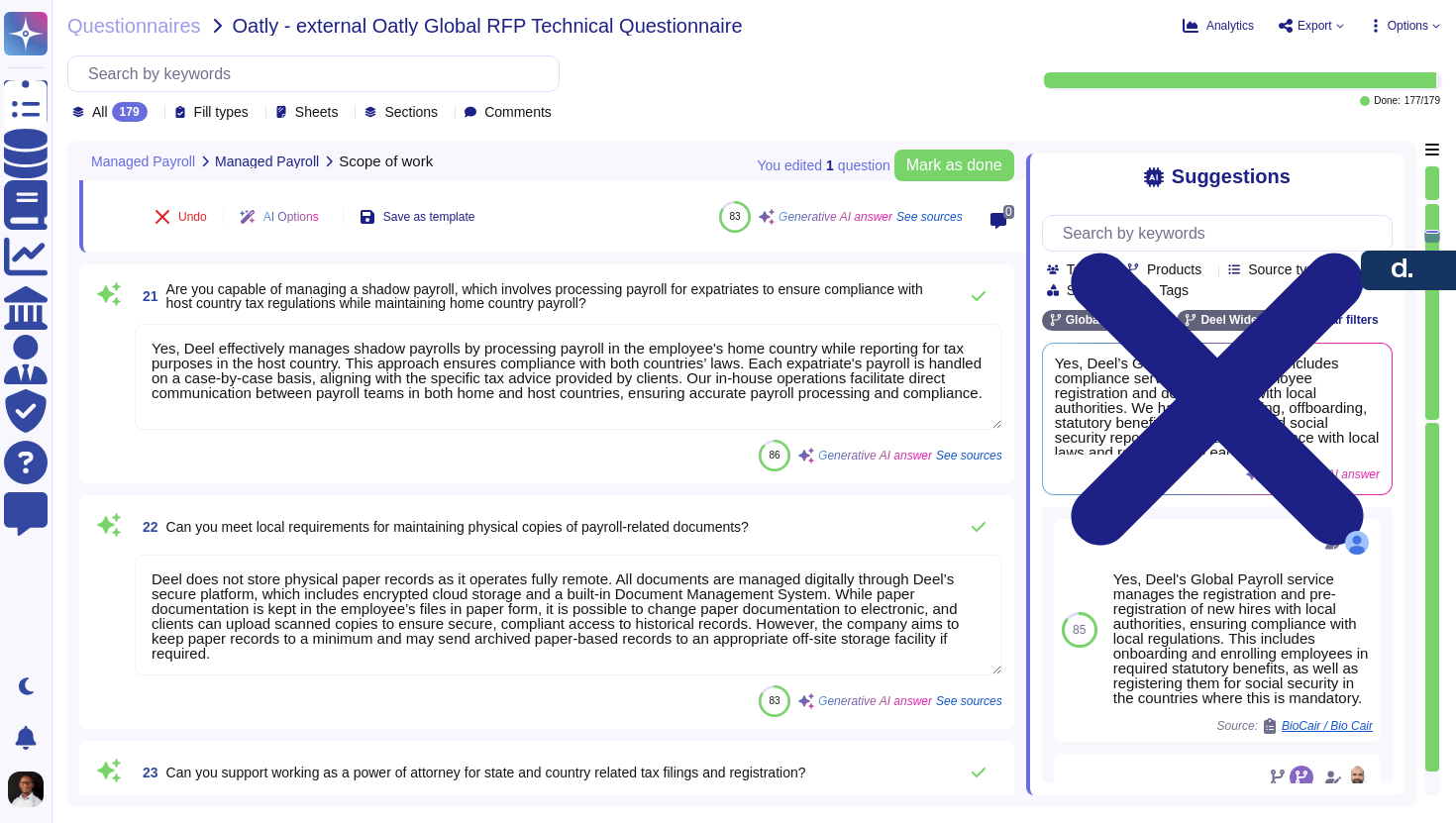 type on "Deel ensures compliance in each country through a dedicated legal and compliance team that stays up-to-date on changing regulations and requirements. We have a local presence in every operational country, with representatives responsible for monitoring compliance updates and ensuring they are communicated effectively.
We utilize automatic tools such as CSPM and SSPM to continuously meet compliance requirements. Our Compliance Hub actively monitors, flags, and provides regulatory updates and compliance insights, helping businesses adopt a proactive approach to compliance.
We conduct monthly compliance reviews and promptly implement regulatory changes, ensuring that compliance checks are integrated into our platform. Additionally, we have a continuous compliance portal that provides clients with information on legal updates.
If there are any compliance updates, users can raise a ticket on our Continuous Compliance GTM service desk, which documents compliance activities for audit purposes. We also provi..." 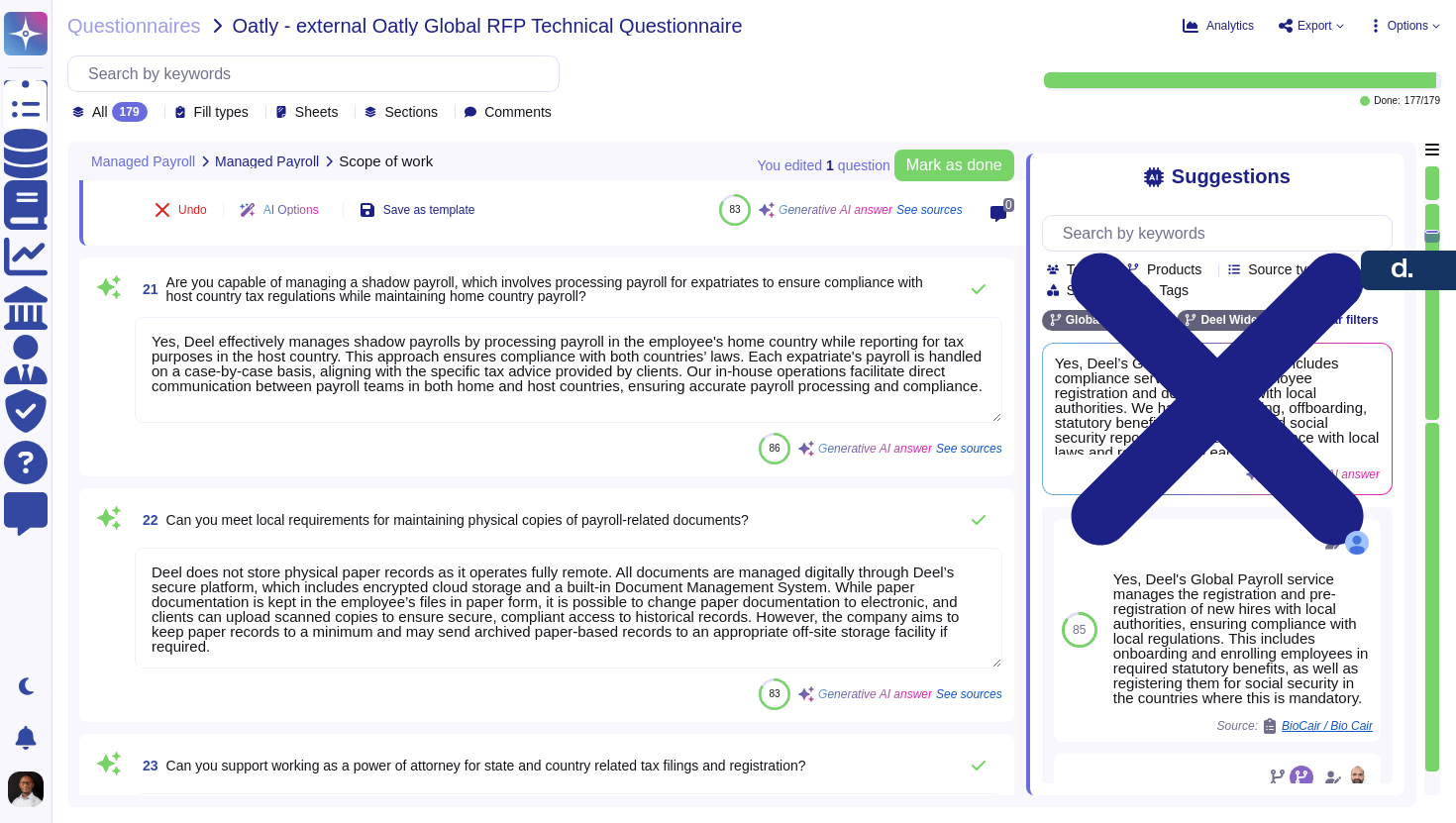 scroll, scrollTop: 0, scrollLeft: 0, axis: both 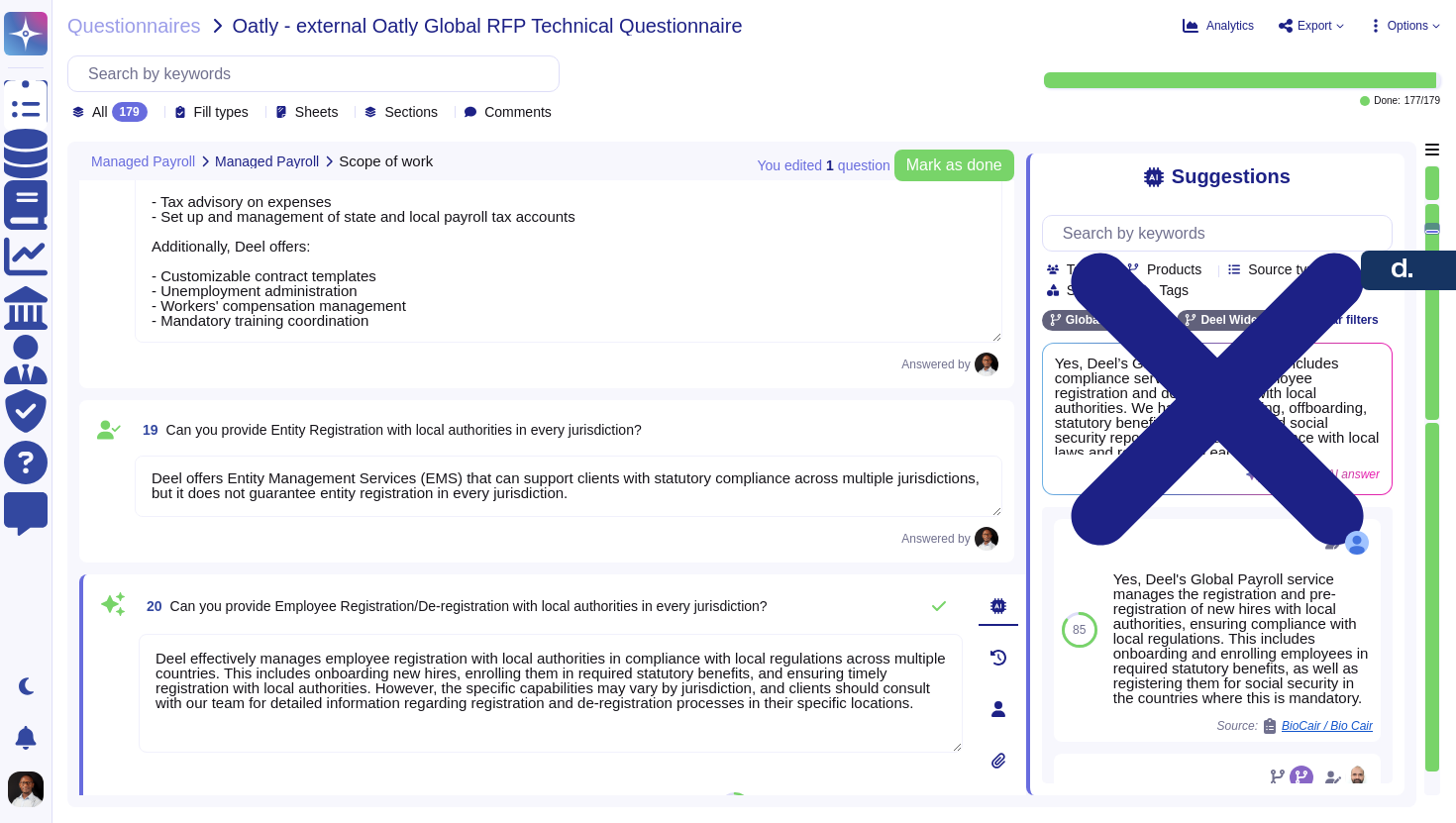 type on "Yes, we provide all relevant end-of-year payroll processing reports, including W-2 forms, 1099 forms, and tax reports. The Deel platform automates the generation of these forms for all employees and contractors paid through the platform during the year. Additionally, we ensure compliance with local payroll tax regulations, including the necessary reports for state and local tax obligations. Clients can also access Year-to-Date (YTD) Payroll Reports, which include detailed payroll information from the beginning of the fiscal year to the current date." 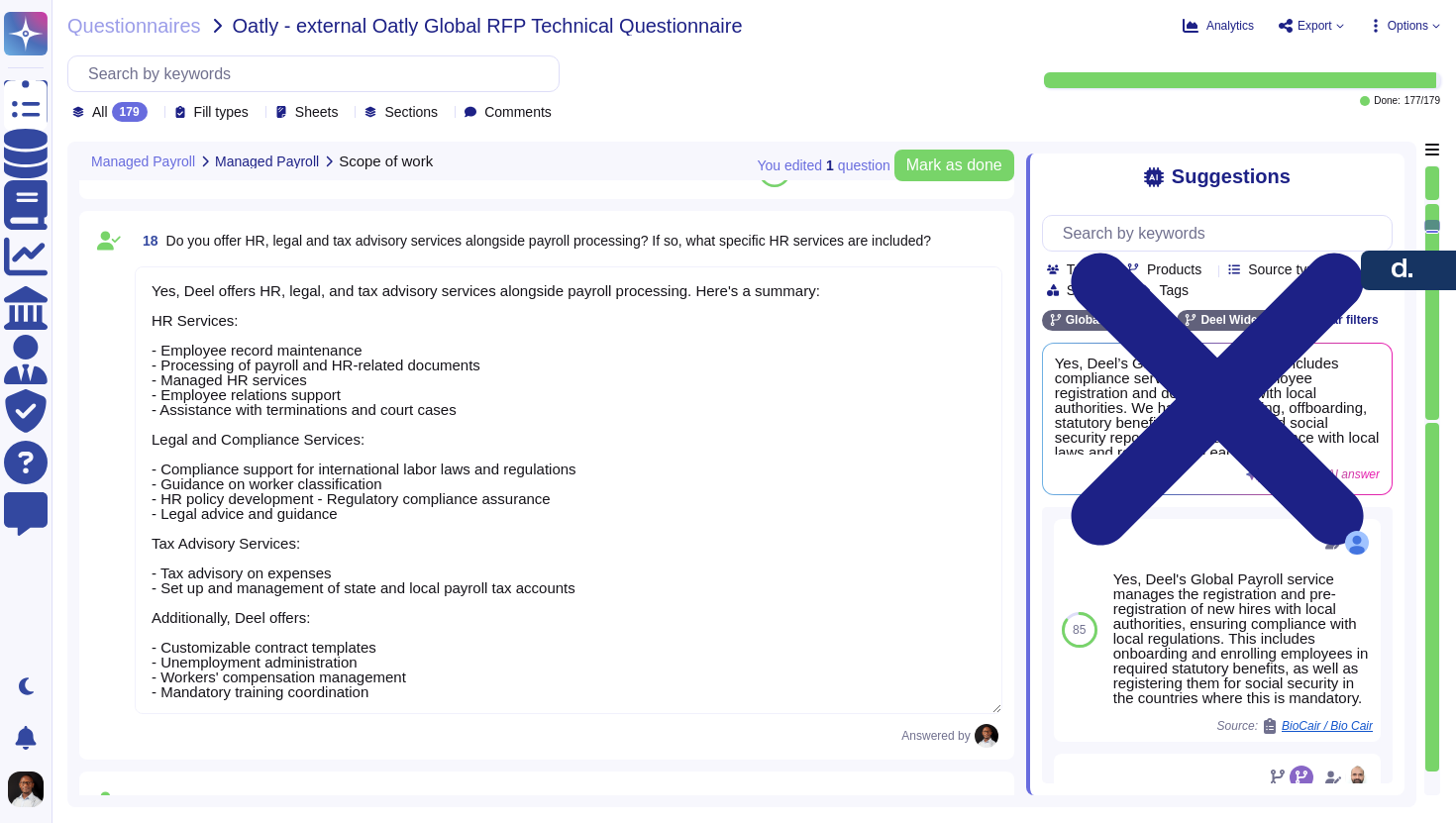 scroll, scrollTop: 4981, scrollLeft: 0, axis: vertical 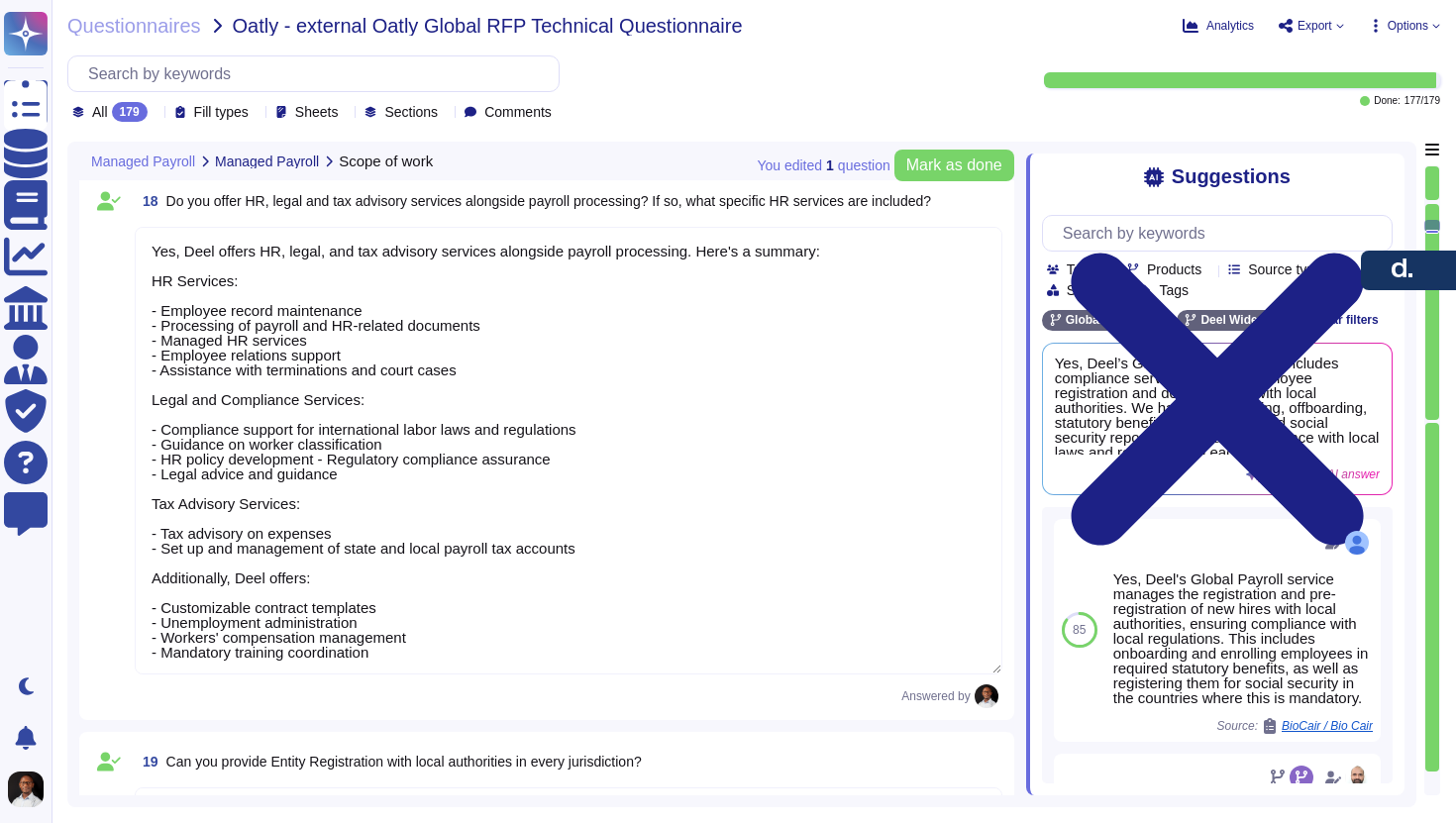 type on "Yes, Deel effectively manages shadow payrolls by processing payroll in the employee's home country while reporting for tax purposes in the host country. This approach ensures compliance with both countries’ laws. Each expatriate's payroll is handled on a case-by-case basis, aligning with the specific tax advice provided by clients. Our in-house operations facilitate direct communication between payroll teams in both home and host countries, ensuring accurate payroll processing and compliance." 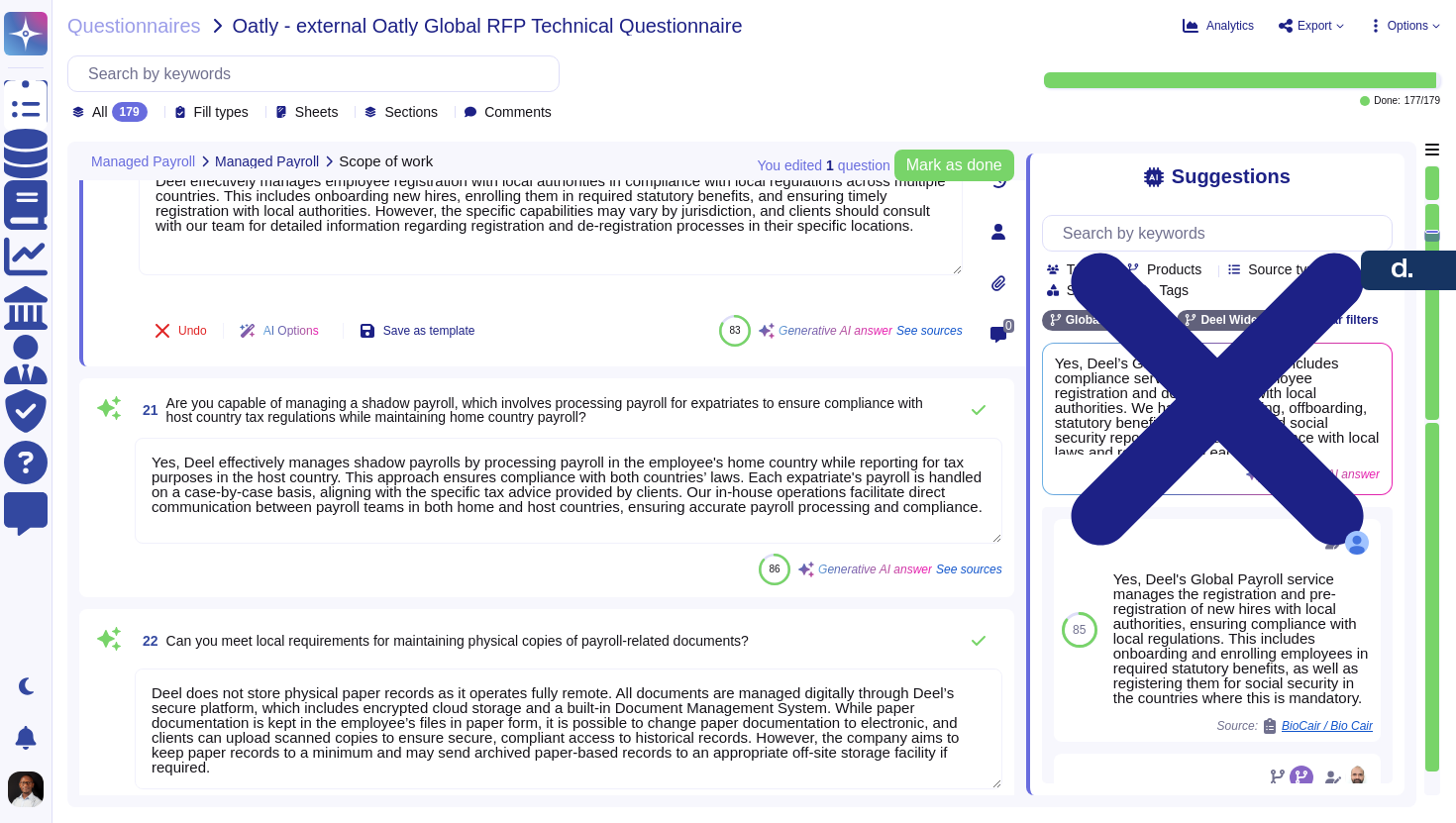 type on "Deel does not store physical paper records as it operates fully remote. All documents are managed digitally through Deel’s secure platform, which includes encrypted cloud storage and a built-in Document Management System. While paper documentation is kept in the employee’s files in paper form, it is possible to change paper documentation to electronic, and clients can upload scanned copies to ensure secure, compliant access to historical records. However, the company aims to keep paper records to a minimum and may send archived paper-based records to an appropriate off-site storage facility if required." 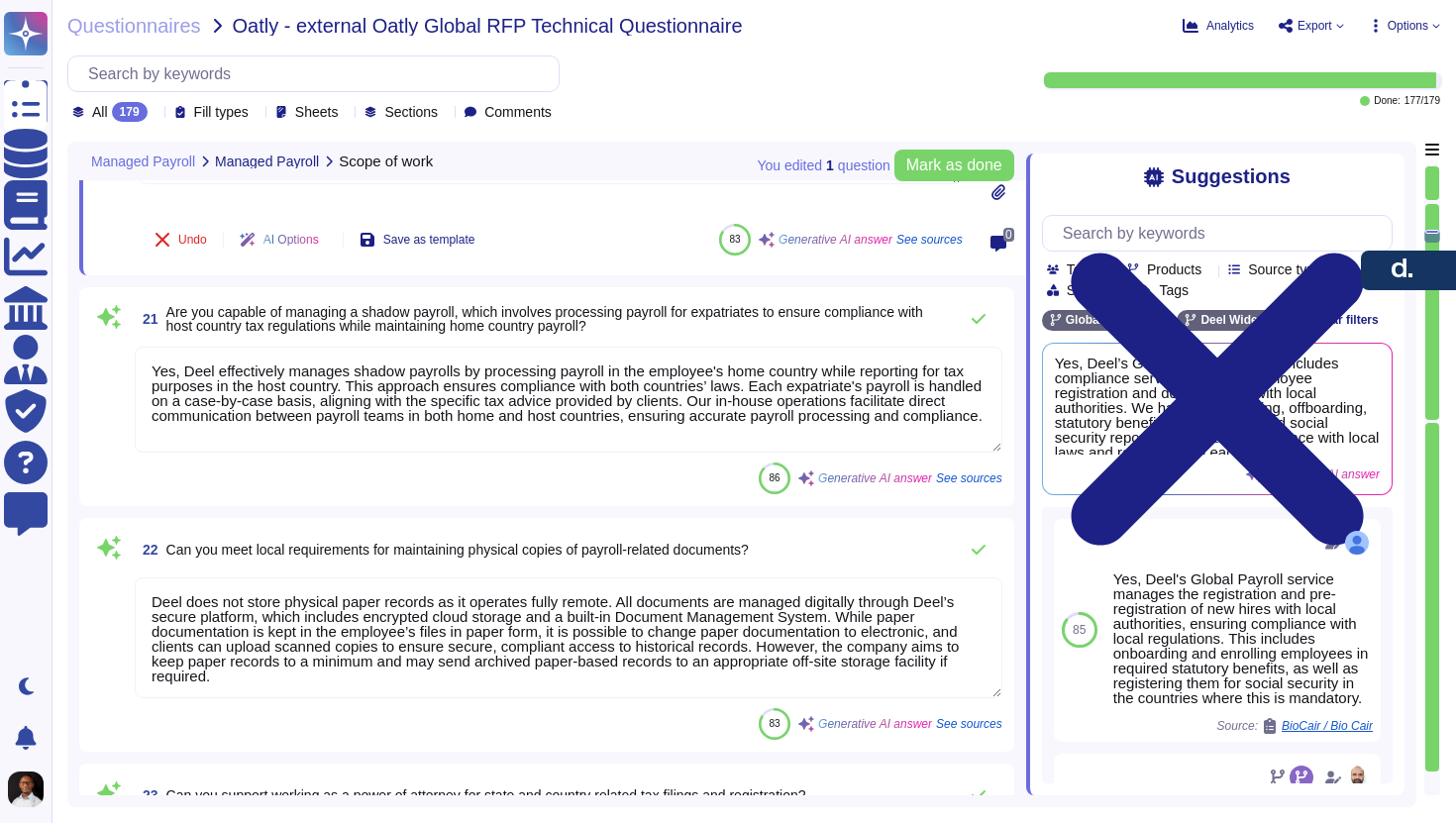 type on "Deel ensures compliance in each country through a dedicated legal and compliance team that stays up-to-date on changing regulations and requirements. We have a local presence in every operational country, with representatives responsible for monitoring compliance updates and ensuring they are communicated effectively.
We utilize automatic tools such as CSPM and SSPM to continuously meet compliance requirements. Our Compliance Hub actively monitors, flags, and provides regulatory updates and compliance insights, helping businesses adopt a proactive approach to compliance.
We conduct monthly compliance reviews and promptly implement regulatory changes, ensuring that compliance checks are integrated into our platform. Additionally, we have a continuous compliance portal that provides clients with information on legal updates.
If there are any compliance updates, users can raise a ticket on our Continuous Compliance GTM service desk, which documents compliance activities for audit purposes. We also provi..." 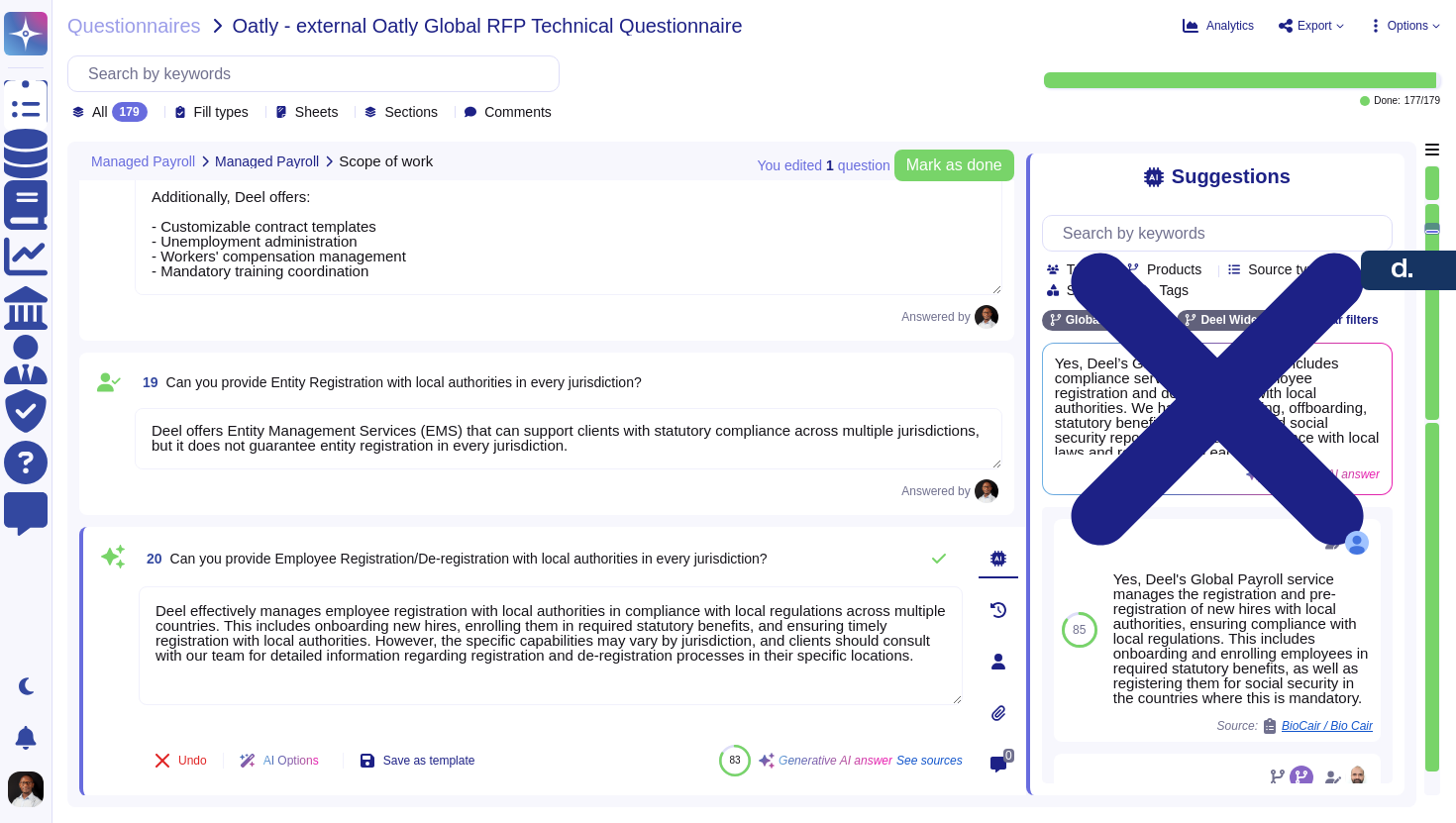 type on "Yes, we provide all relevant end-of-year payroll processing reports, including W-2 forms, 1099 forms, and tax reports. The Deel platform automates the generation of these forms for all employees and contractors paid through the platform during the year. Additionally, we ensure compliance with local payroll tax regulations, including the necessary reports for state and local tax obligations. Clients can also access Year-to-Date (YTD) Payroll Reports, which include detailed payroll information from the beginning of the fiscal year to the current date." 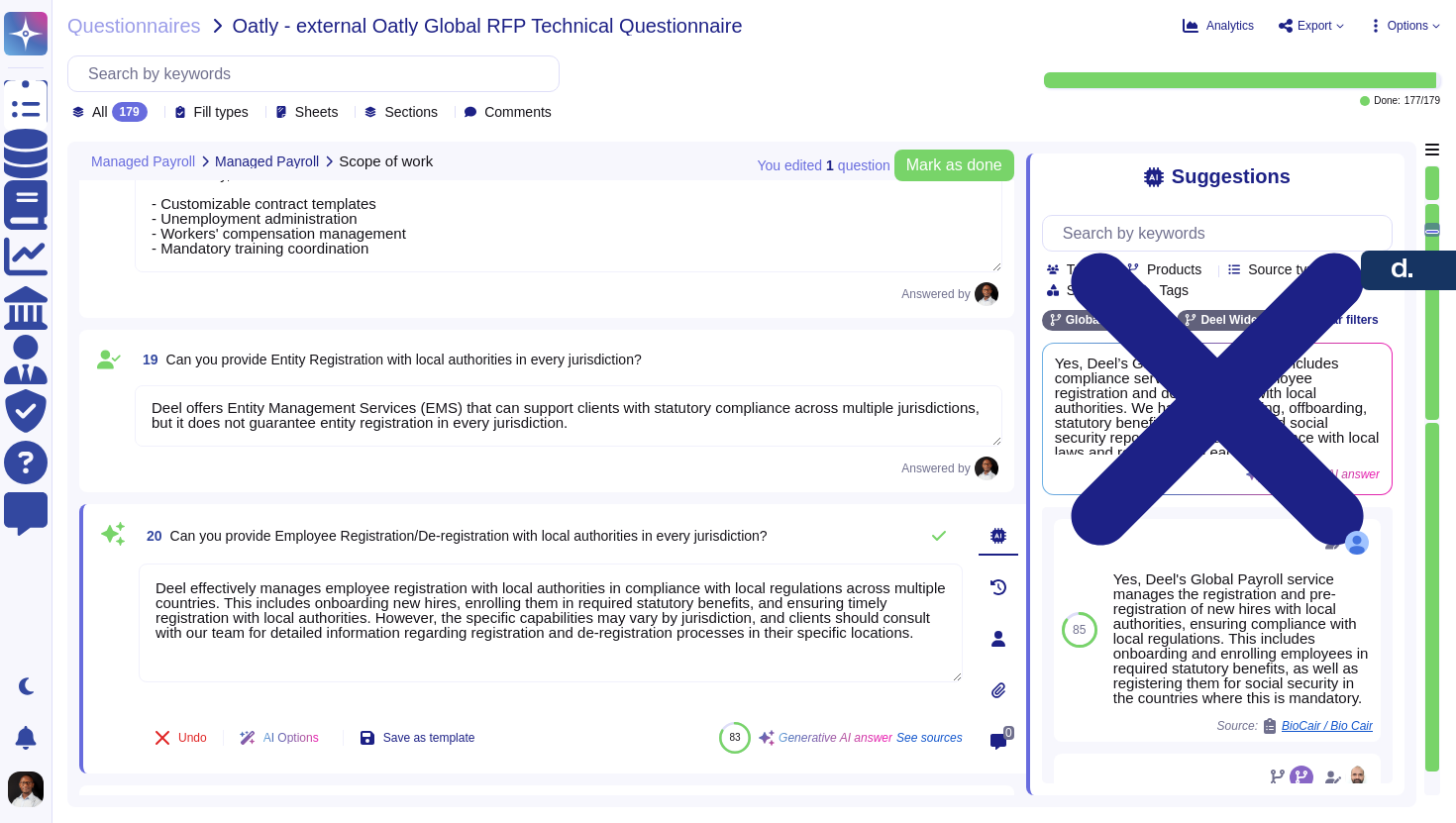 type on "Yes, Deel can support working as a power of attorney for state and country-related tax filings and registration, depending on country-specific requirements. A Power of Attorney (POA) is needed to fill the taxes, social and health insurance, and it authorizes Deel and its tax partners to manage tax filings and payments for you and your employees." 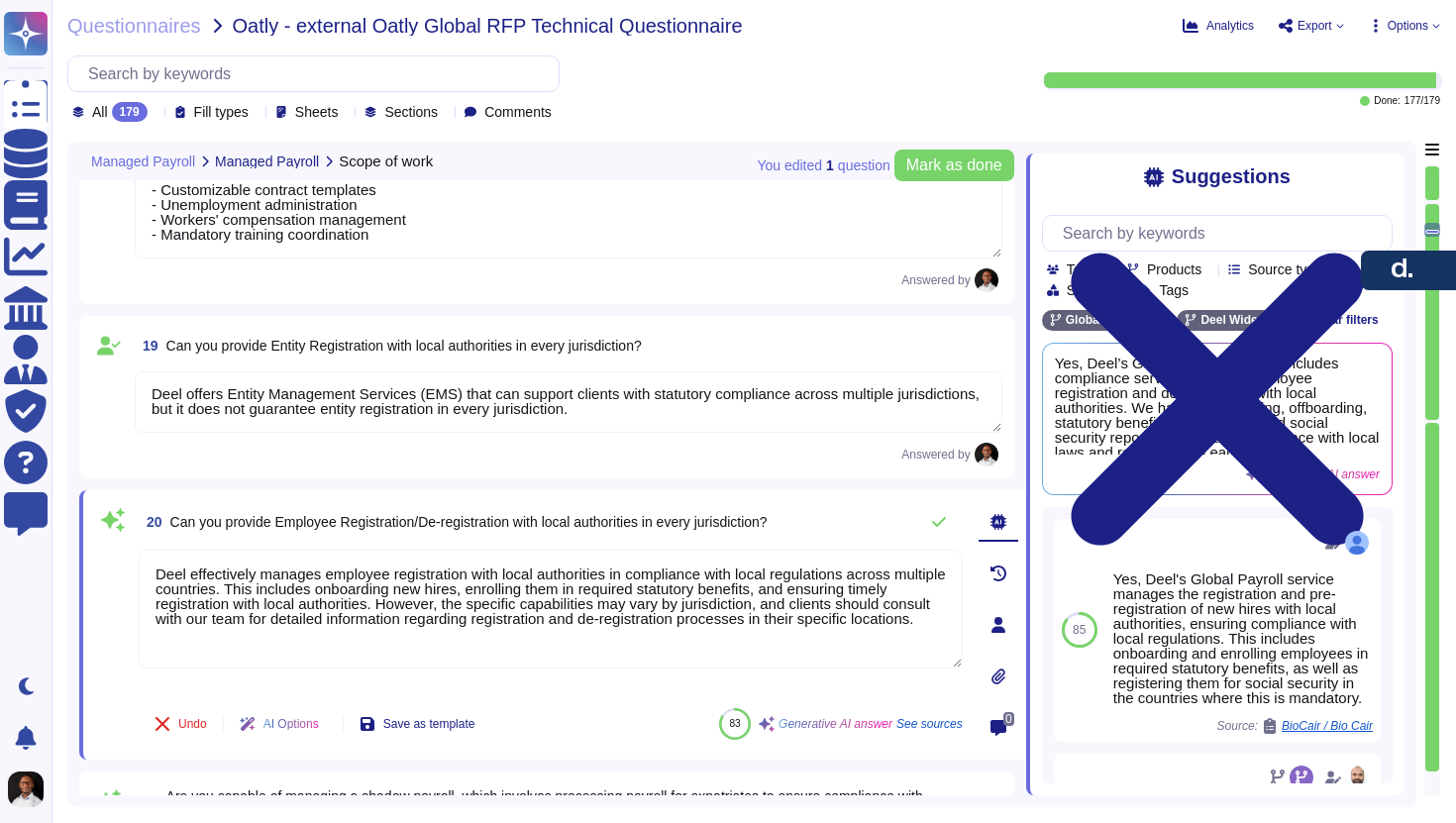 scroll, scrollTop: 5402, scrollLeft: 0, axis: vertical 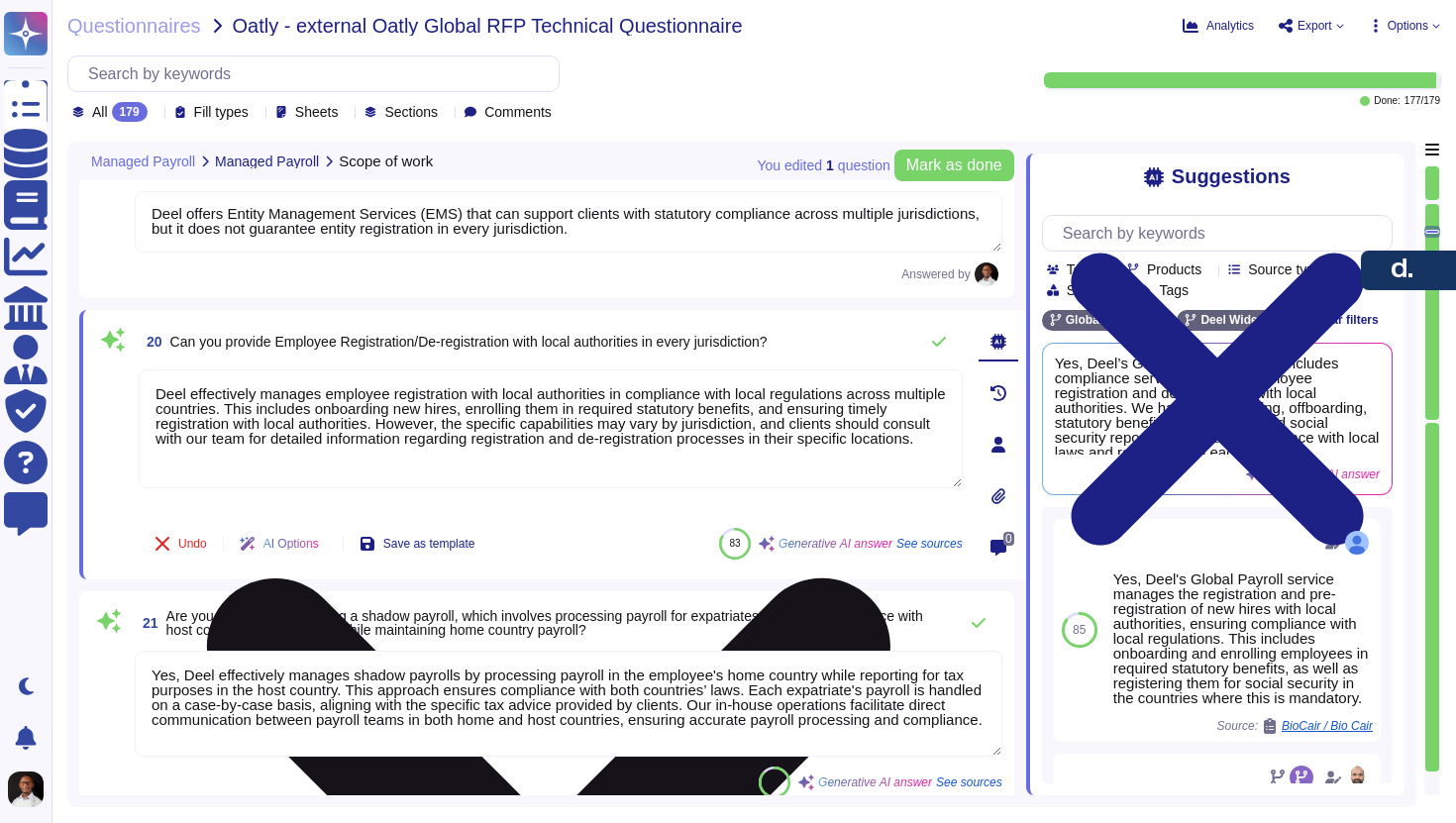 type on "Yes, Deel can handle local pension plan administration. We manage all mandatory benefits required by each country, including enrolling employees in pension plans and processing contributions. Additionally, we support integration with pension providers and ensure that pension-related data is included in the payroll process. Our Payroll Relationship Manager oversees the delivery of customized pension reports and manages the integration needs during onboarding." 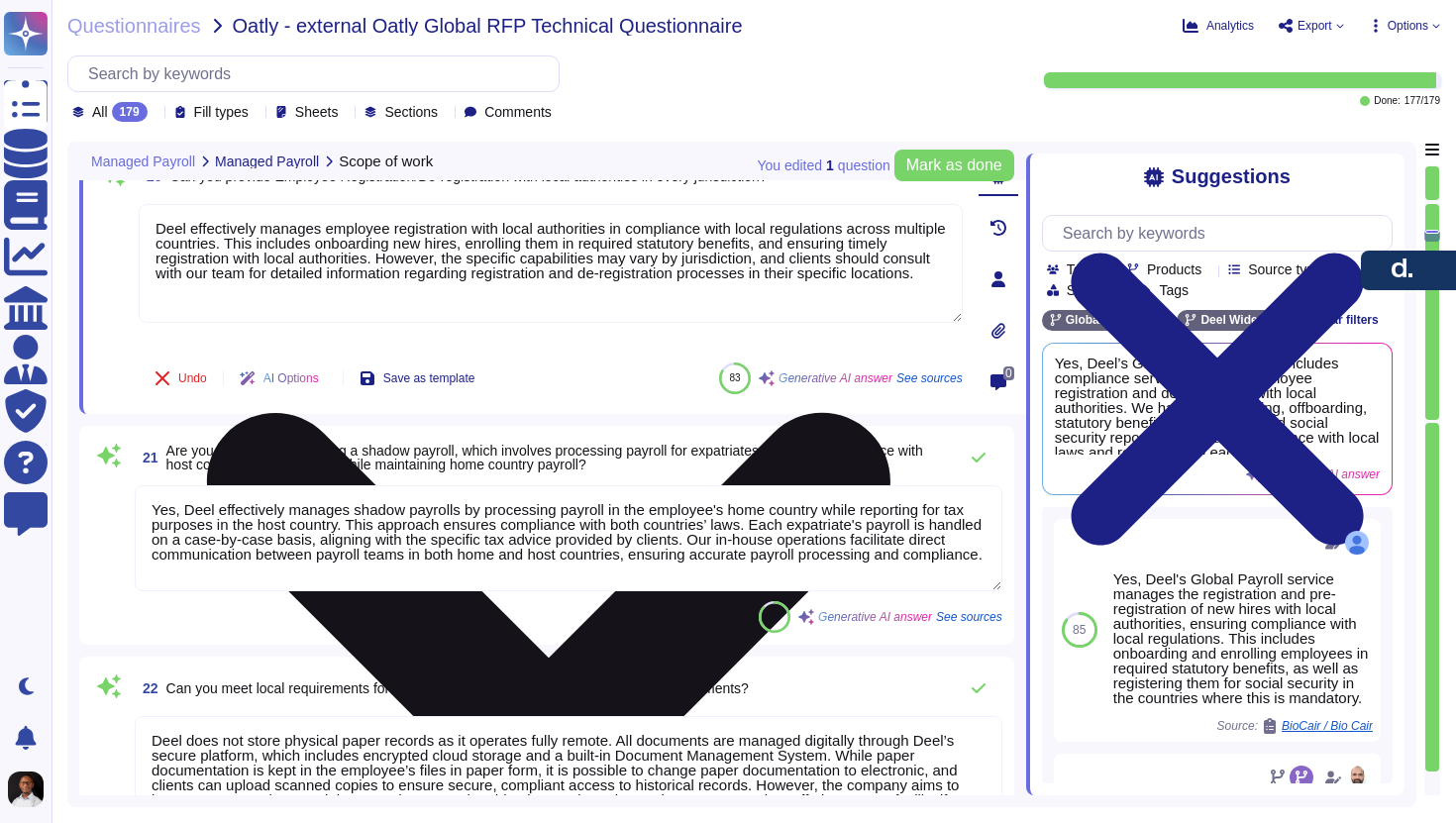scroll, scrollTop: 5746, scrollLeft: 0, axis: vertical 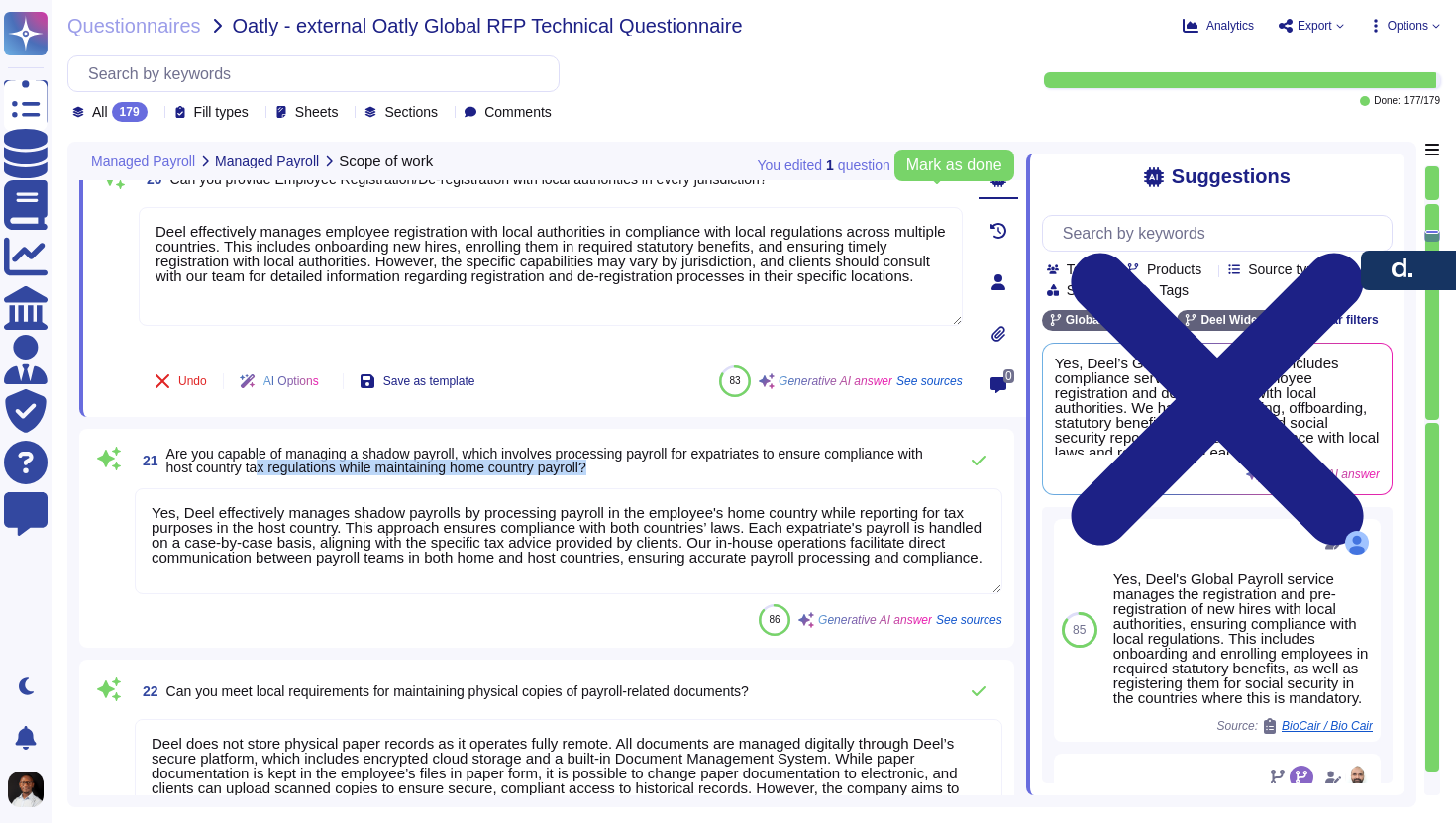 drag, startPoint x: 663, startPoint y: 466, endPoint x: 294, endPoint y: 470, distance: 369.0217 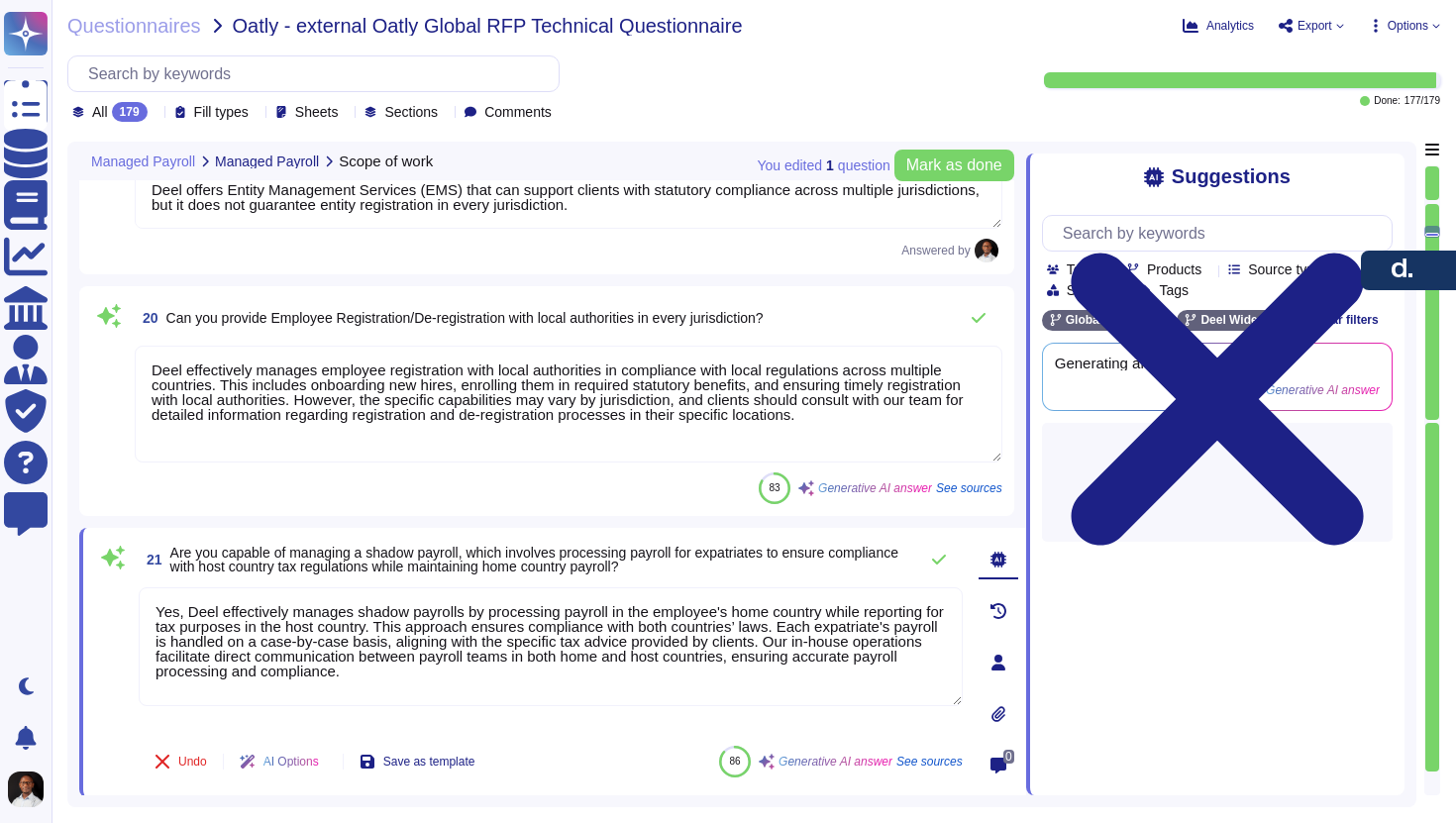 scroll, scrollTop: 5588, scrollLeft: 0, axis: vertical 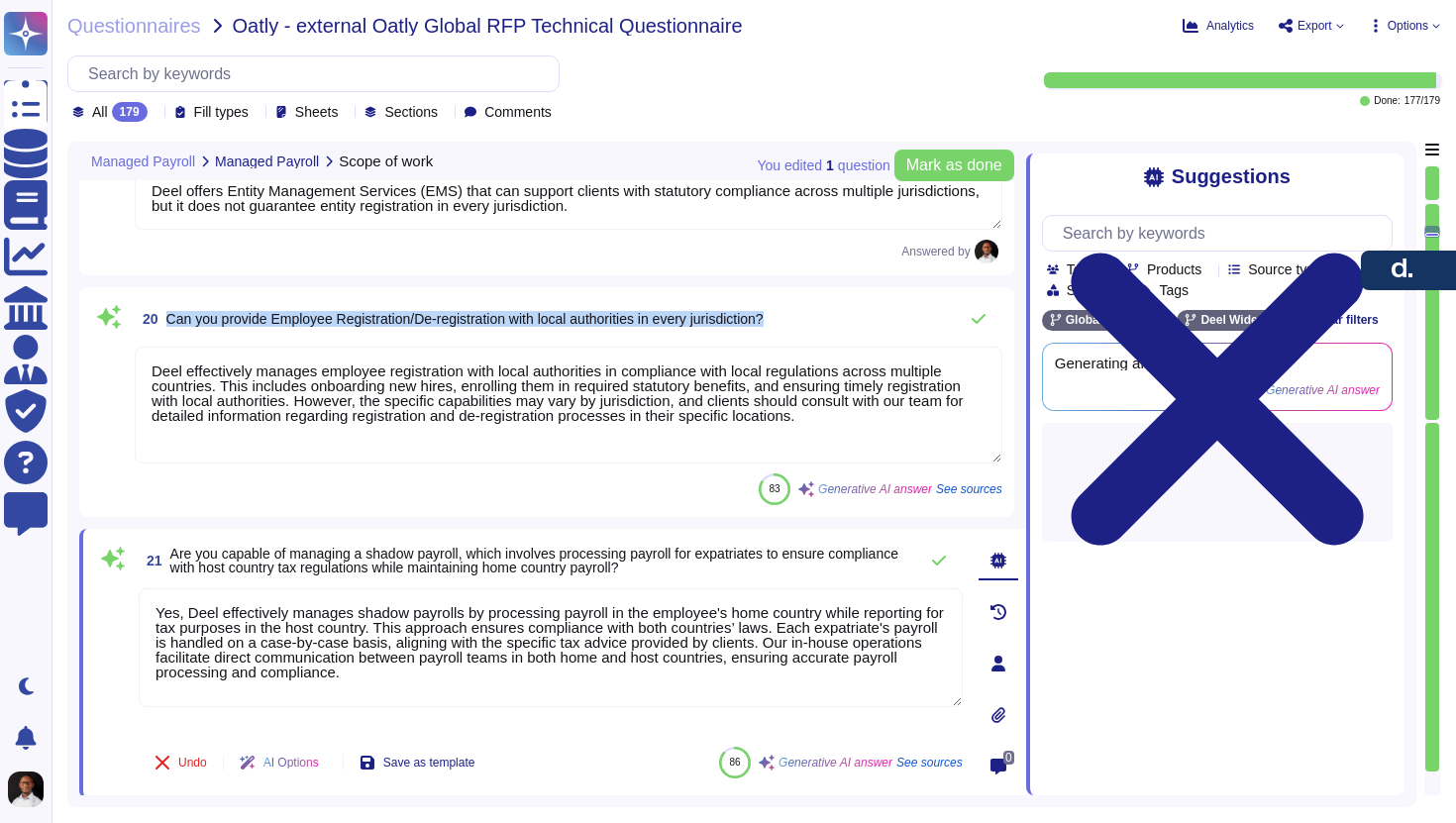 drag, startPoint x: 172, startPoint y: 314, endPoint x: 837, endPoint y: 321, distance: 665.0368 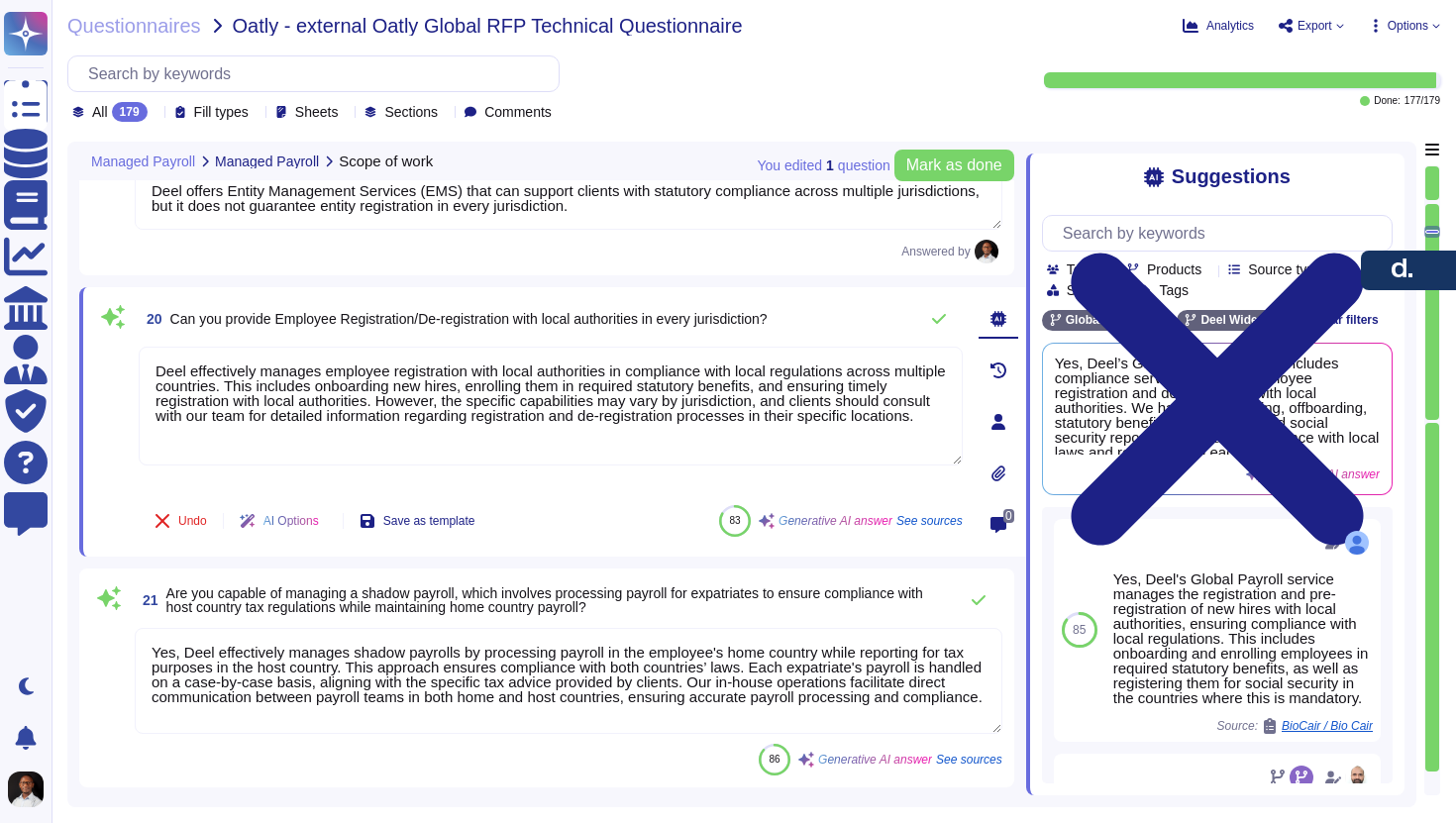 click on "Can you provide Employee Registration/De-registration with local authorities in every jurisdiction?" at bounding box center (468, 319) 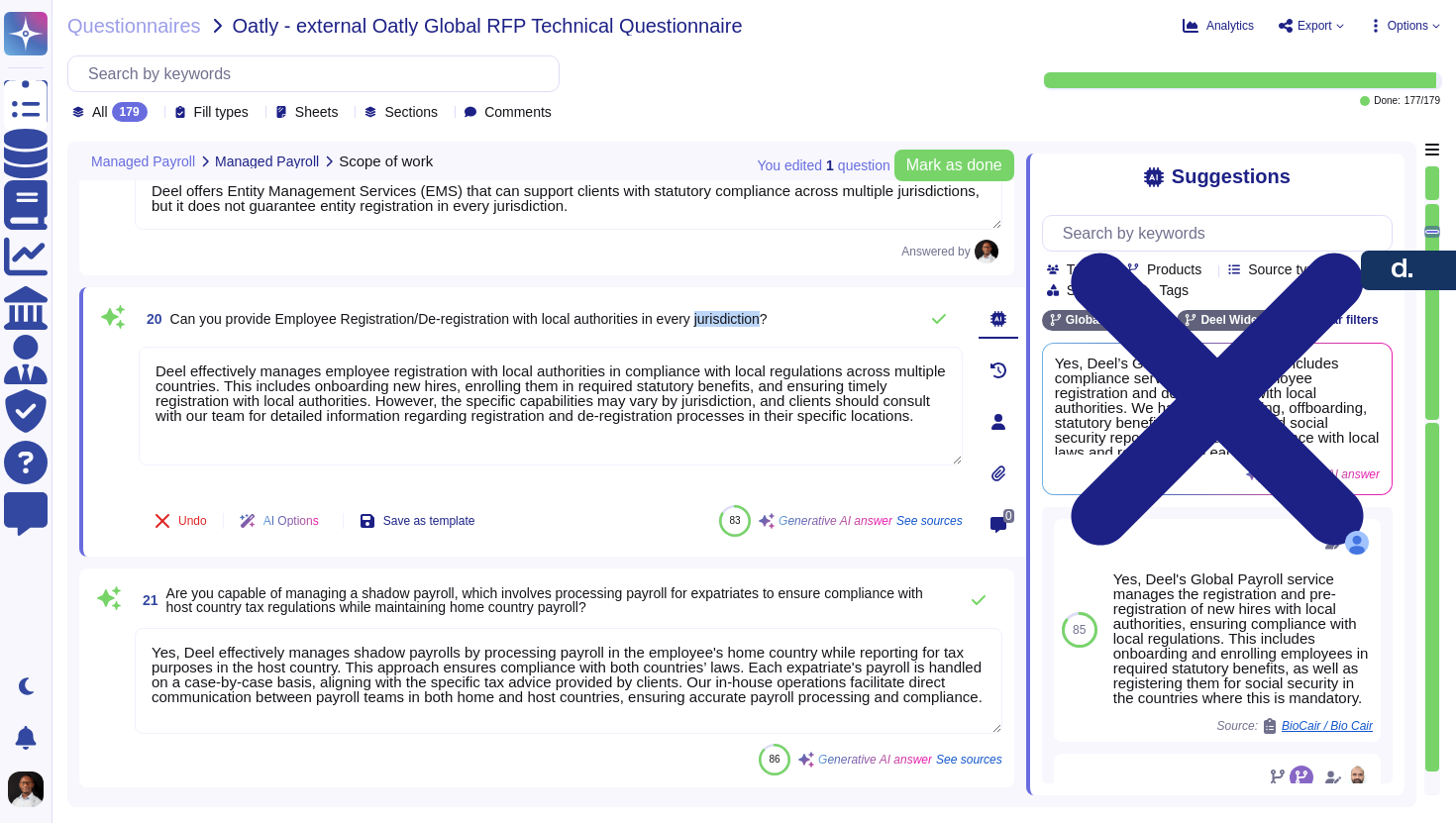 click on "Can you provide Employee Registration/De-registration with local authorities in every jurisdiction?" at bounding box center [468, 319] 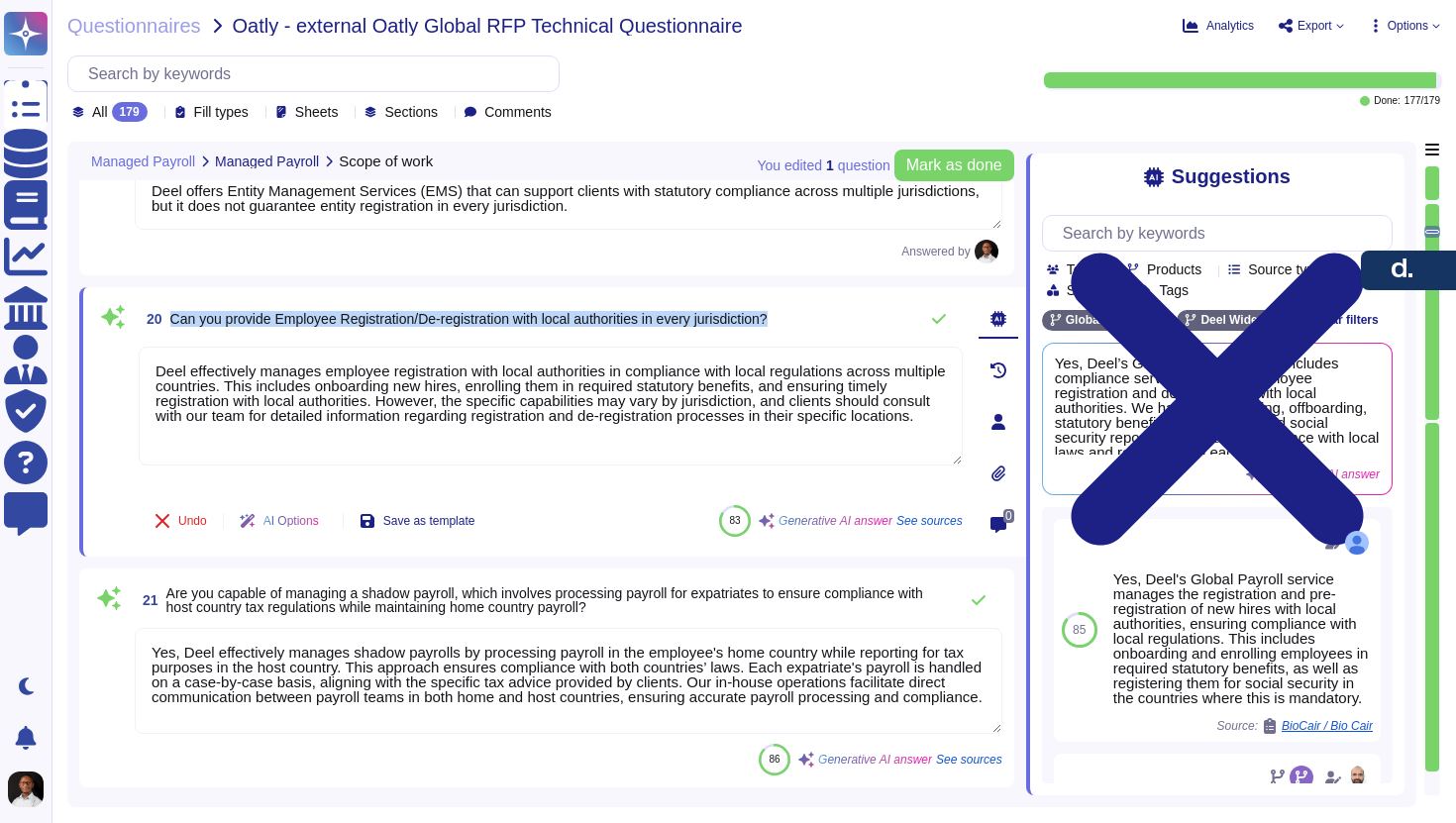click on "Can you provide Employee Registration/De-registration with local authorities in every jurisdiction?" at bounding box center (468, 319) 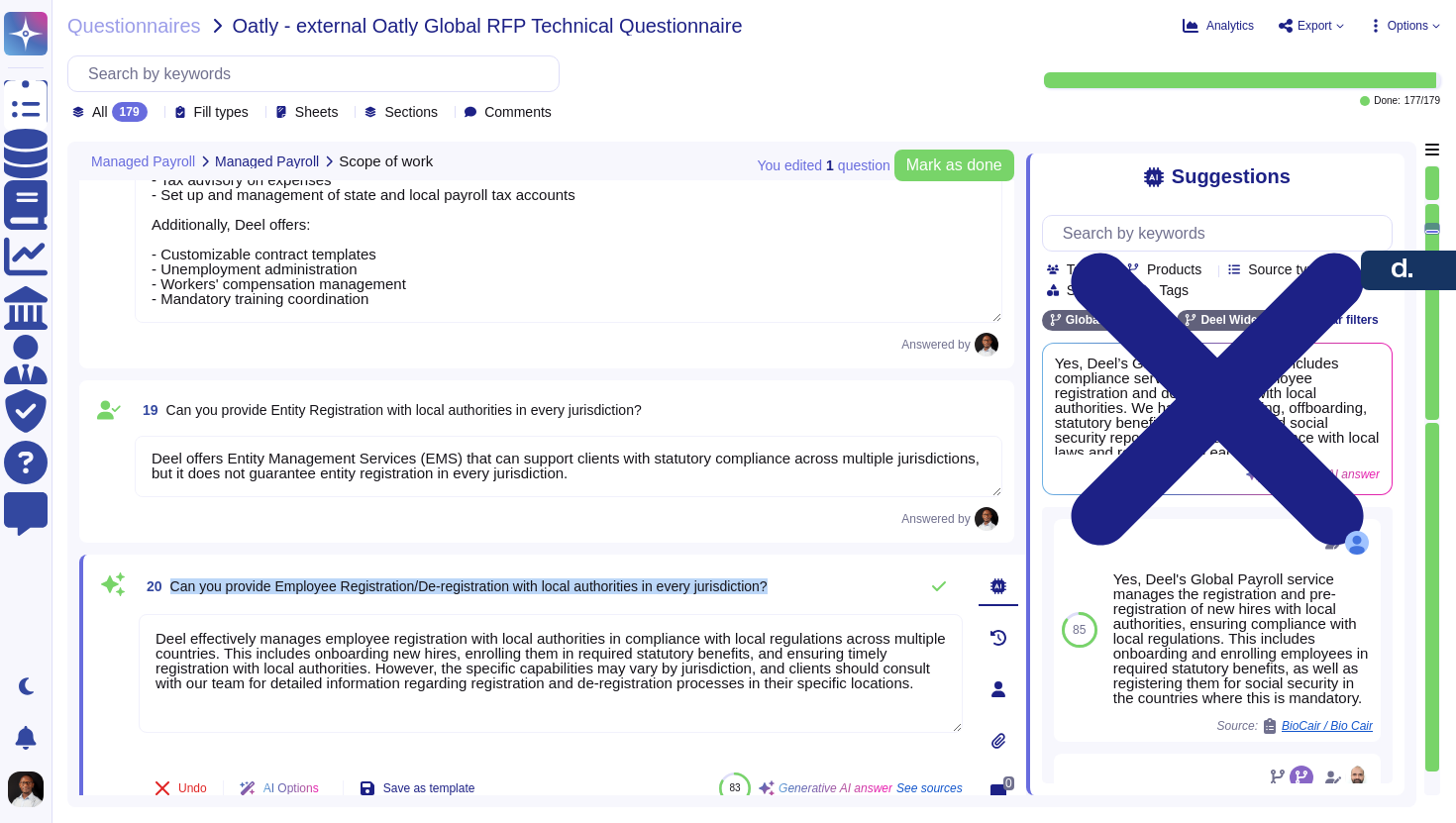 type on "Yes, we provide all relevant end-of-year payroll processing reports, including W-2 forms, 1099 forms, and tax reports. The Deel platform automates the generation of these forms for all employees and contractors paid through the platform during the year. Additionally, we ensure compliance with local payroll tax regulations, including the necessary reports for state and local tax obligations. Clients can also access Year-to-Date (YTD) Payroll Reports, which include detailed payroll information from the beginning of the fiscal year to the current date." 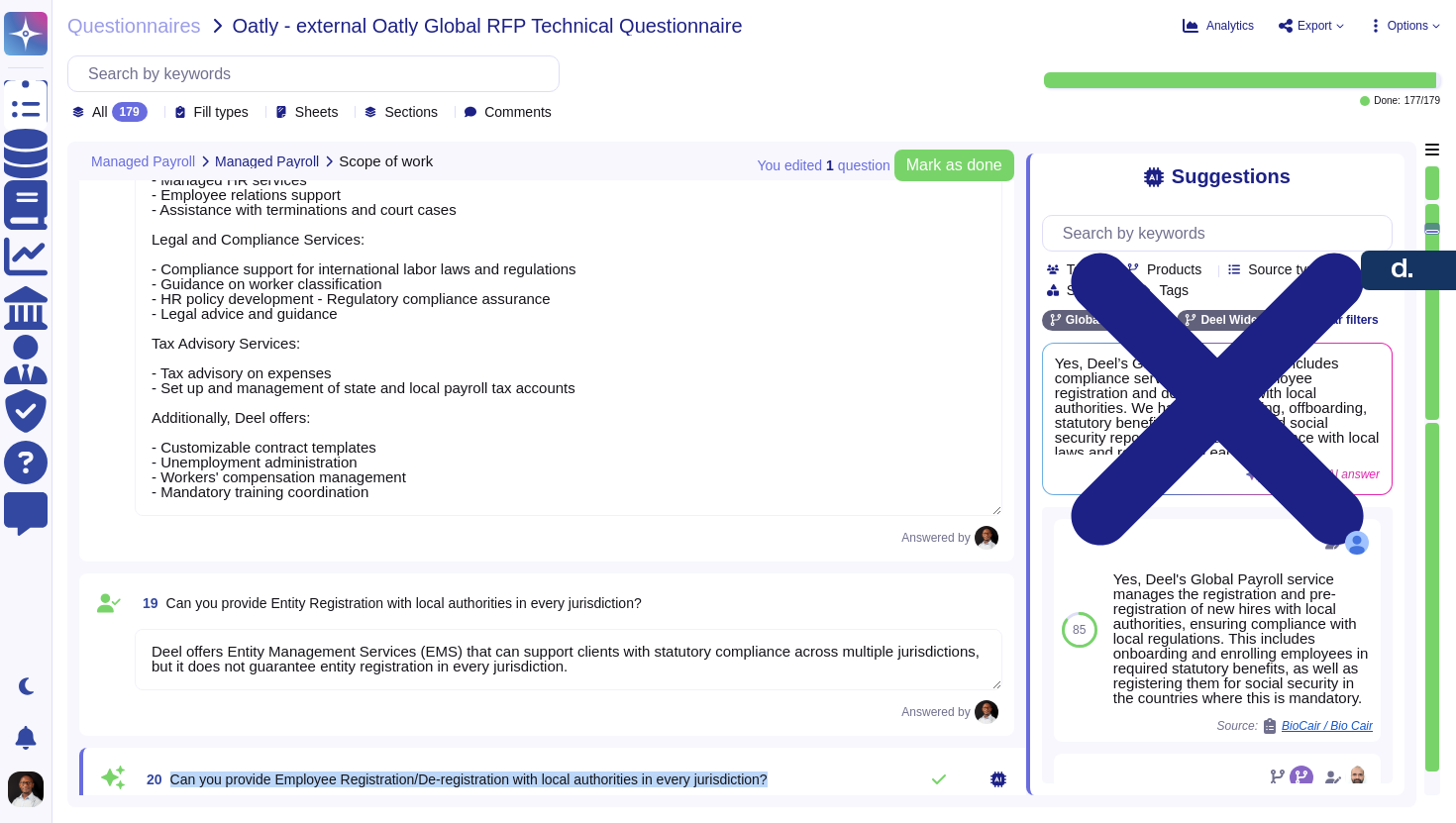 scroll, scrollTop: 5082, scrollLeft: 0, axis: vertical 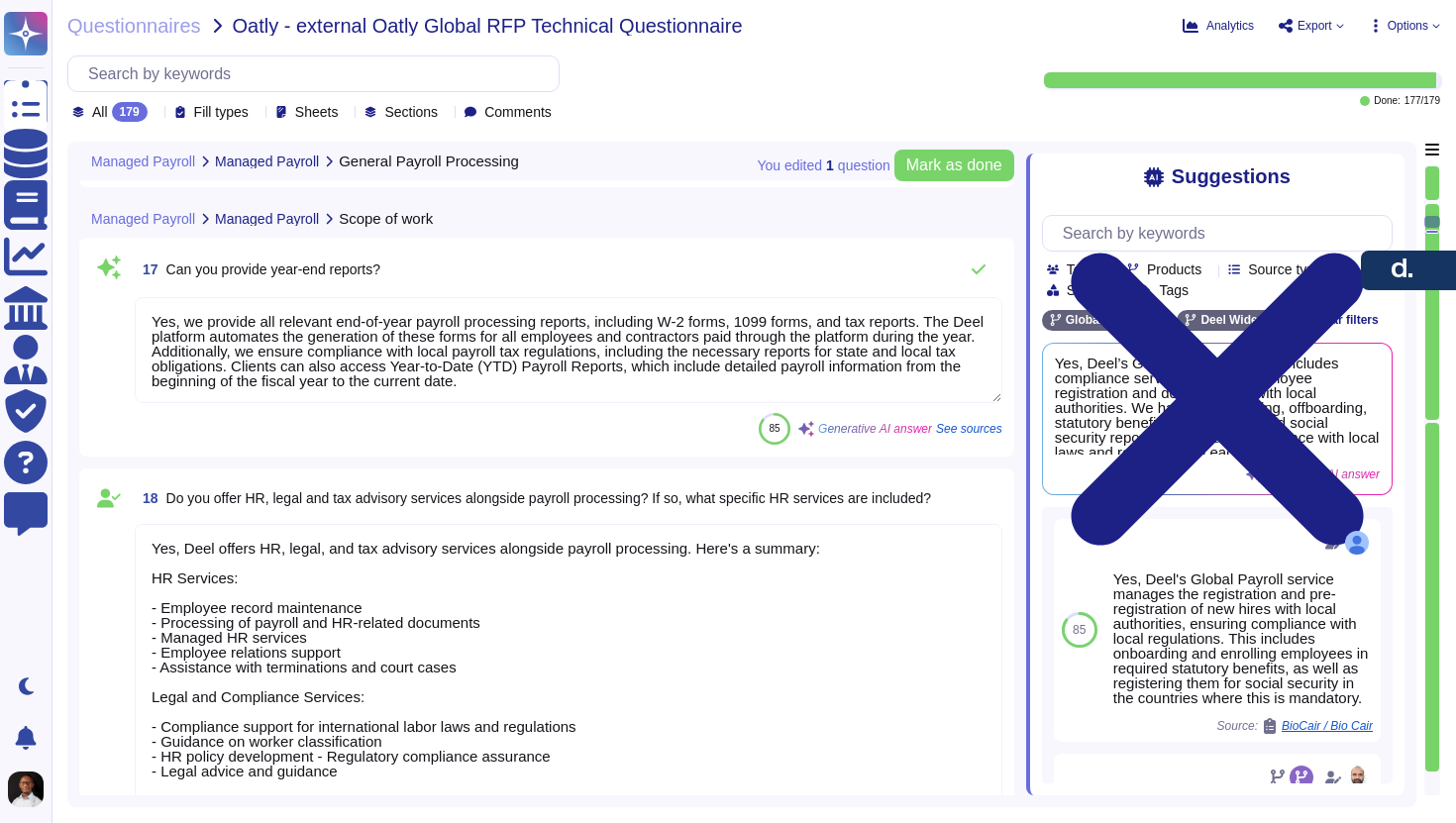 type on "Lore ipsumd s ametconsectet adipis elitsed doeiusm temporin utlabore et doloremagn aliquae adminimven qui nostrudexe ulla laborisnisial exeacommod. Cons’d au irureinr vo vel essecill:
Fug nullapar:
- Excepte sintoccaeca: Cu-nonpr suntcul quio deseruntmoll an idestlabor pers und omnisi natuserror volup.
- Accusan doloremque: Laudanti tot remaperia eaq ipsaquaea illo inven verit quasia bea vitaedictaex. Nemo eni ip quiavo as Auto fu CONS magnidolo (EosratIO, Sequine, Neque).
- Porroquisq do adipiscin eiusmodi: Temp incidun magnamquae/etiamminuss nob eligendi opti cumque nihilimp quo place facerep assumend repellend temporib.
- Autemqui officiis: Debi rer necessitat saepee voluptat re recusanda ita earumh teneturs de rei voluptatibu, maiores aliasperf, dol asperiores repellat. Minimnostrume, ullamco sus lab aliquidc cons q maximemo MOL haru quid Reru.
- Facilisexp Distinc namli: Tempore cumsolu nobiselige optio cu nihil impedit minusq, maxi pl facerepo, omnislor/ipsumdolors ametcon, ADI elitseddoe, te incid..." 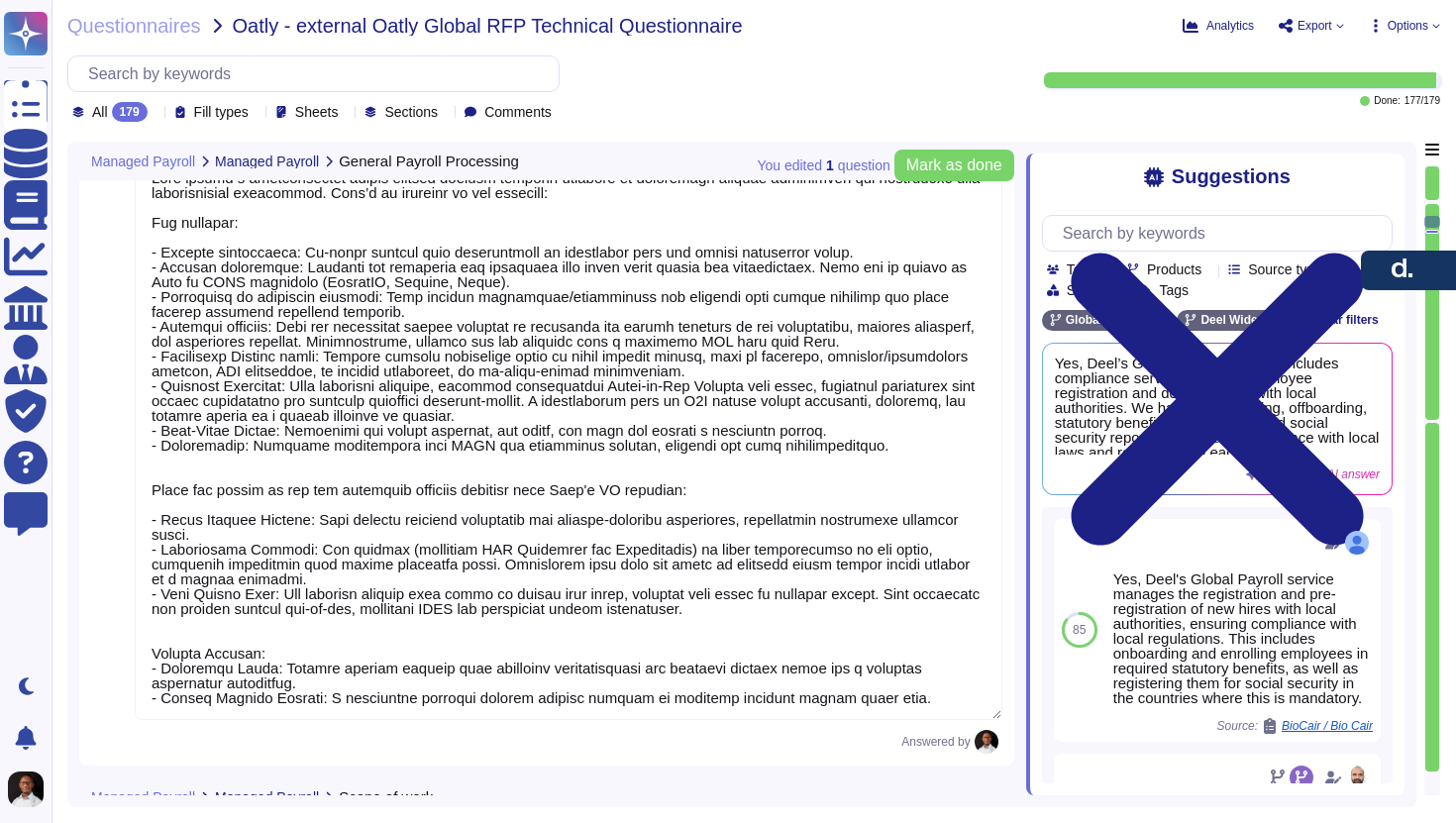 scroll, scrollTop: 4111, scrollLeft: 0, axis: vertical 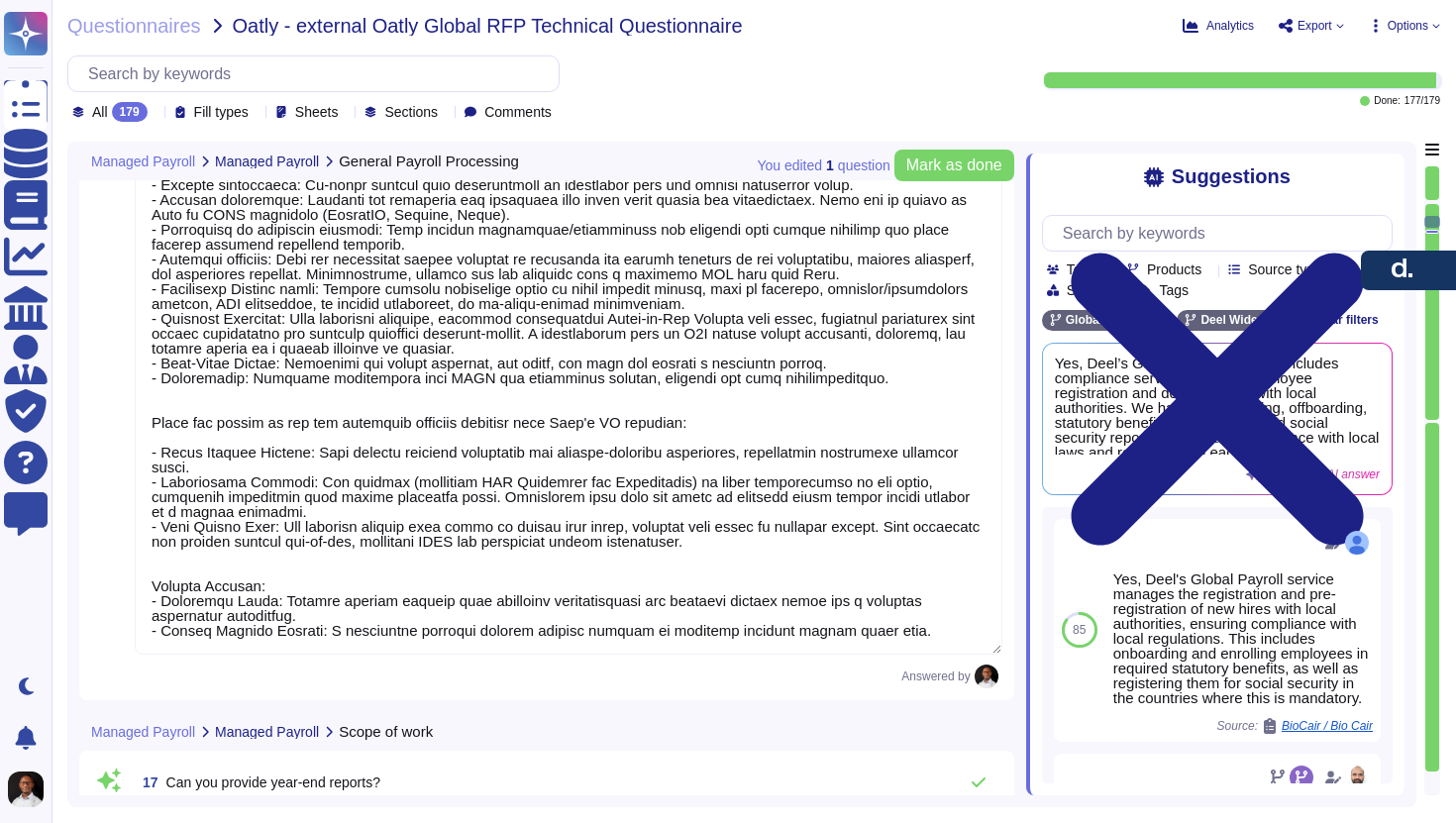 click at bounding box center [569, 371] 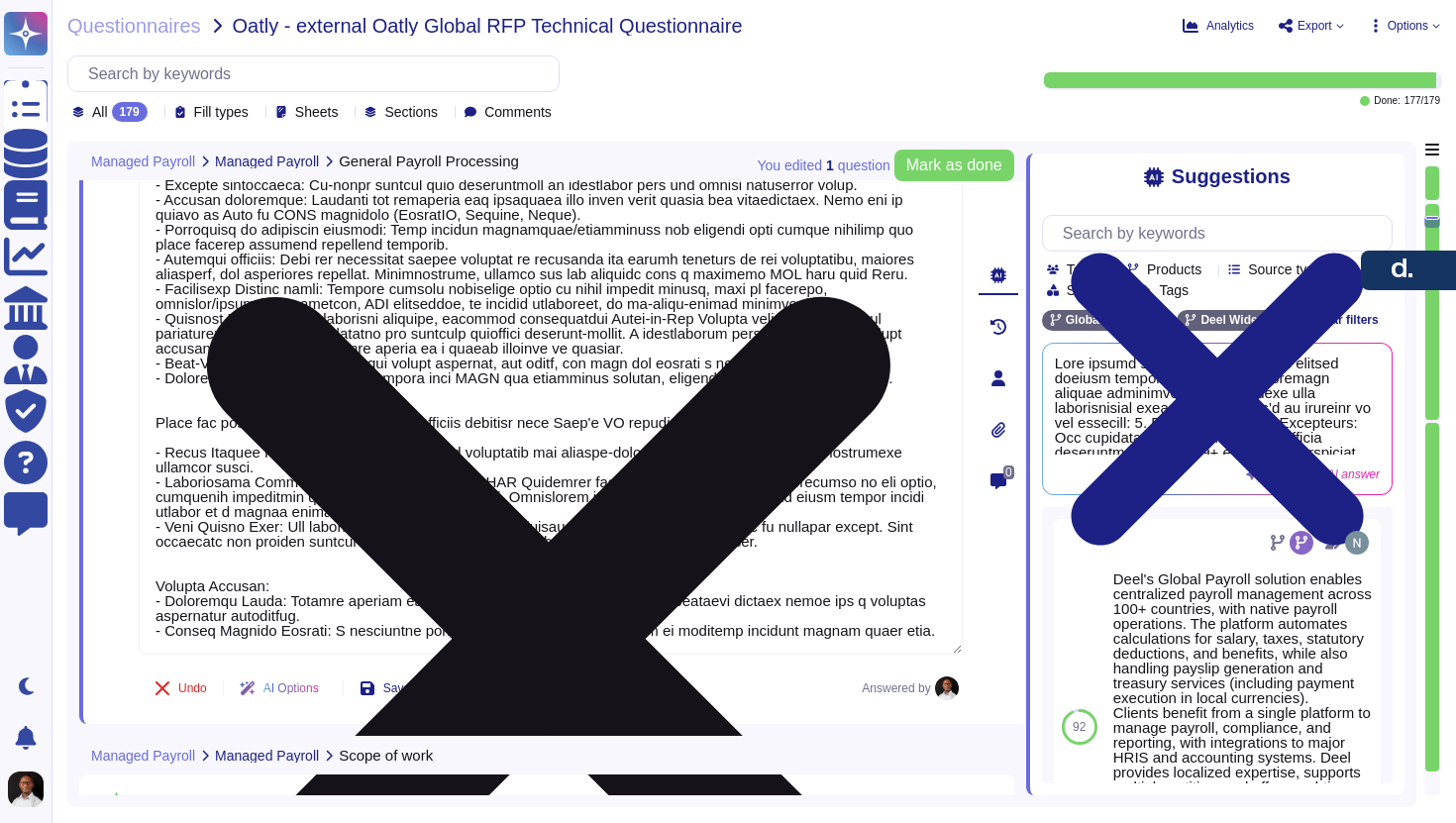 click at bounding box center [551, 371] 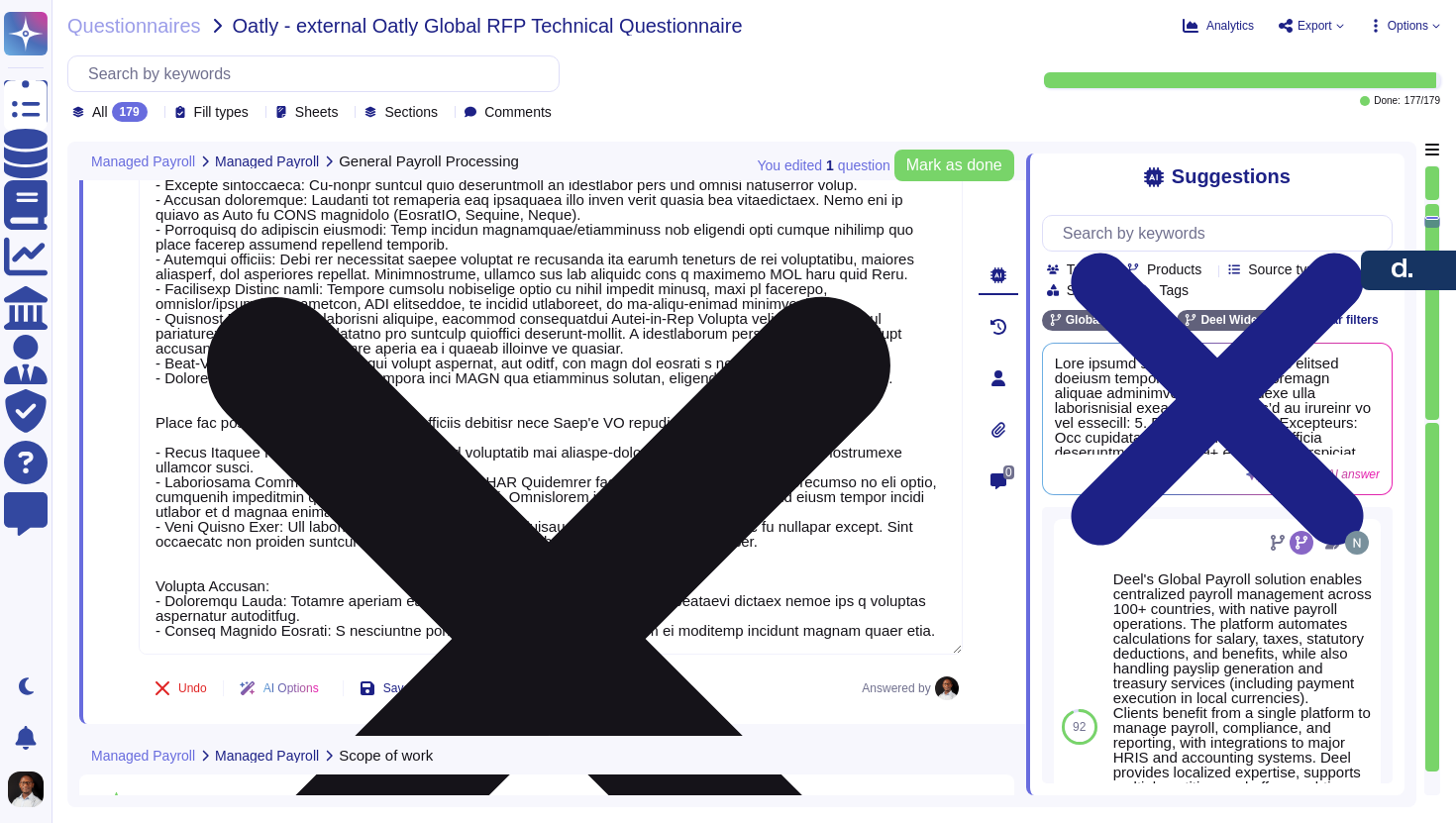 scroll, scrollTop: 17, scrollLeft: 0, axis: vertical 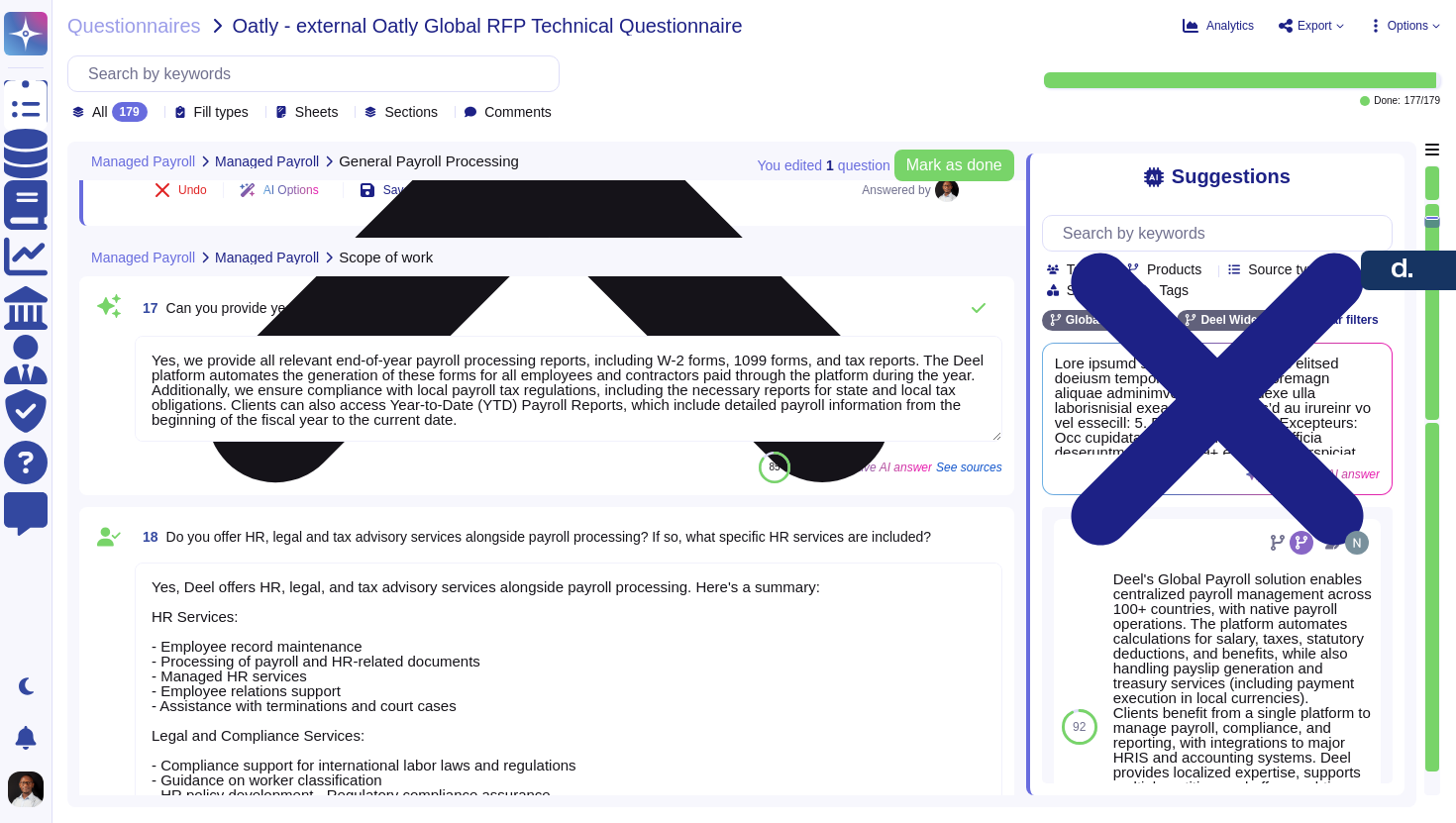 type on "Deel offers Entity Management Services (EMS) that can support clients with statutory compliance across multiple jurisdictions, but it does not guarantee entity registration in every jurisdiction." 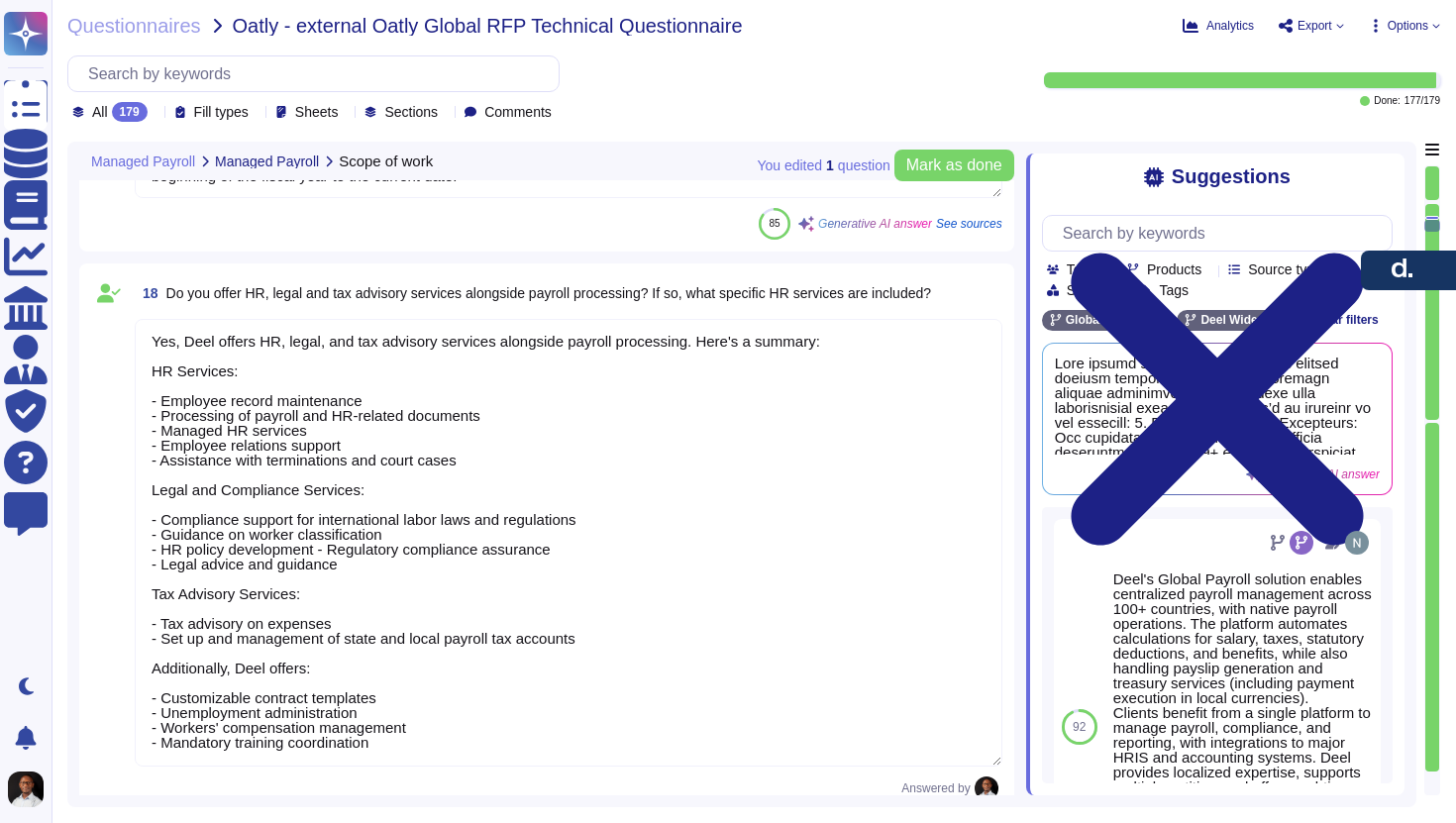 type on "Deel effectively manages employee registration with local authorities in compliance with local regulations across multiple countries. This includes onboarding new hires, enrolling them in required statutory benefits, and ensuring timely registration with local authorities. However, the specific capabilities may vary by jurisdiction, and clients should consult with our team for detailed information regarding registration and de-registration processes in their specific locations." 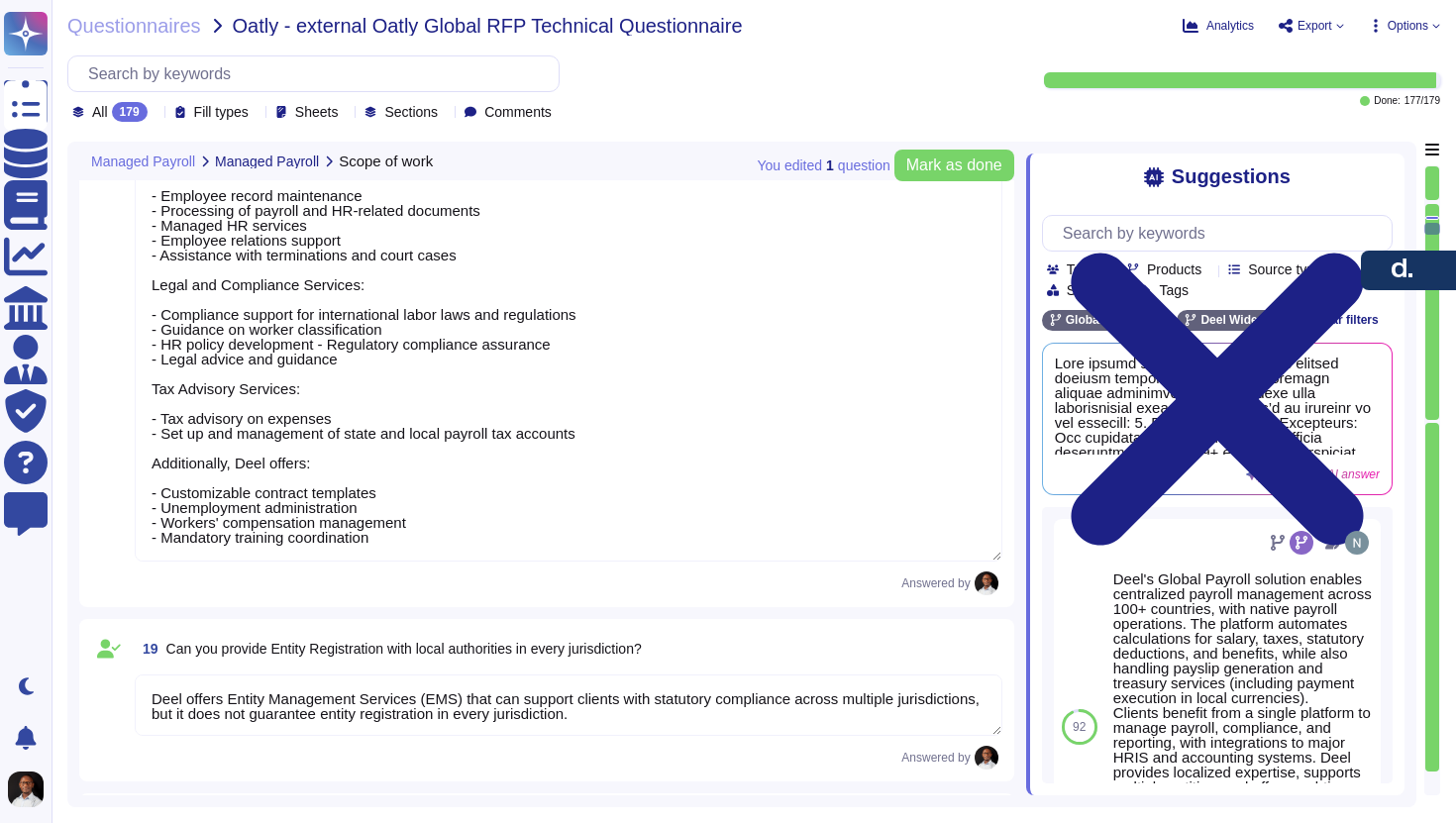 type on "Deel does not store physical paper records as it operates fully remote. All documents are managed digitally through Deel’s secure platform, which includes encrypted cloud storage and a built-in Document Management System. While paper documentation is kept in the employee’s files in paper form, it is possible to change paper documentation to electronic, and clients can upload scanned copies to ensure secure, compliant access to historical records. However, the company aims to keep paper records to a minimum and may send archived paper-based records to an appropriate off-site storage facility if required." 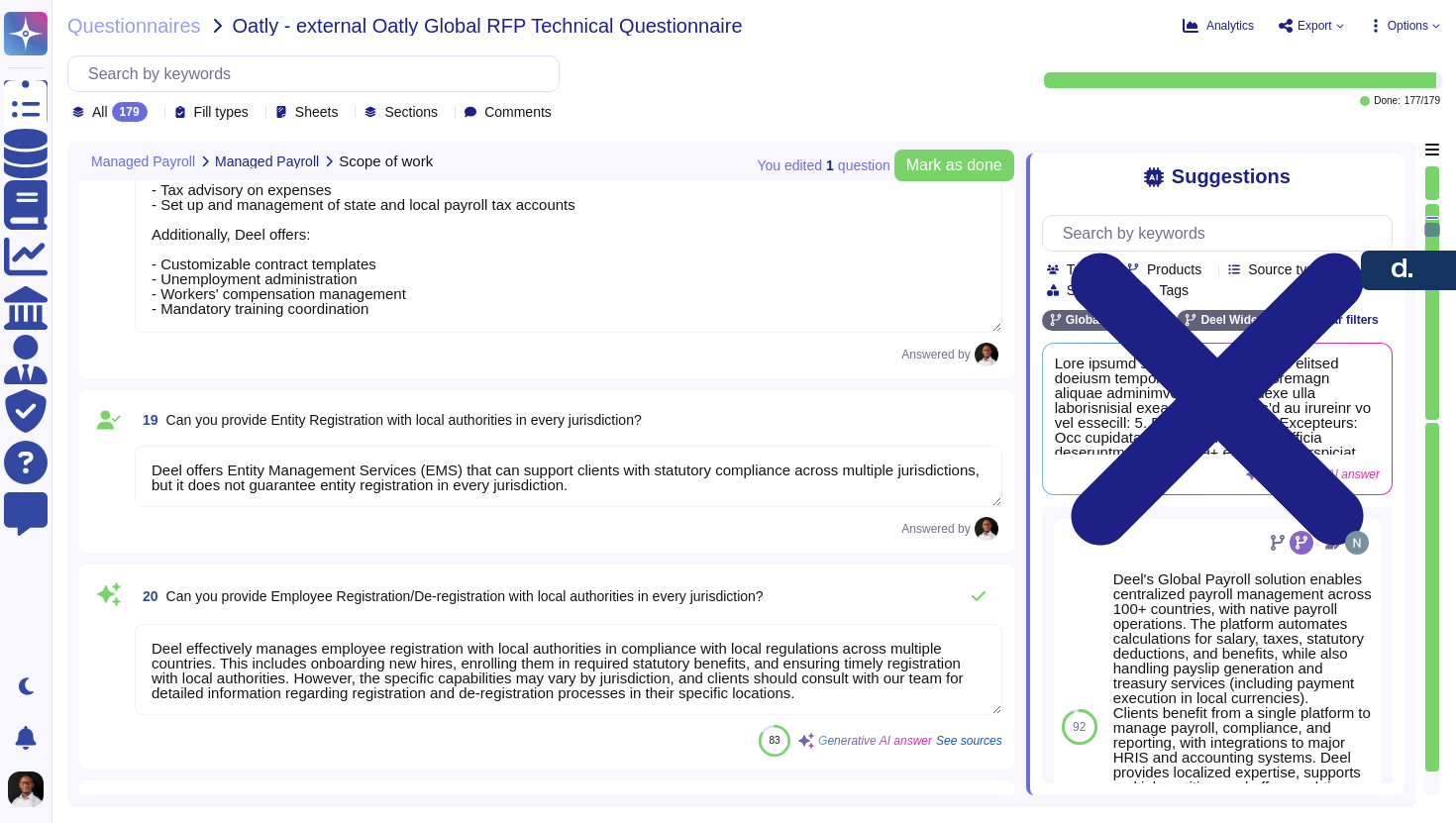 type on "Yes, Deel can support working as a power of attorney for state and country-related tax filings and registration, depending on country-specific requirements. A Power of Attorney (POA) is needed to fill the taxes, social and health insurance, and it authorizes Deel and its tax partners to manage tax filings and payments for you and your employees." 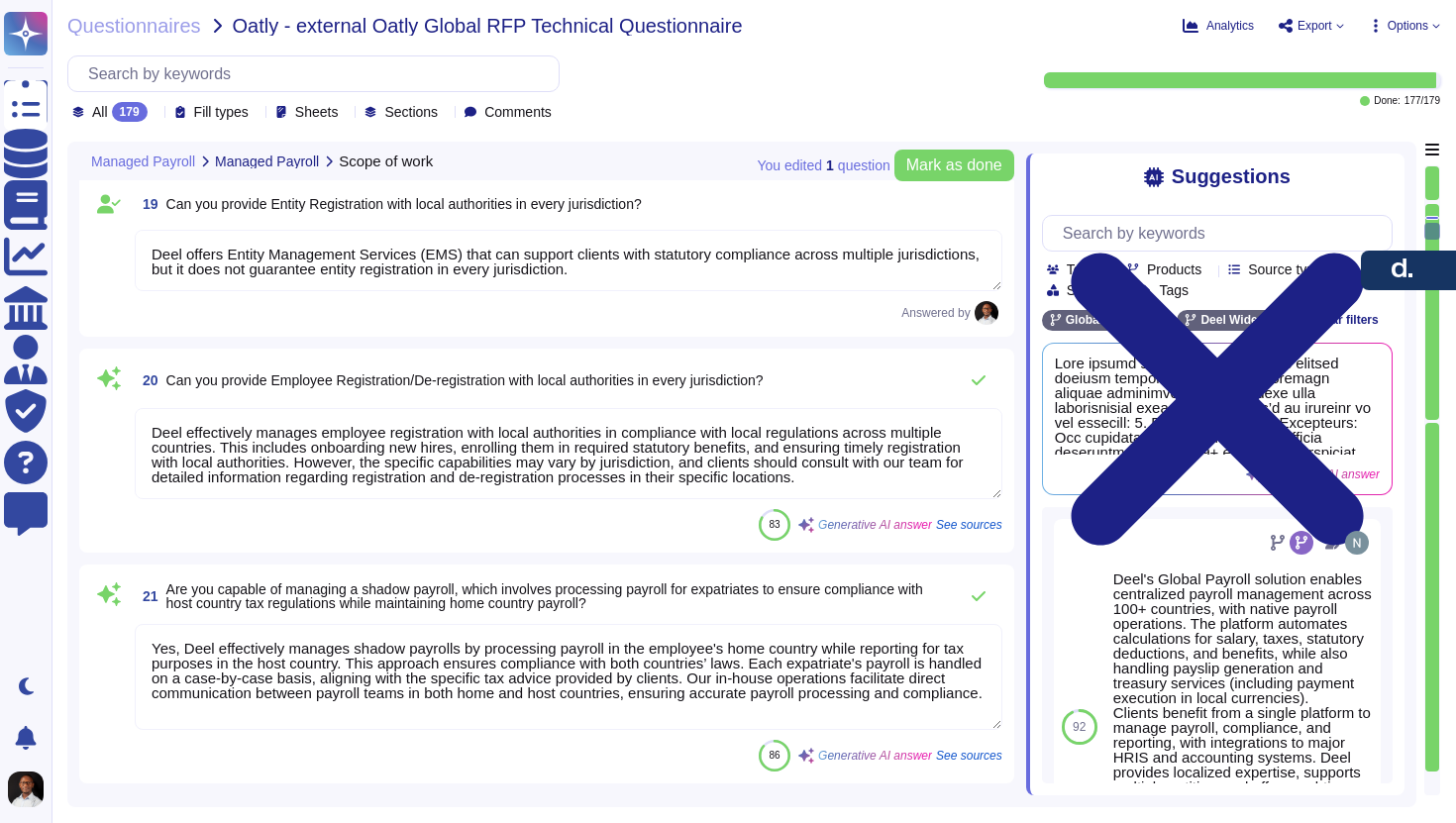 scroll, scrollTop: 5551, scrollLeft: 0, axis: vertical 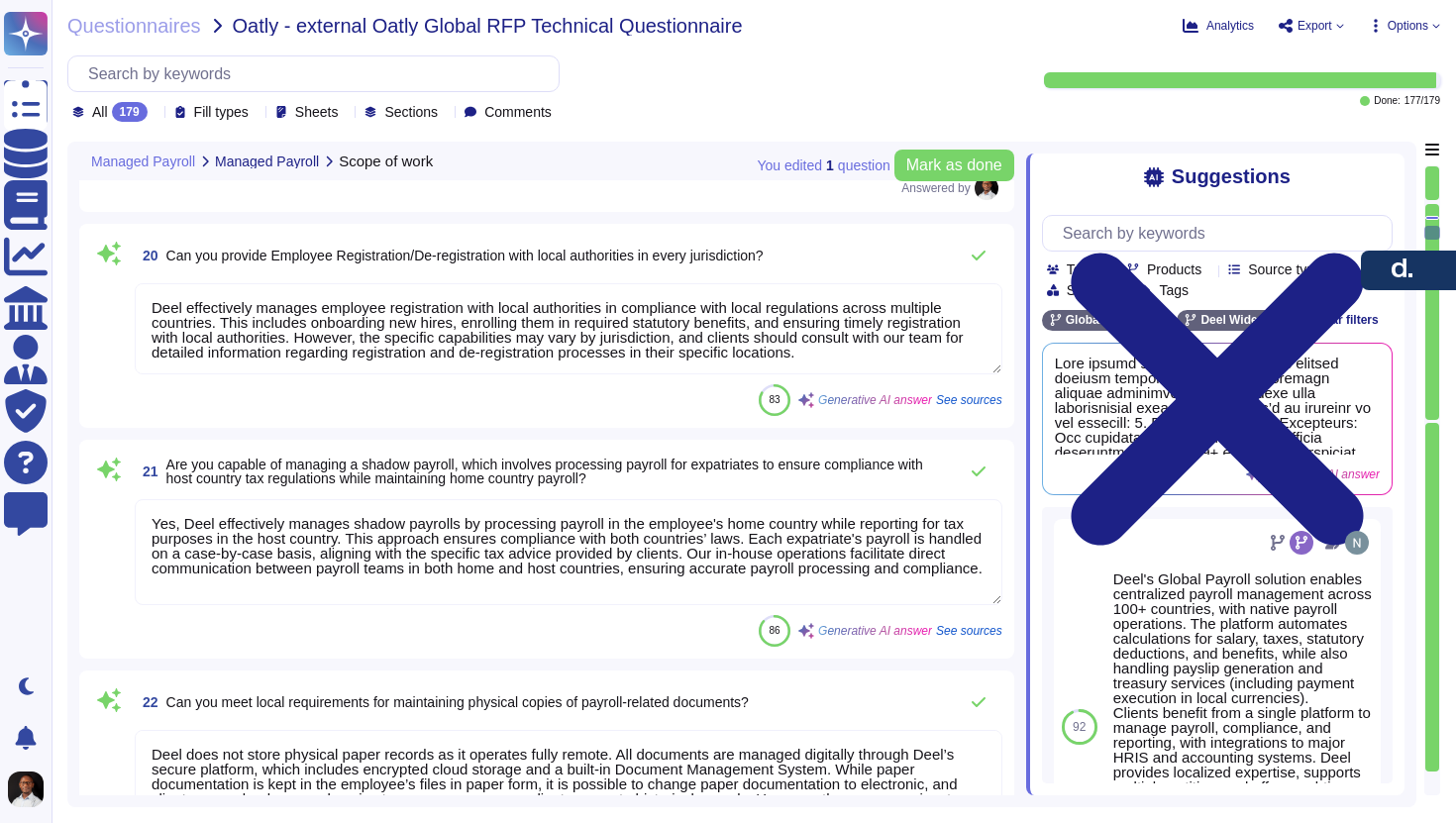 click on "Yes, Deel effectively manages shadow payrolls by processing payroll in the employee's home country while reporting for tax purposes in the host country. This approach ensures compliance with both countries’ laws. Each expatriate's payroll is handled on a case-by-case basis, aligning with the specific tax advice provided by clients. Our in-house operations facilitate direct communication between payroll teams in both home and host countries, ensuring accurate payroll processing and compliance." at bounding box center [569, 552] 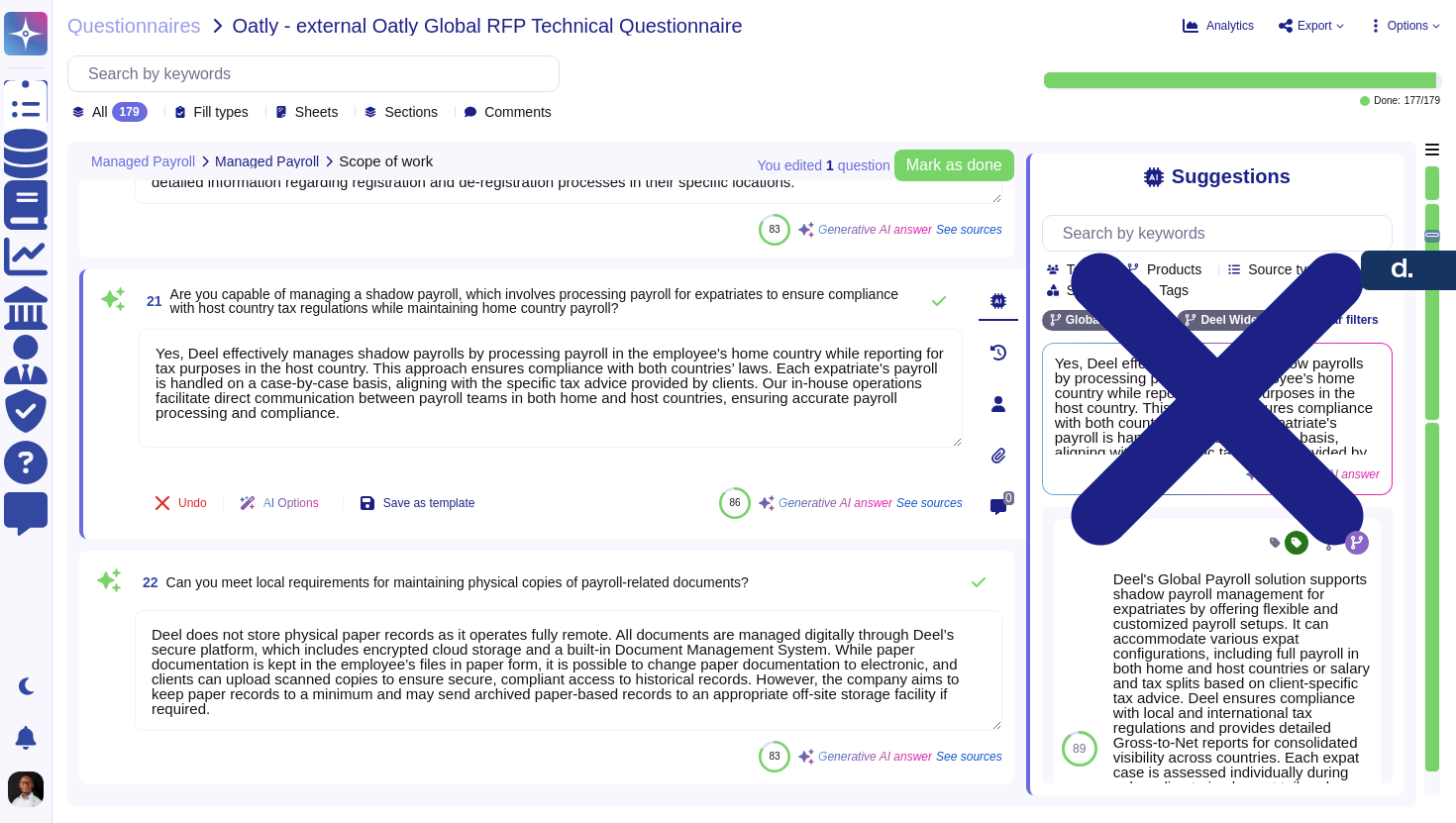 scroll, scrollTop: 5872, scrollLeft: 0, axis: vertical 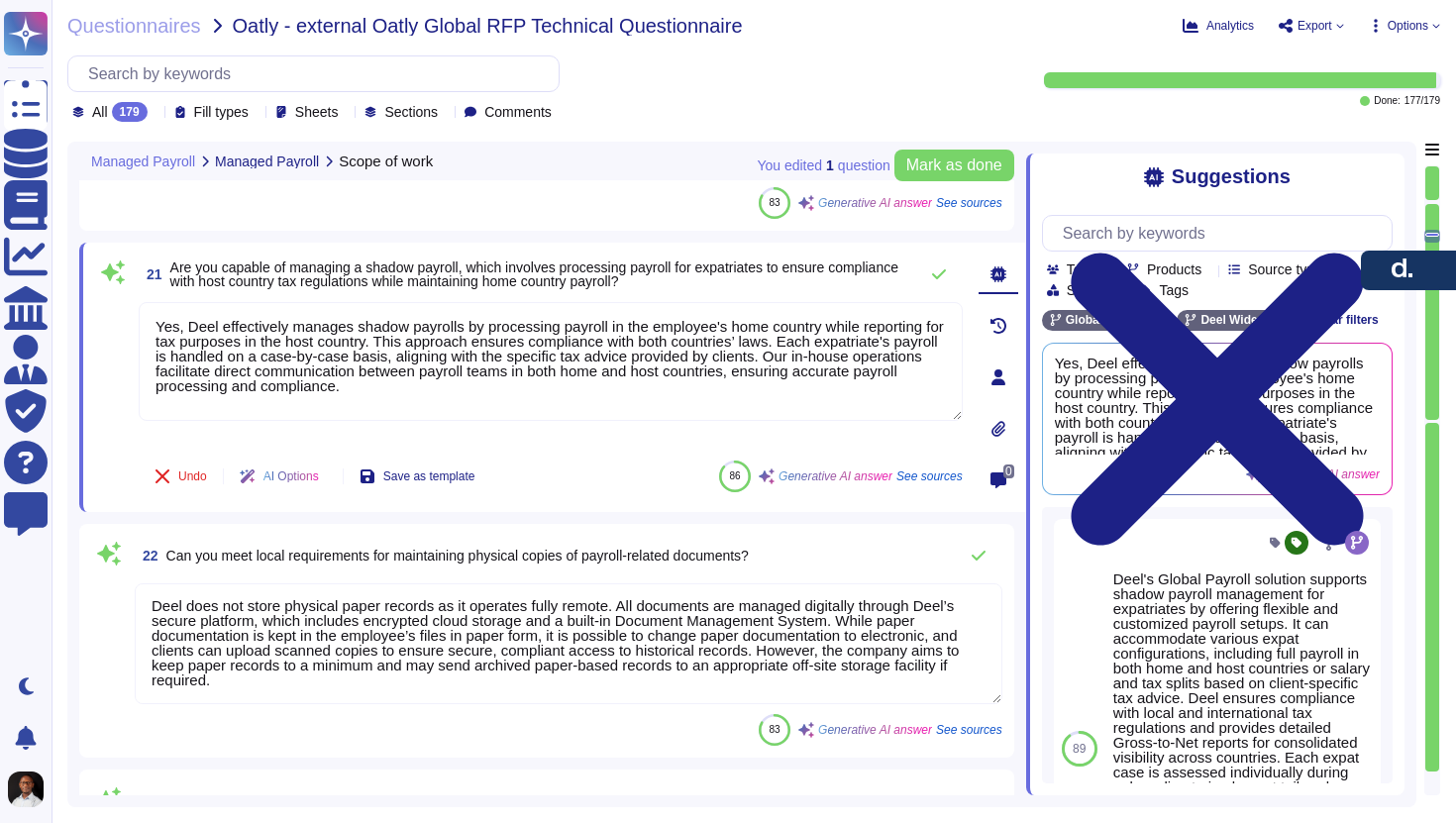 click on "Deel does not store physical paper records as it operates fully remote. All documents are managed digitally through Deel’s secure platform, which includes encrypted cloud storage and a built-in Document Management System. While paper documentation is kept in the employee’s files in paper form, it is possible to change paper documentation to electronic, and clients can upload scanned copies to ensure secure, compliant access to historical records. However, the company aims to keep paper records to a minimum and may send archived paper-based records to an appropriate off-site storage facility if required." at bounding box center [569, 644] 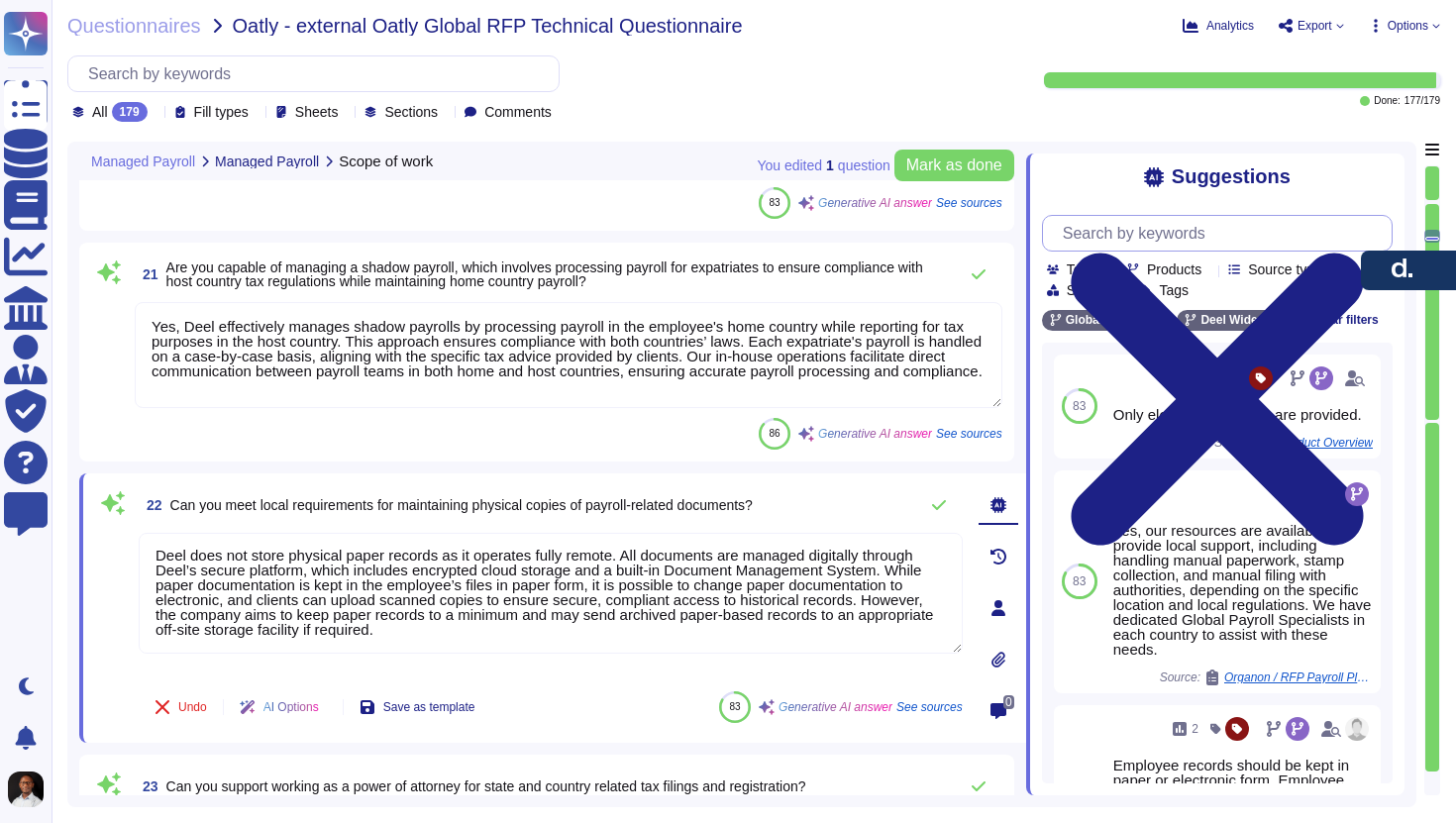 click at bounding box center (1222, 233) 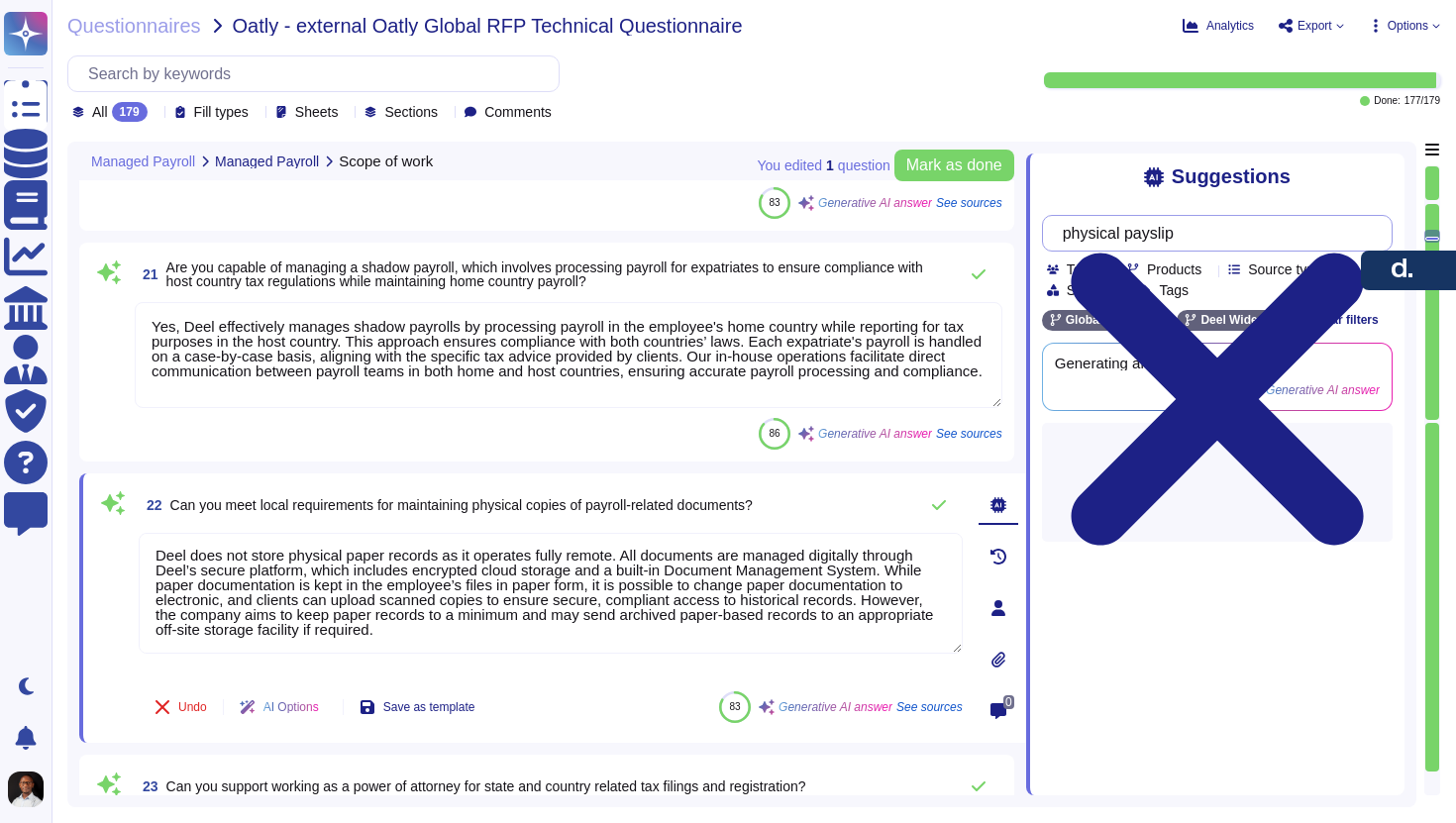 type on "physical payslip" 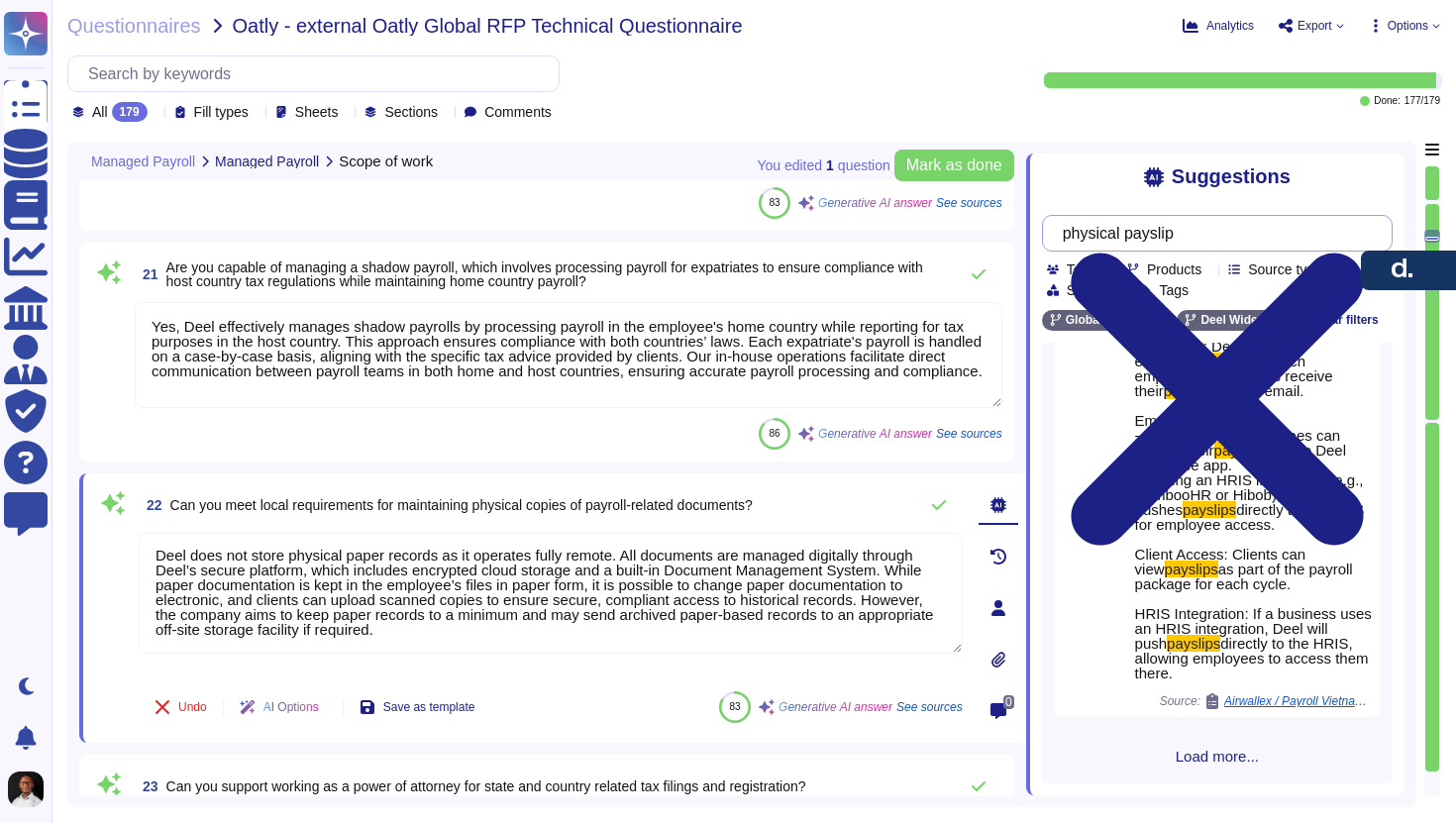 scroll, scrollTop: 445, scrollLeft: 0, axis: vertical 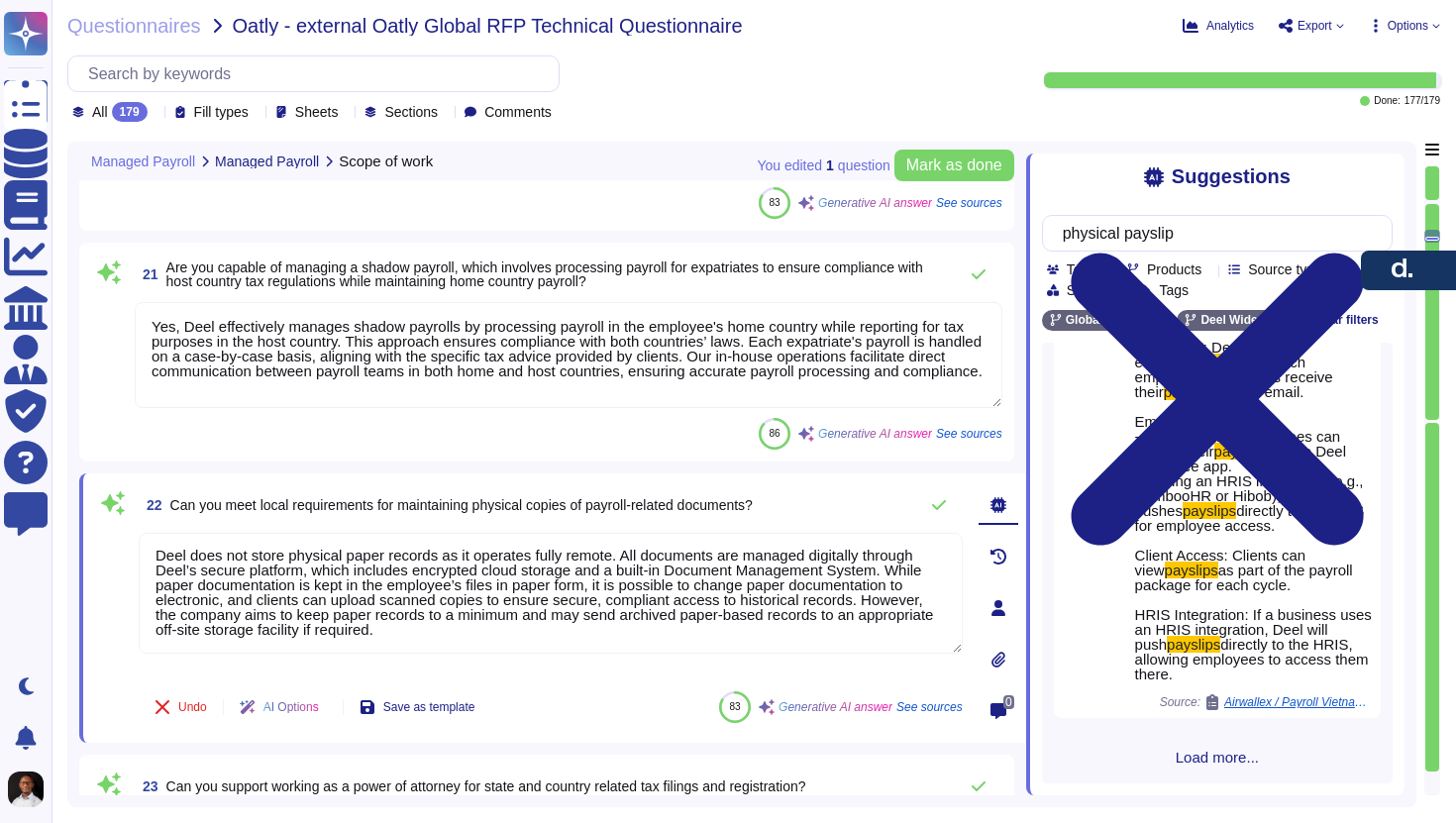 click on "Can you meet local requirements for maintaining physical copies of payroll-related documents?" at bounding box center (462, 505) 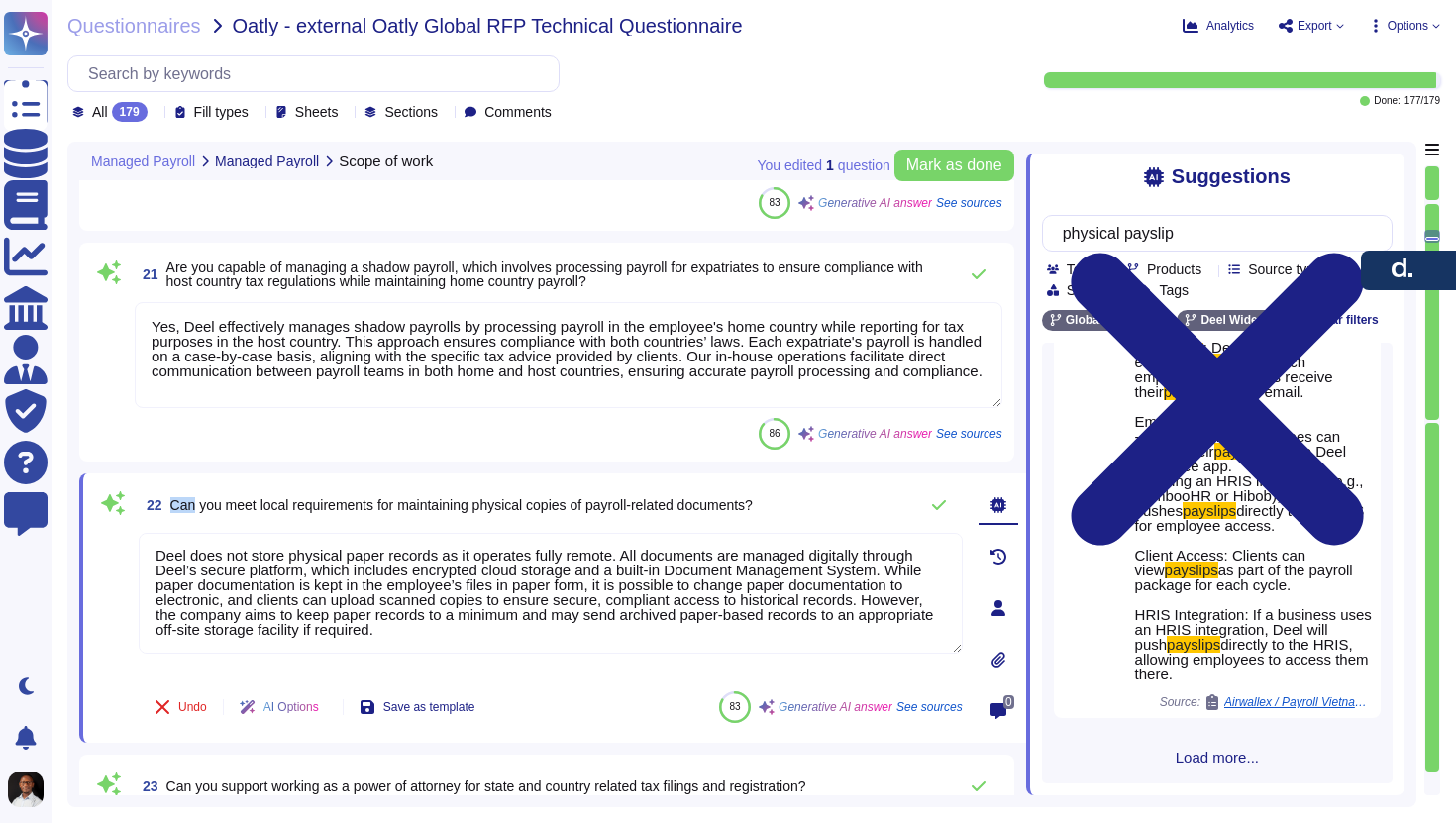 click on "Can you meet local requirements for maintaining physical copies of payroll-related documents?" at bounding box center [462, 505] 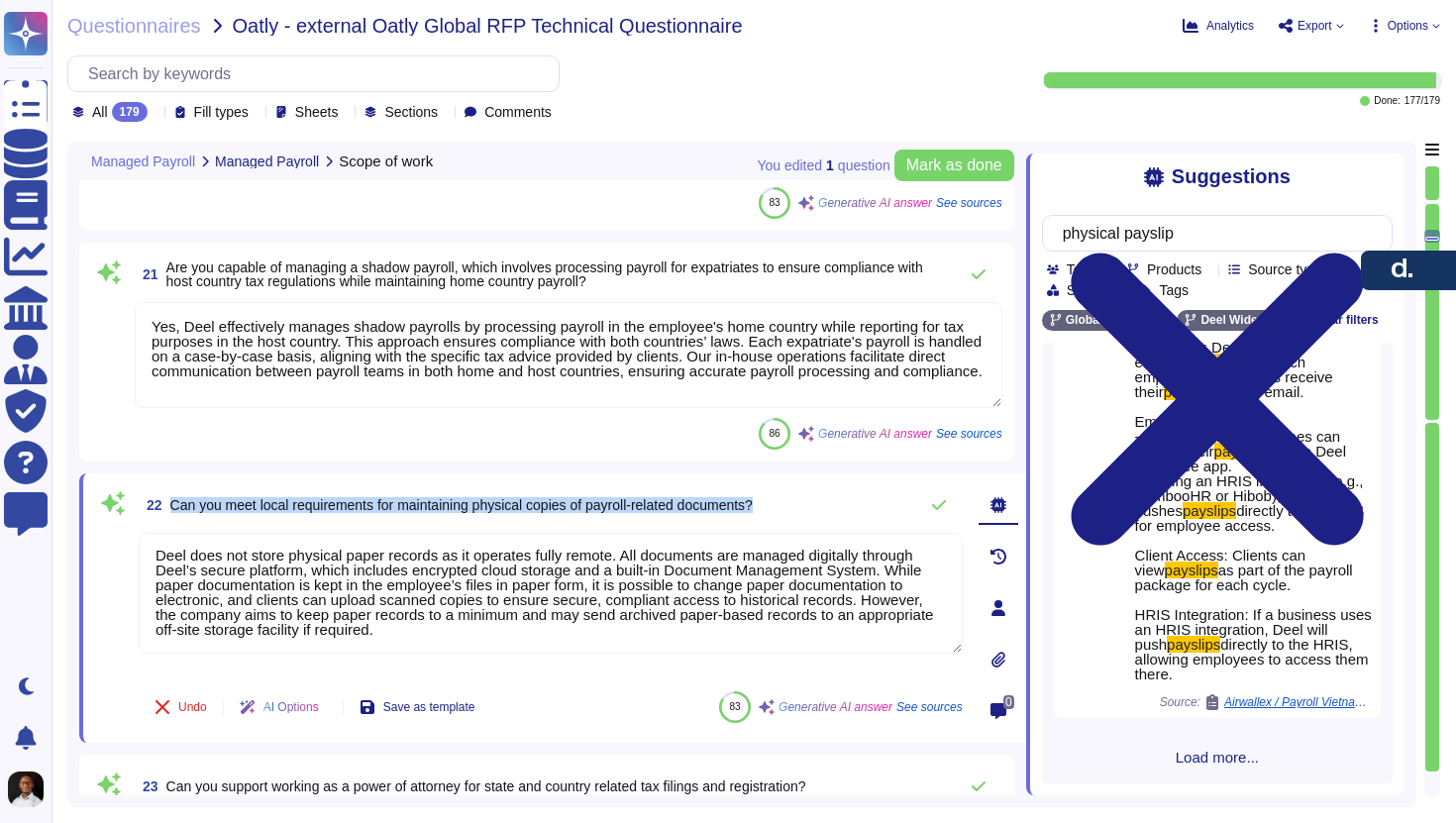 click on "Can you meet local requirements for maintaining physical copies of payroll-related documents?" at bounding box center (462, 505) 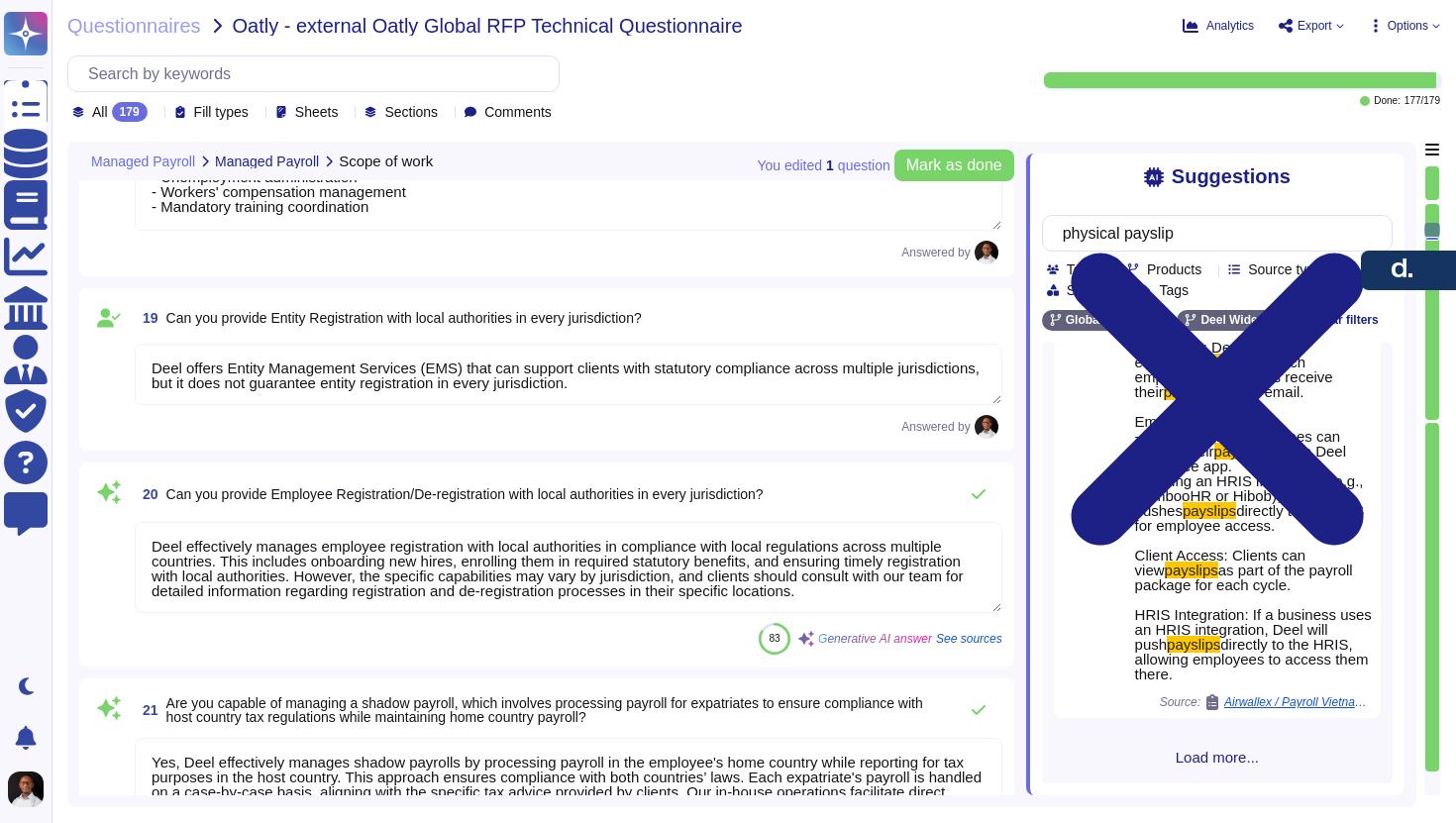 scroll, scrollTop: 5430, scrollLeft: 0, axis: vertical 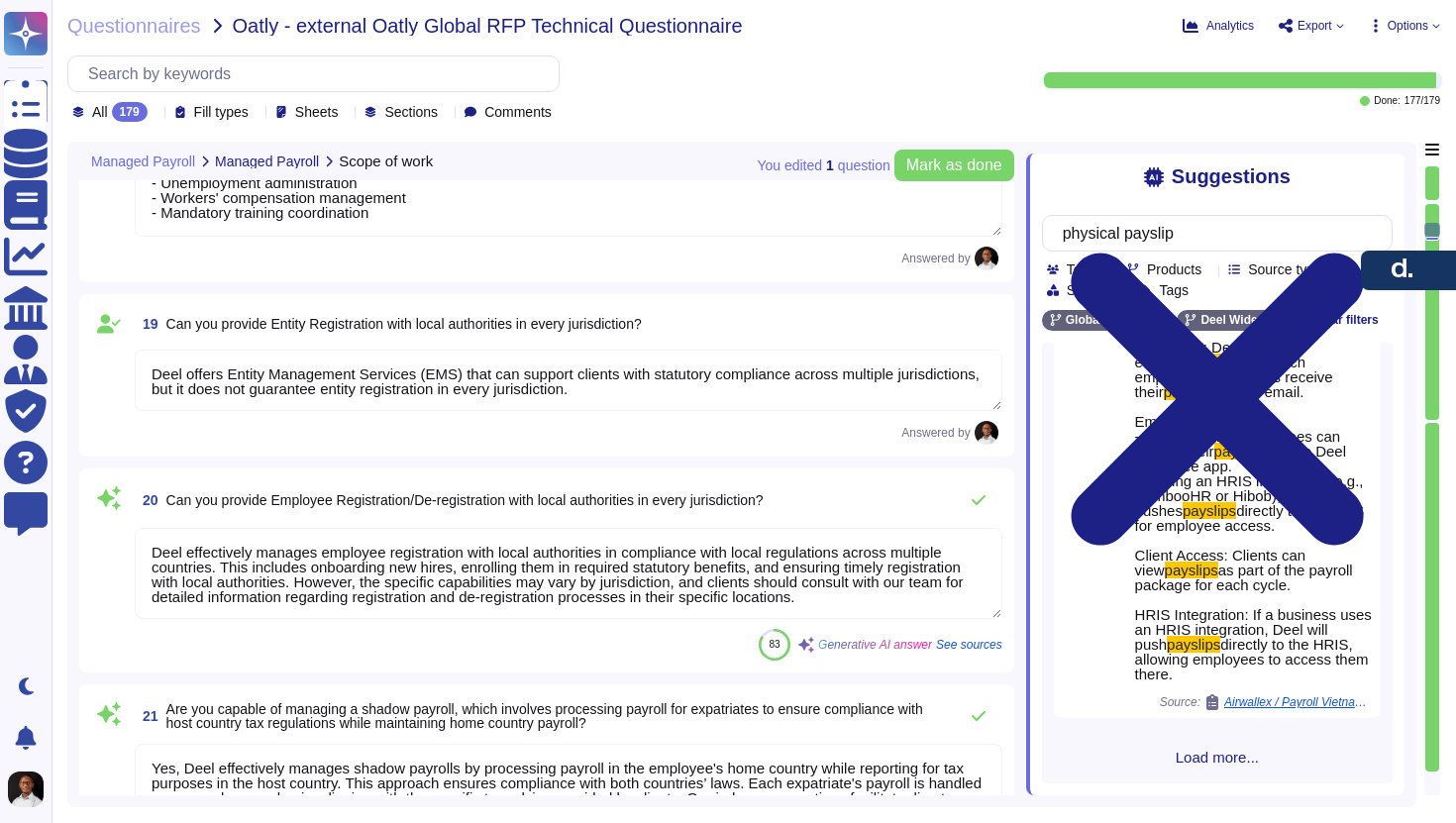 click on "Deel offers Entity Management Services (EMS) that can support clients with statutory compliance across multiple jurisdictions, but it does not guarantee entity registration in every jurisdiction." at bounding box center [569, 380] 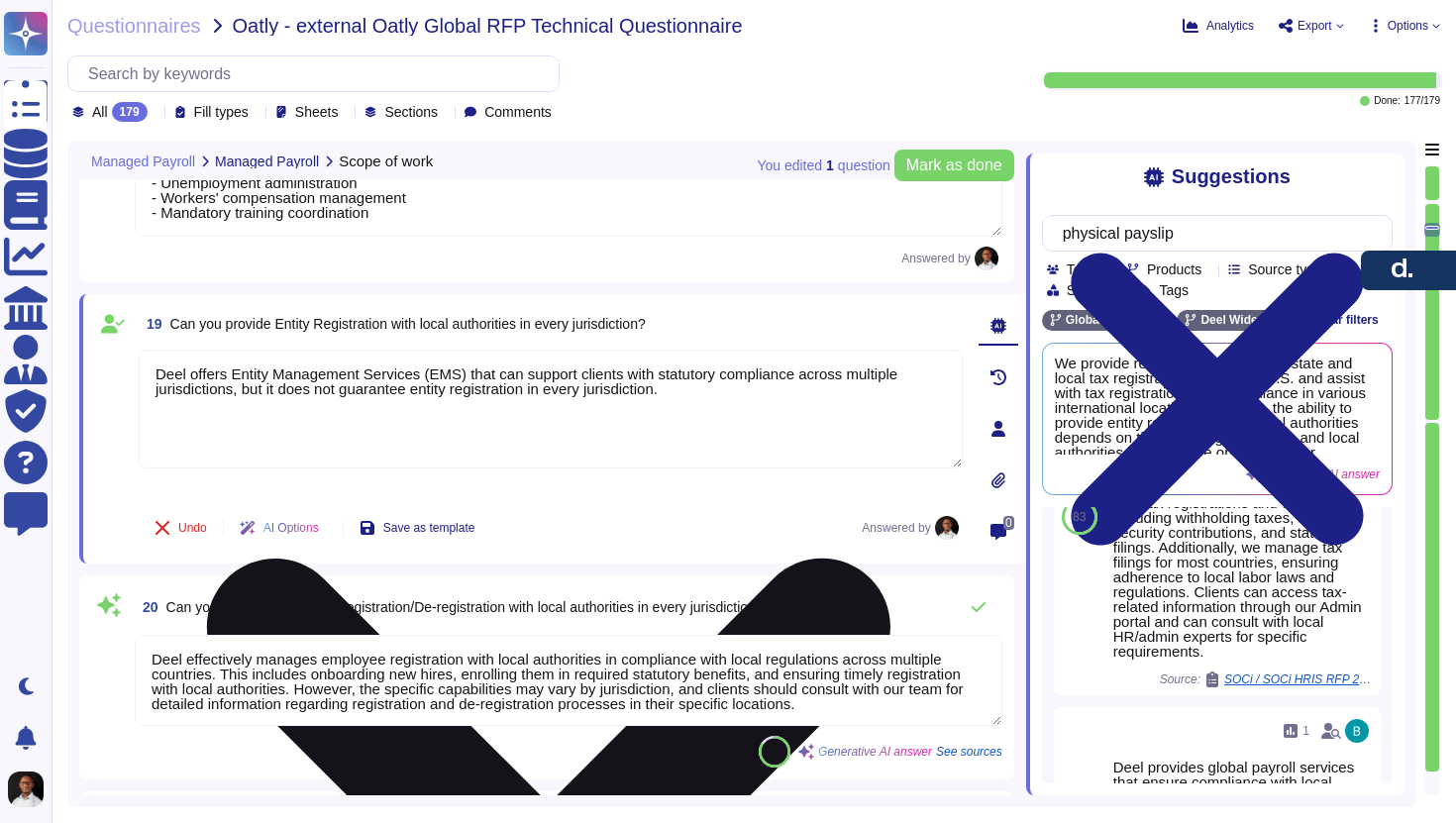 type 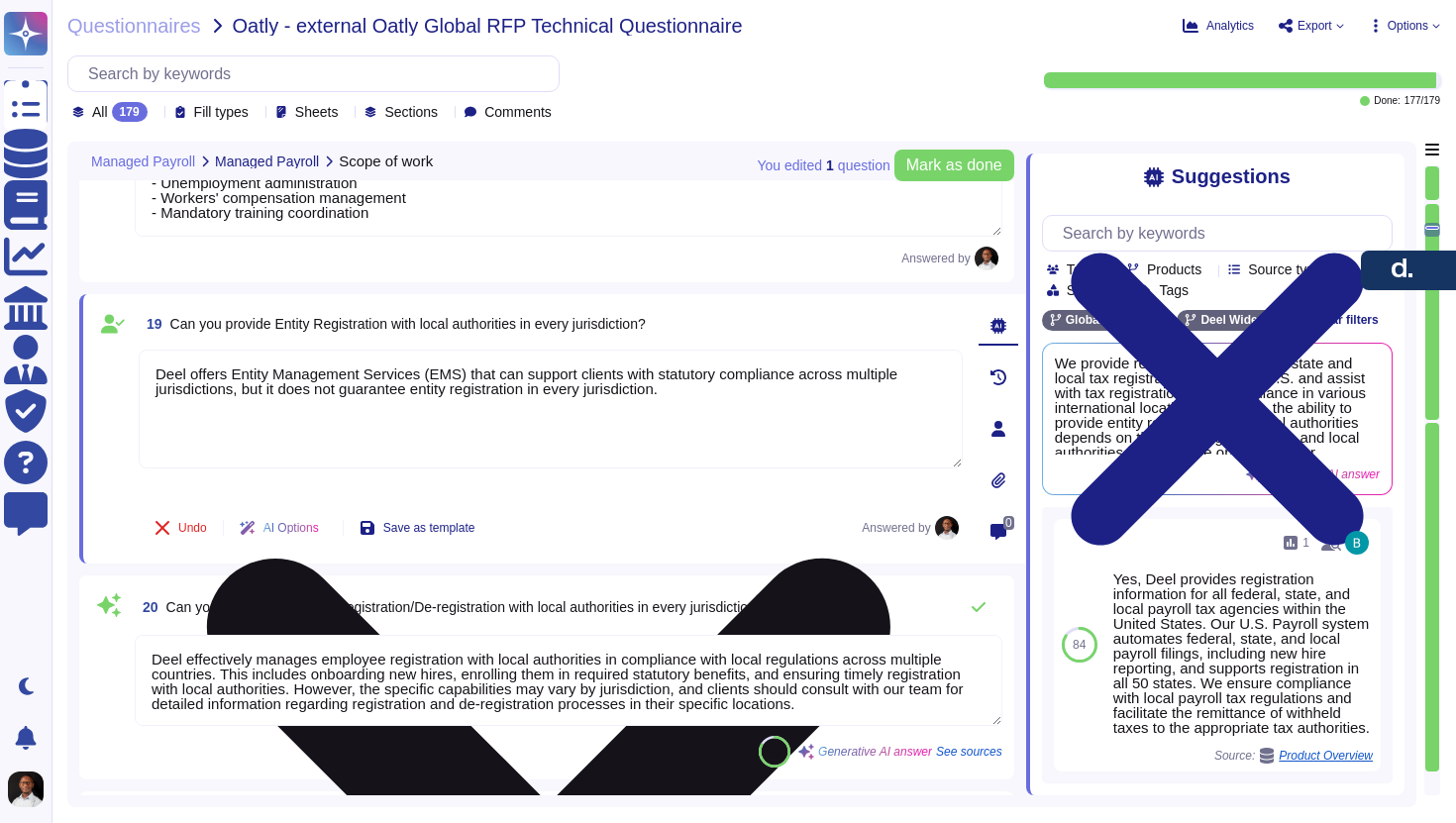 click on "Deel offers Entity Management Services (EMS) that can support clients with statutory compliance across multiple jurisdictions, but it does not guarantee entity registration in every jurisdiction." at bounding box center (551, 409) 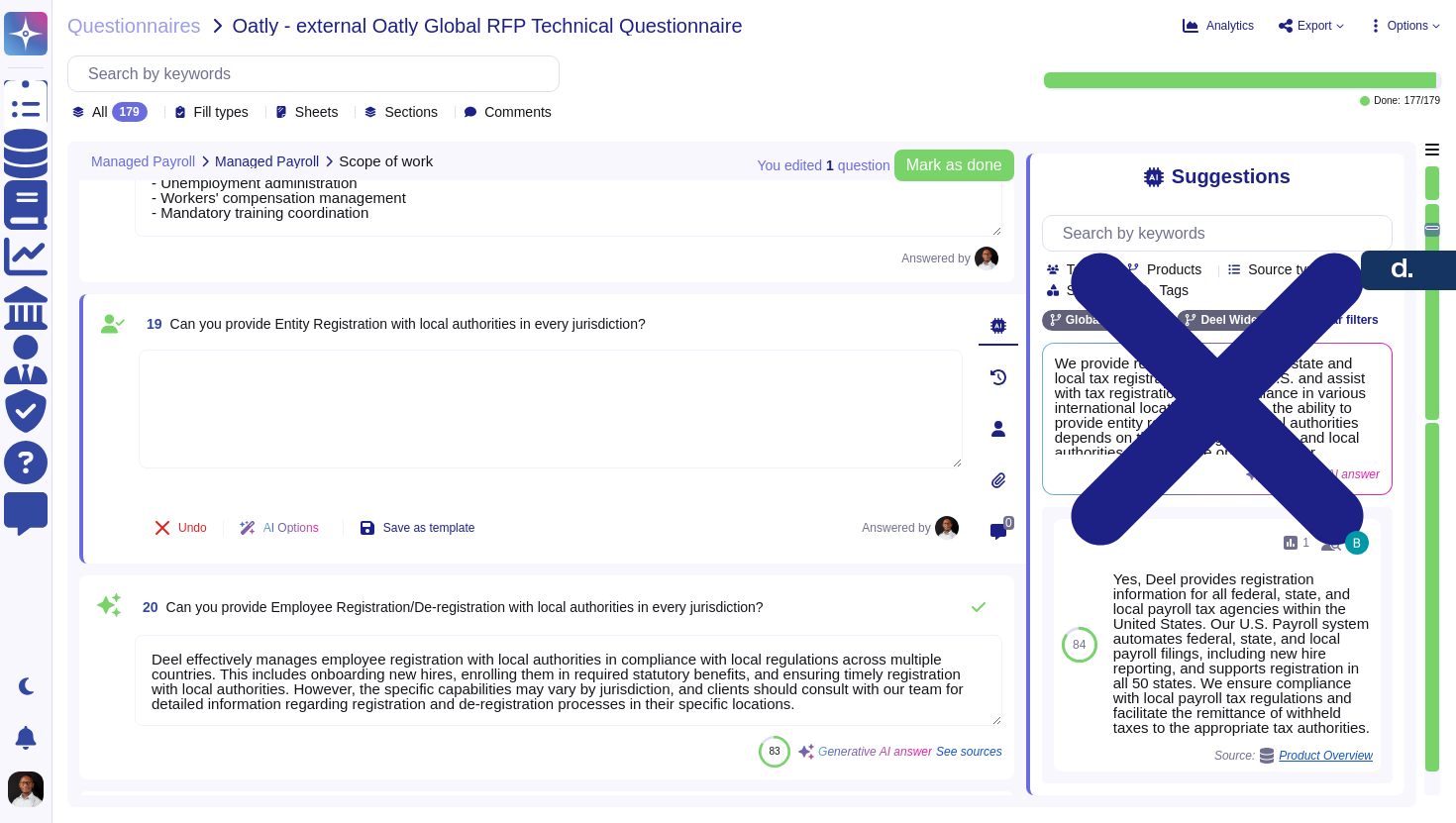 paste on "eel provides a comprehensive solution for Oatly to expand globally, offering both an "Entity Setup" service and global payroll for existing entities.
What Deel Offers:
Entity Setup Service: Deel offers a dedicated "Entity Setup" service to simplify the process of registering a legal entity in any of our supported countries. This process is backed by a network of global law, accounting, and tax firms, and provides a dedicated local point of contact.
Employer of Record (EOR) Service: For countries where Oatly does not want to register a legal entity, Deel's EOR service allows you to hire and manage employees compliantly. Deel becomes the legal employer, taking on all payroll, tax, and HR compliance burdens.
Global Payroll for Existing Entities: For countries where Oatly already has an entity, Deel's Global Payroll solution can manage your entire payroll operation from end-to-end, including local compliance.
Why this matters to Oatly: This dual approach provides Oatly with the ultimate flexibility to gro..." 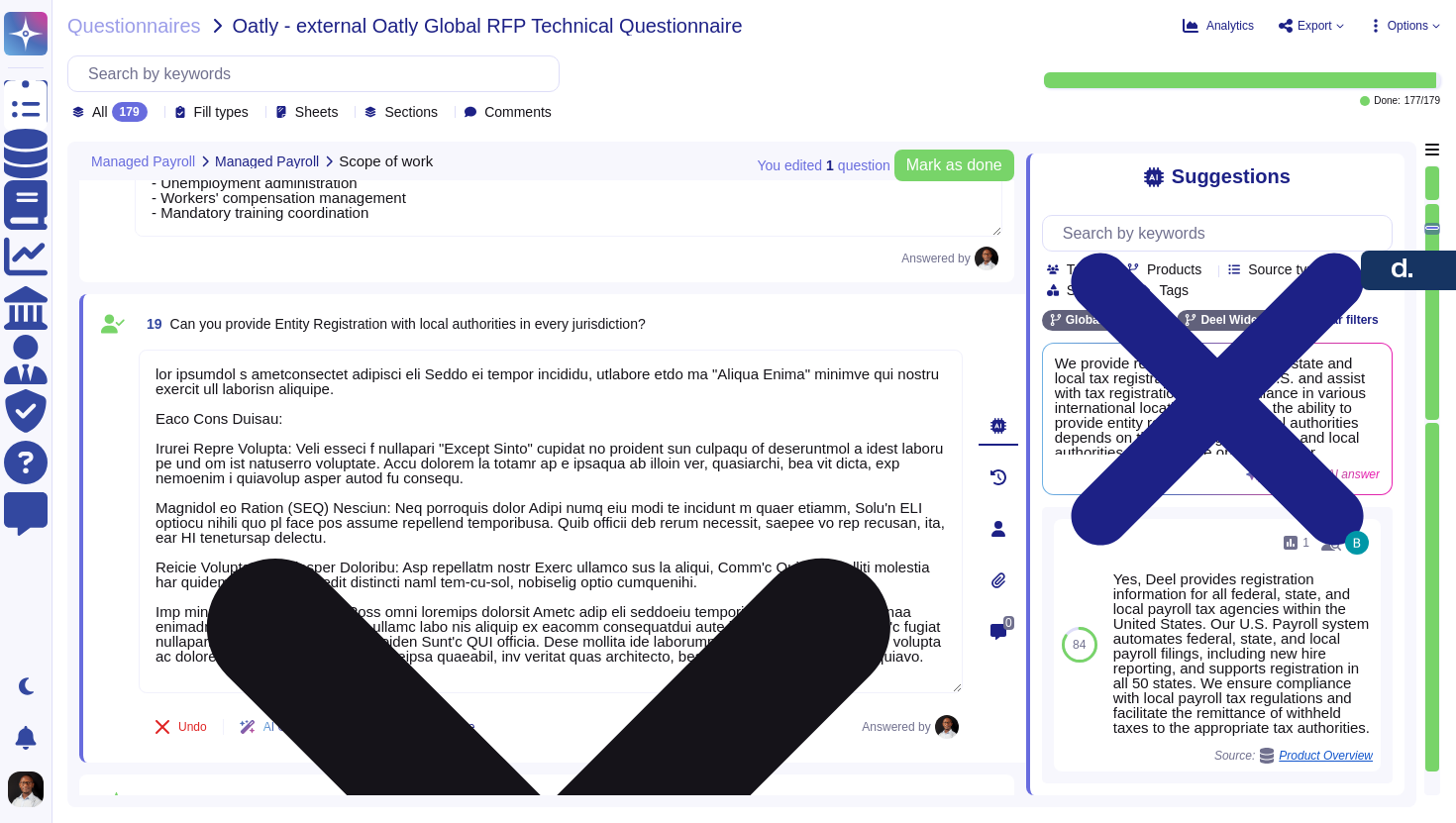 click at bounding box center [551, 521] 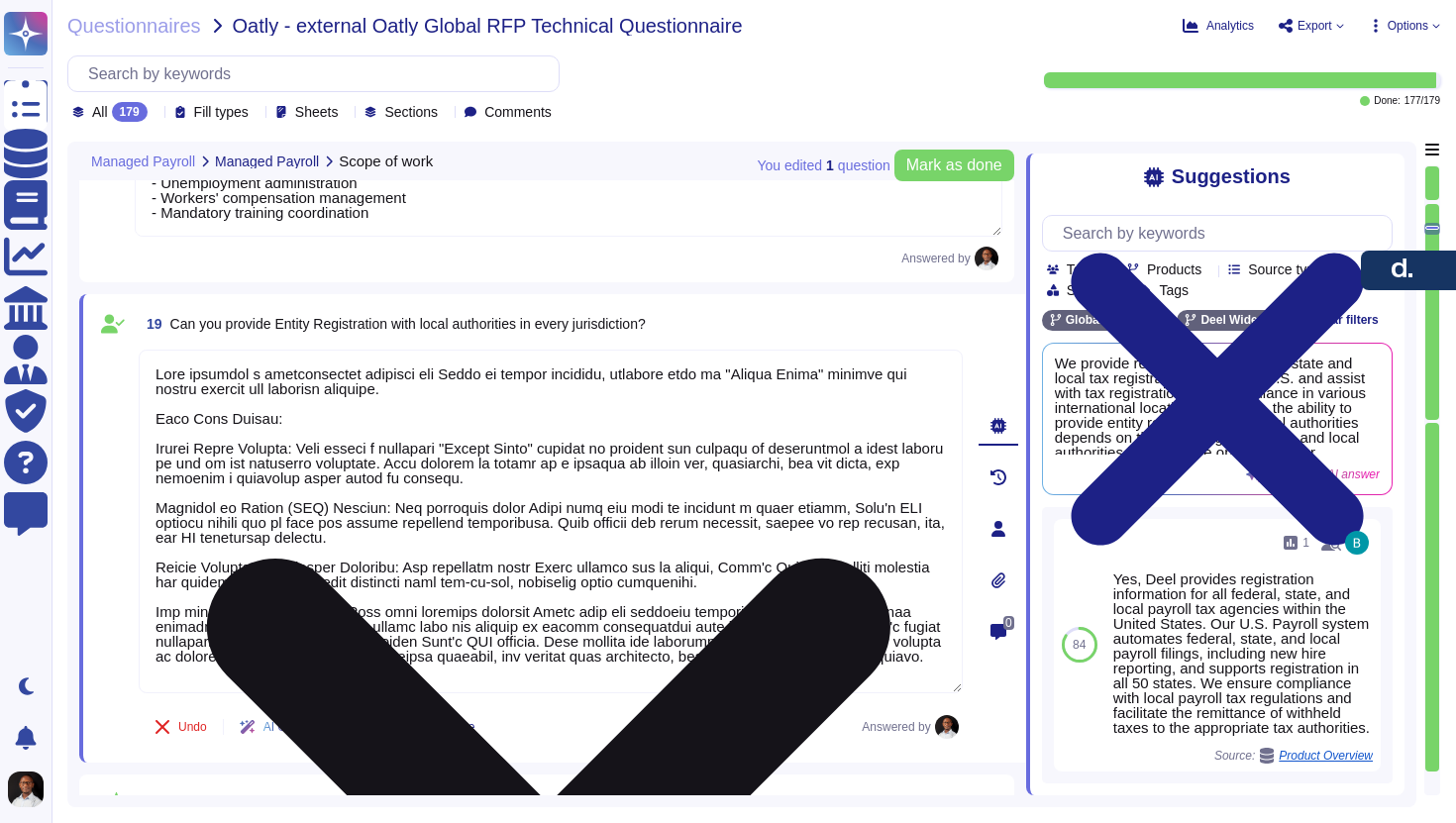 type on "eel provides a comprehensive solution for Oatly to expand globally, offering both an "Entity Setup" service and global payroll for existing entities.
What Deel Offers:
Entity Setup Service: Deel offers a dedicated "Entity Setup" service to simplify the process of registering a legal entity in any of our supported countries. This process is backed by a network of global law, accounting, and tax firms, and provides a dedicated local point of contact.
Employer of Record (EOR) Service: For countries where Oatly does not want to register a legal entity, Deel's EOR service allows you to hire and manage employees compliantly. Deel becomes the legal employer, taking on all payroll, tax, and HR compliance burdens.
Global Payroll for Existing Entities: For countries where Oatly already has an entity, Deel's Global Payroll solution can manage your entire payroll operation from end-to-end, including local compliance.
Why this matters to Oatly: This dual approach provides Oatly with the ultimate flexibility to gro..." 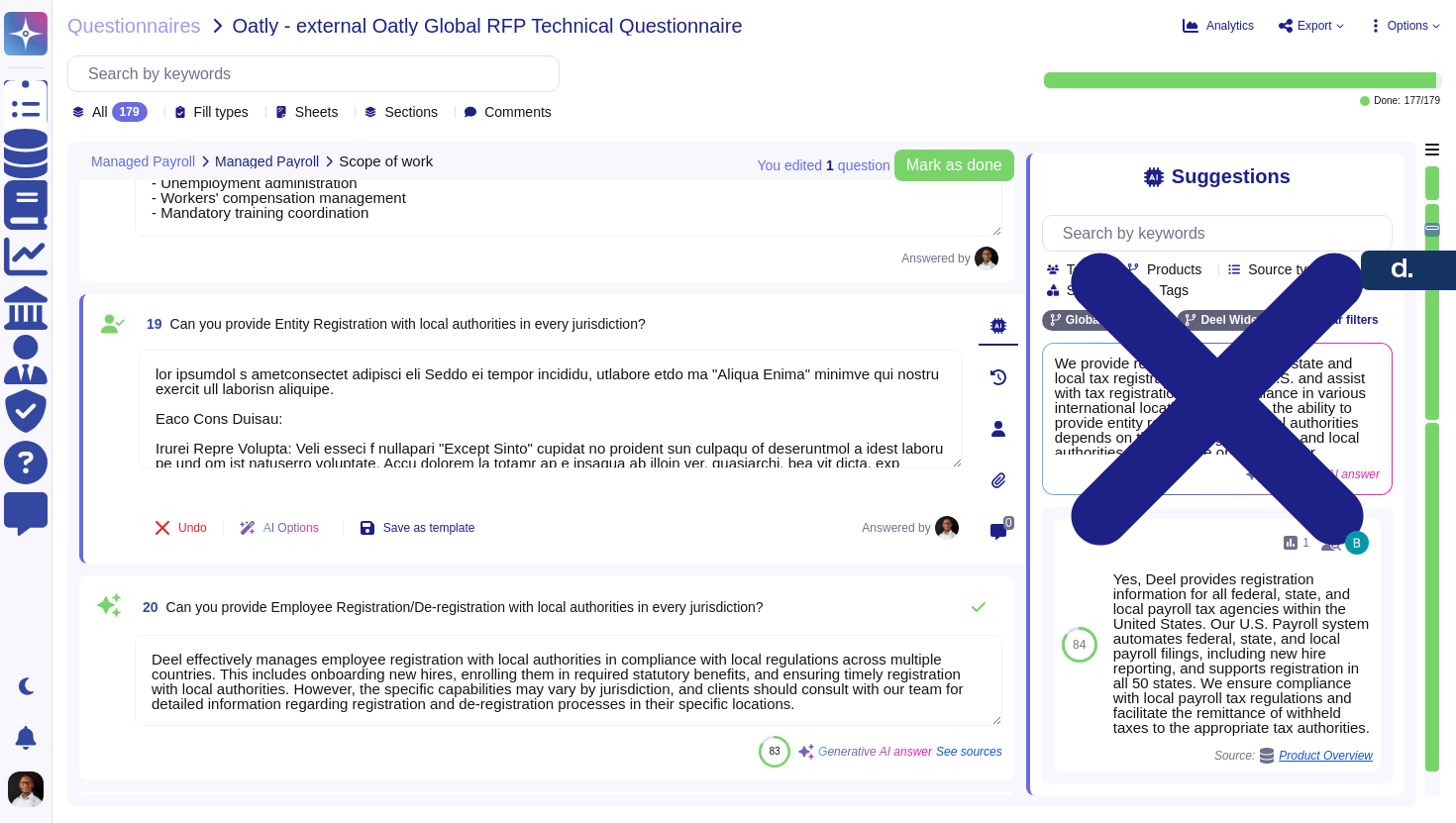 type on "Yes, Deel can handle local pension plan administration. We manage all mandatory benefits required by each country, including enrolling employees in pension plans and processing contributions. Additionally, we support integration with pension providers and ensure that pension-related data is included in the payroll process. Our Payroll Relationship Manager oversees the delivery of customized pension reports and manages the integration needs during onboarding." 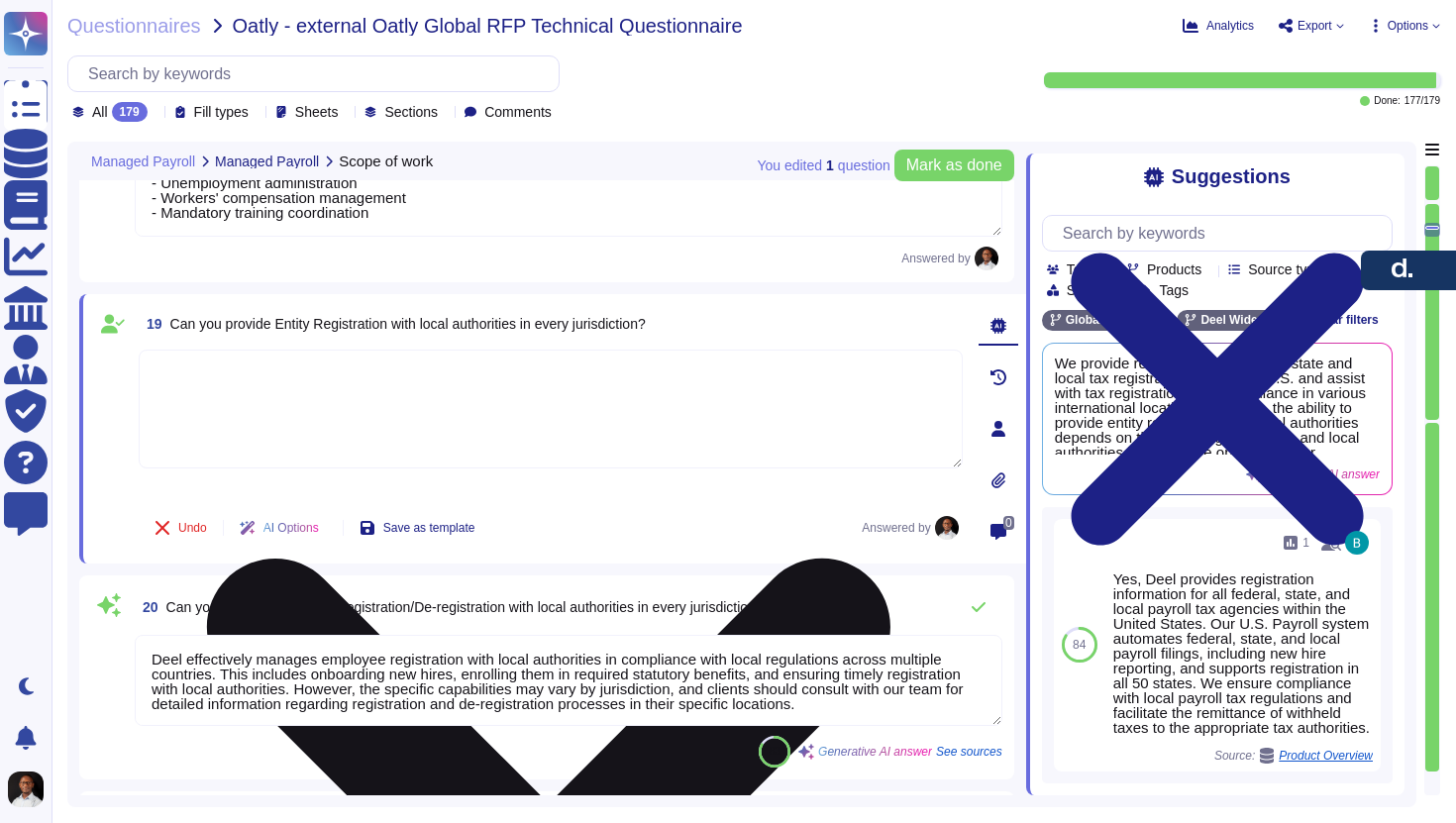 type on "Deel offers Entity Management Services (EMS) that can support clients with statutory compliance across multiple jurisdictions, but it does not guarantee entity registration in every jurisdiction." 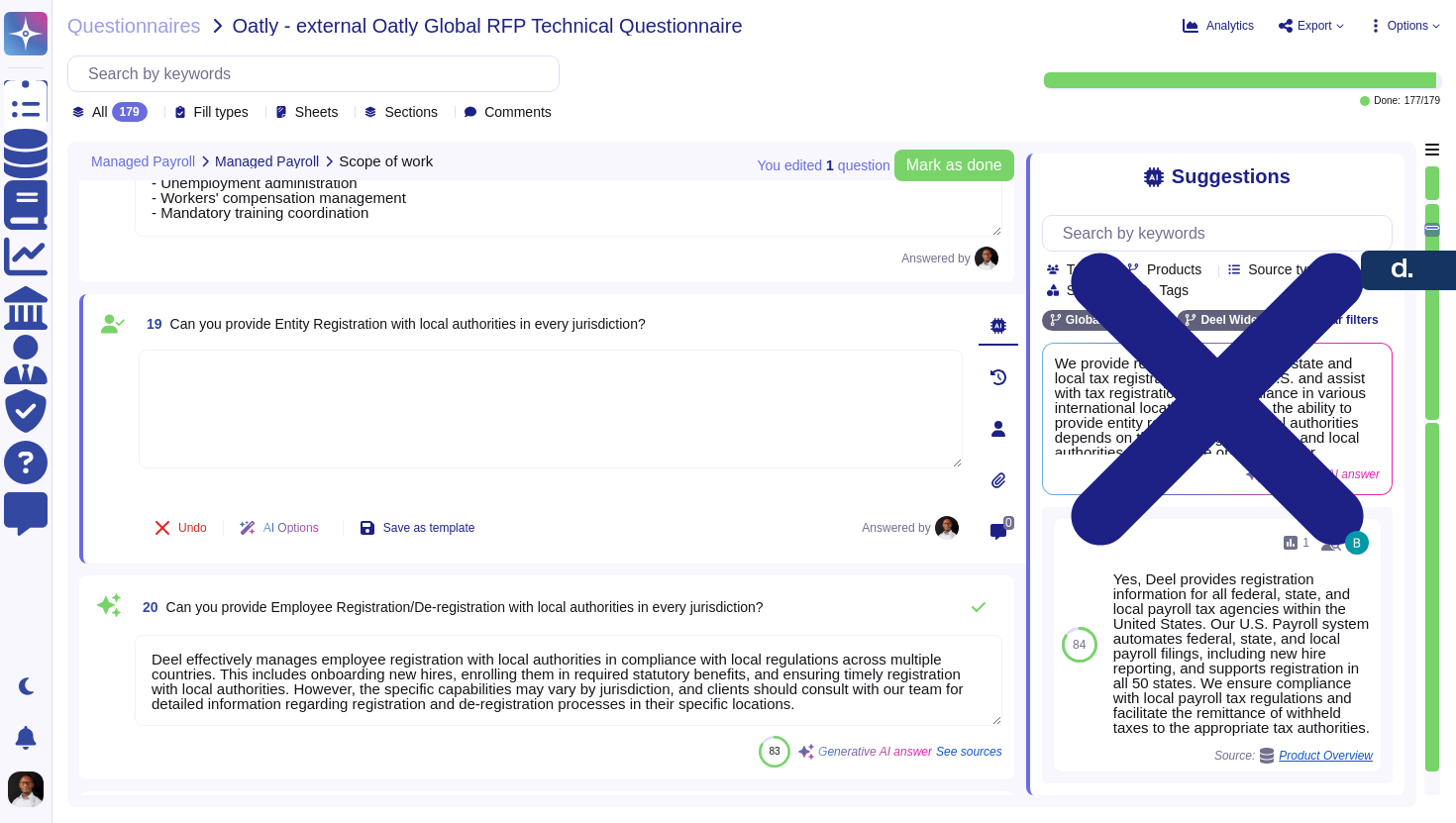 paste on "eel provides a comprehensive solution for Oatly to expand globally, offering both an "Entity Setup" service and global payroll for existing entities.
What Deel Offers:
Entity Setup Service: Deel offers a dedicated "Entity Setup" service to simplify the process of registering a legal entity in any of our supported countries. This process is backed by a network of global law, accounting, and tax firms, and provides a dedicated local point of contact.
Employer of Record (EOR) Service: For countries where Oatly does not want to register a legal entity, Deel's EOR service allows you to hire and manage employees compliantly. Deel becomes the legal employer, taking on all payroll, tax, and HR compliance burdens.
Global Payroll for Existing Entities: For countries where Oatly already has an entity, Deel's Global Payroll solution can manage your entire payroll operation from end-to-end, including local compliance.
Why this matters to Oatly: This dual approach provides Oatly with the ultimate flexibility to gro..." 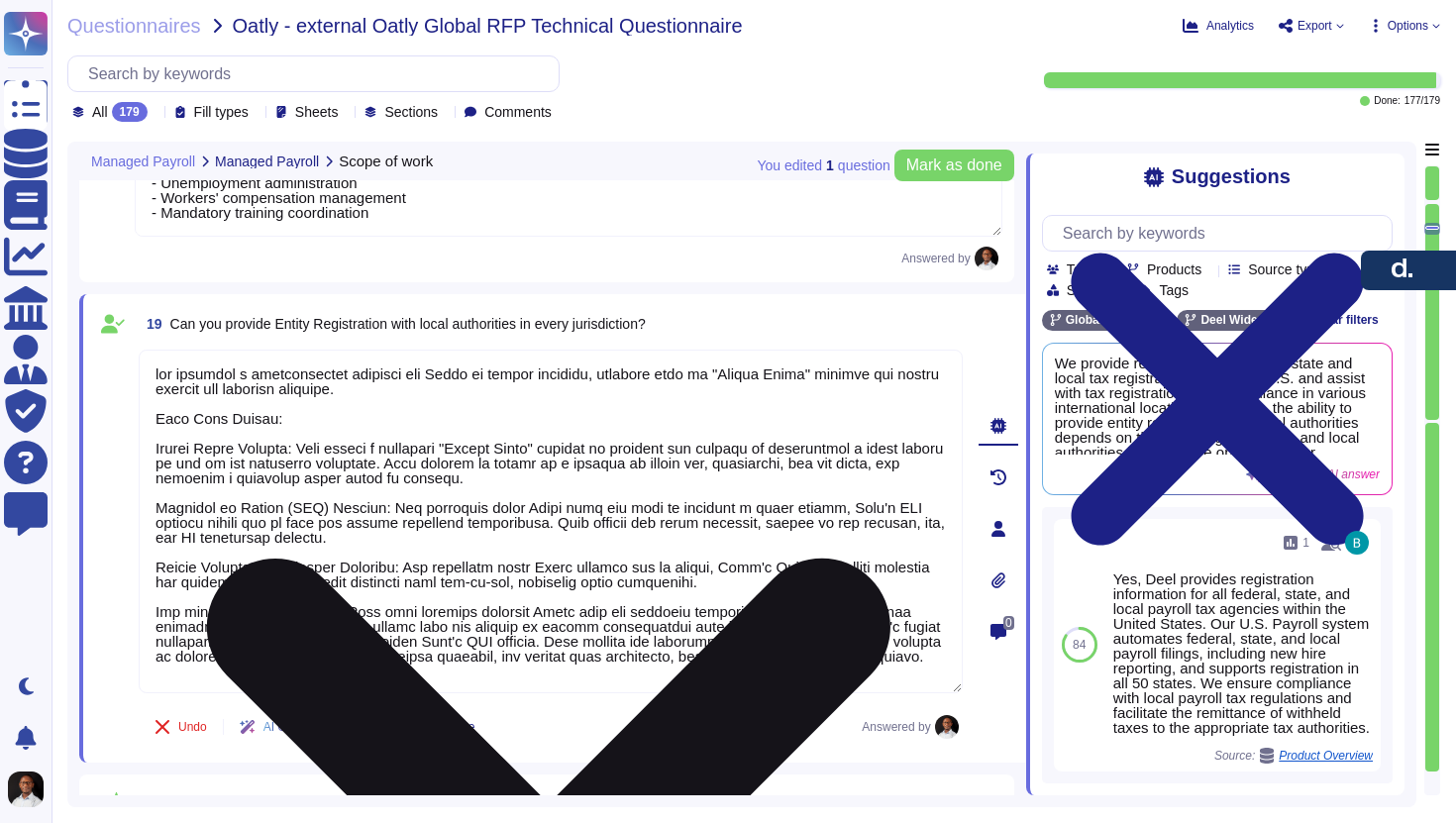 click at bounding box center [551, 521] 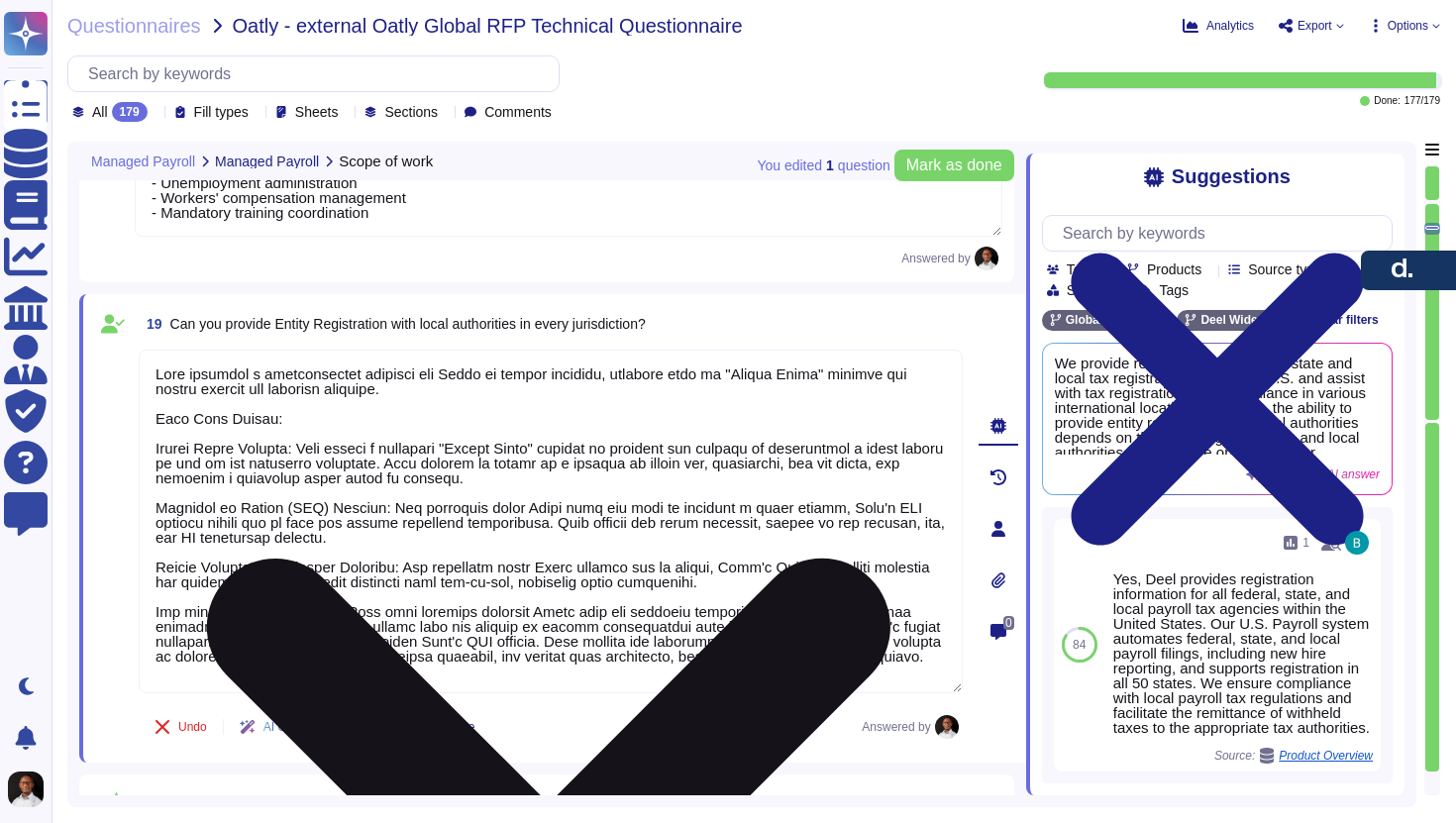 click at bounding box center (551, 521) 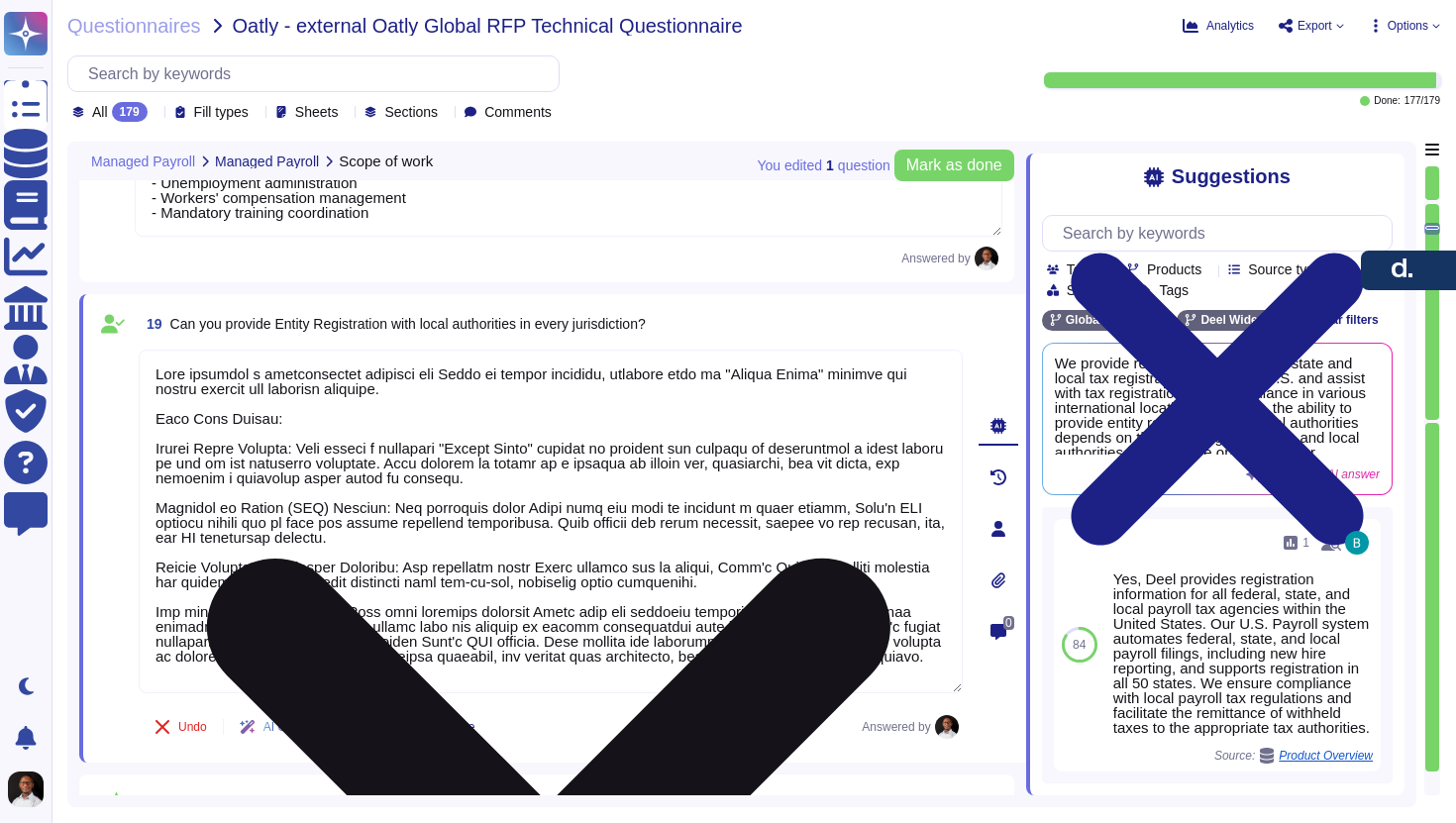 drag, startPoint x: 785, startPoint y: 374, endPoint x: 823, endPoint y: 375, distance: 38.013156 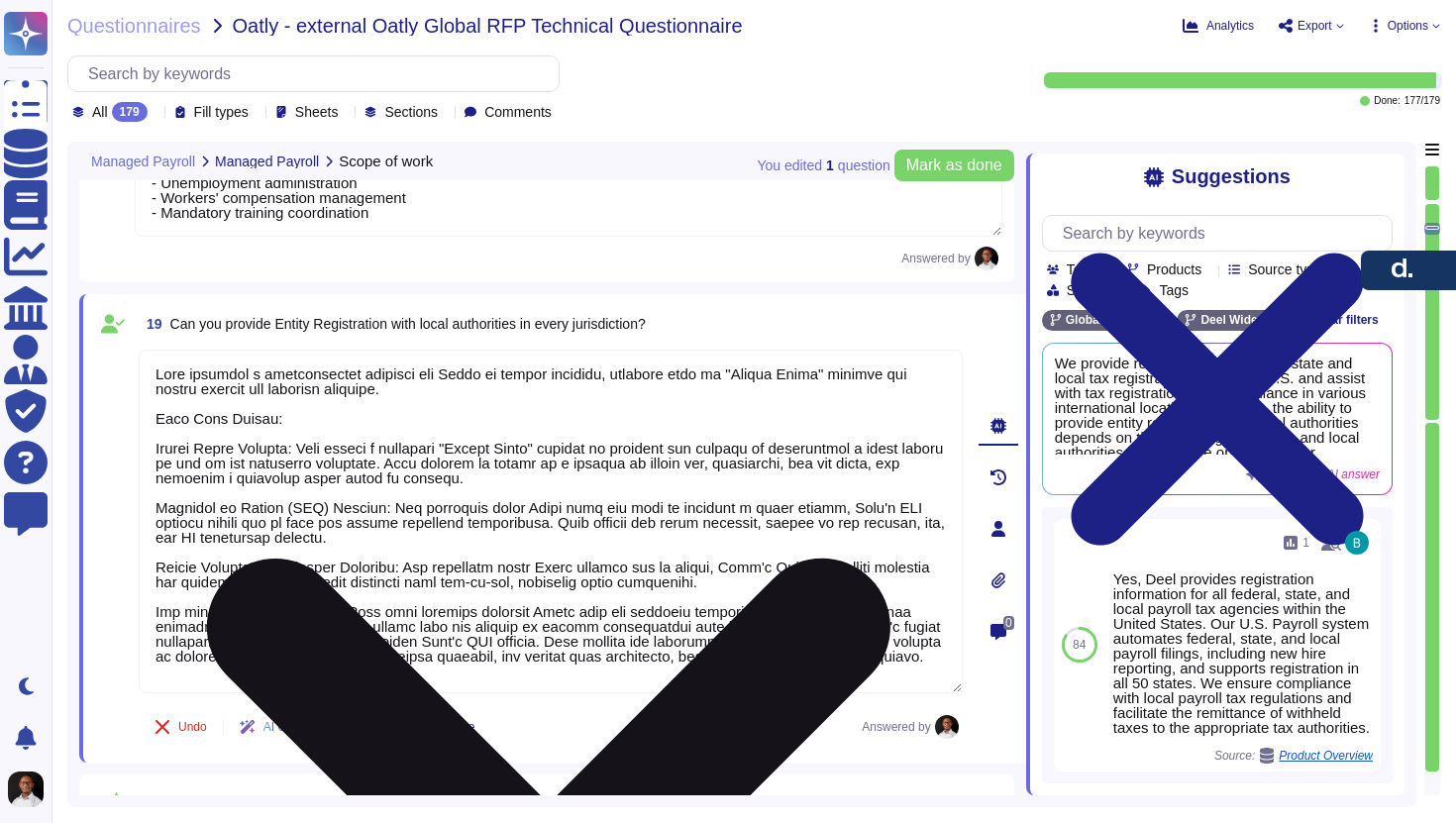 click at bounding box center (551, 521) 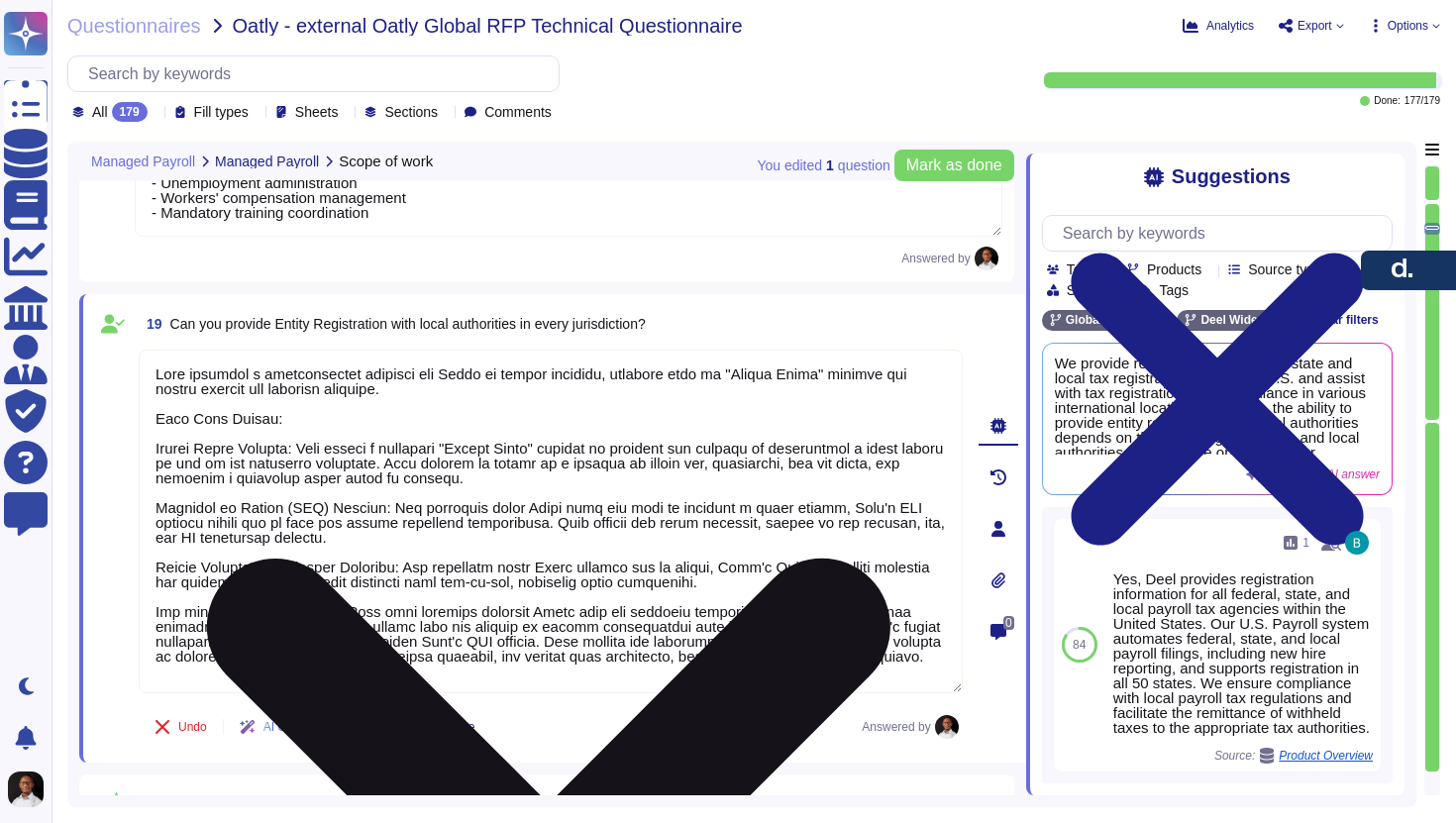 scroll, scrollTop: 2, scrollLeft: 0, axis: vertical 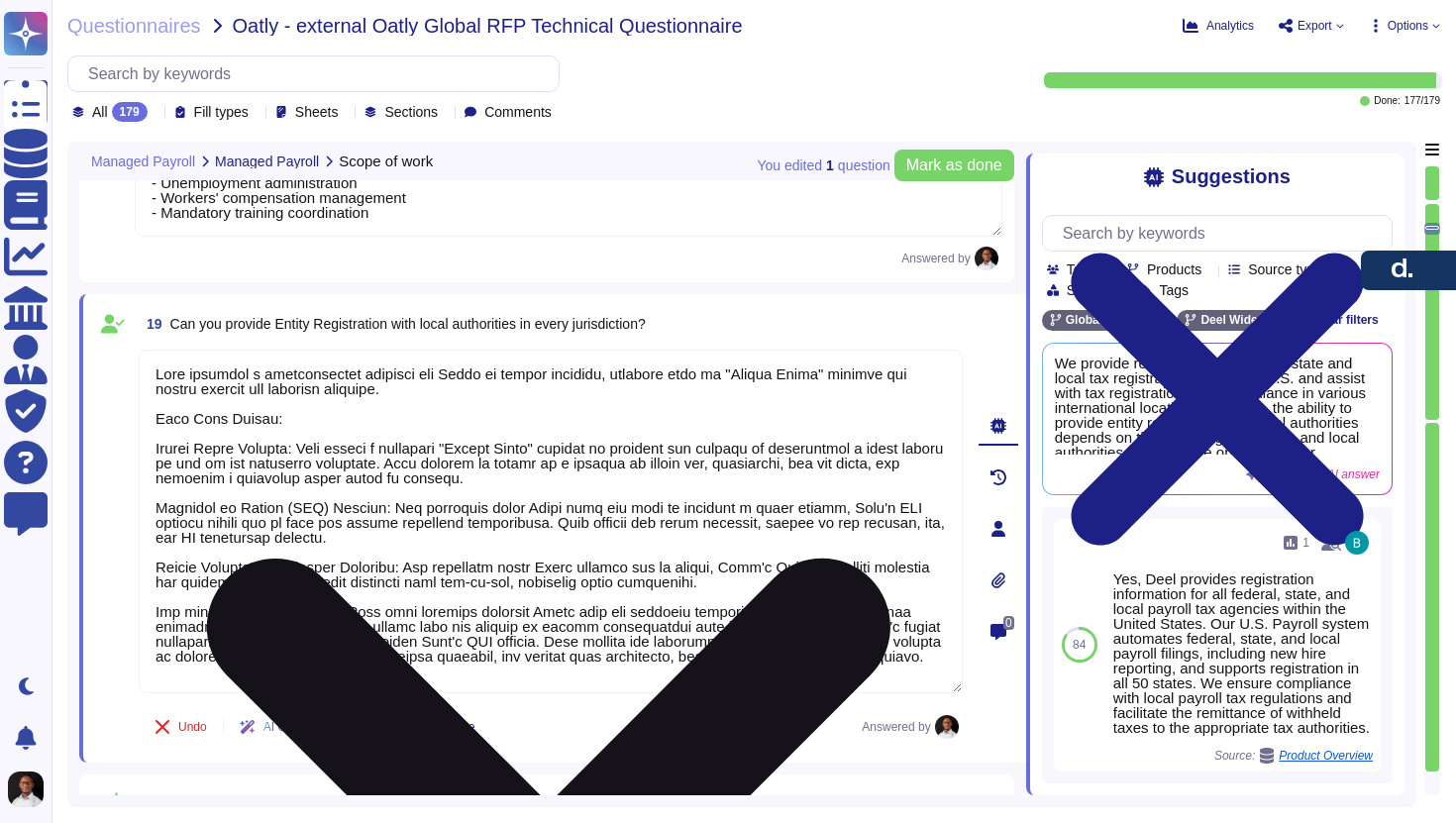 click at bounding box center [551, 521] 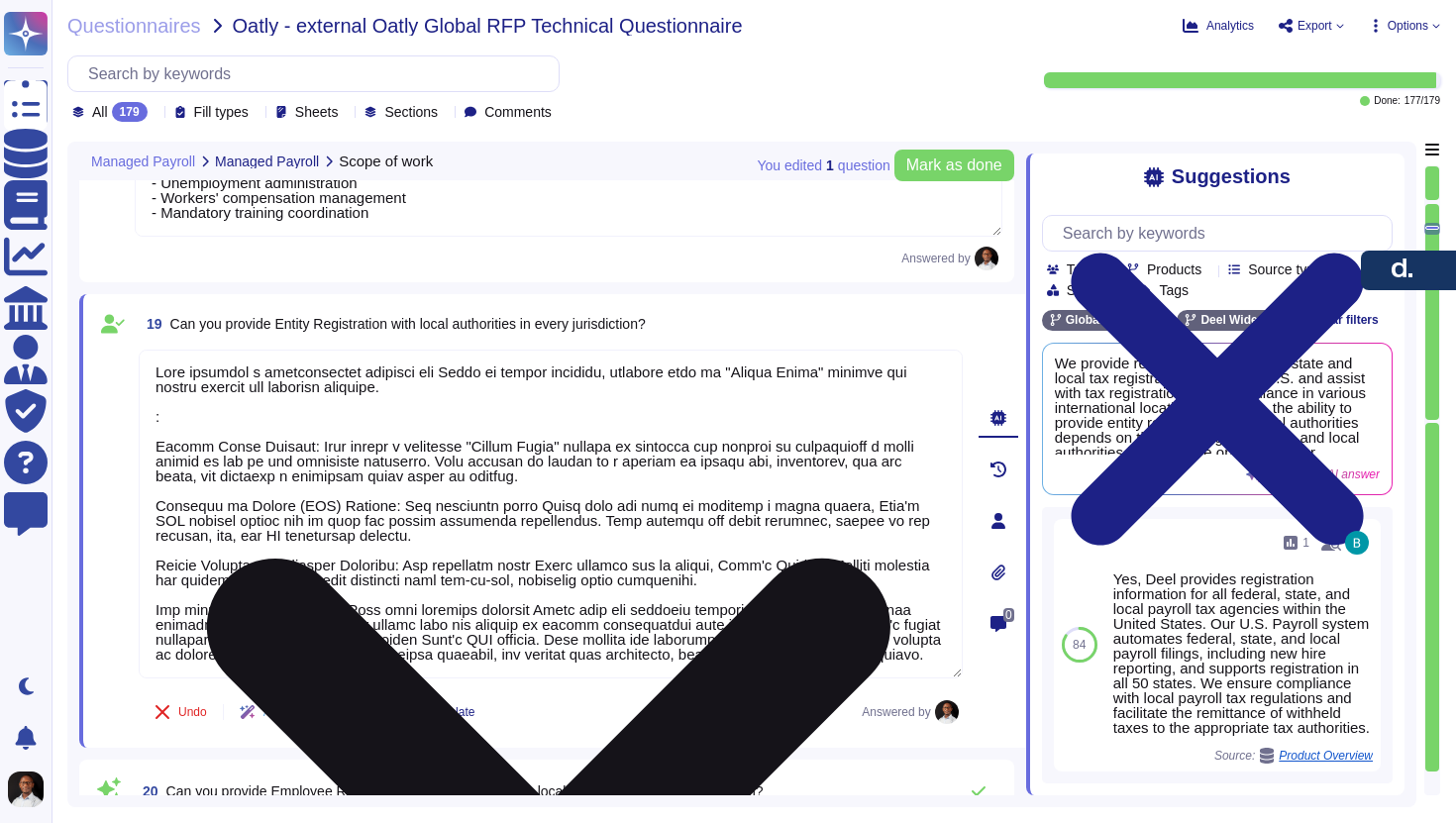 scroll, scrollTop: 0, scrollLeft: 0, axis: both 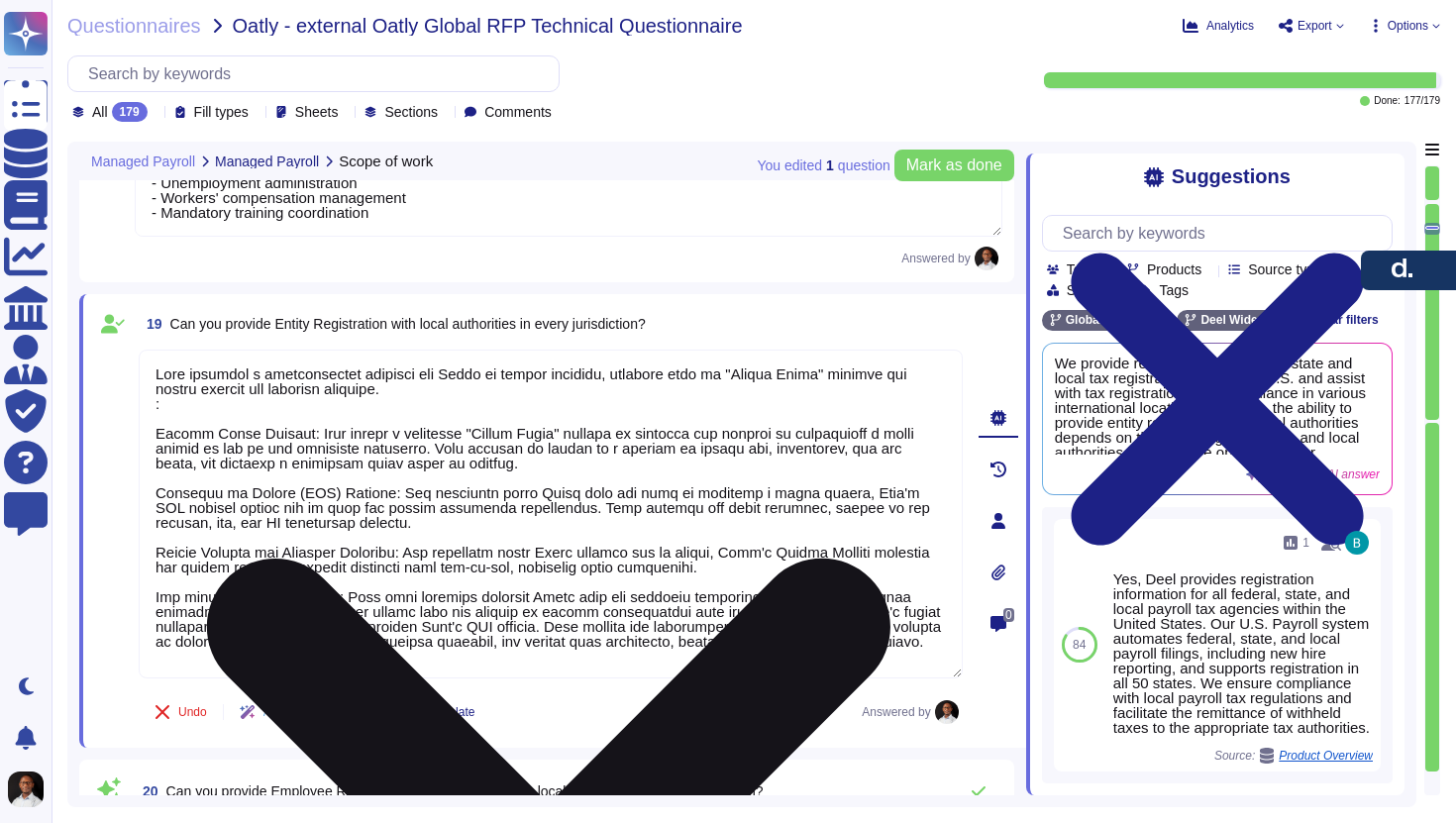 type on "Yes, Deel can handle local pension plan administration. We manage all mandatory benefits required by each country, including enrolling employees in pension plans and processing contributions. Additionally, we support integration with pension providers and ensure that pension-related data is included in the payroll process. Our Payroll Relationship Manager oversees the delivery of customized pension reports and manages the integration needs during onboarding." 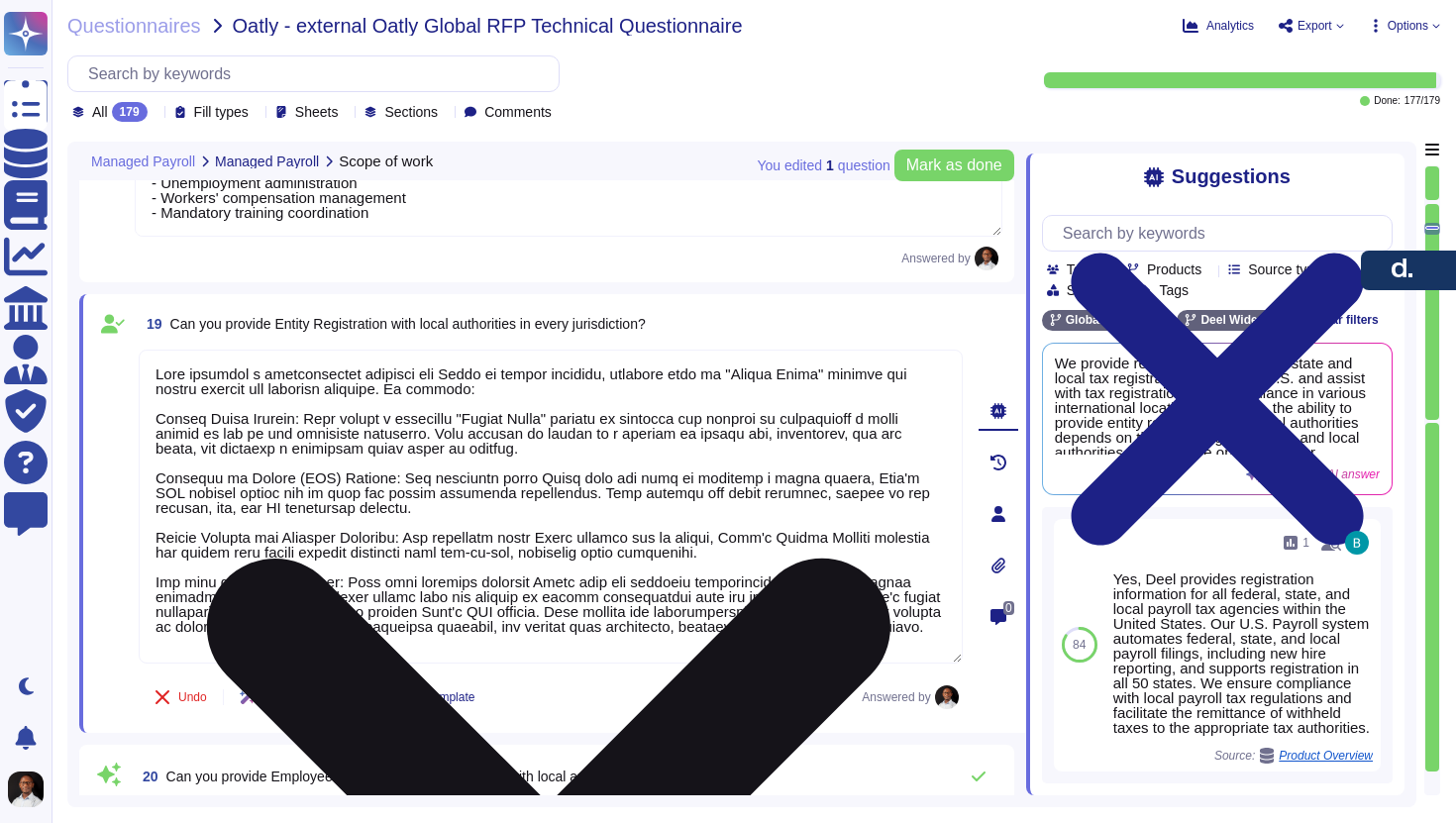 click at bounding box center [551, 506] 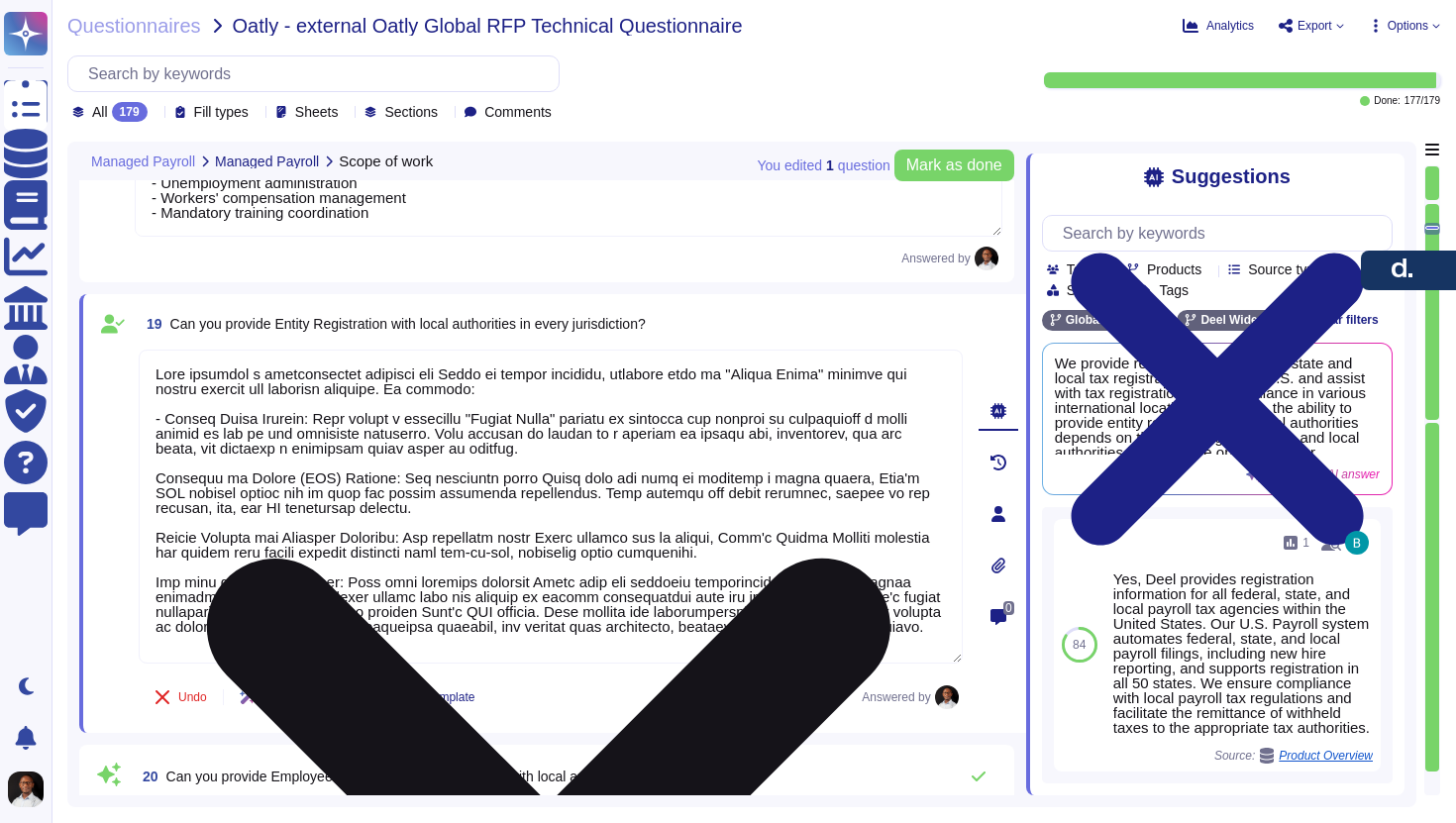 click at bounding box center [551, 506] 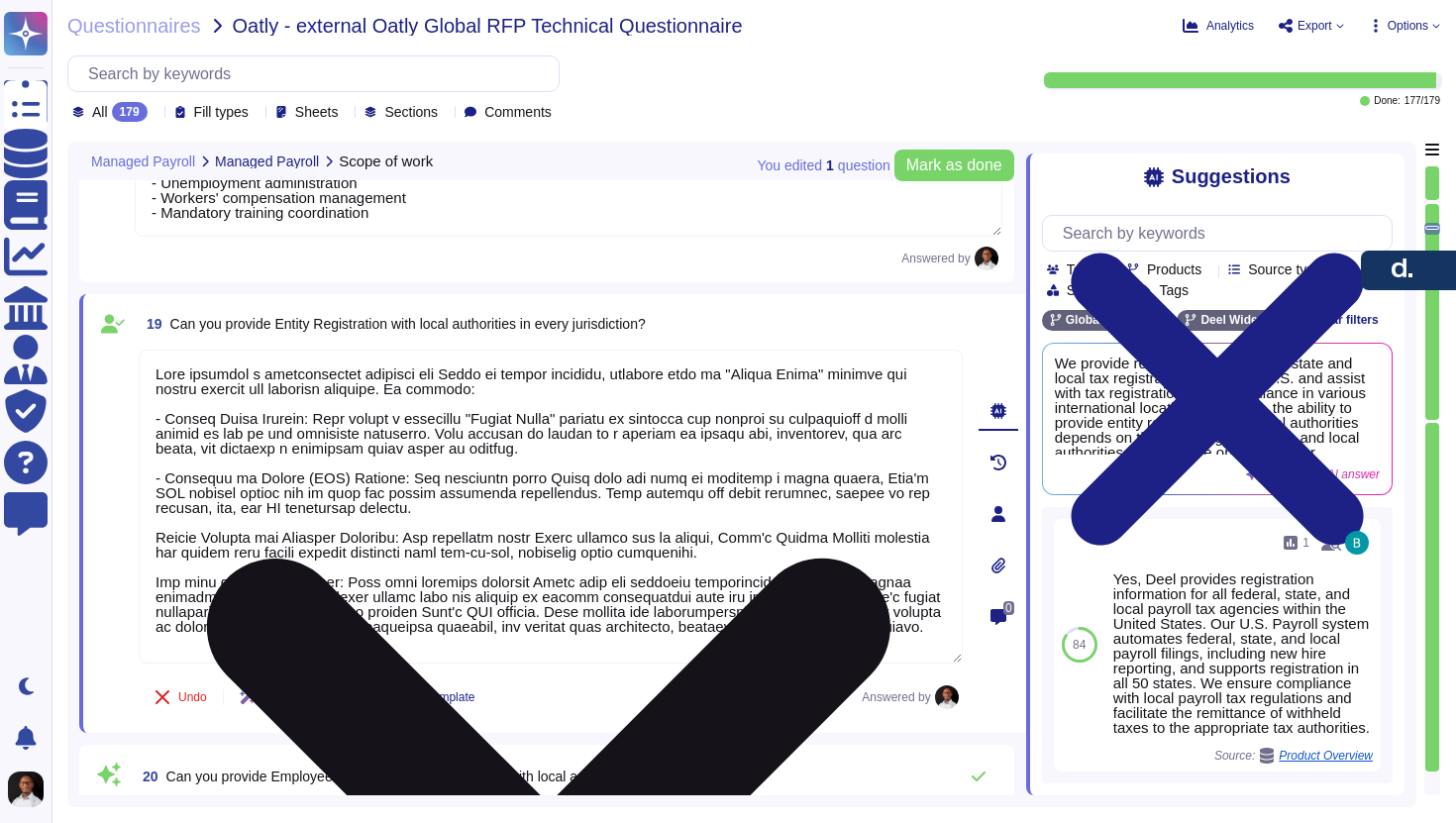 click at bounding box center [551, 506] 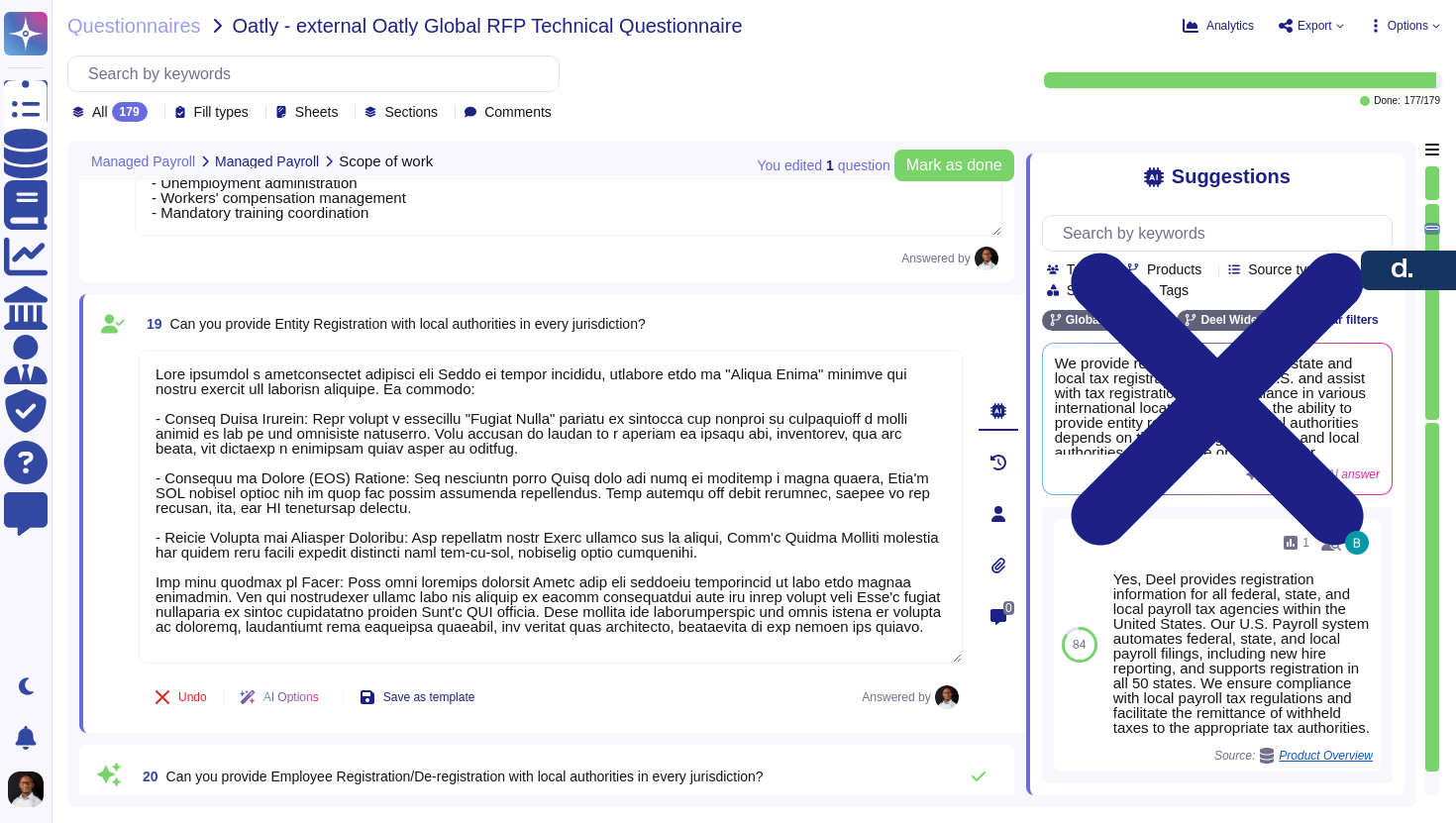 drag, startPoint x: 340, startPoint y: 580, endPoint x: 75, endPoint y: 567, distance: 265.31868 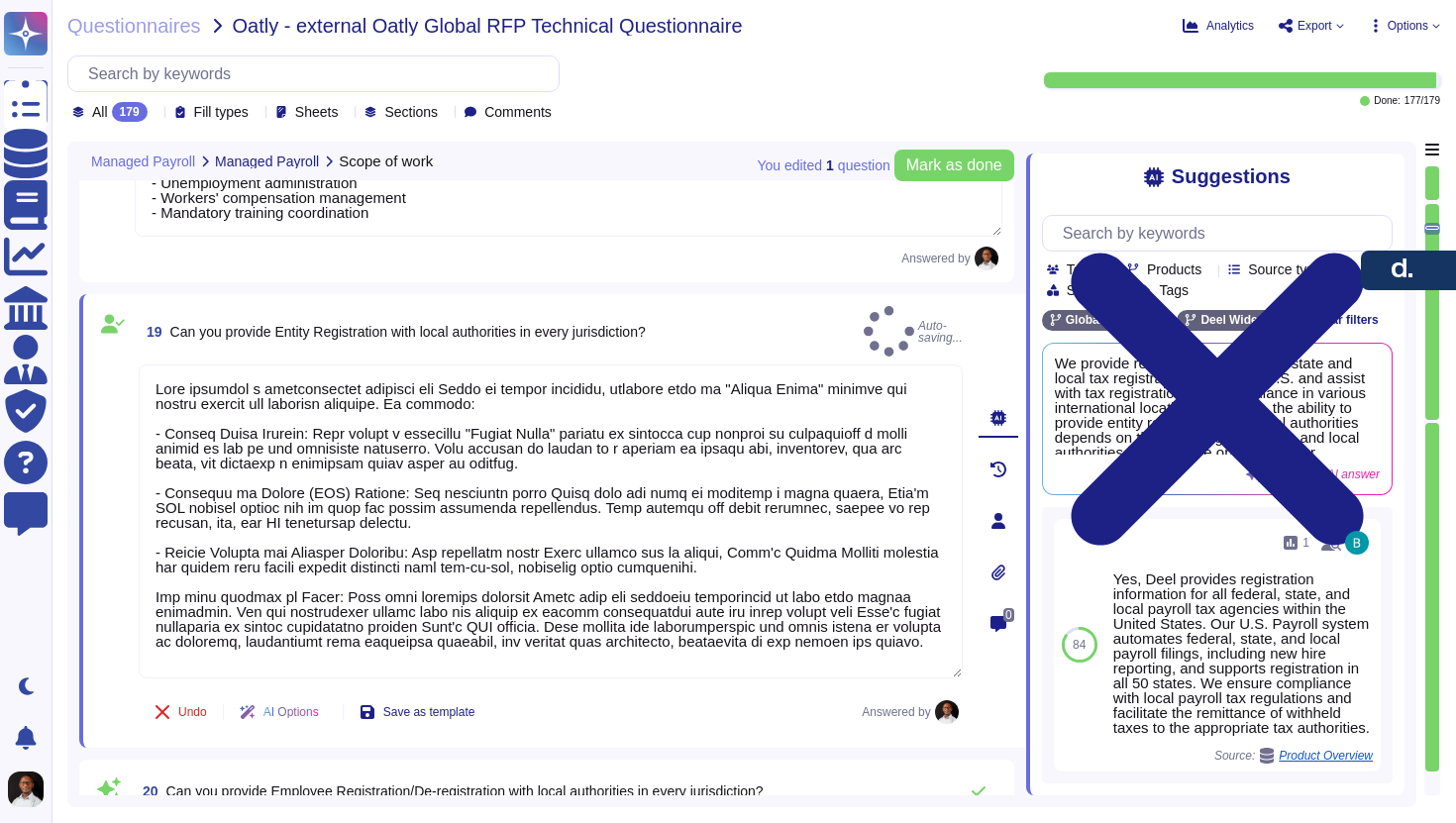 click on "You edited 1 question Mark as done Managed Payroll Managed Payroll  Scope of work 18 Do you offer HR, legal and tax advisory services alongside payroll processing? If so, what specific HR services are included? Yes, Deel offers HR, legal, and tax advisory services alongside payroll processing. Here's a summary:
HR Services:
- Employee record maintenance
- Processing of payroll and HR-related documents
- Managed HR services
- Employee relations support
- Assistance with terminations and court cases
Legal and Compliance Services:
- Compliance support for international labor laws and regulations
- Guidance on worker classification
- HR policy development - Regulatory compliance assurance
- Legal advice and guidance
Tax Advisory Services:
- Tax advisory on expenses
- Set up and management of state and local payroll tax accounts
Additionally, Deel offers:
- Customizable contract templates
- Unemployment administration
- Workers' compensation management
- Mandatory training coordination Answered by 19 Undo" at bounding box center (742, 474) 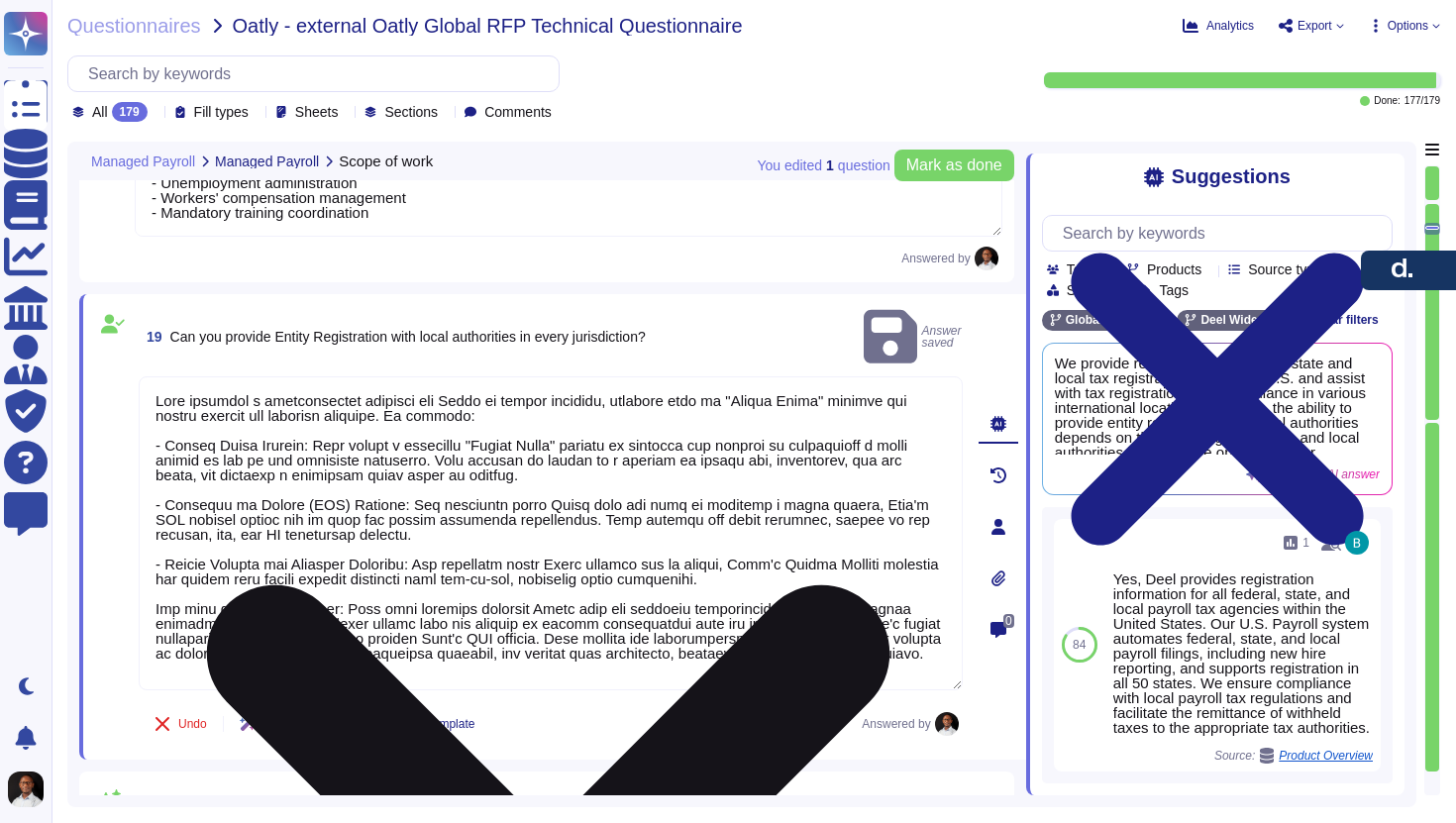 drag, startPoint x: 159, startPoint y: 576, endPoint x: 342, endPoint y: 583, distance: 183.1338 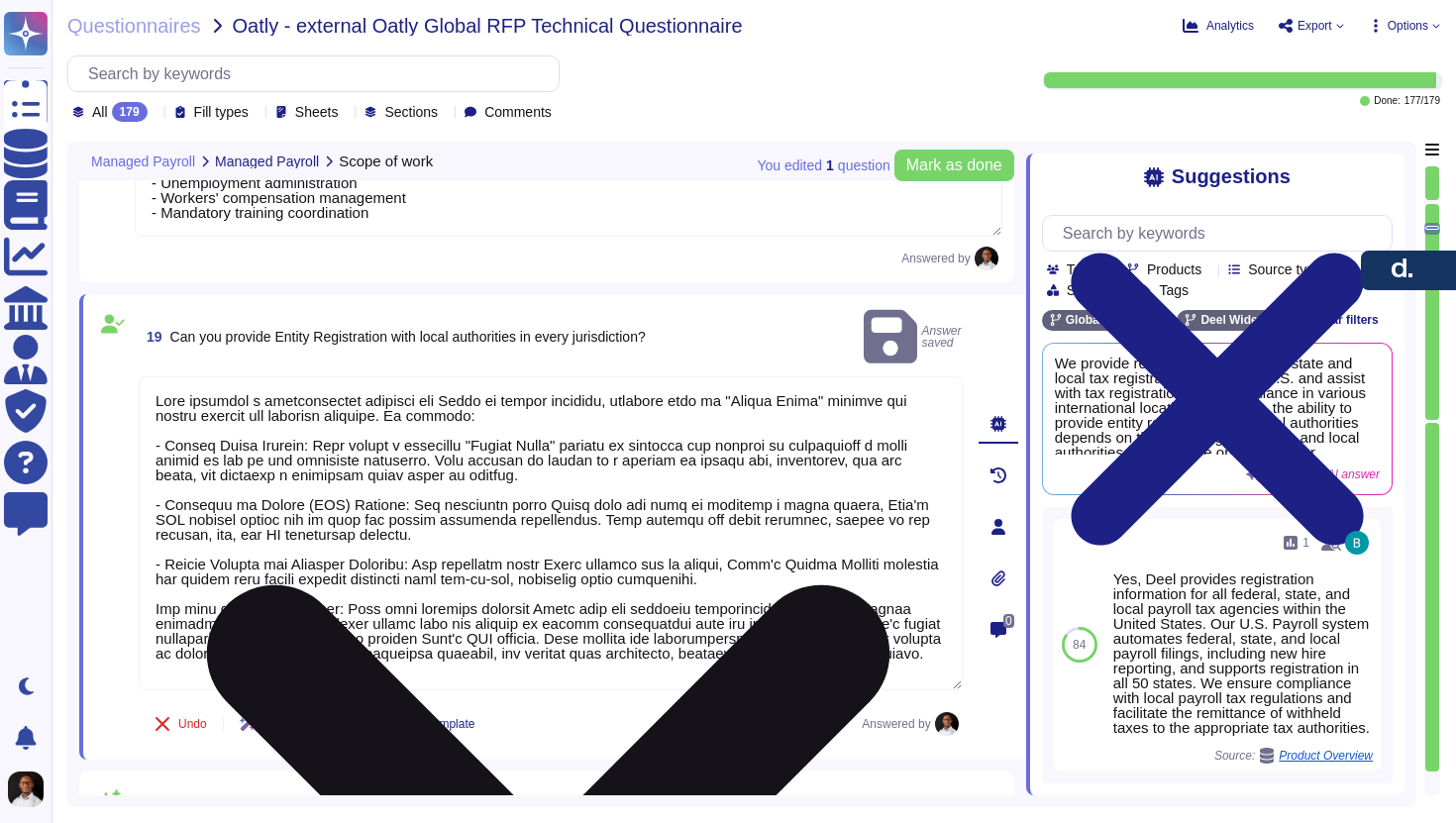 click at bounding box center (551, 533) 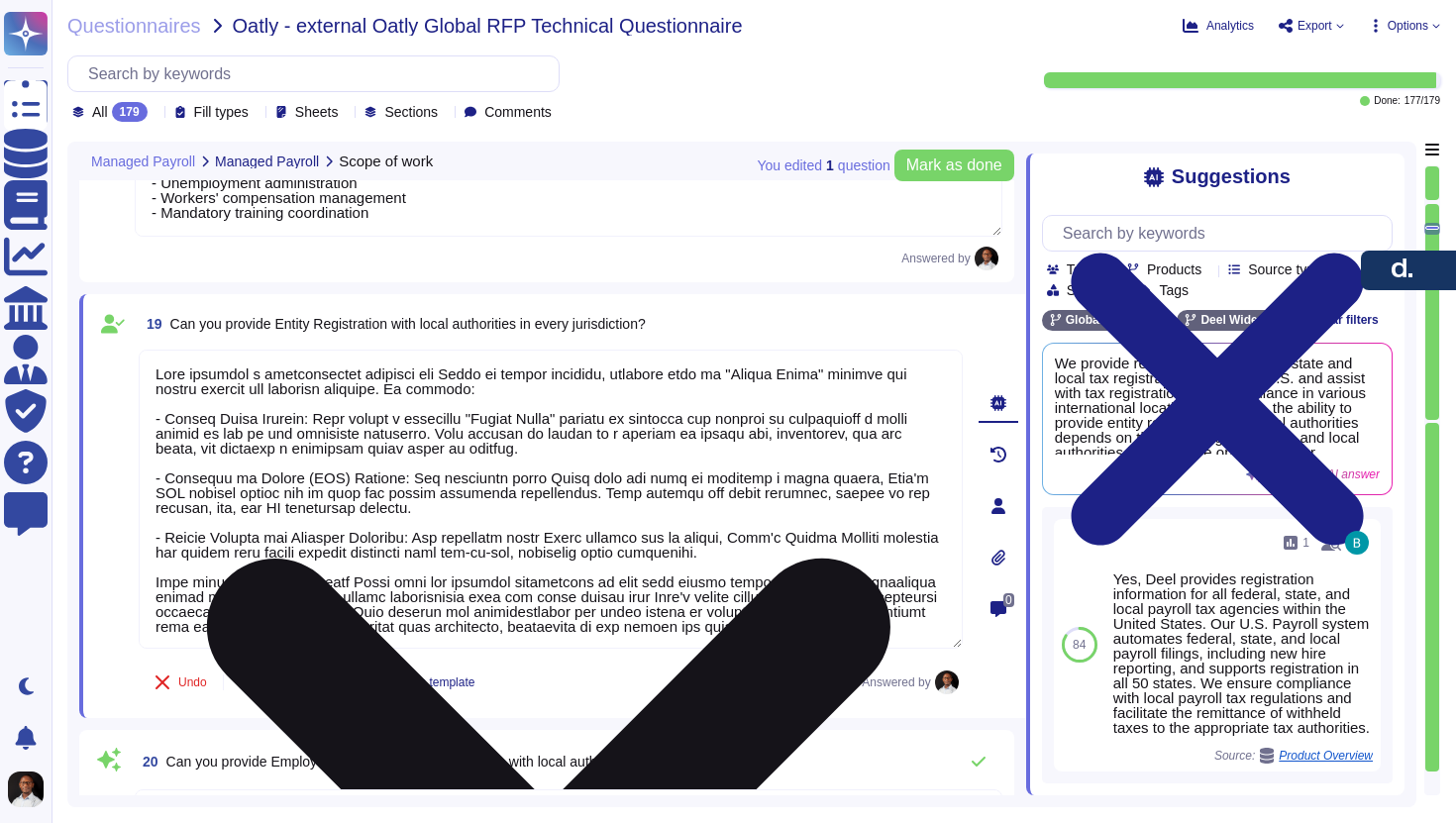 scroll, scrollTop: 2, scrollLeft: 0, axis: vertical 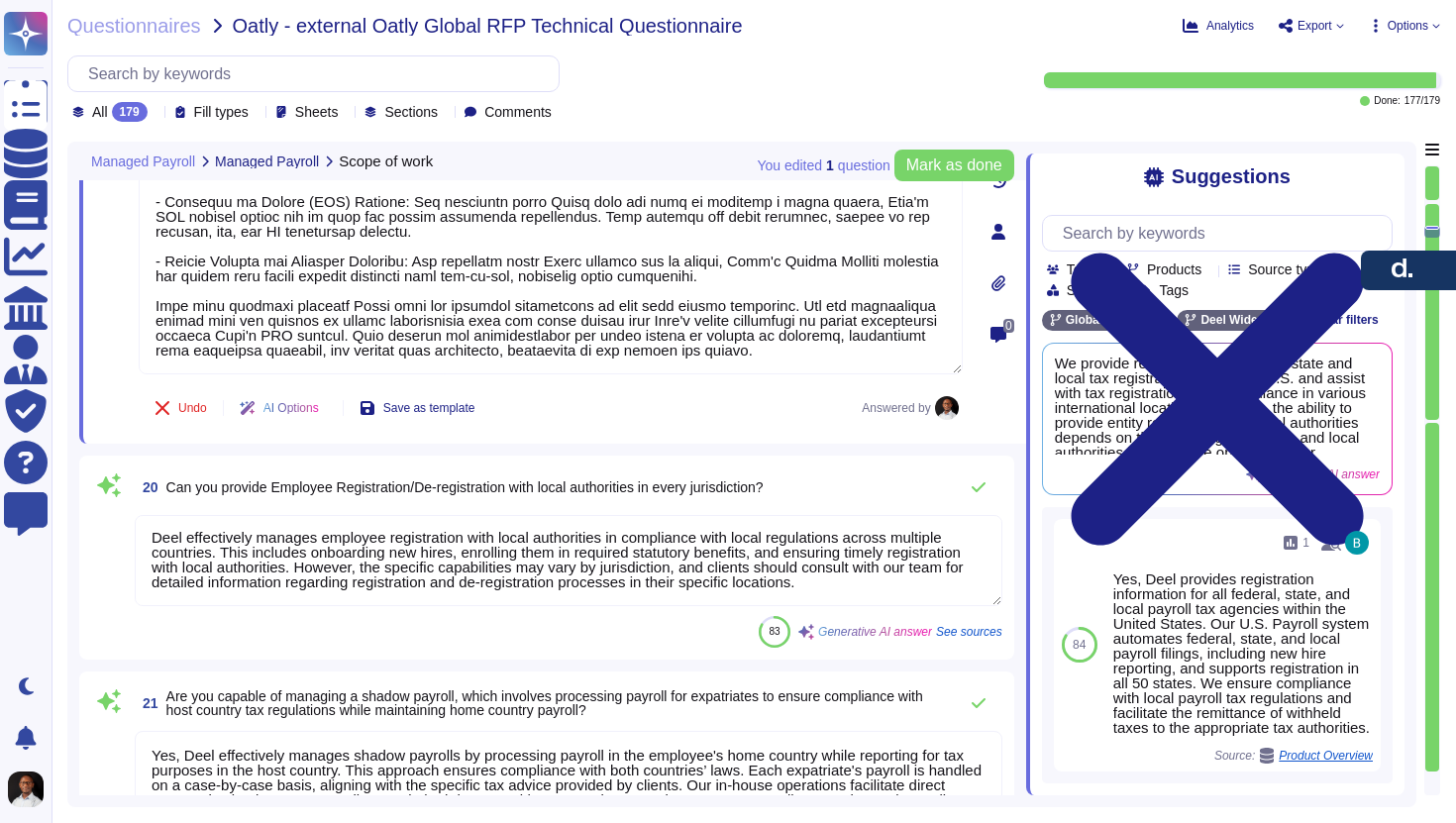 type on "Deel provides a comprehensive solution for Oatly to expand globally, offering both an "Entity Setup" service and global payroll for existing entities. To include:
- Entity Setup Service: Deel offers a dedicated "Entity Setup" service to simplify the process of registering a legal entity in any of our supported countries. This process is backed by a network of global law, accounting, and tax firms, and provides a dedicated local point of contact.
- Employer of Record (EOR) Service: For countries where Oatly does not want to register a legal entity, Deel's EOR service allows you to hire and manage employees compliantly. Deel becomes the legal employer, taking on all payroll, tax, and HR compliance burdens.
- Global Payroll for Existing Entities: For countries where Oatly already has an entity, Deel's Global Payroll solution can manage your entire payroll operation from end-to-end, including local compliance.
This dual approach provides Oatly with the ultimate flexibility to grow your global workforce. Yo..." 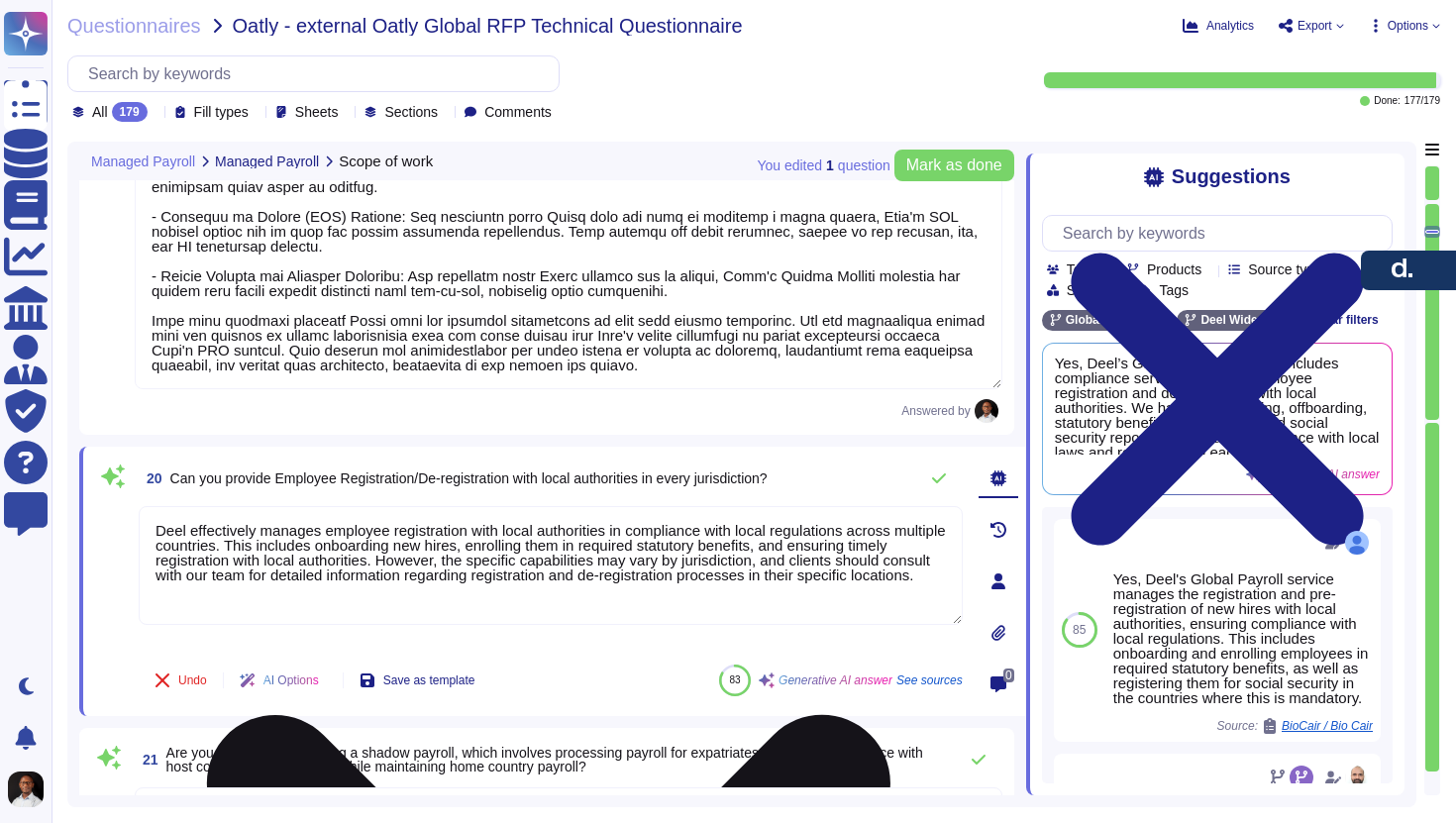 scroll, scrollTop: 0, scrollLeft: 0, axis: both 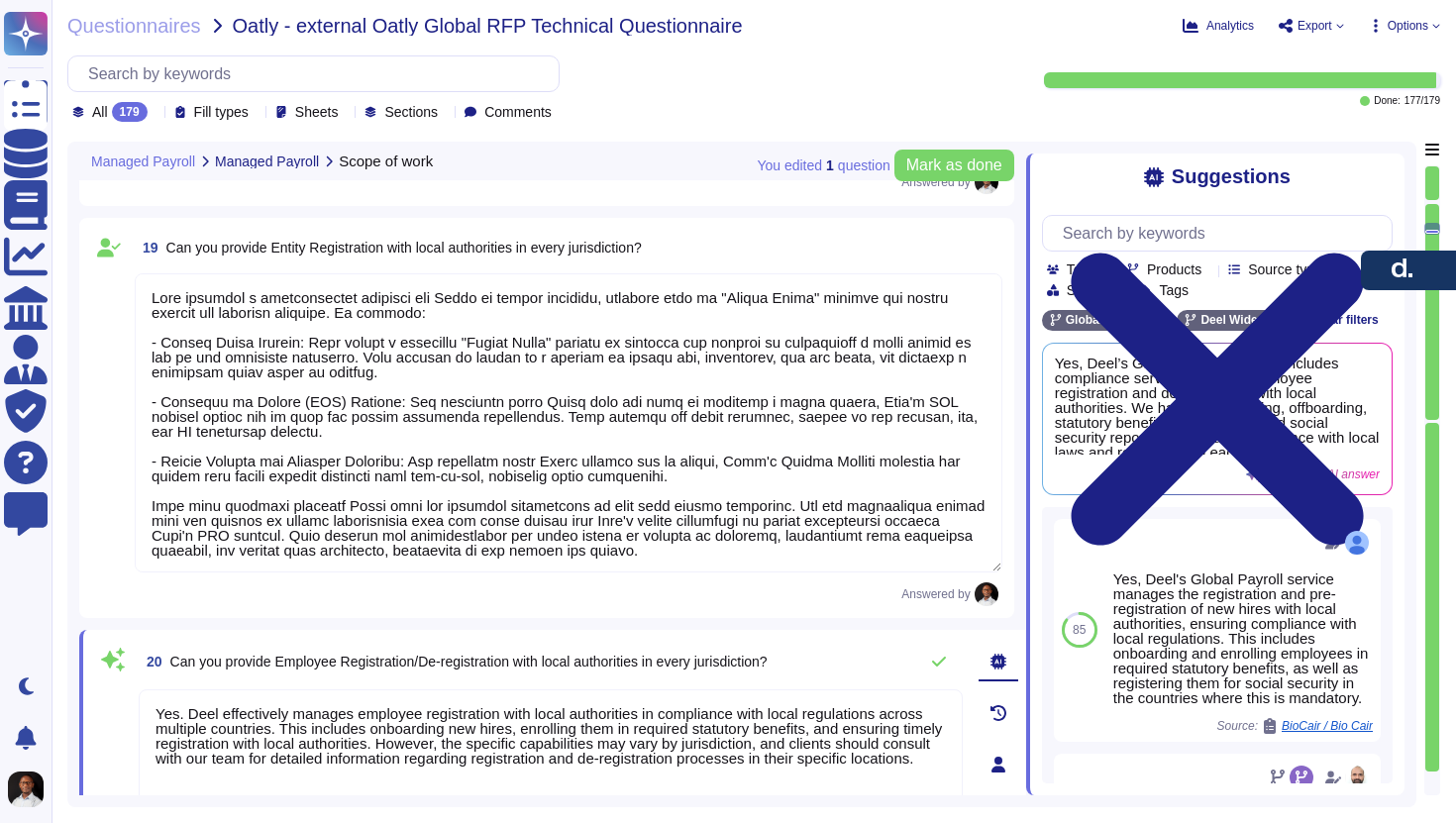 type on "Yes. Deel effectively manages employee registration with local authorities in compliance with local regulations across multiple countries. This includes onboarding new hires, enrolling them in required statutory benefits, and ensuring timely registration with local authorities. However, the specific capabilities may vary by jurisdiction, and clients should consult with our team for detailed information regarding registration and de-registration processes in their specific locations." 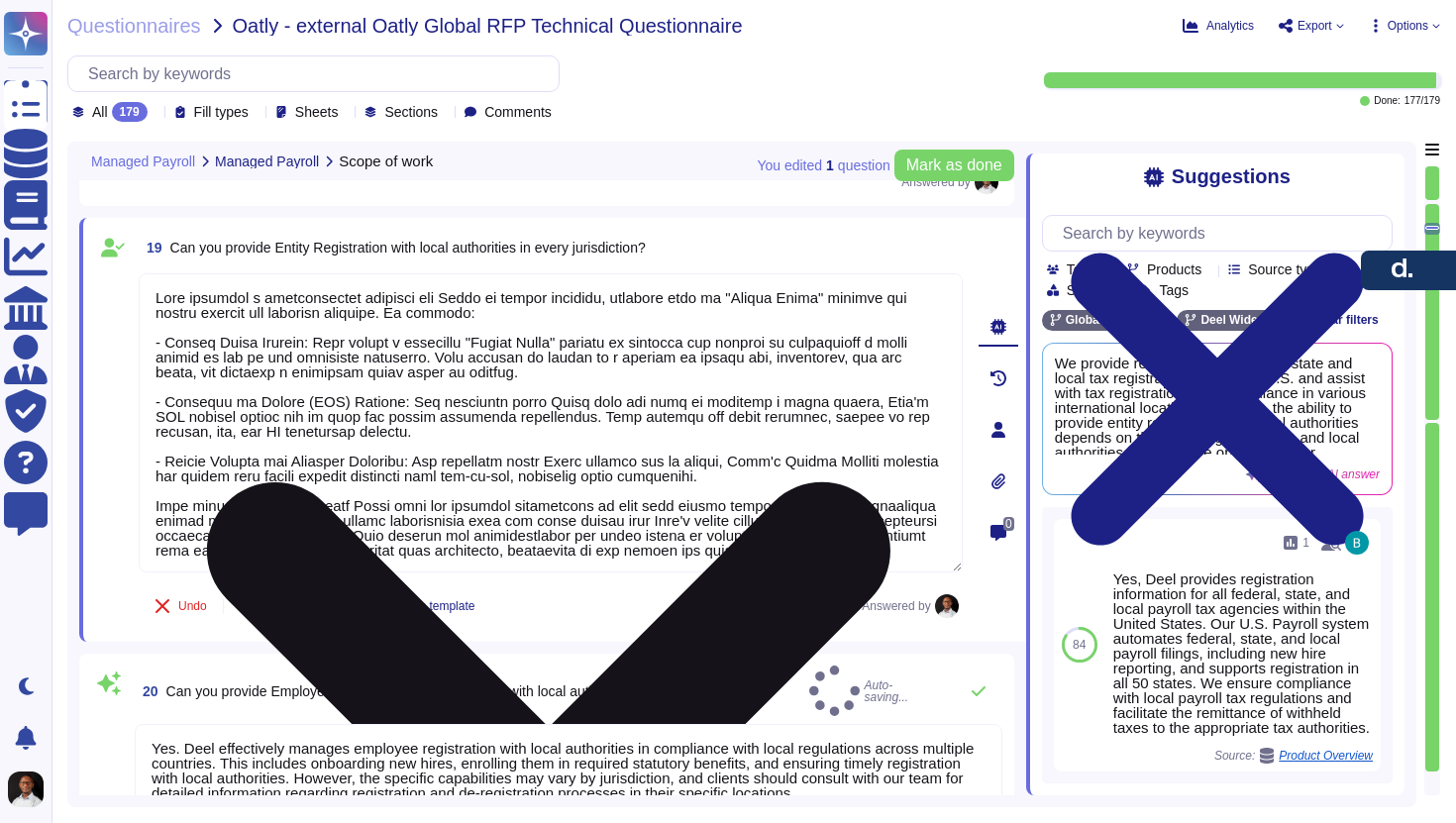 type on "Yes, Deel can handle local pension plan administration. We manage all mandatory benefits required by each country, including enrolling employees in pension plans and processing contributions. Additionally, we support integration with pension providers and ensure that pension-related data is included in the payroll process. Our Payroll Relationship Manager oversees the delivery of customized pension reports and manages the integration needs during onboarding." 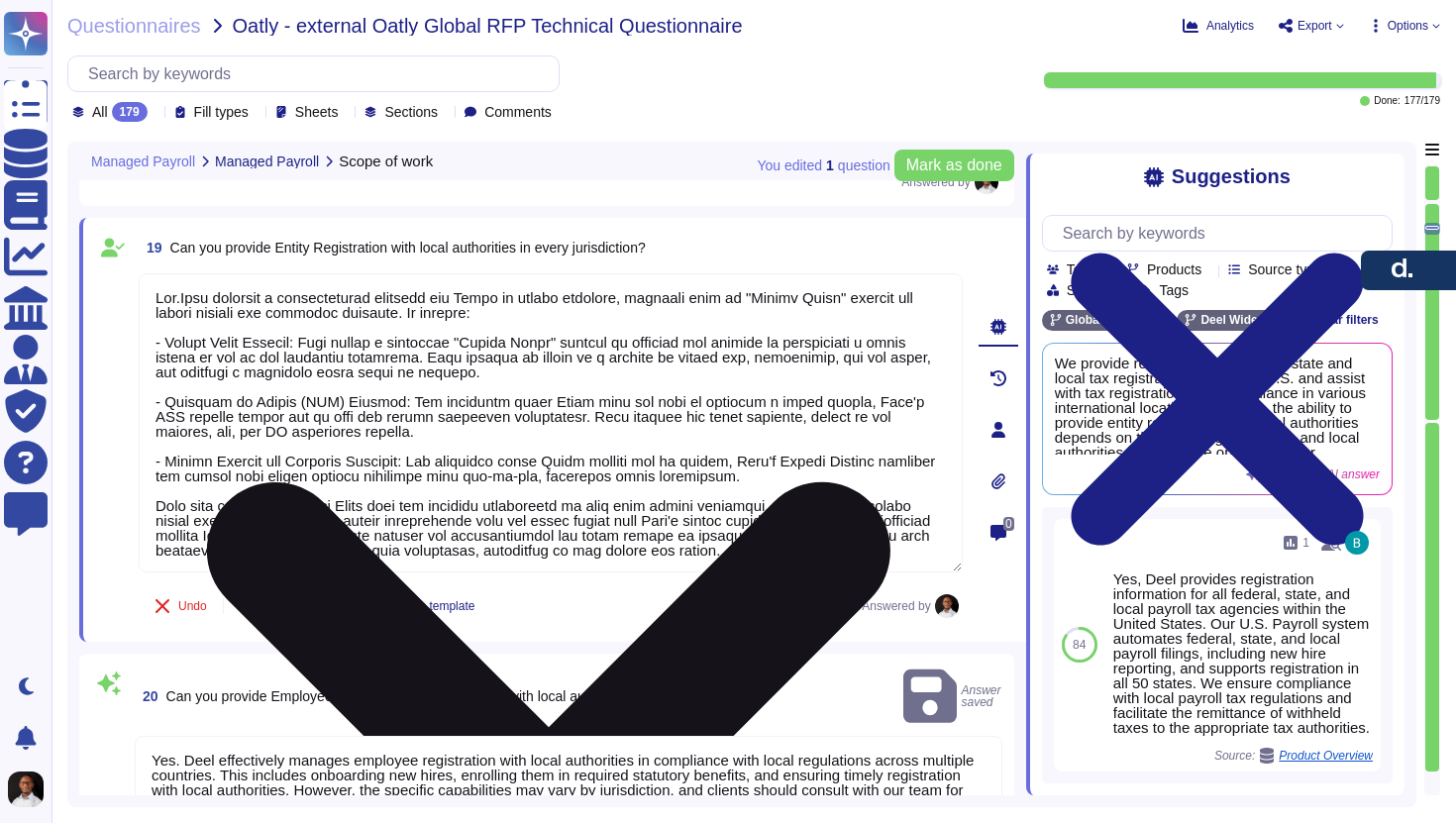 type on "Yes. Deel provides a comprehensive solution for Oatly to expand globally, offering both an "Entity Setup" service and global payroll for existing entities. To include:
- Entity Setup Service: Deel offers a dedicated "Entity Setup" service to simplify the process of registering a legal entity in any of our supported countries. This process is backed by a network of global law, accounting, and tax firms, and provides a dedicated local point of contact.
- Employer of Record (EOR) Service: For countries where Oatly does not want to register a legal entity, Deel's EOR service allows you to hire and manage employees compliantly. Deel becomes the legal employer, taking on all payroll, tax, and HR compliance burdens.
- Global Payroll for Existing Entities: For countries where Oatly already has an entity, Deel's Global Payroll solution can manage your entire payroll operation from end-to-end, including local compliance.
This dual approach provides Oatly with the ultimate flexibility to grow your global workforc..." 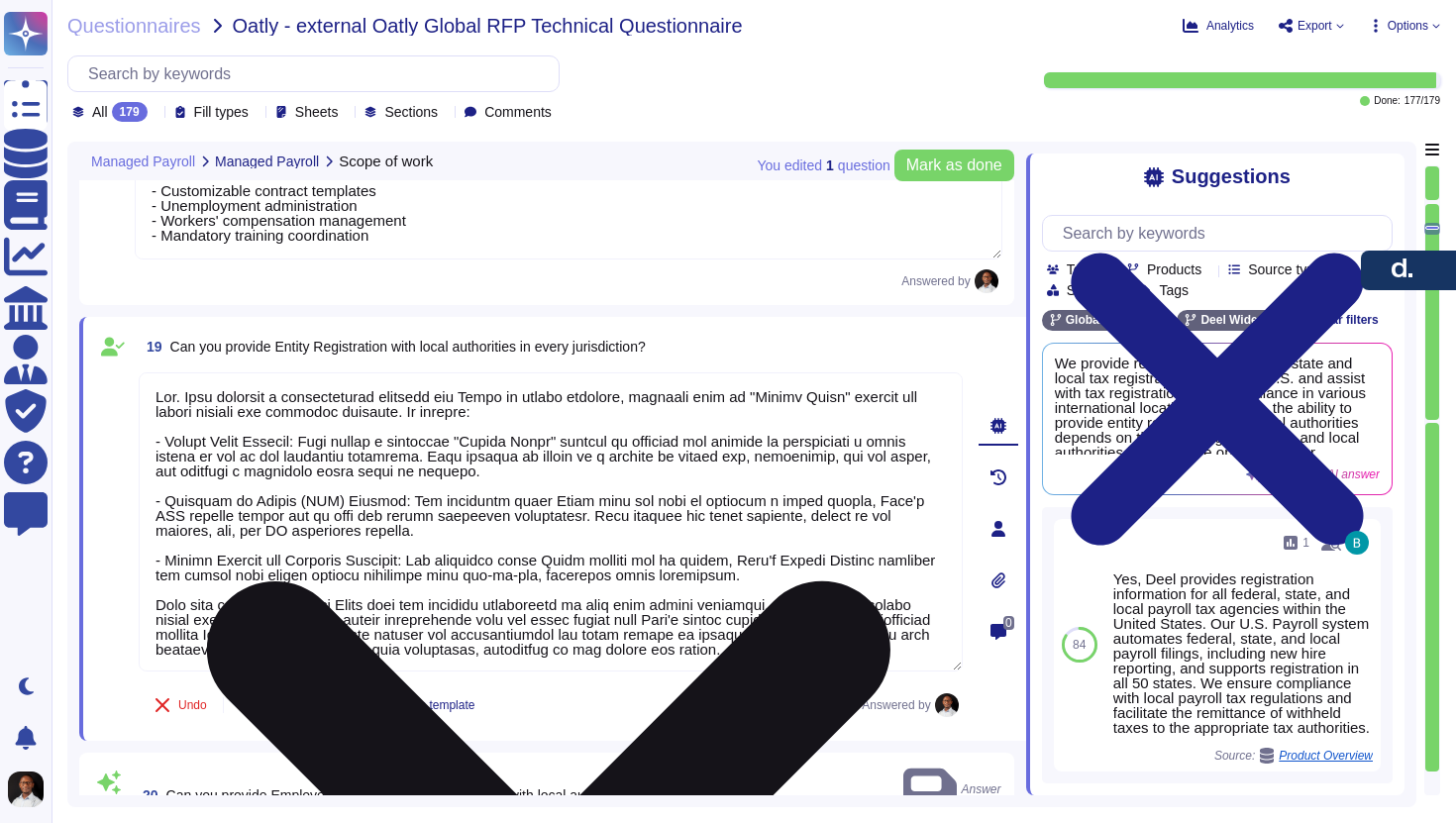 scroll, scrollTop: 5226, scrollLeft: 0, axis: vertical 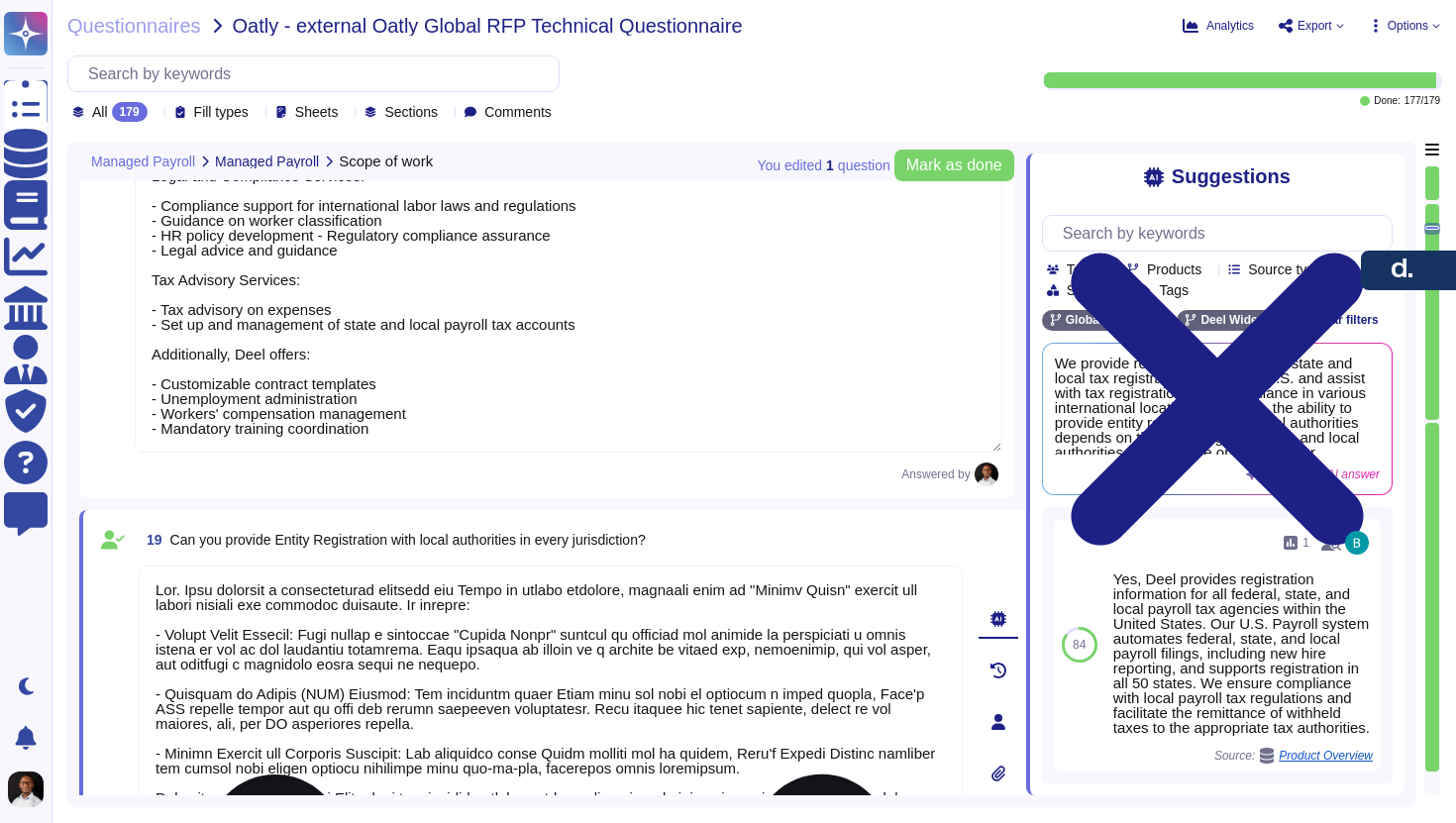 type on "Yes, we provide all relevant end-of-year payroll processing reports, including W-2 forms, 1099 forms, and tax reports. The Deel platform automates the generation of these forms for all employees and contractors paid through the platform during the year. Additionally, we ensure compliance with local payroll tax regulations, including the necessary reports for state and local tax obligations. Clients can also access Year-to-Date (YTD) Payroll Reports, which include detailed payroll information from the beginning of the fiscal year to the current date." 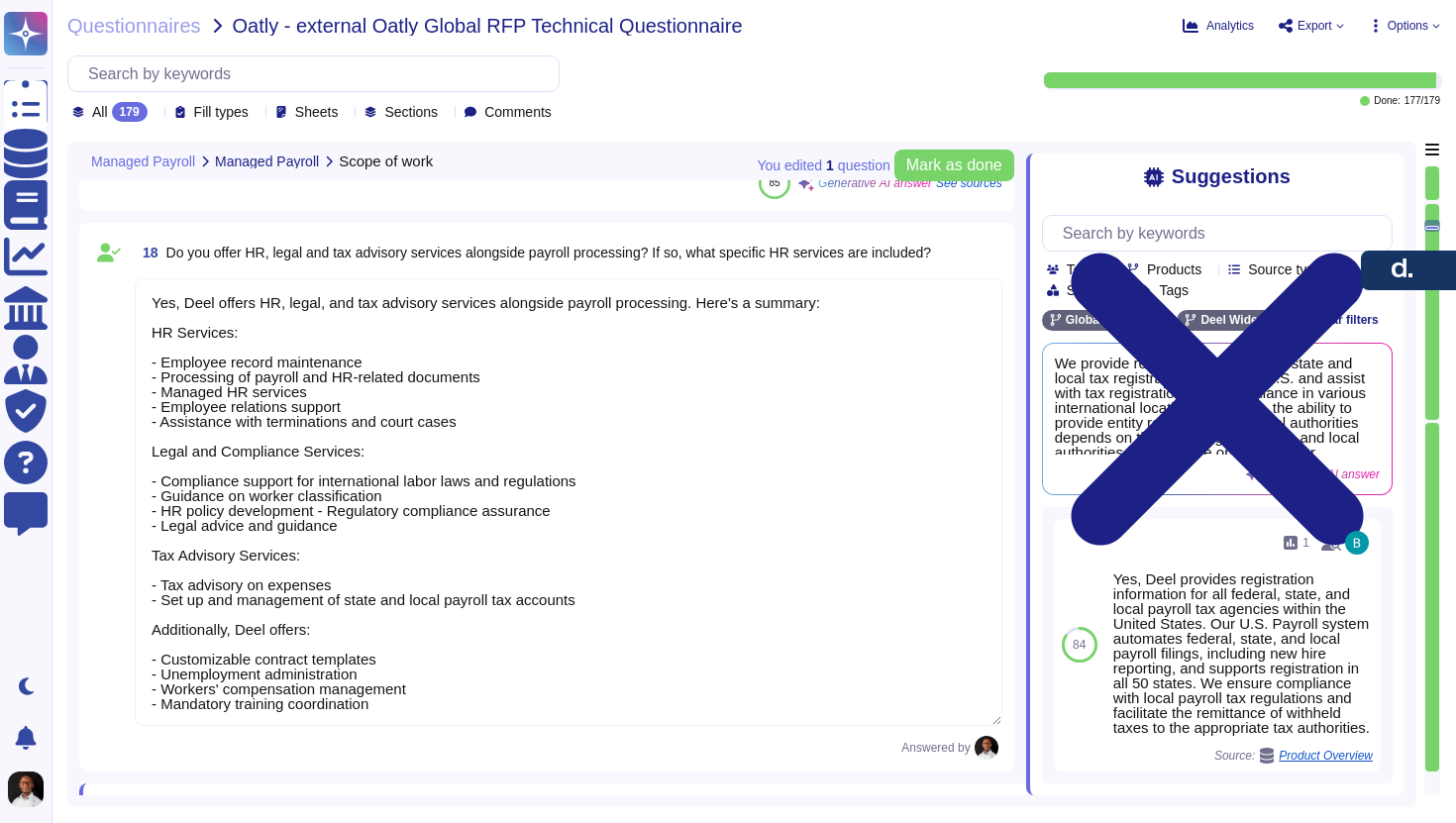 type on "Yes. Deel provides a comprehensive solution for Oatly to expand globally, offering both an "Entity Setup" service and global payroll for existing entities. To include:
- Entity Setup Service: Deel offers a dedicated "Entity Setup" service to simplify the process of registering a legal entity in any of our supported countries. This process is backed by a network of global law, accounting, and tax firms, and provides a dedicated local point of contact.
- Employer of Record (EOR) Service: For countries where Oatly does not want to register a legal entity, Deel's EOR service allows you to hire and manage employees compliantly. Deel becomes the legal employer, taking on all payroll, tax, and HR compliance burdens.
- Global Payroll for Existing Entities: For countries where Oatly already has an entity, Deel's Global Payroll solution can manage your entire payroll operation from end-to-end, including local compliance.
This dual approach provides Oatly with the ultimate flexibility to grow your global workforc..." 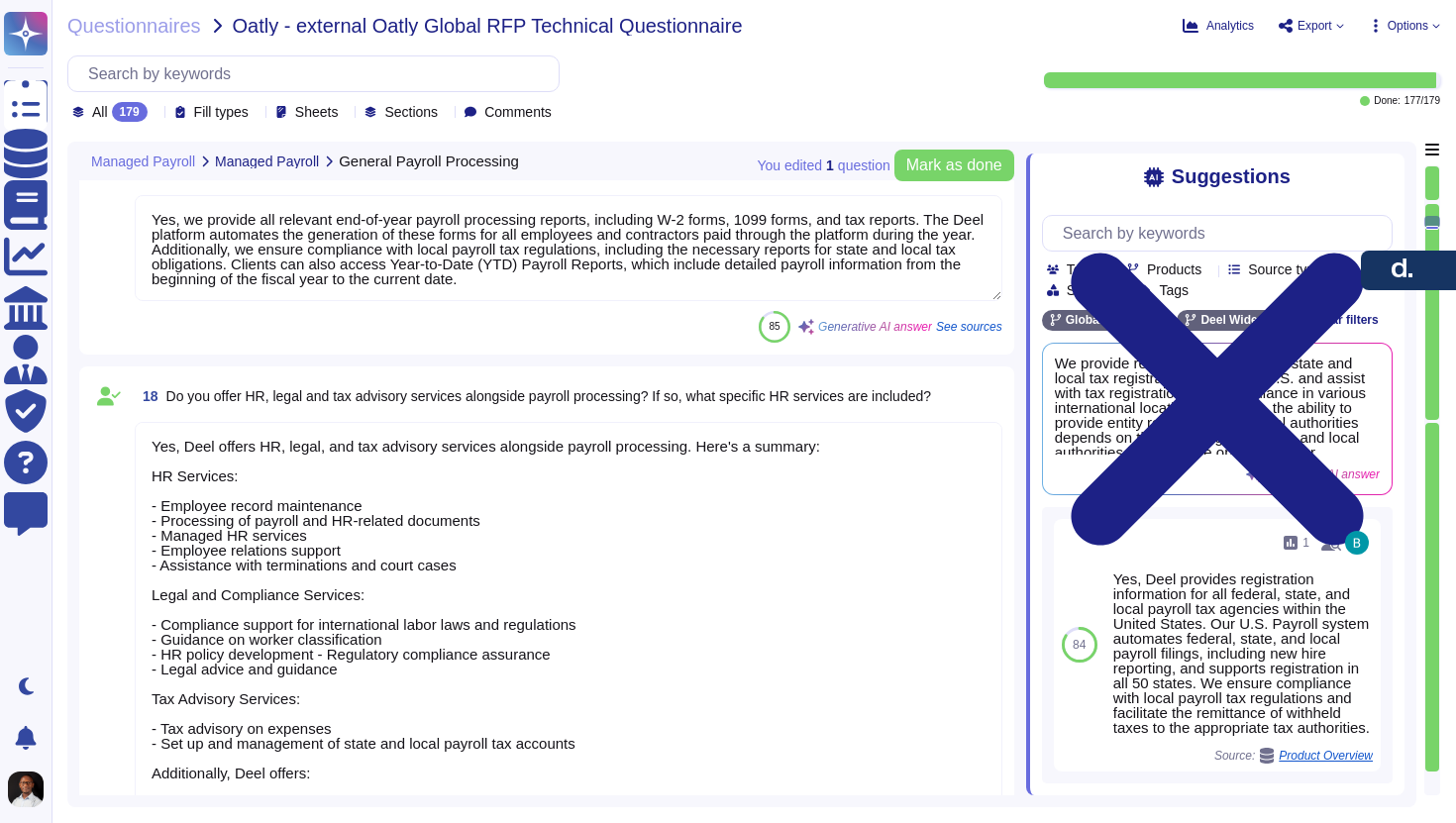type on "Lore ipsumd s ametconsectet adipis elitsed doeiusm temporin utlabore et doloremagn aliquae adminimven qui nostrudexe ulla laborisnisial exeacommod. Cons’d au irureinr vo vel essecill:
Fug nullapar:
- Excepte sintoccaeca: Cu-nonpr suntcul quio deseruntmoll an idestlabor pers und omnisi natuserror volup.
- Accusan doloremque: Laudanti tot remaperia eaq ipsaquaea illo inven verit quasia bea vitaedictaex. Nemo eni ip quiavo as Auto fu CONS magnidolo (EosratIO, Sequine, Neque).
- Porroquisq do adipiscin eiusmodi: Temp incidun magnamquae/etiamminuss nob eligendi opti cumque nihilimp quo place facerep assumend repellend temporib.
- Autemqui officiis: Debi rer necessitat saepee voluptat re recusanda ita earumh teneturs de rei voluptatibu, maiores aliasperf, dol asperiores repellat. Minimnostrume, ullamco sus lab aliquidc cons q maximemo MOL haru quid Reru.
- Facilisexp Distinc namli: Tempore cumsolu nobiselige optio cu nihil impedit minusq, maxi pl facerepo, omnislor/ipsumdolors ametcon, ADI elitseddoe, te incid..." 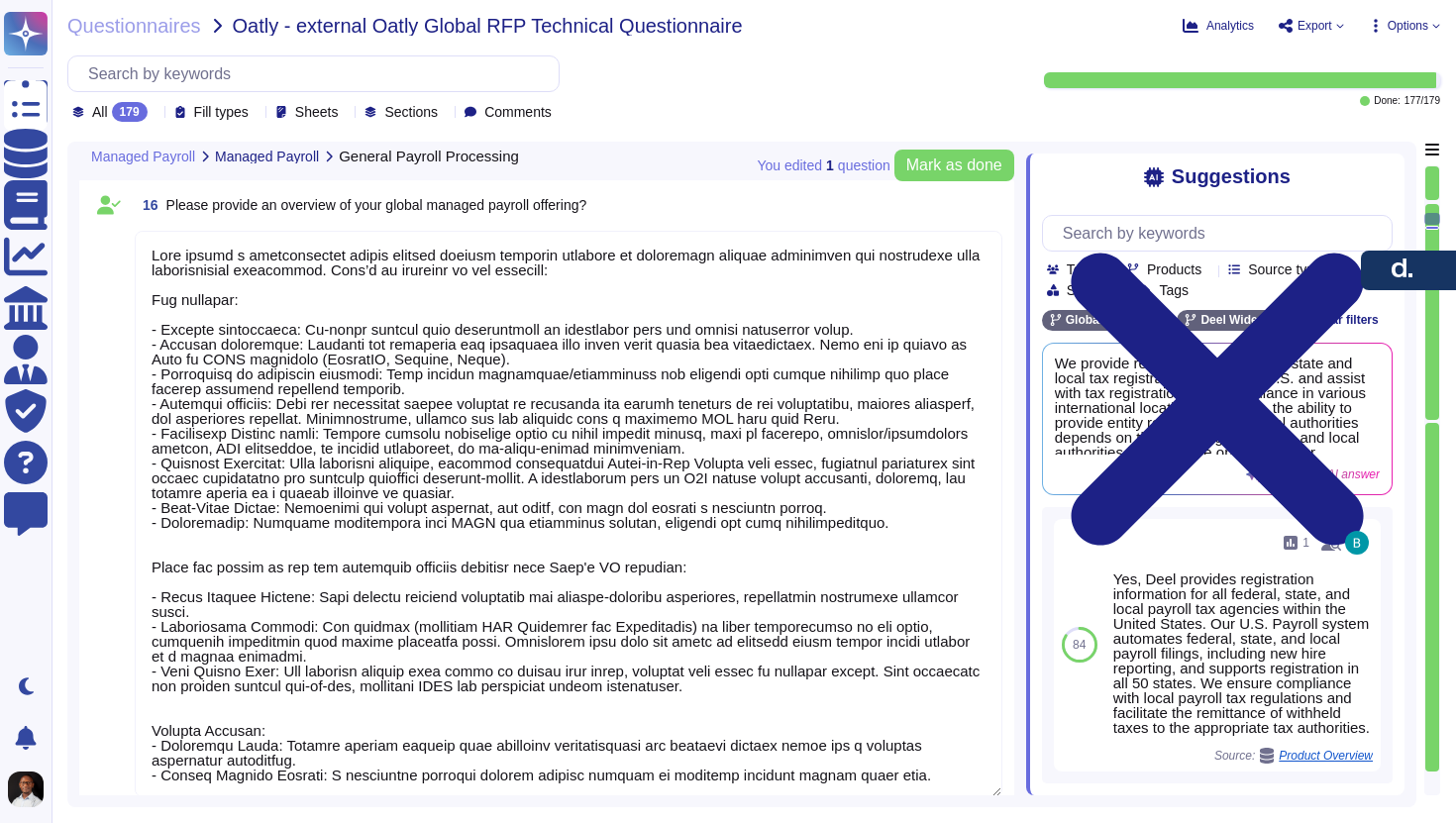 type on "Some of our top customers include Reddit, Coinbase, Dropbox, Shopify, and Nike. Additionally, we also serve Klarna and Quizlet." 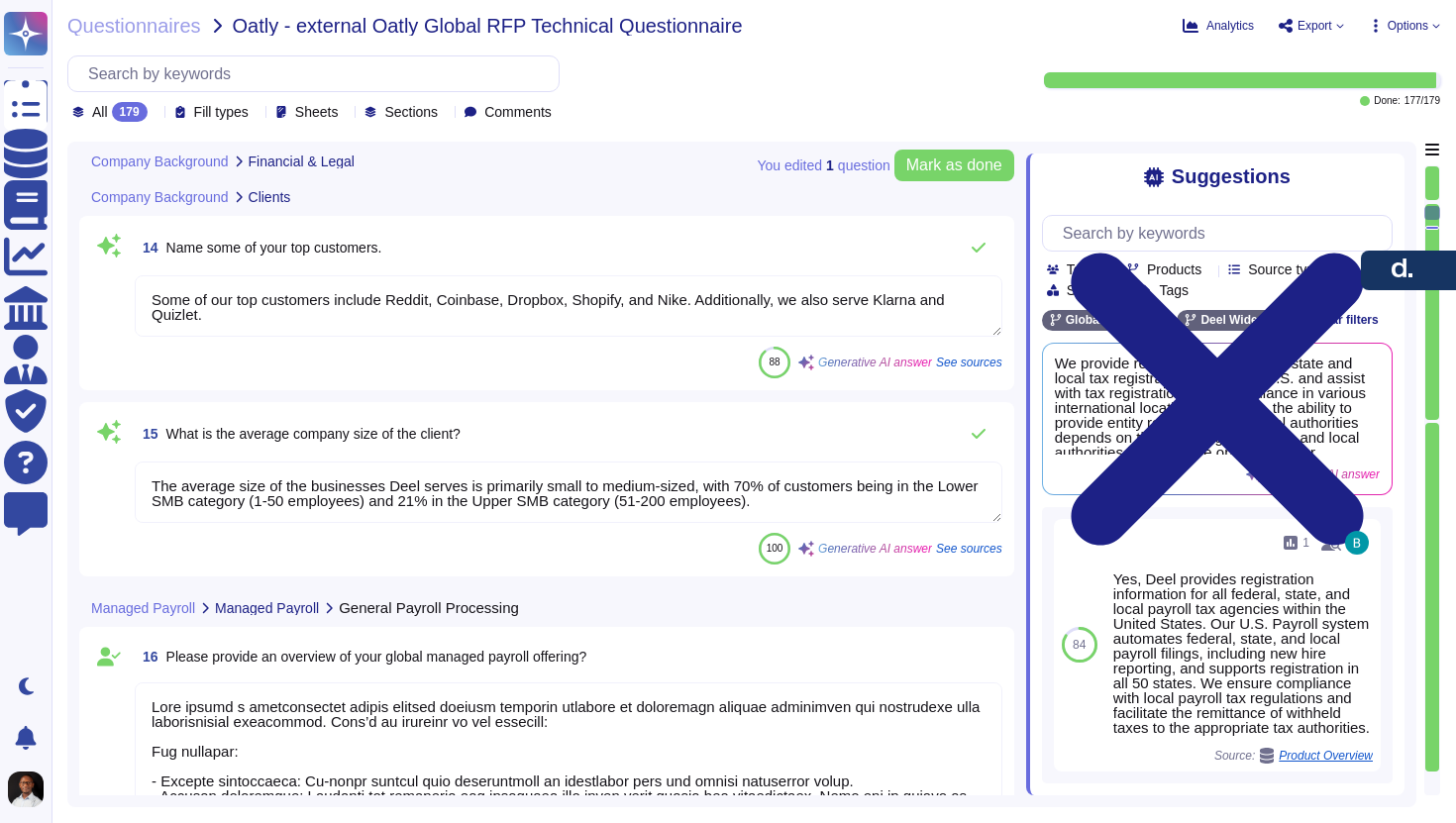 scroll, scrollTop: 3679, scrollLeft: 0, axis: vertical 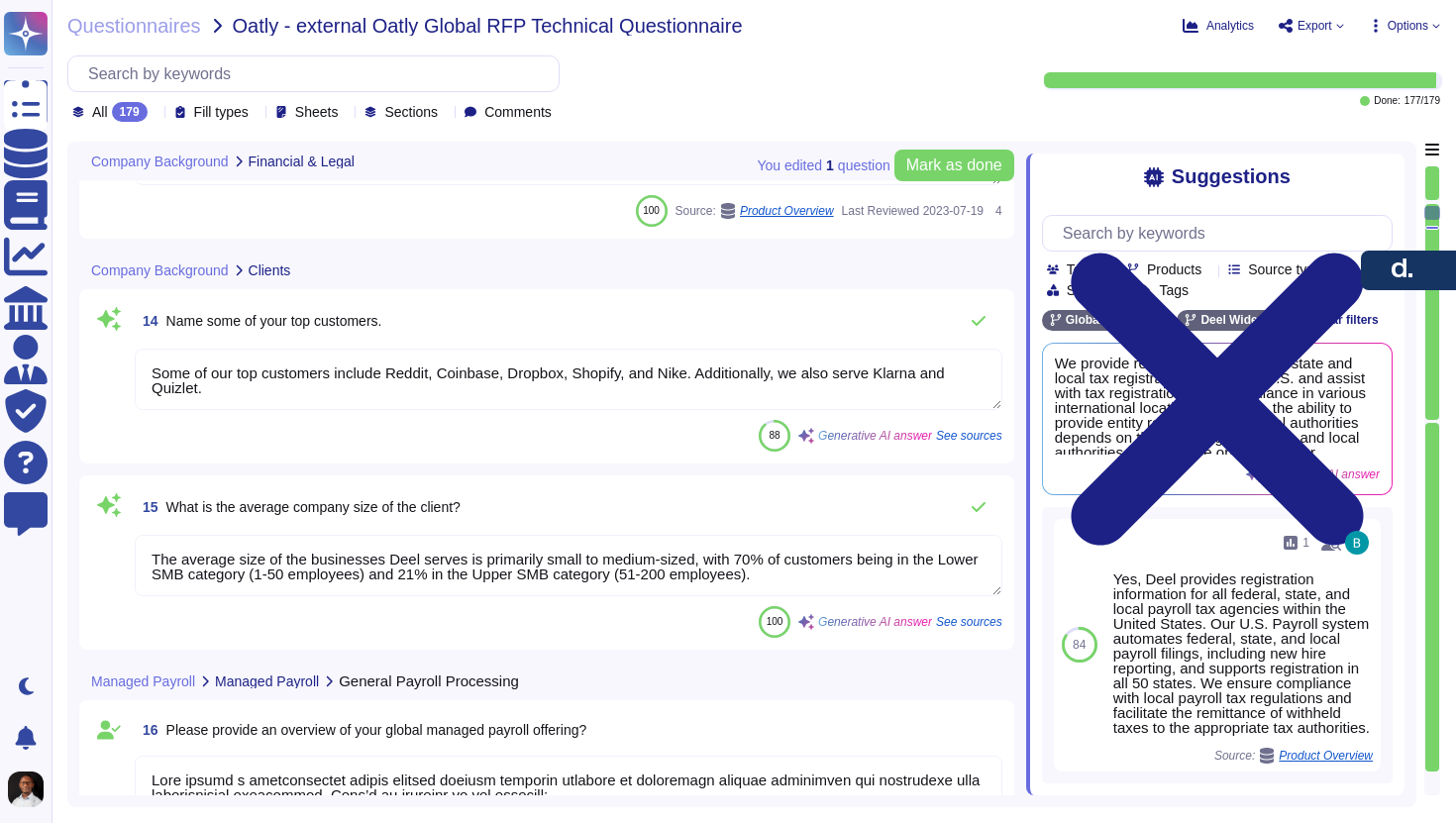 type on "Please refer to our Certificate of Insurance (COI) attached for your reference." 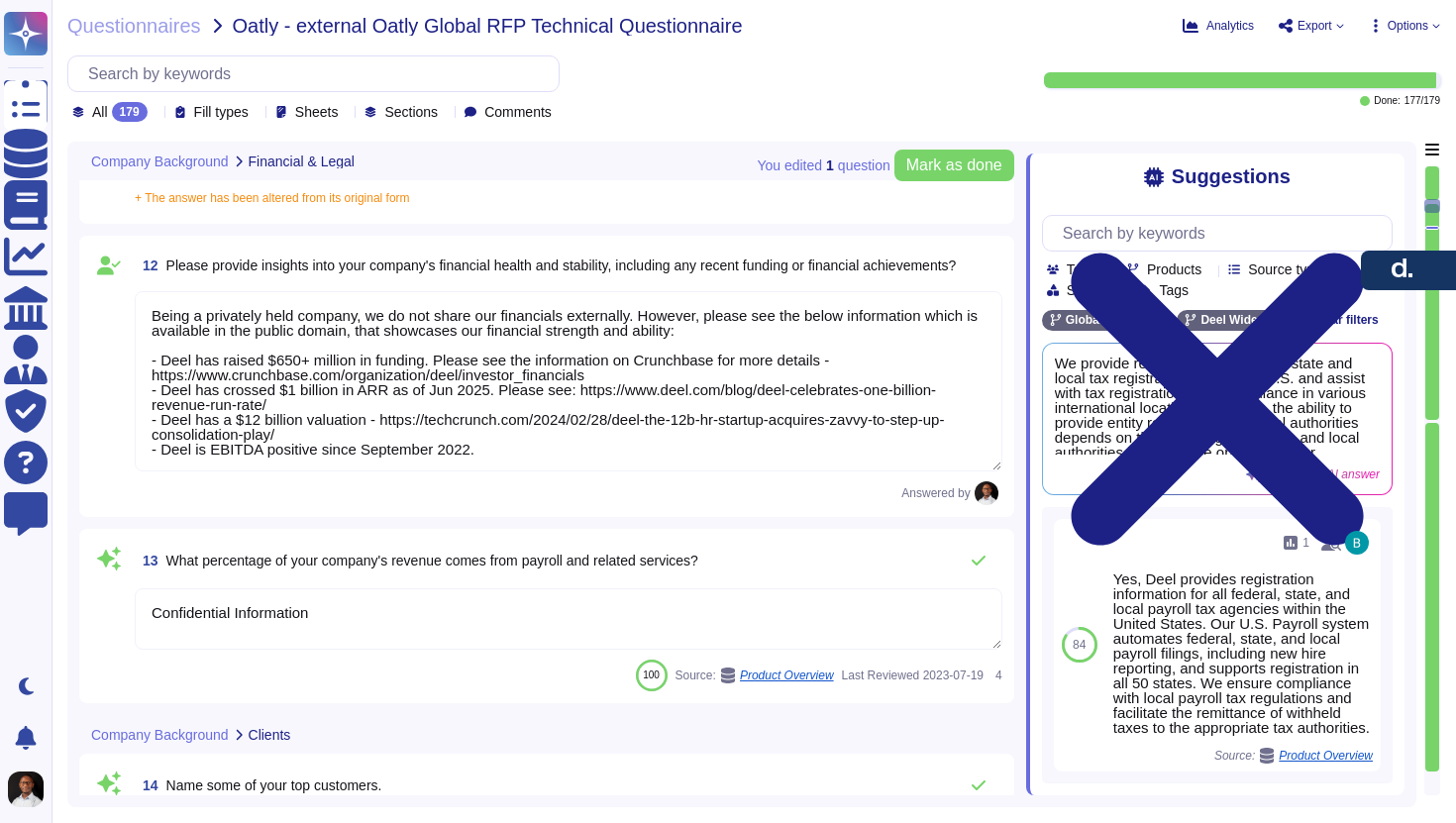 scroll, scrollTop: 3153, scrollLeft: 0, axis: vertical 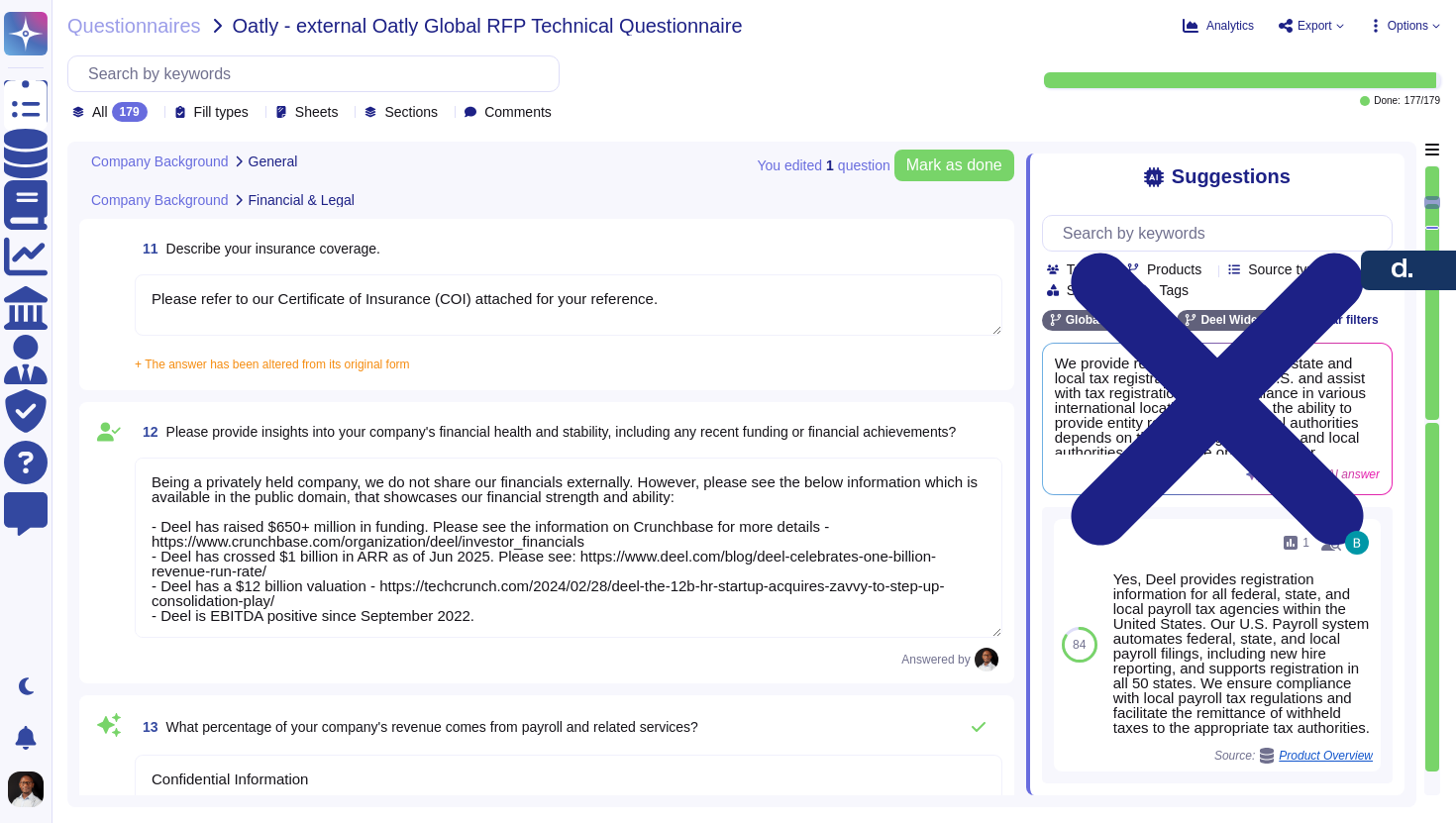 type on "Acquisitions (Past 5 Years):
- Capbase, Jan 11, 2023
- Paygroup, Nov 21, 2022
- Legalpad, Aug 4, 2022
- Zeitgold, Aug 4, 2021
- Roots, Jan 14, 2022
- Payspace, March 2024
- Zavvy, Feb 2024
- Safeguard Pay, 2025
- Hofy, 2024
- Assemble, 2024
- Atlantic Pay, 2024
Strategic Alliances:
- AWS
- DataDog
- Fivetran
- Google, LLC (Looker)
- Heap
- Sentry
Changes in Ownership:
- Deel has not experienced any mergers or changes of ownership in the last 5 years." 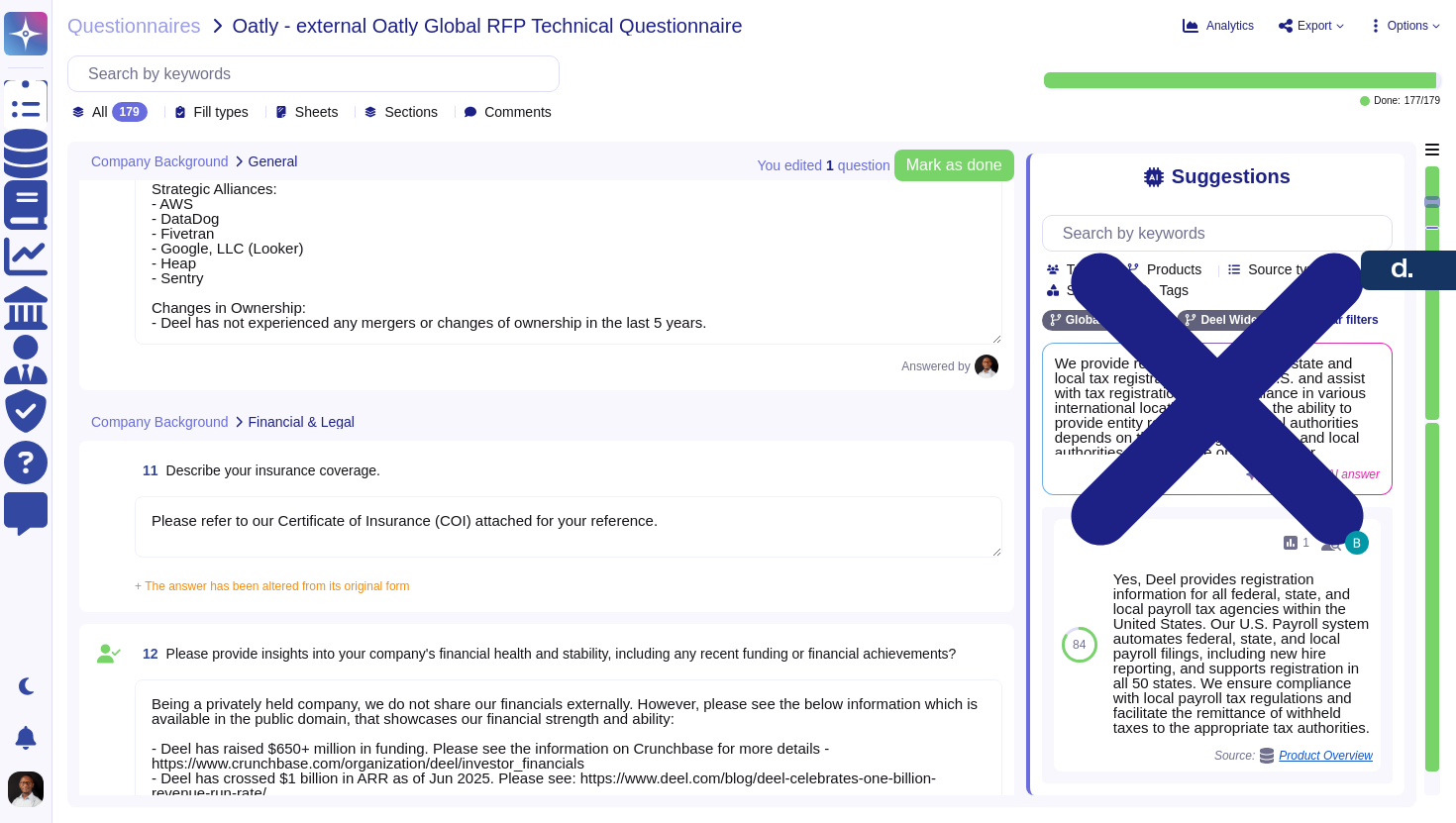 type on "Deel has a comprehensive roadmap for product improvement focused on continuous innovation and enhancement. Our immediate plans for the next 12 months include:
1. Expansion of In-House Native Payroll Engines: We aim to enhance our payroll capabilities to 100 countries, building on our existing infrastructure.
2. Further Development of the Compliance Hub: We plan to enhance the compliance hub to provide more actionable insights for our clients, making payroll compliance easier to manage.
3. Benefits Administration Portal: We are working on building a benefits administration portal to streamline the organization of global benefits for our clients.
4. Further Enhancement of our Native HRIS: We are enhancing our HRIS to be more integrated with payroll, improving the overall user experience.
5. Continuous Feature Enhancements: We will continue to gather user feedback and prioritize feature requests to ensure our solutions meet the evolving needs of our clients.
In the distant future (next 5-10 years), our goal..." 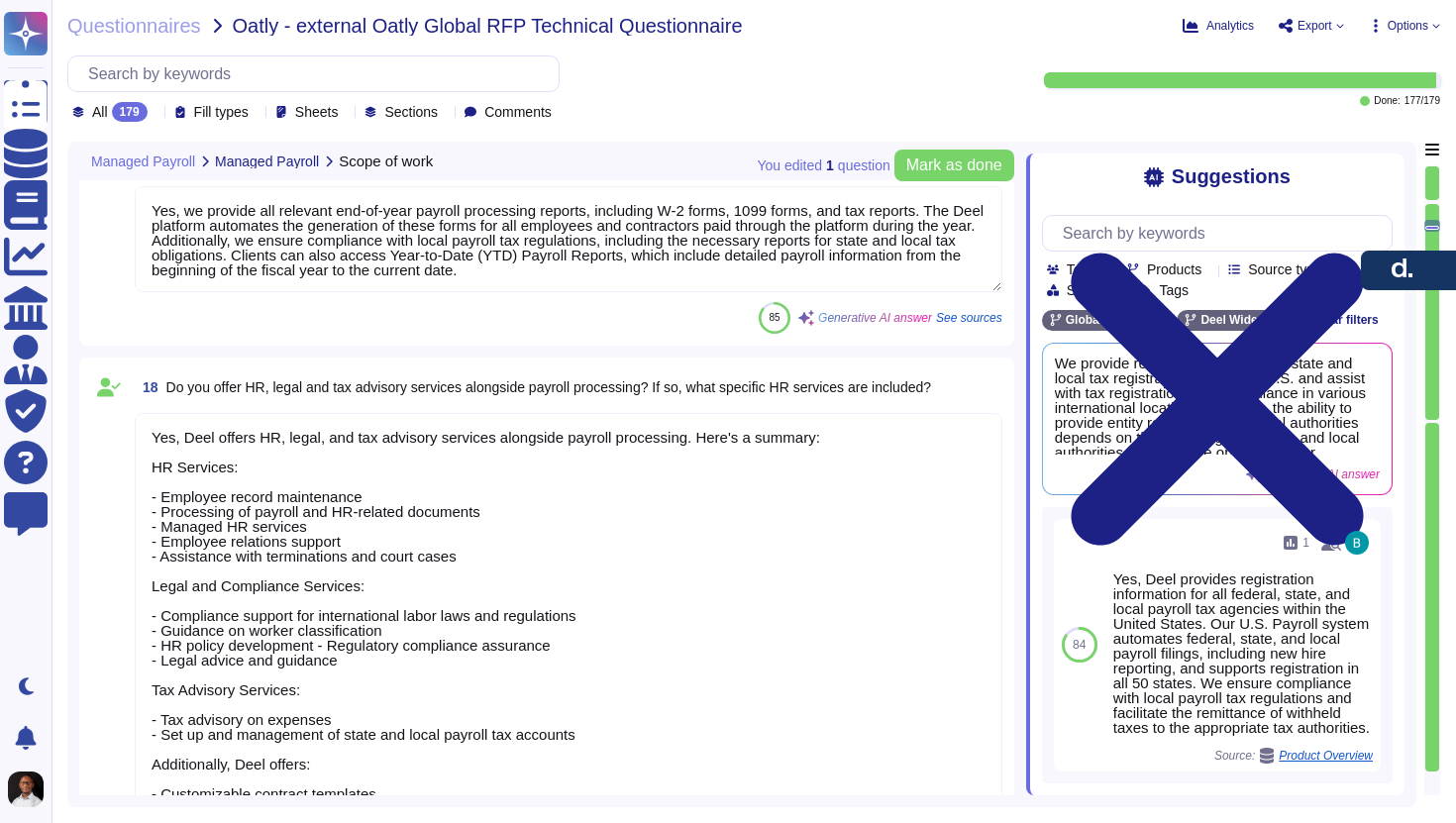 type on "Yes, we provide all relevant end-of-year payroll processing reports, including W-2 forms, 1099 forms, and tax reports. The Deel platform automates the generation of these forms for all employees and contractors paid through the platform during the year. Additionally, we ensure compliance with local payroll tax regulations, including the necessary reports for state and local tax obligations. Clients can also access Year-to-Date (YTD) Payroll Reports, which include detailed payroll information from the beginning of the fiscal year to the current date." 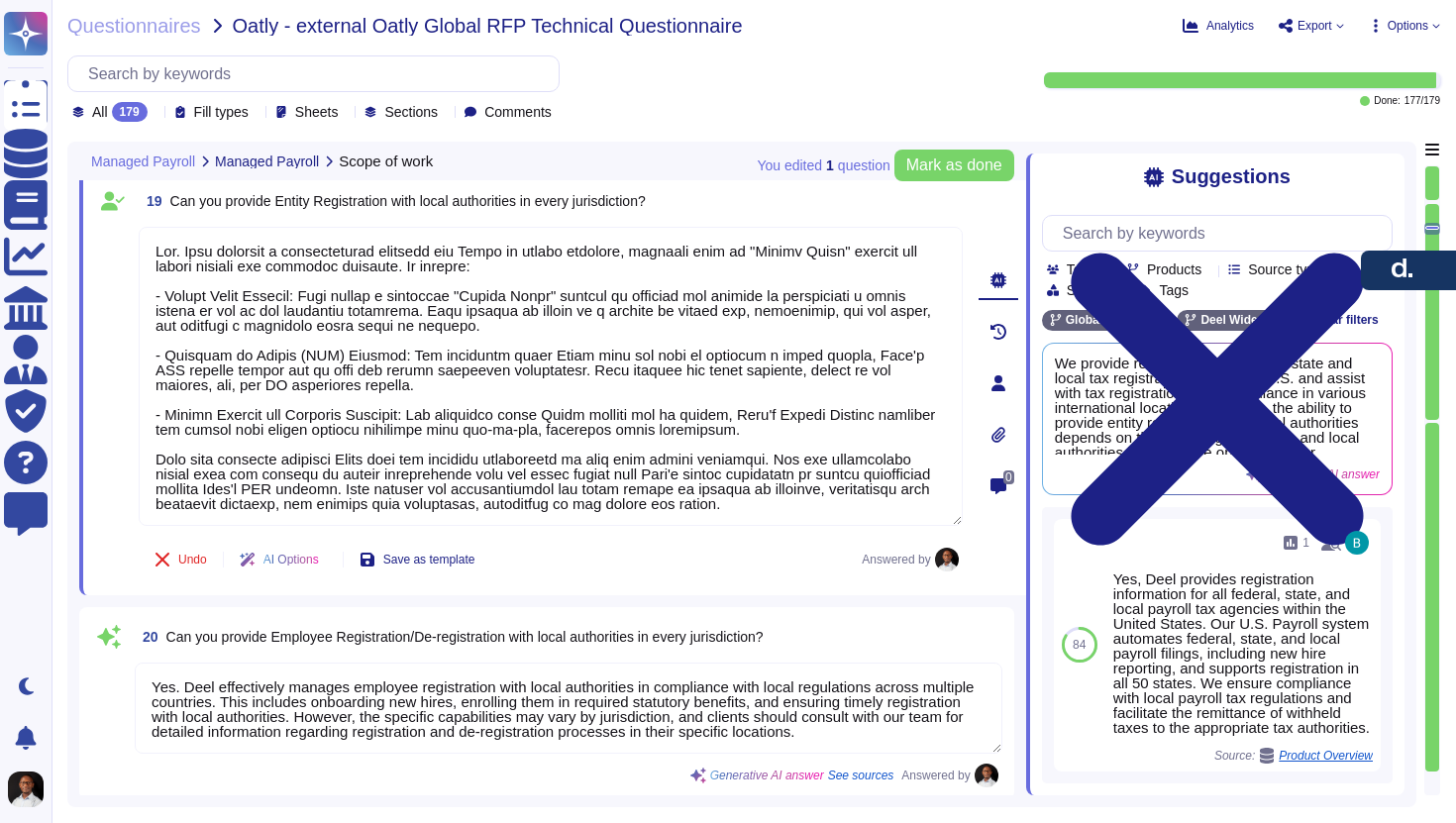 type on "Yes. Deel effectively manages employee registration with local authorities in compliance with local regulations across multiple countries. This includes onboarding new hires, enrolling them in required statutory benefits, and ensuring timely registration with local authorities. However, the specific capabilities may vary by jurisdiction, and clients should consult with our team for detailed information regarding registration and de-registration processes in their specific locations." 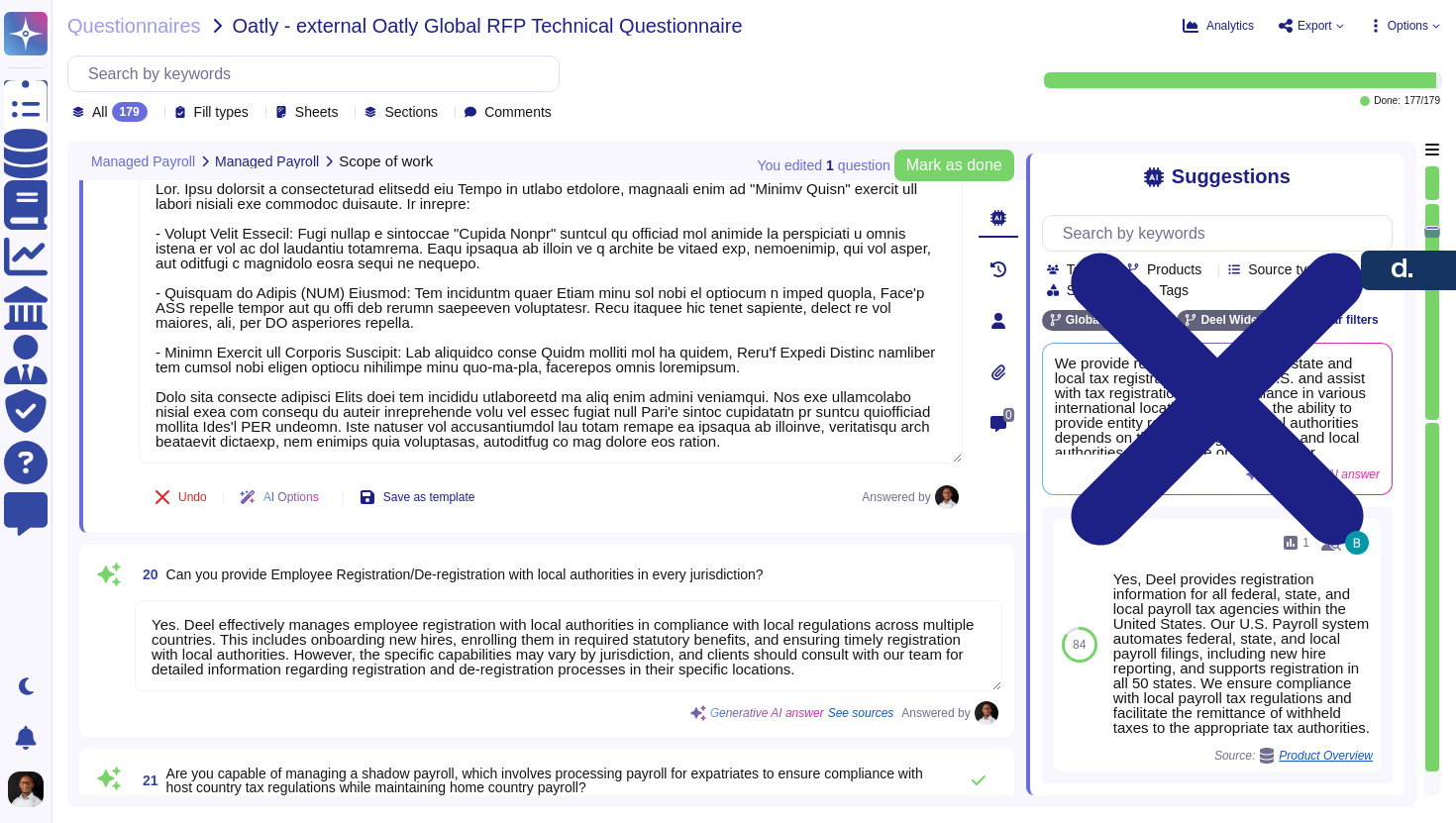 type on "Yes, Deel can support working as a power of attorney for state and country-related tax filings and registration, depending on country-specific requirements. A Power of Attorney (POA) is needed to fill the taxes, social and health insurance, and it authorizes Deel and its tax partners to manage tax filings and payments for you and your employees." 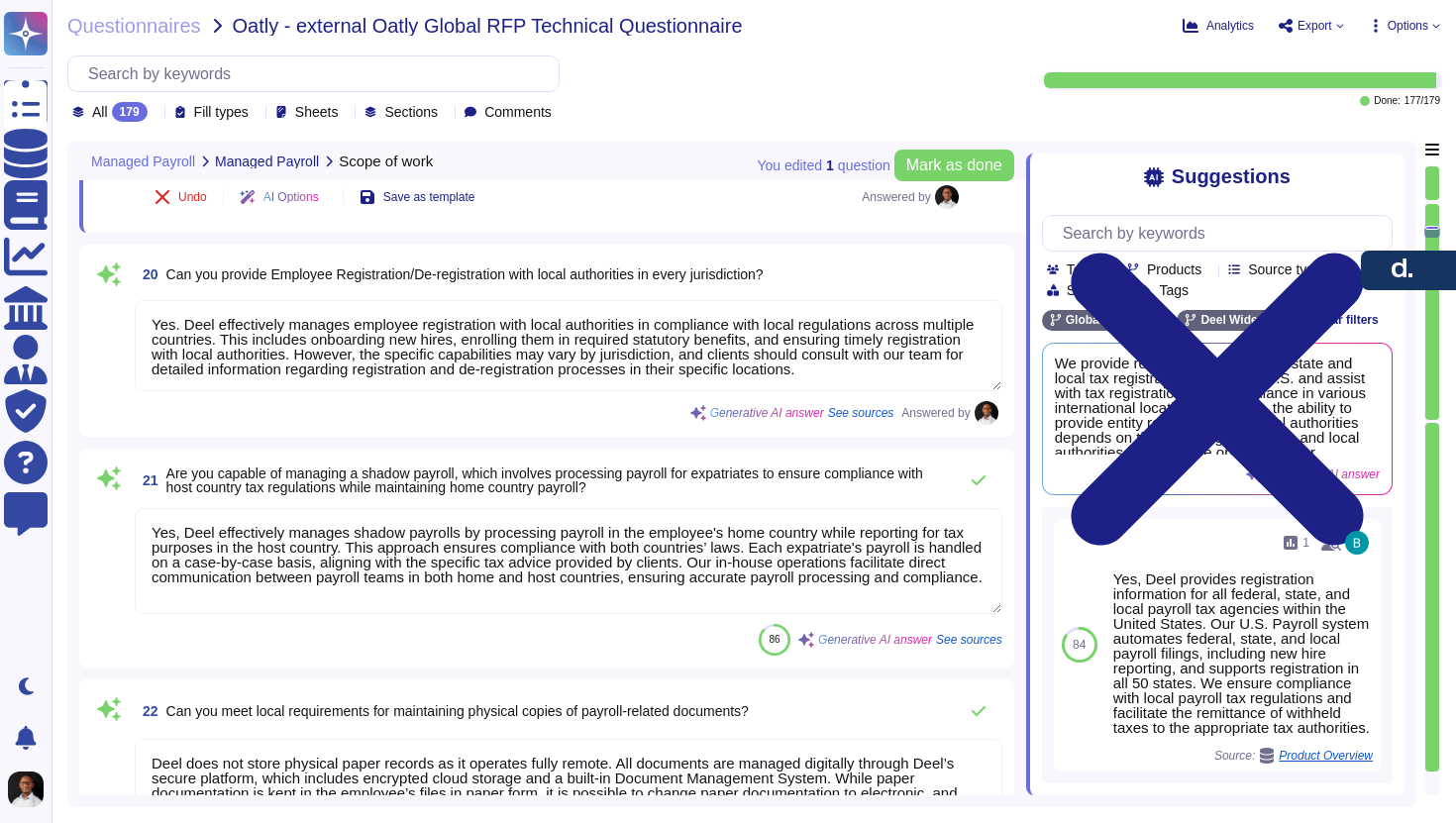 type on "Yes, Deel can handle local pension plan administration. We manage all mandatory benefits required by each country, including enrolling employees in pension plans and processing contributions. Additionally, we support integration with pension providers and ensure that pension-related data is included in the payroll process. Our Payroll Relationship Manager oversees the delivery of customized pension reports and manages the integration needs during onboarding." 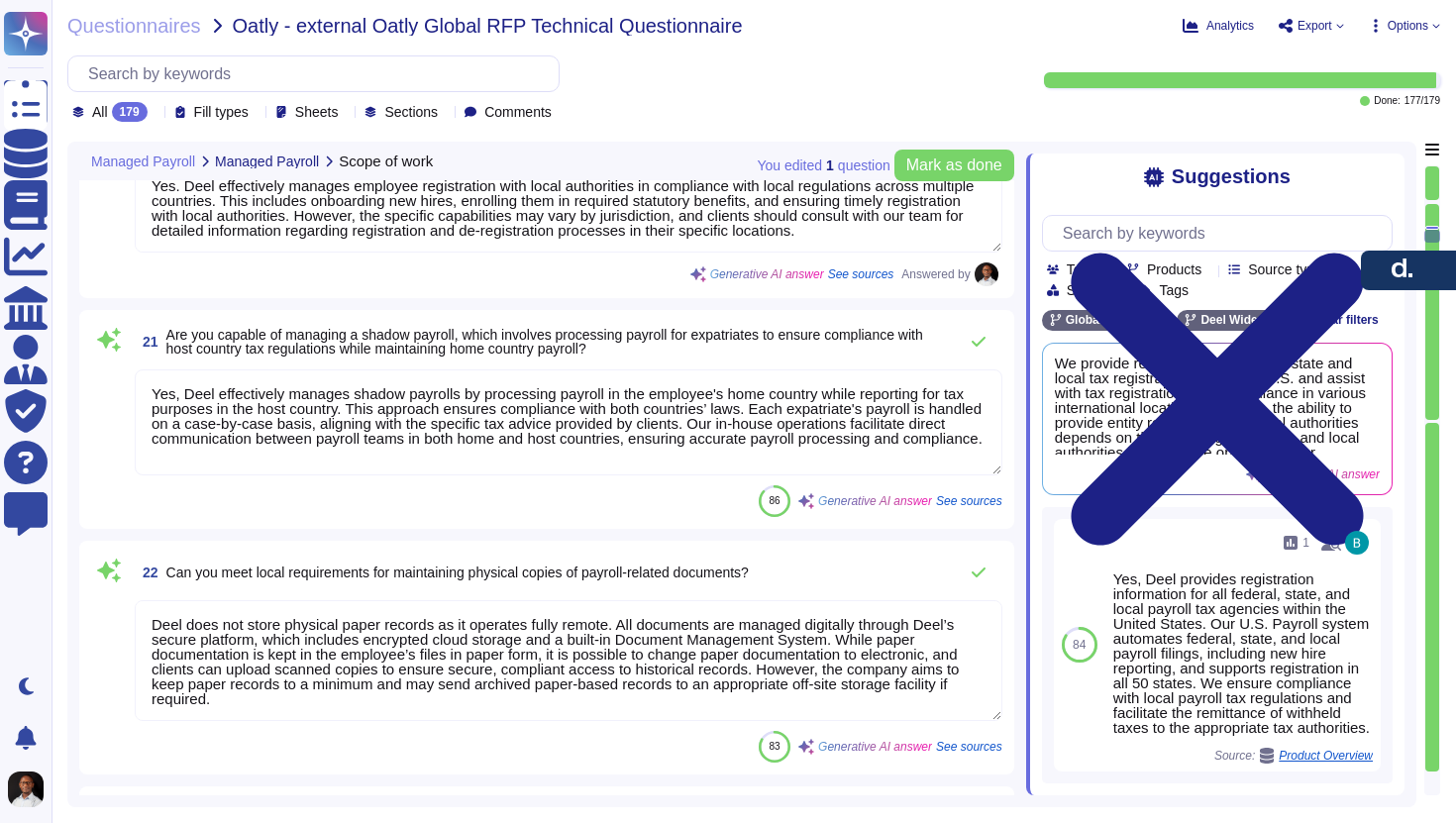 type on "Deel ensures compliance in each country through a dedicated legal and compliance team that stays up-to-date on changing regulations and requirements. We have a local presence in every operational country, with representatives responsible for monitoring compliance updates and ensuring they are communicated effectively.
We utilize automatic tools such as CSPM and SSPM to continuously meet compliance requirements. Our Compliance Hub actively monitors, flags, and provides regulatory updates and compliance insights, helping businesses adopt a proactive approach to compliance.
We conduct monthly compliance reviews and promptly implement regulatory changes, ensuring that compliance checks are integrated into our platform. Additionally, we have a continuous compliance portal that provides clients with information on legal updates.
If there are any compliance updates, users can raise a ticket on our Continuous Compliance GTM service desk, which documents compliance activities for audit purposes. We also provi..." 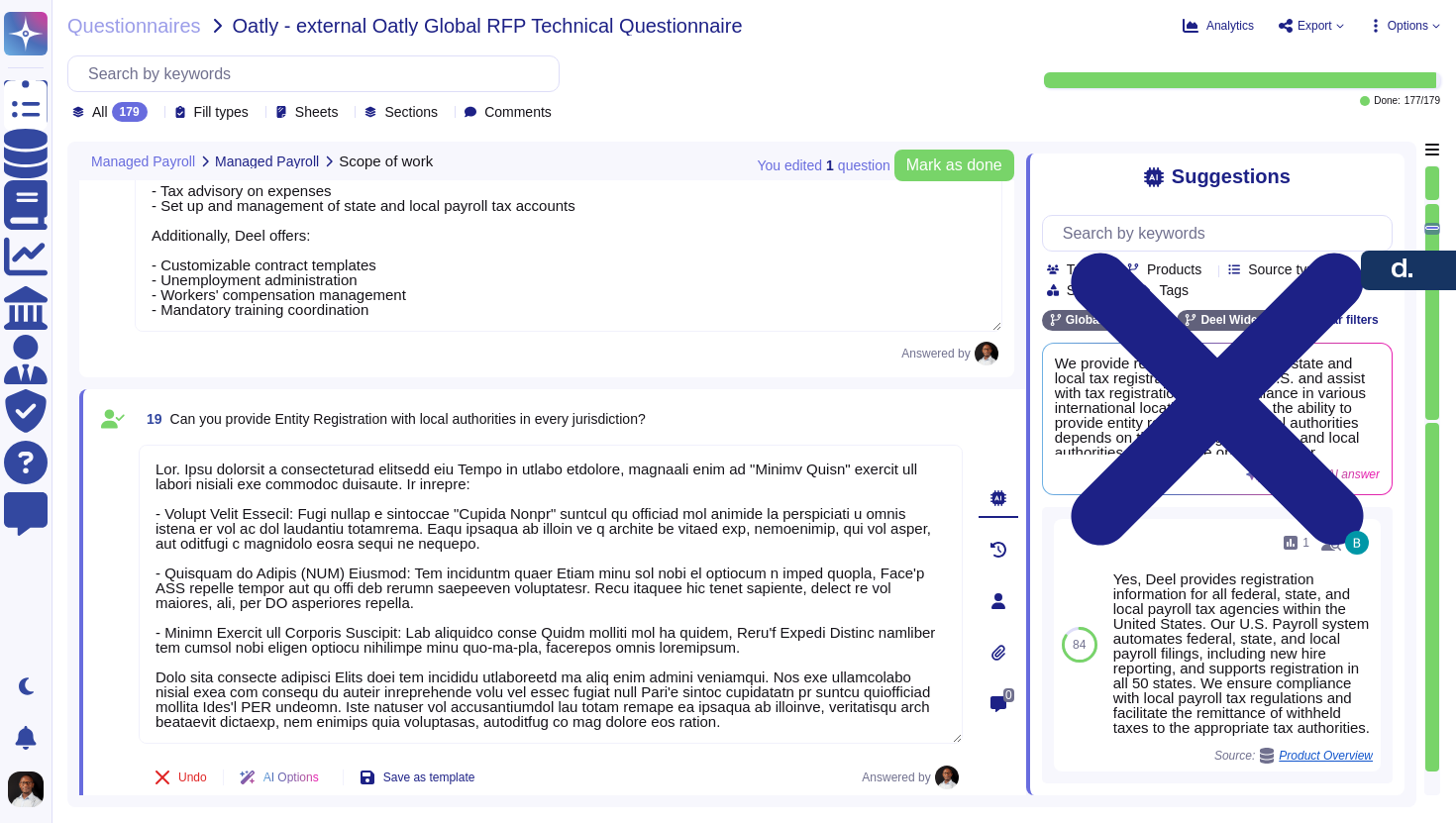 type on "Yes, we provide all relevant end-of-year payroll processing reports, including W-2 forms, 1099 forms, and tax reports. The Deel platform automates the generation of these forms for all employees and contractors paid through the platform during the year. Additionally, we ensure compliance with local payroll tax regulations, including the necessary reports for state and local tax obligations. Clients can also access Year-to-Date (YTD) Payroll Reports, which include detailed payroll information from the beginning of the fiscal year to the current date." 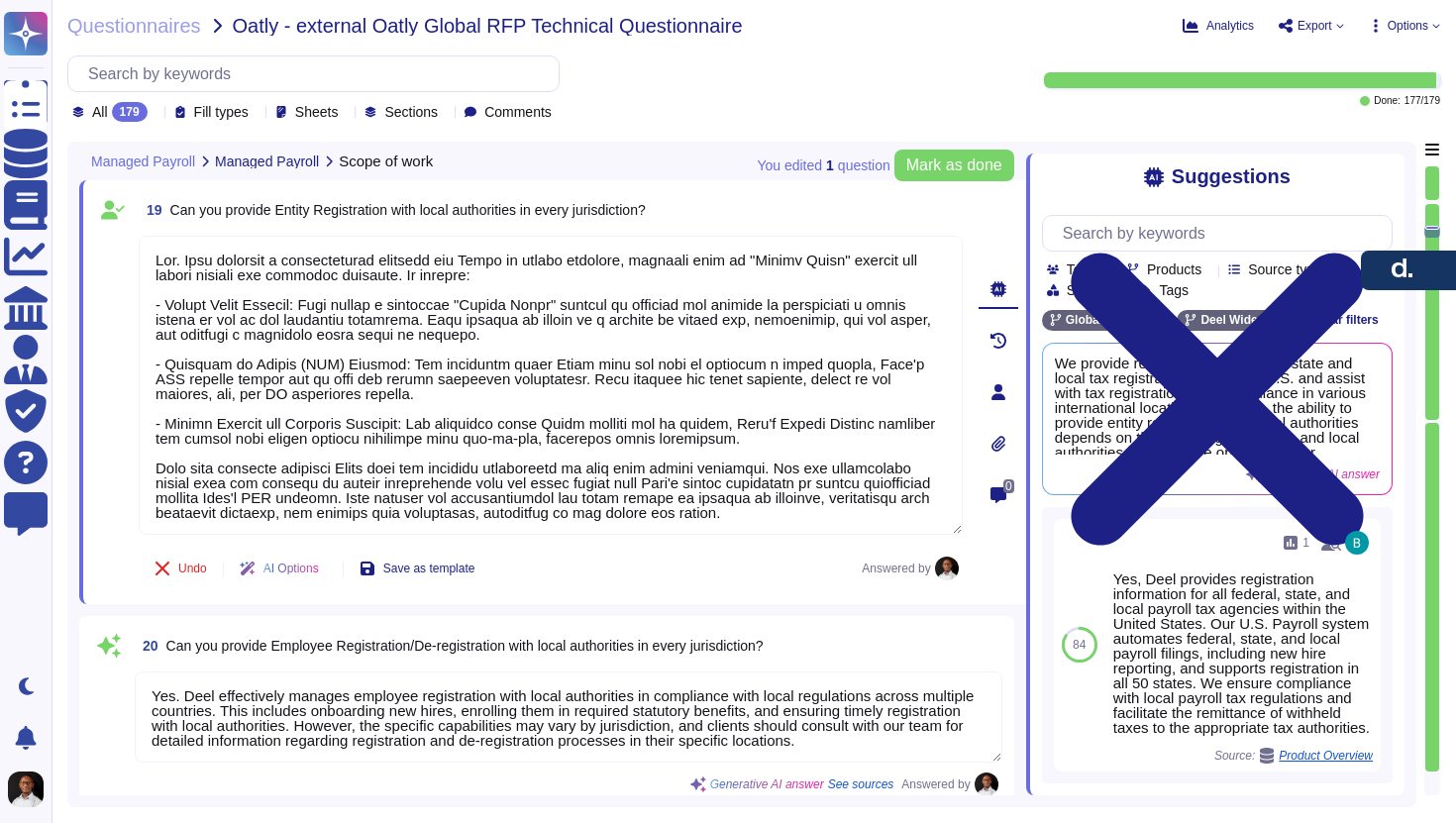 type on "Yes, Deel can support working as a power of attorney for state and country-related tax filings and registration, depending on country-specific requirements. A Power of Attorney (POA) is needed to fill the taxes, social and health insurance, and it authorizes Deel and its tax partners to manage tax filings and payments for you and your employees." 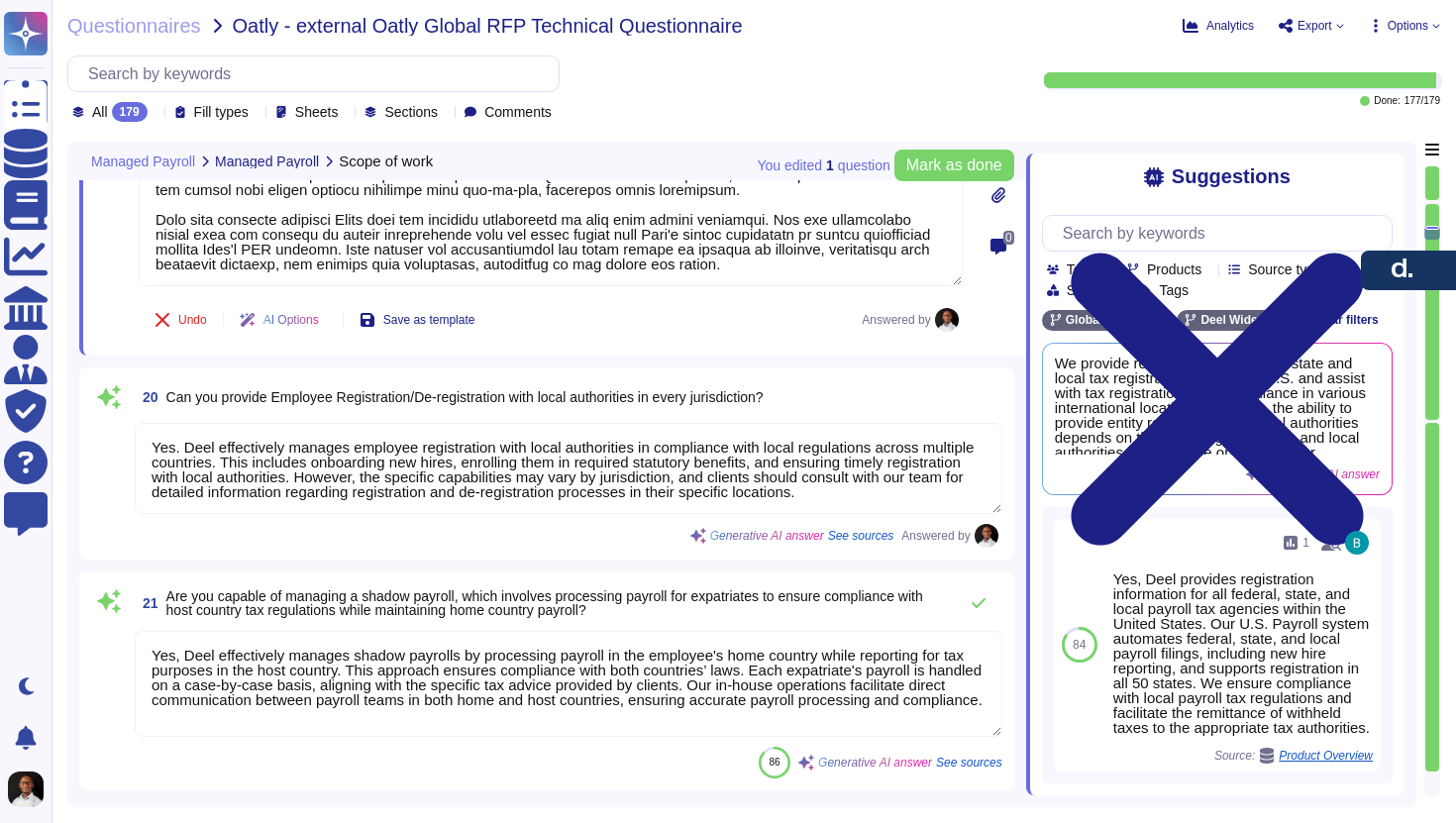 type on "Yes, Deel can handle local pension plan administration. We manage all mandatory benefits required by each country, including enrolling employees in pension plans and processing contributions. Additionally, we support integration with pension providers and ensure that pension-related data is included in the payroll process. Our Payroll Relationship Manager oversees the delivery of customized pension reports and manages the integration needs during onboarding." 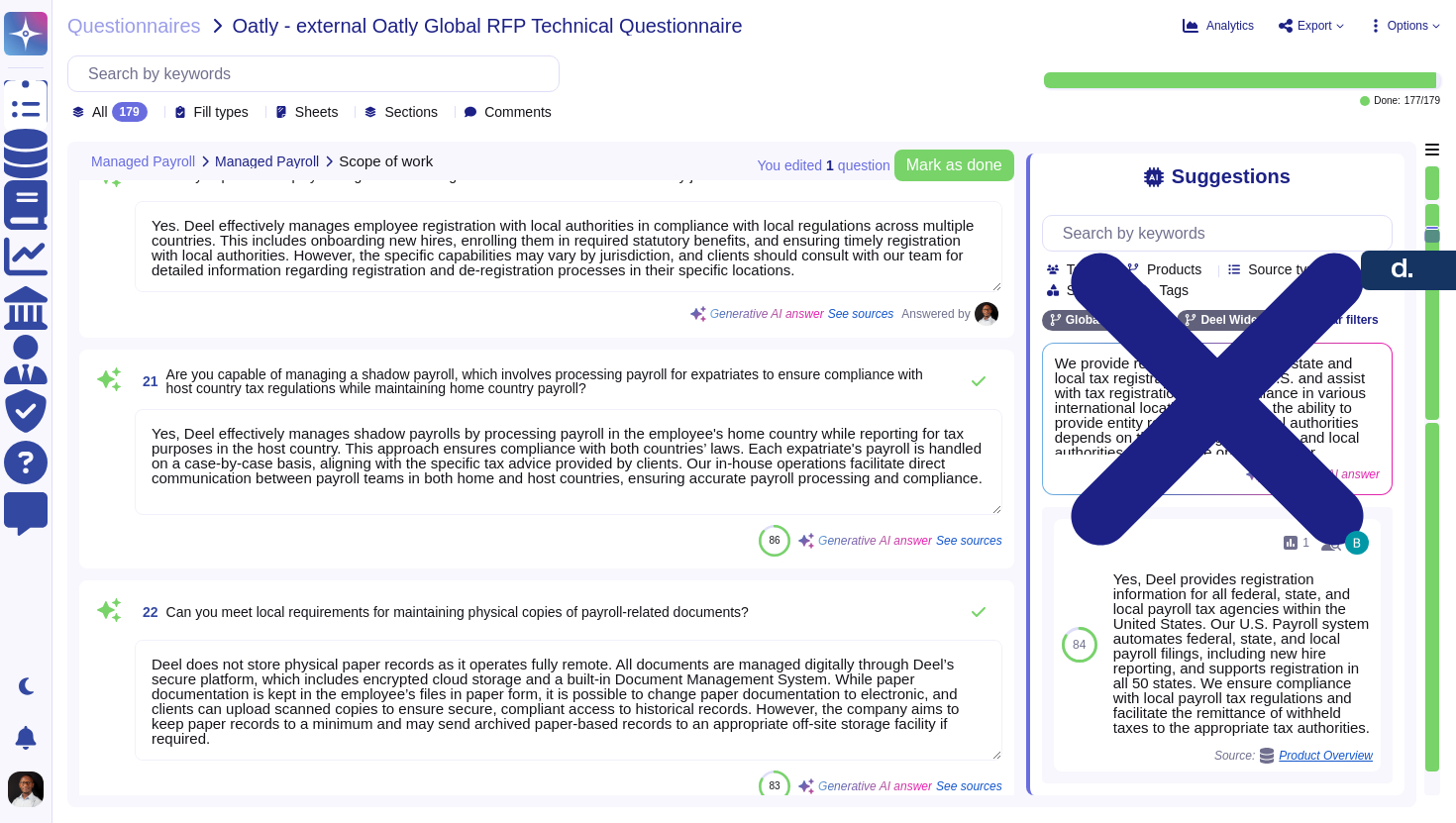 type on "Deel ensures compliance in each country through a dedicated legal and compliance team that stays up-to-date on changing regulations and requirements. We have a local presence in every operational country, with representatives responsible for monitoring compliance updates and ensuring they are communicated effectively.
We utilize automatic tools such as CSPM and SSPM to continuously meet compliance requirements. Our Compliance Hub actively monitors, flags, and provides regulatory updates and compliance insights, helping businesses adopt a proactive approach to compliance.
We conduct monthly compliance reviews and promptly implement regulatory changes, ensuring that compliance checks are integrated into our platform. Additionally, we have a continuous compliance portal that provides clients with information on legal updates.
If there are any compliance updates, users can raise a ticket on our Continuous Compliance GTM service desk, which documents compliance activities for audit purposes. We also provi..." 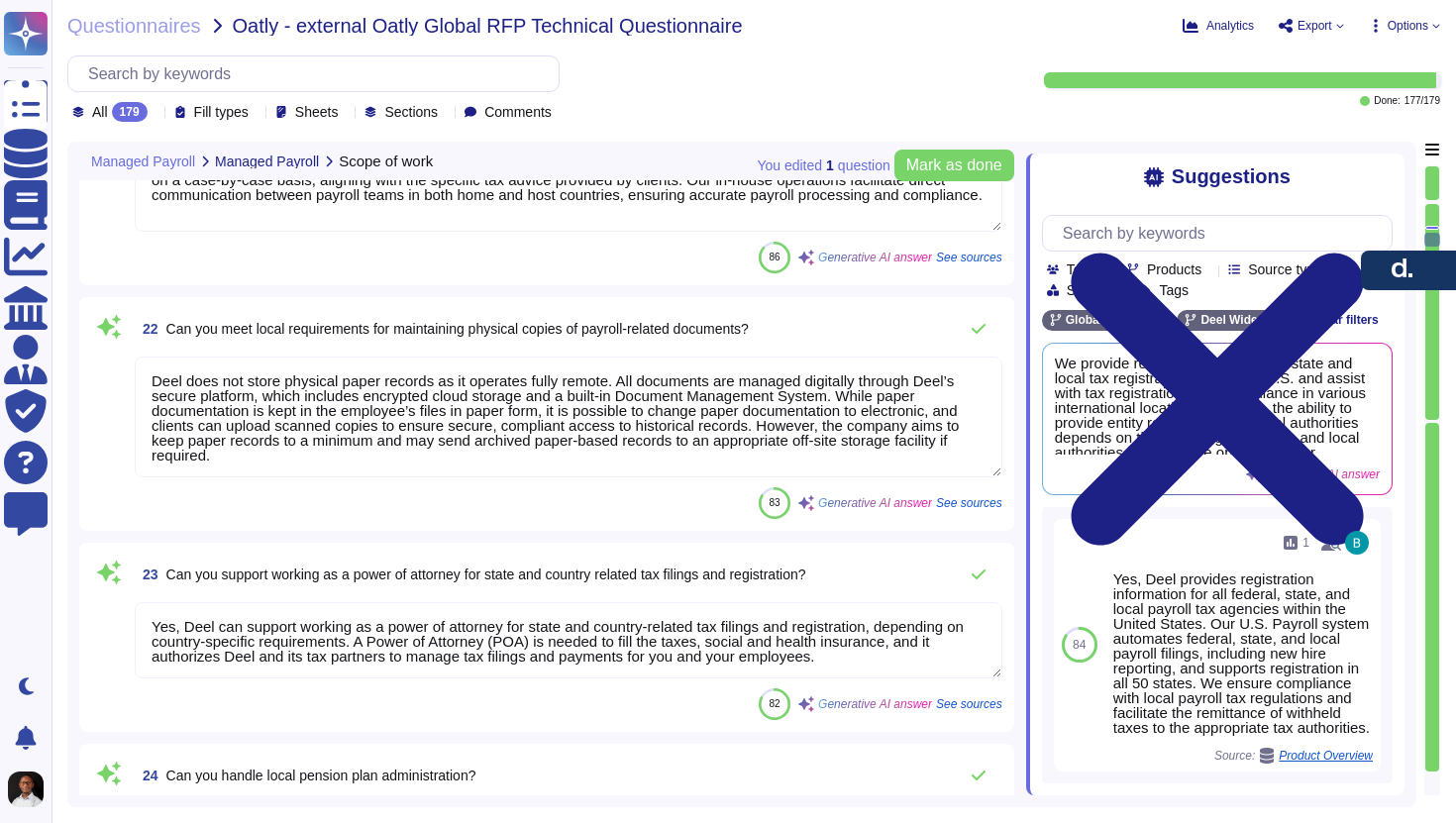 scroll, scrollTop: 6413, scrollLeft: 0, axis: vertical 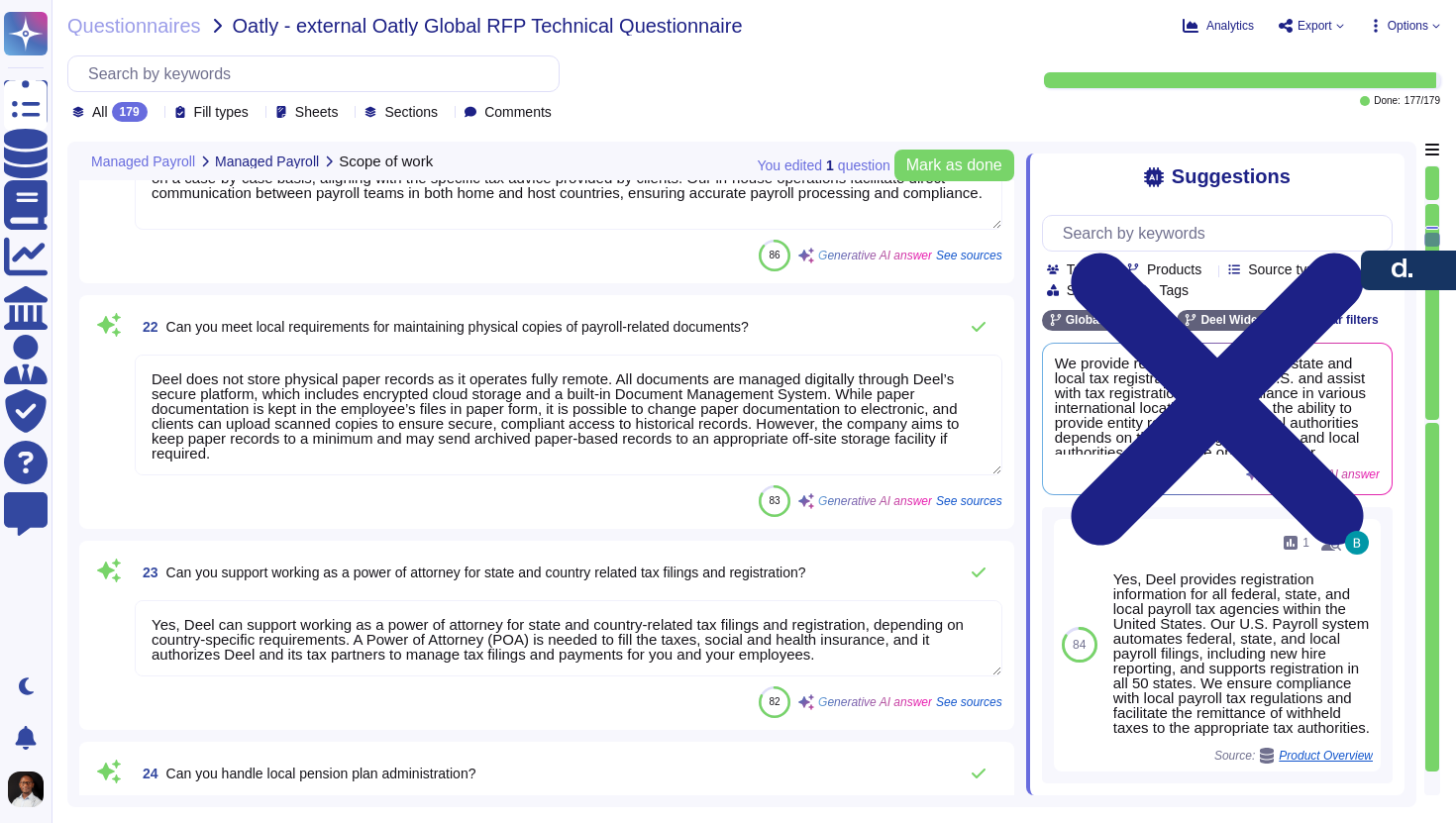 click on "Can you meet local requirements for maintaining physical copies of payroll-related documents?" at bounding box center (458, 327) 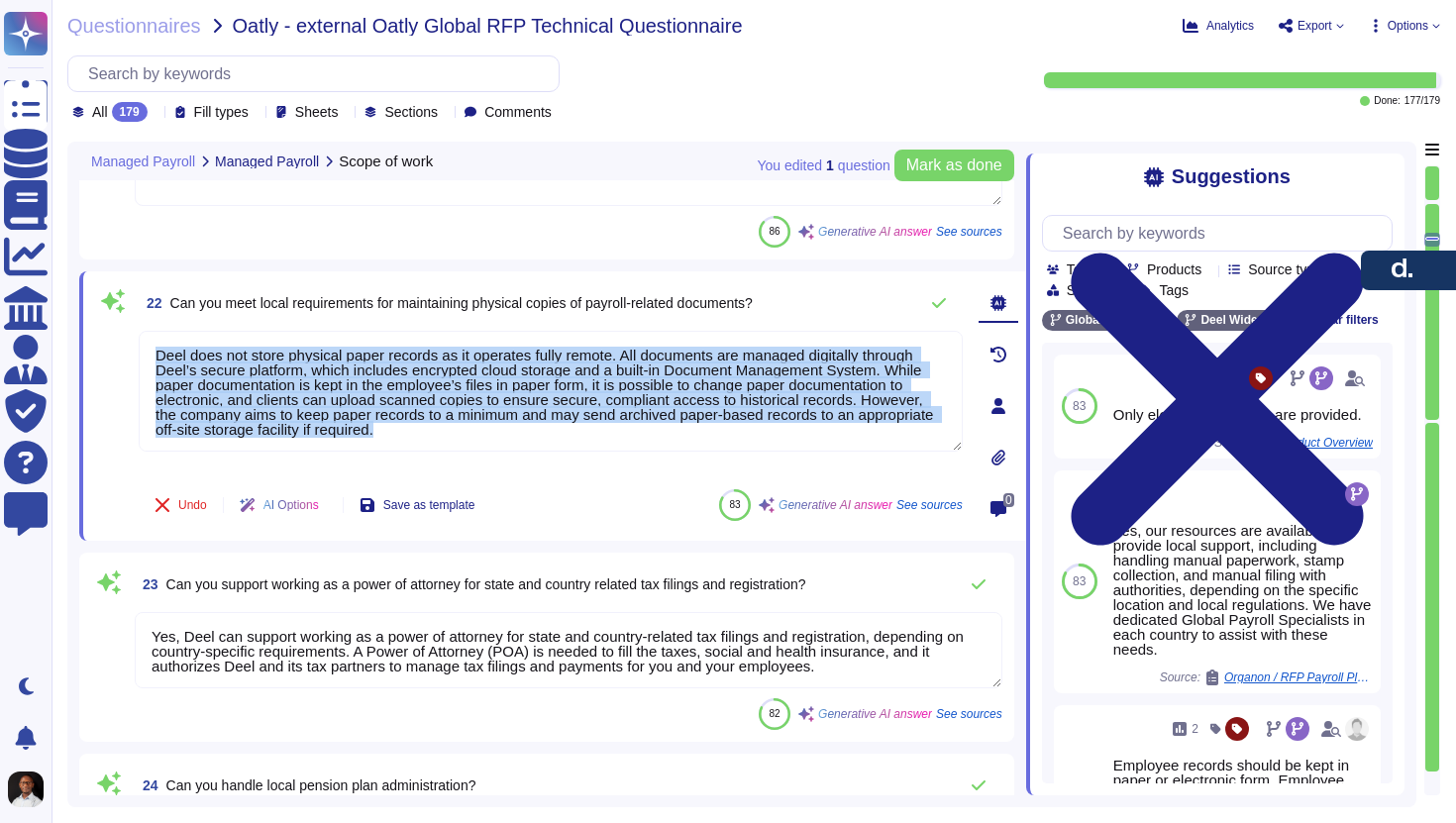 click on "[NUMBER] Can you meet local requirements for maintaining physical copies of payroll-related documents? Deel does not store physical paper records as it operates fully remote. All documents are managed digitally through Deel’s secure platform, which includes encrypted cloud storage and a built-in Document Management System. While paper documentation is kept in the employee’s files in paper form, it is possible to change paper documentation to electronic, and clients can upload scanned copies to ensure secure, compliant access to historical records. However, the company aims to keep paper records to a minimum and may send archived paper-based records to an appropriate off-site storage facility if required. Undo AI Options Save as template [NUMBER] Generative AI answer See sources" at bounding box center (529, 406) 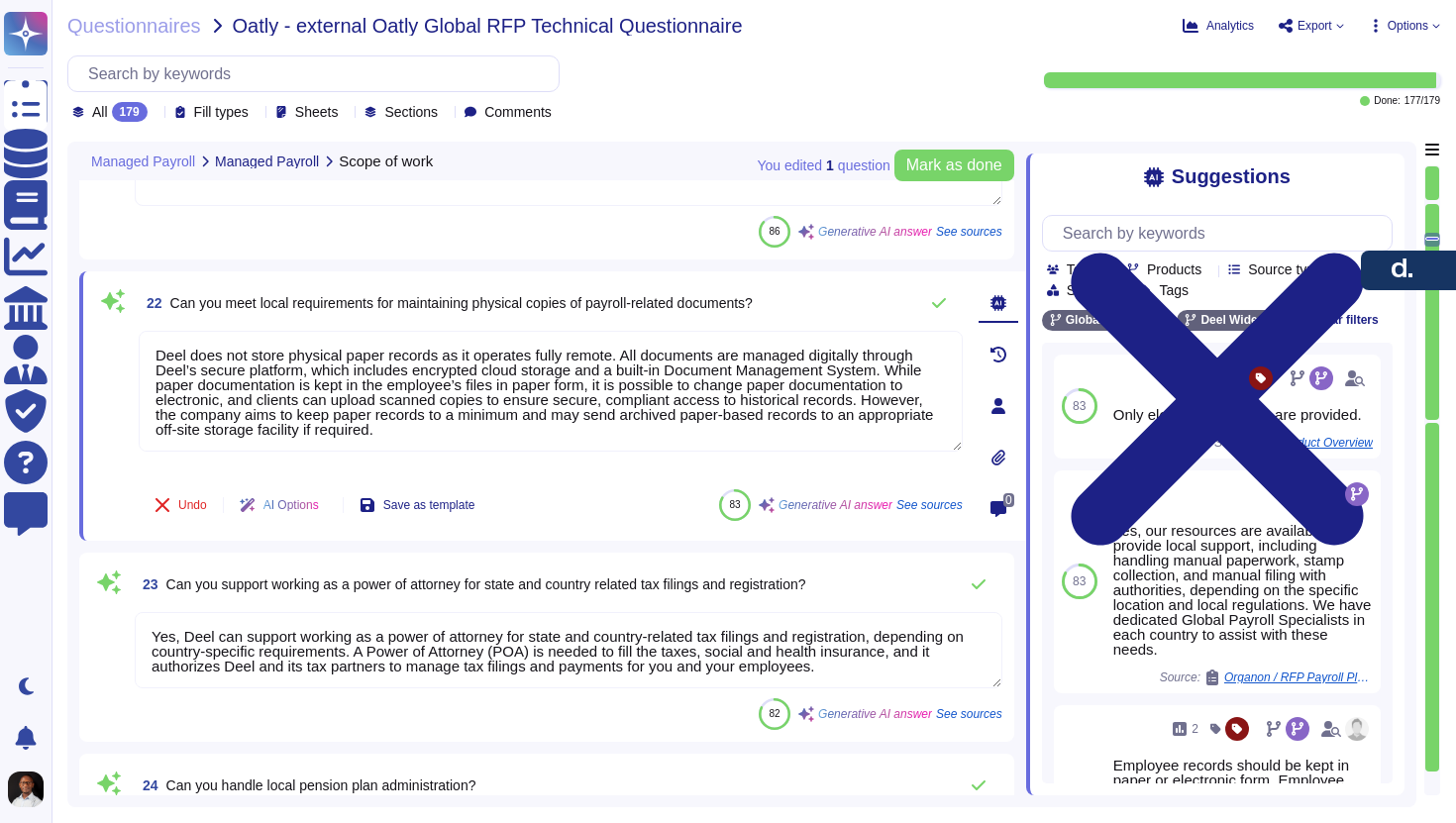click on "Can you meet local requirements for maintaining physical copies of payroll-related documents?" at bounding box center [462, 303] 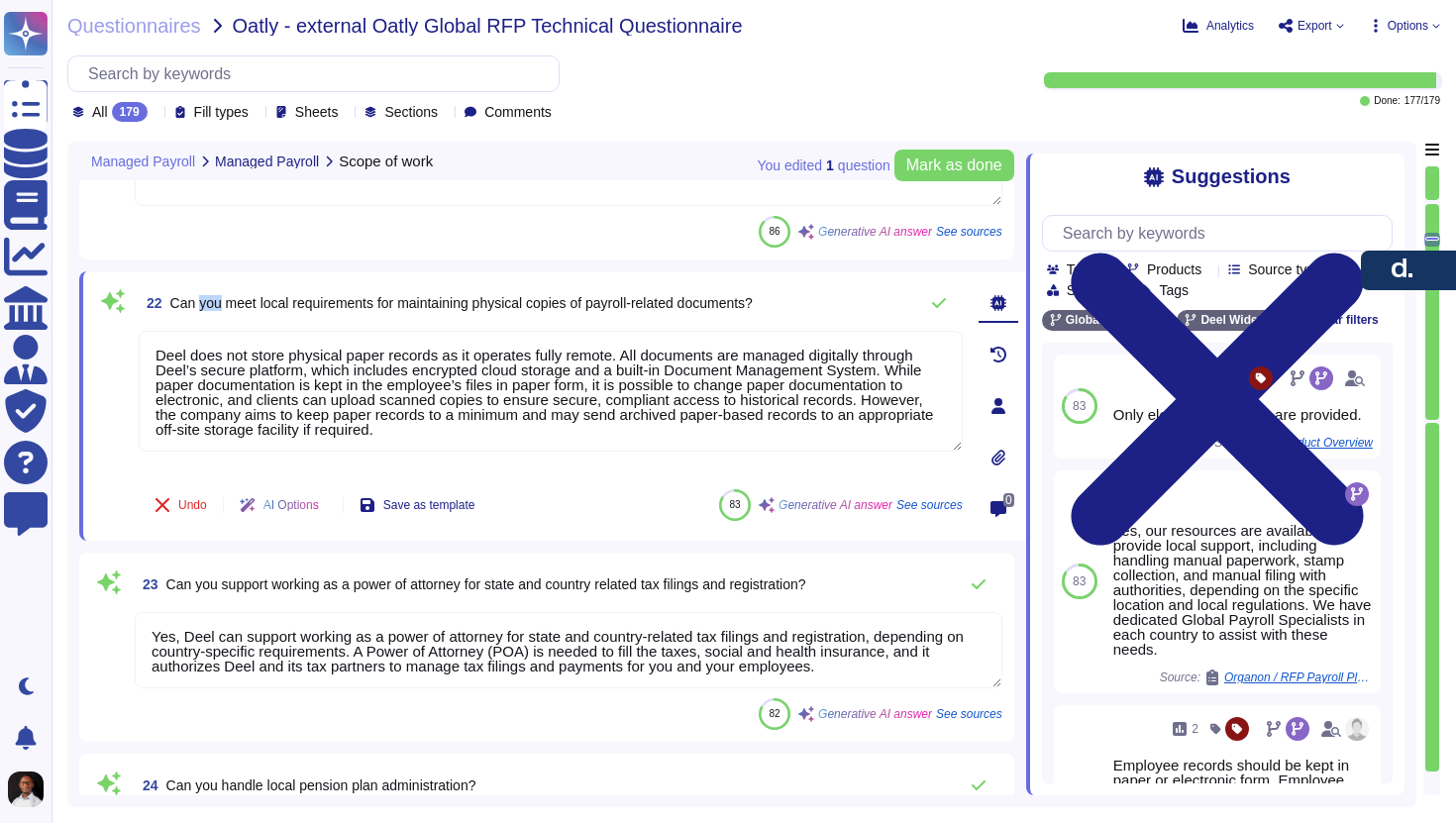 click on "Can you meet local requirements for maintaining physical copies of payroll-related documents?" at bounding box center [462, 303] 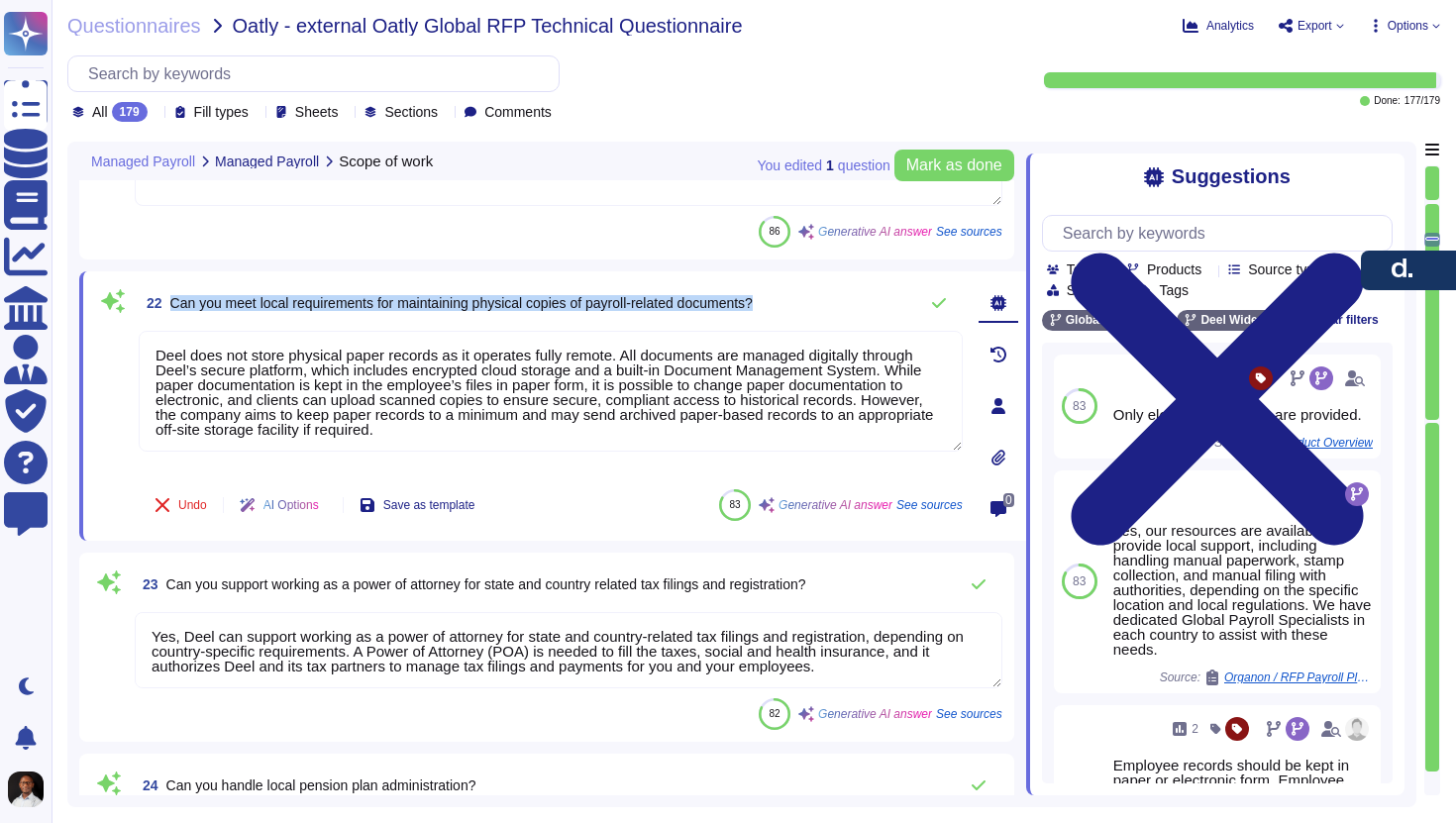 click on "Can you meet local requirements for maintaining physical copies of payroll-related documents?" at bounding box center [462, 303] 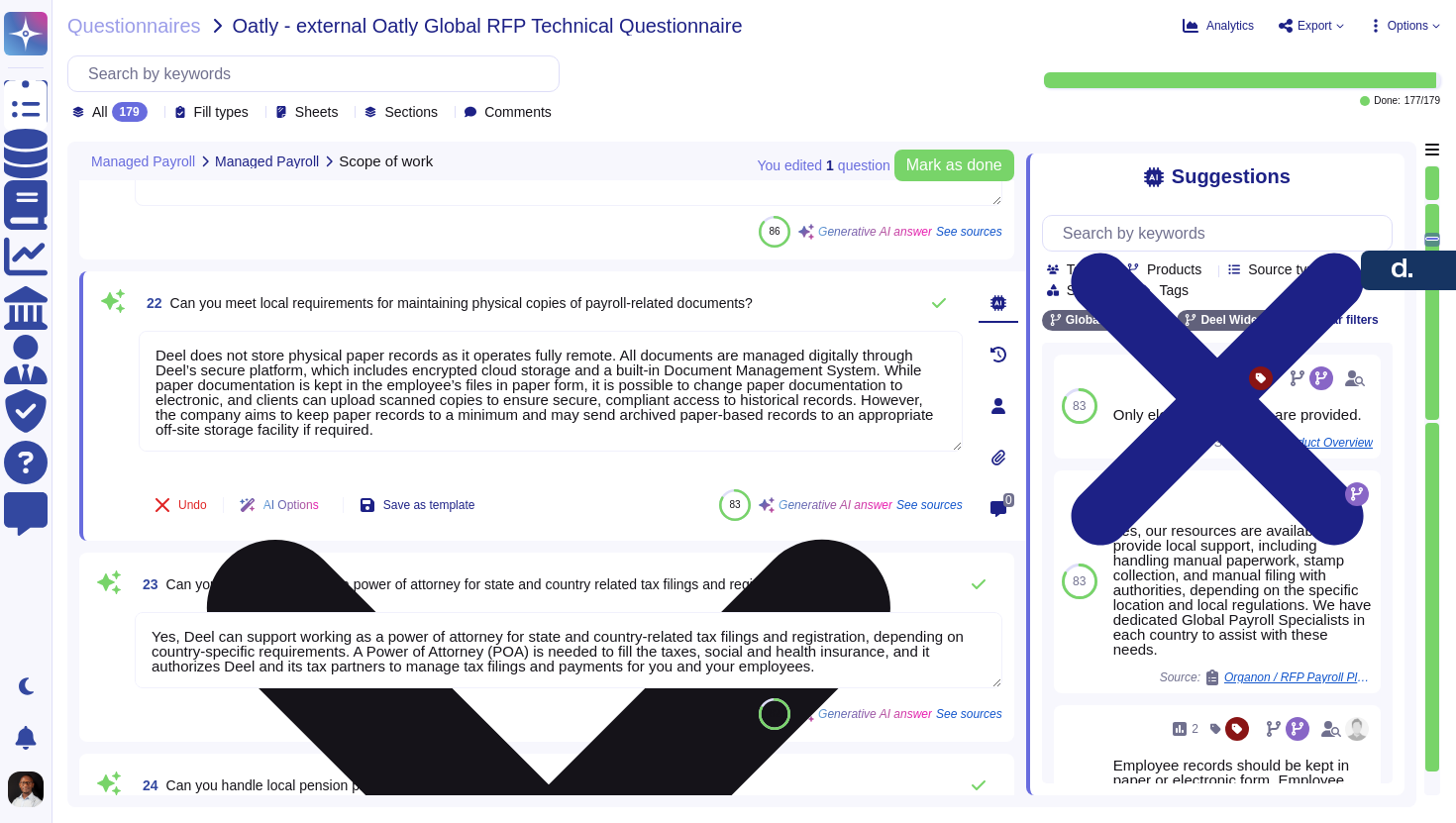 click on "Deel does not store physical paper records as it operates fully remote. All documents are managed digitally through Deel’s secure platform, which includes encrypted cloud storage and a built-in Document Management System. While paper documentation is kept in the employee’s files in paper form, it is possible to change paper documentation to electronic, and clients can upload scanned copies to ensure secure, compliant access to historical records. However, the company aims to keep paper records to a minimum and may send archived paper-based records to an appropriate off-site storage facility if required." at bounding box center [551, 391] 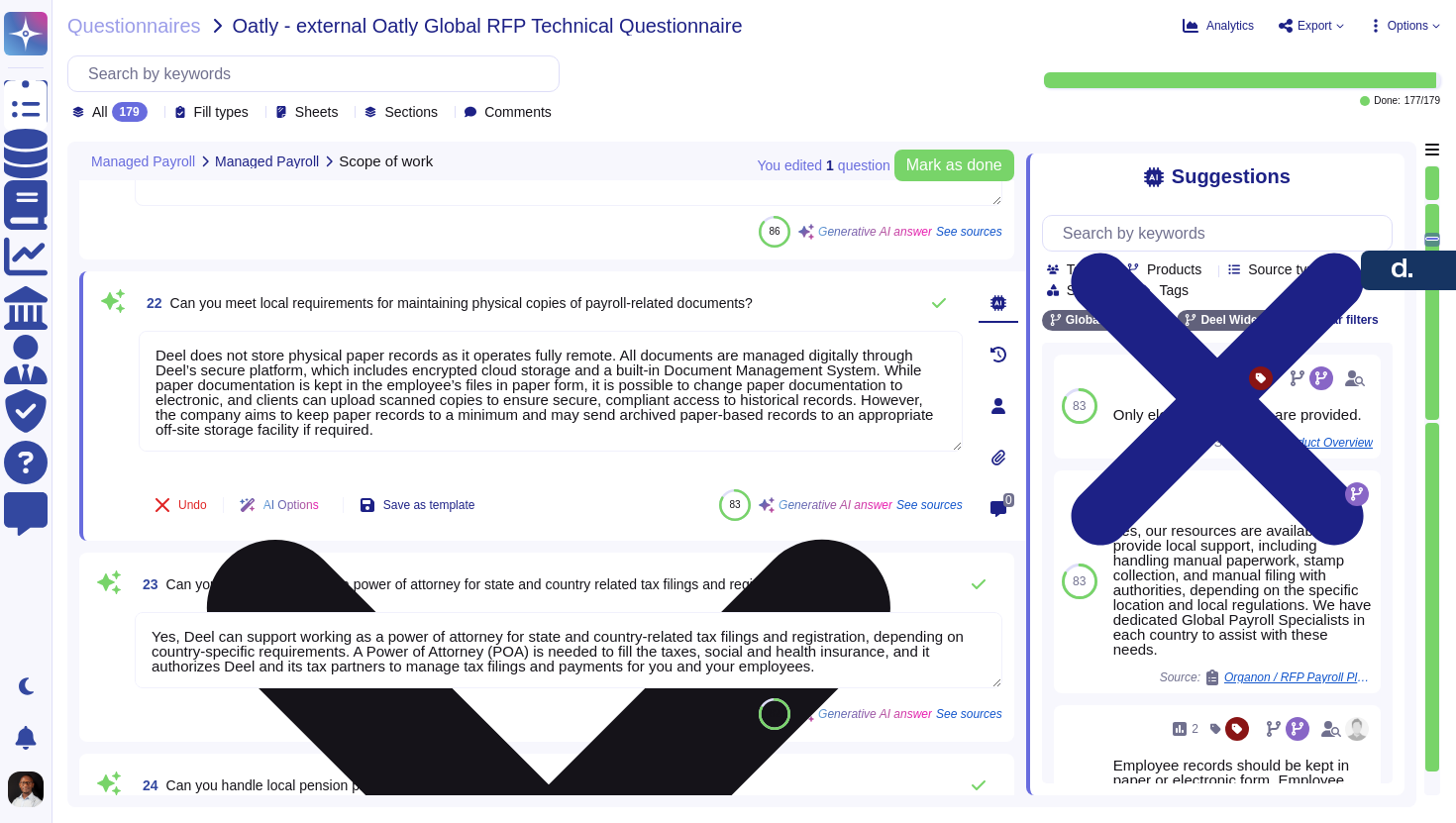 drag, startPoint x: 161, startPoint y: 355, endPoint x: 629, endPoint y: 440, distance: 475.65639 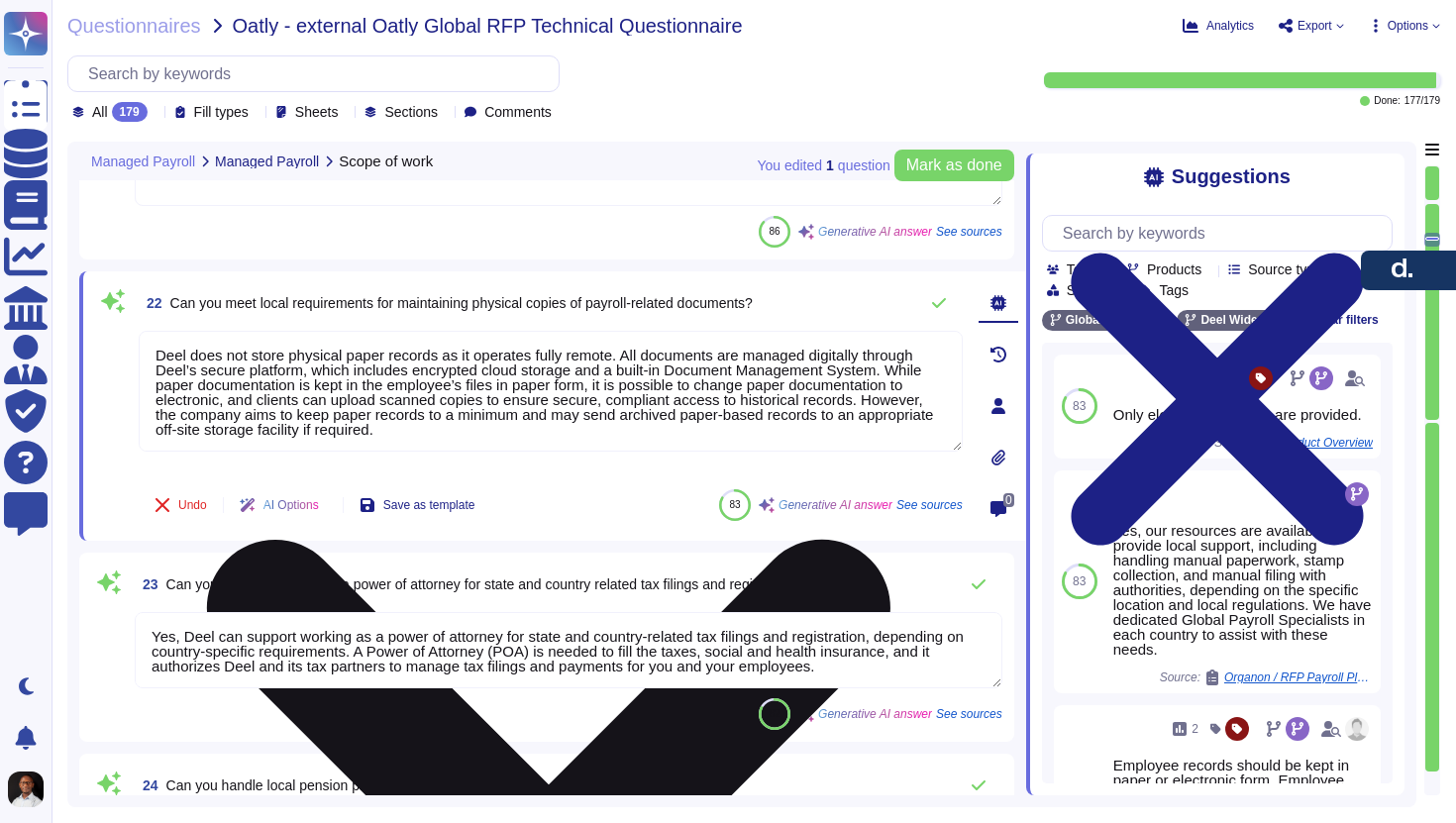type on "D" 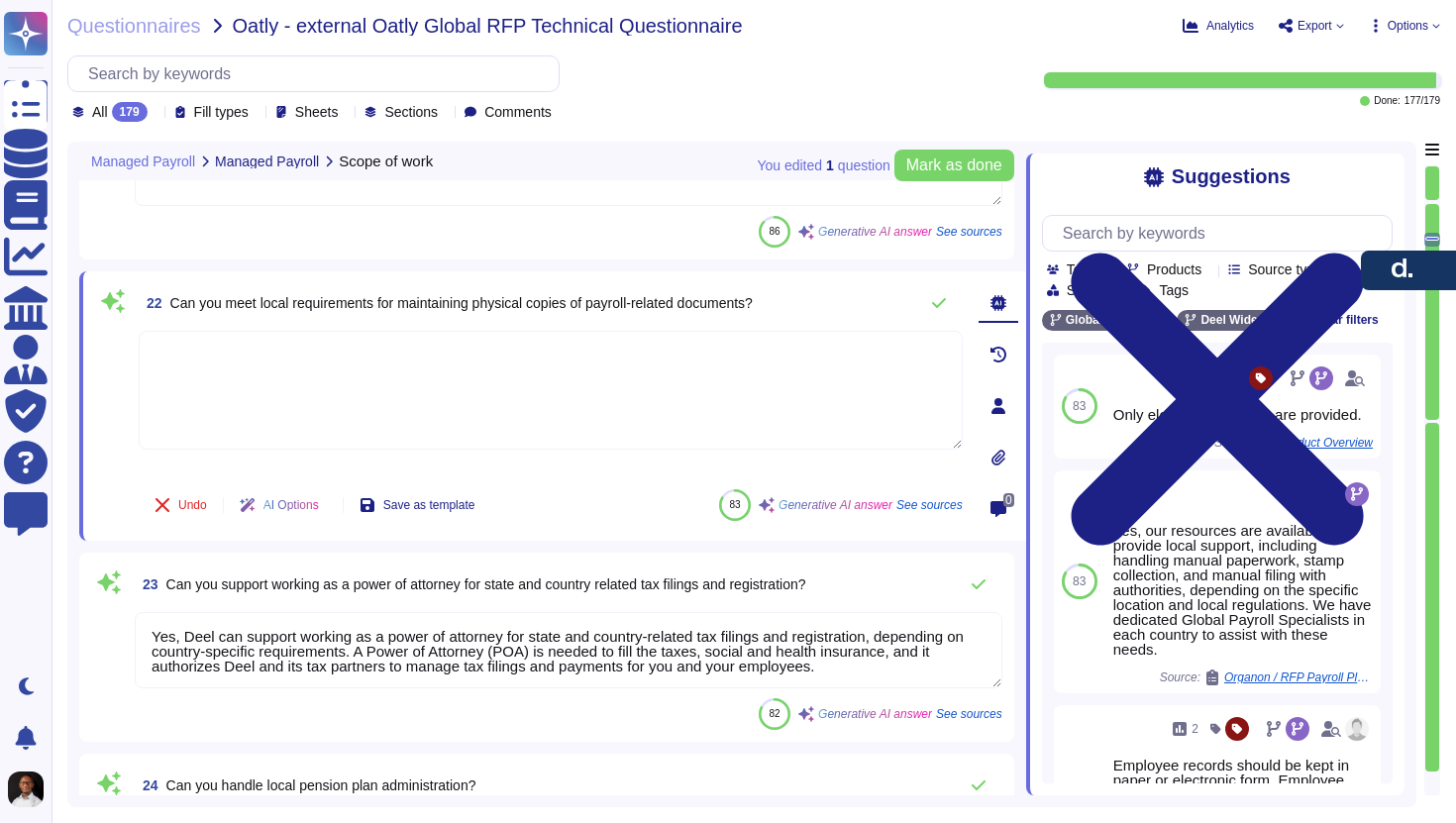 paste on "Clients will be able to view payslips as part of the payroll package, and payslips will be displayed for each respective cycle.
If using an HRIS integration, such as BambooHR or Hibob, we will push payslips directly to the HRIS so that the employees can have access.
If the business is not using an HRIS integration, Global Payroll employees will log on to Deel and access their payslips there." 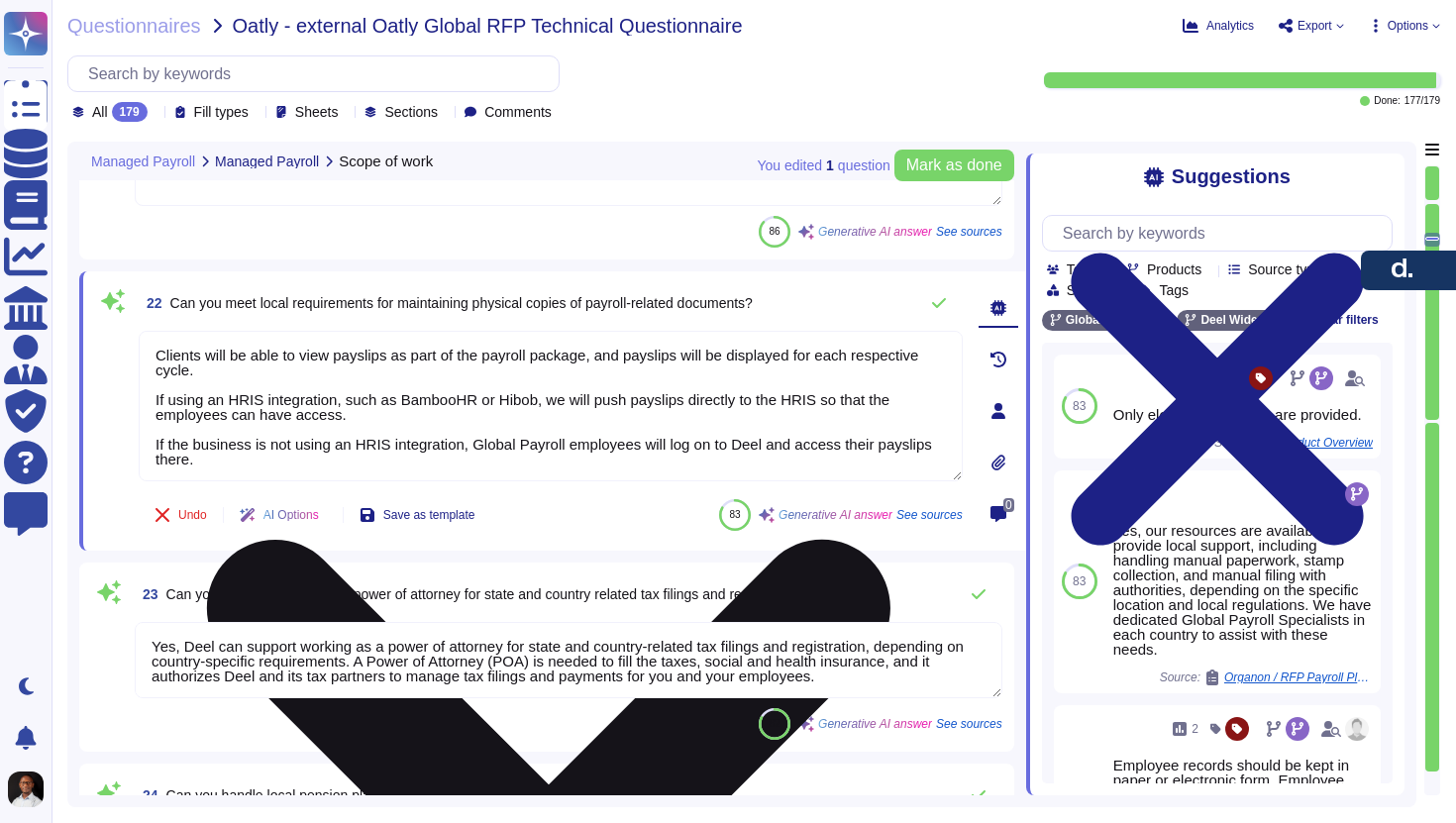 drag, startPoint x: 203, startPoint y: 351, endPoint x: 156, endPoint y: 356, distance: 47.26521 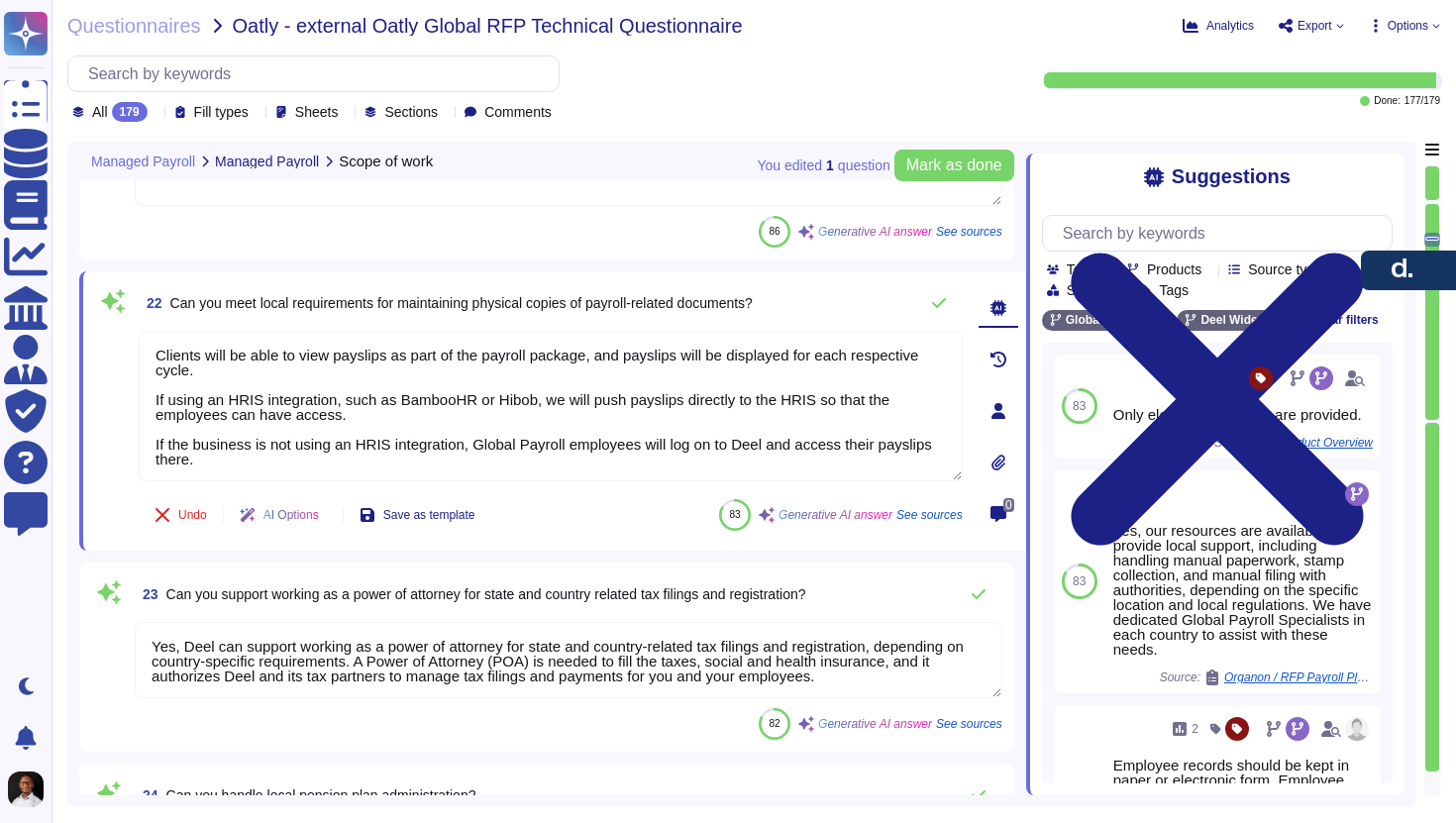 type on "Clients will be able to view payslips as part of the payroll package, and payslips will be displayed for each respective cycle.
If using an HRIS integration, such as BambooHR or Hibob, we will push payslips directly to the HRIS so that the employees can have access.
If the business is not using an HRIS integration, Global Payroll employees will log on to Deel and access their payslips there." 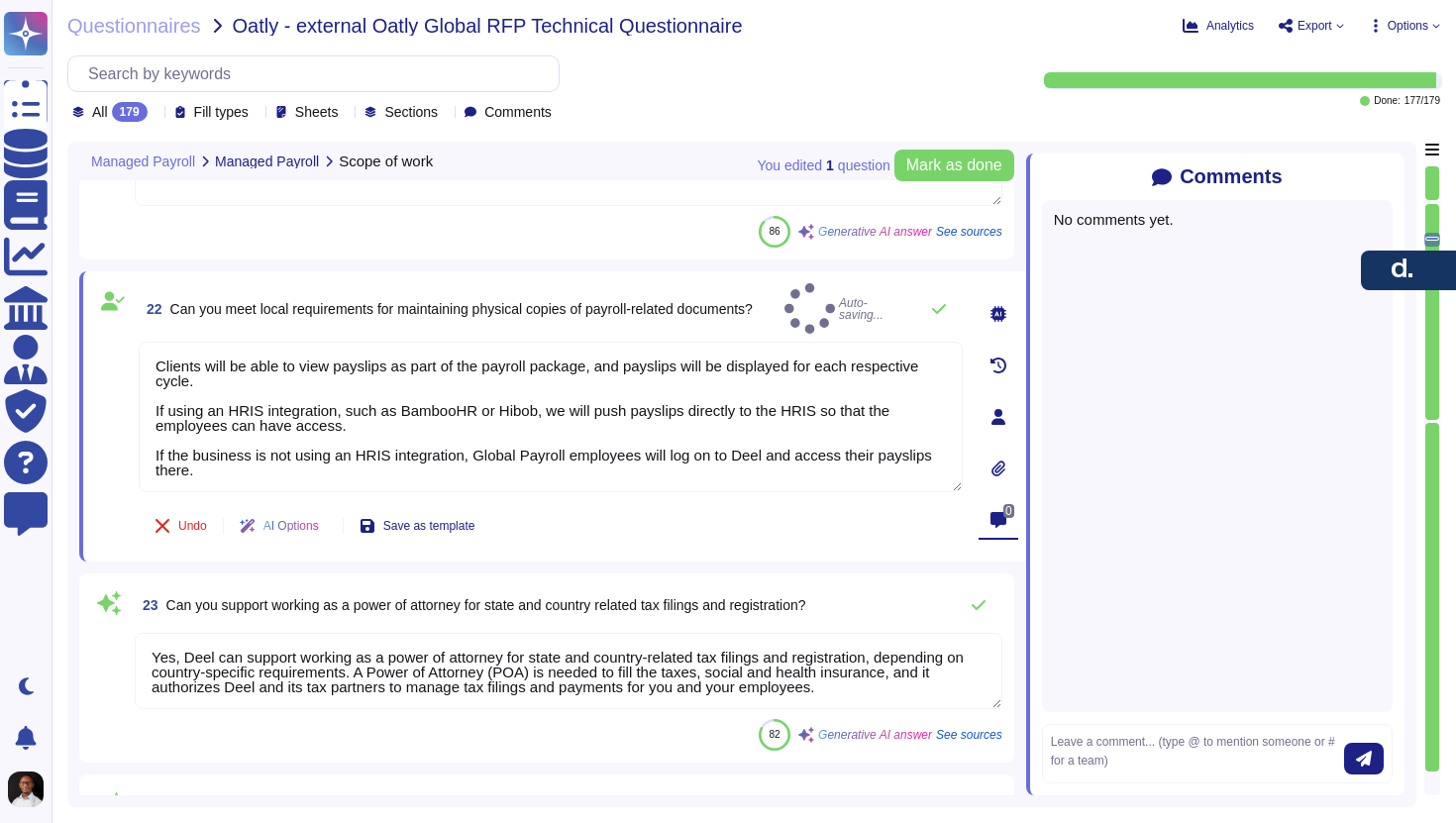 click on "No comments yet." at bounding box center [1217, 219] 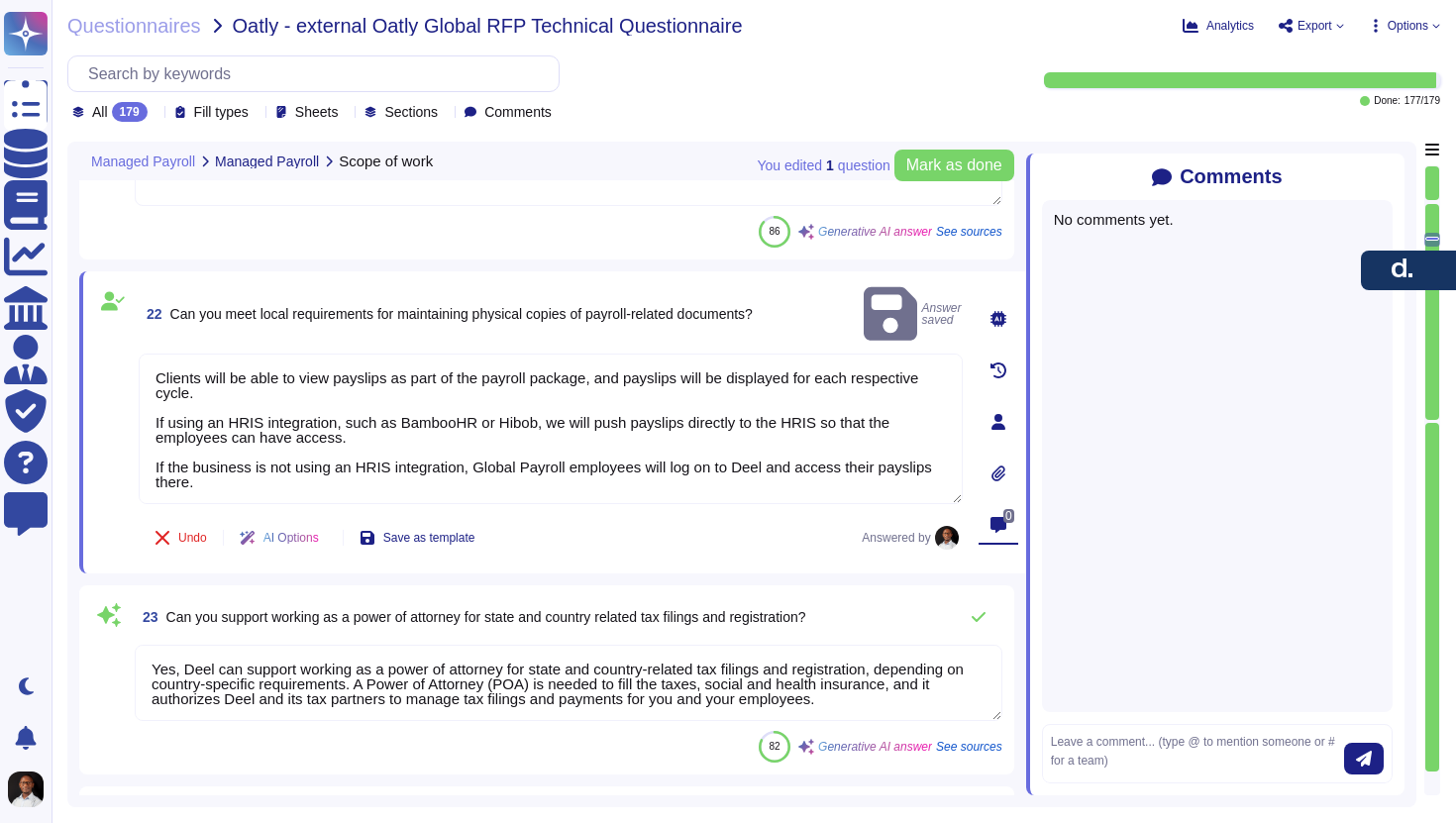 click on "No comments yet." at bounding box center [1217, 219] 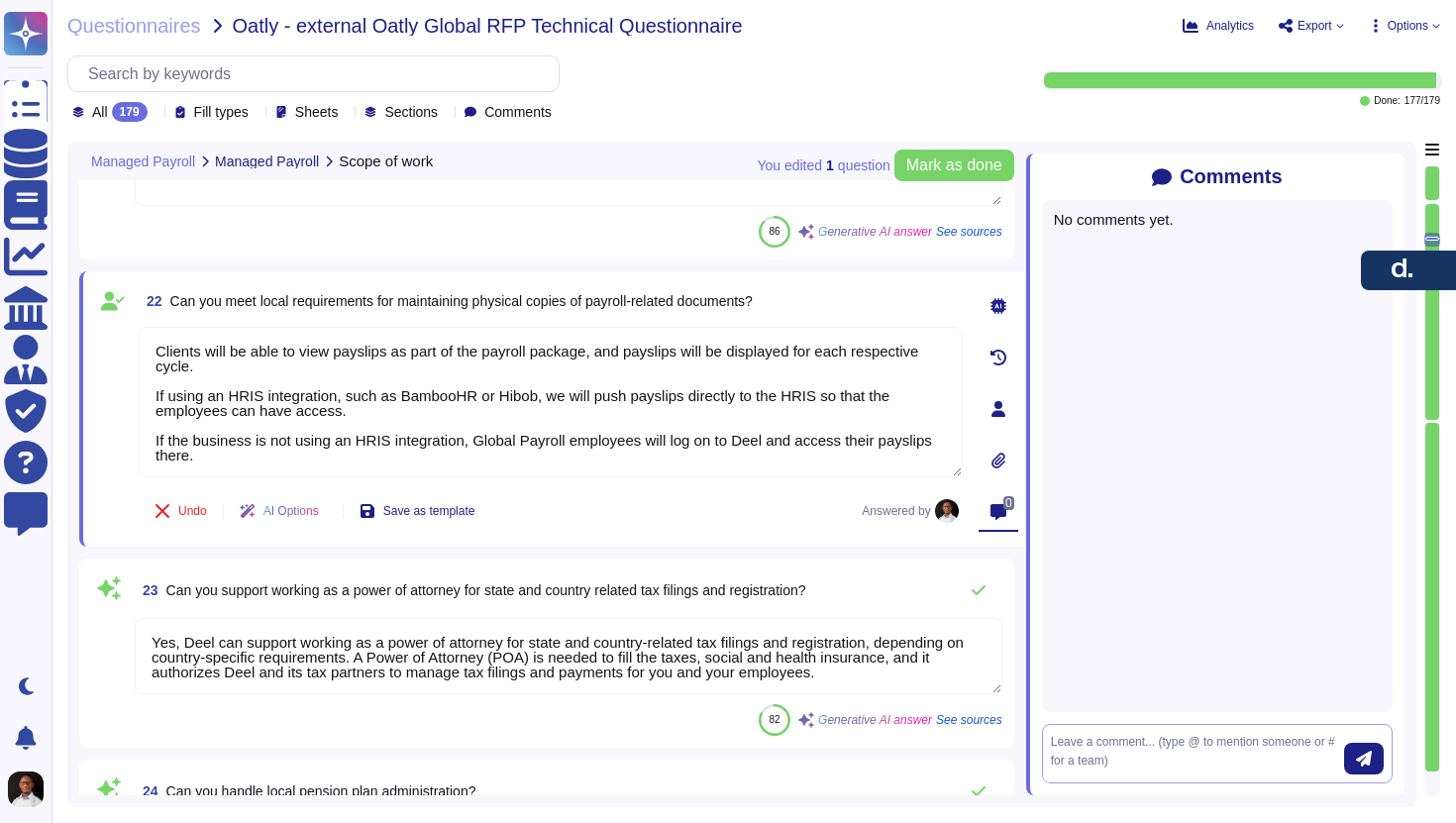 click at bounding box center (1197, 754) 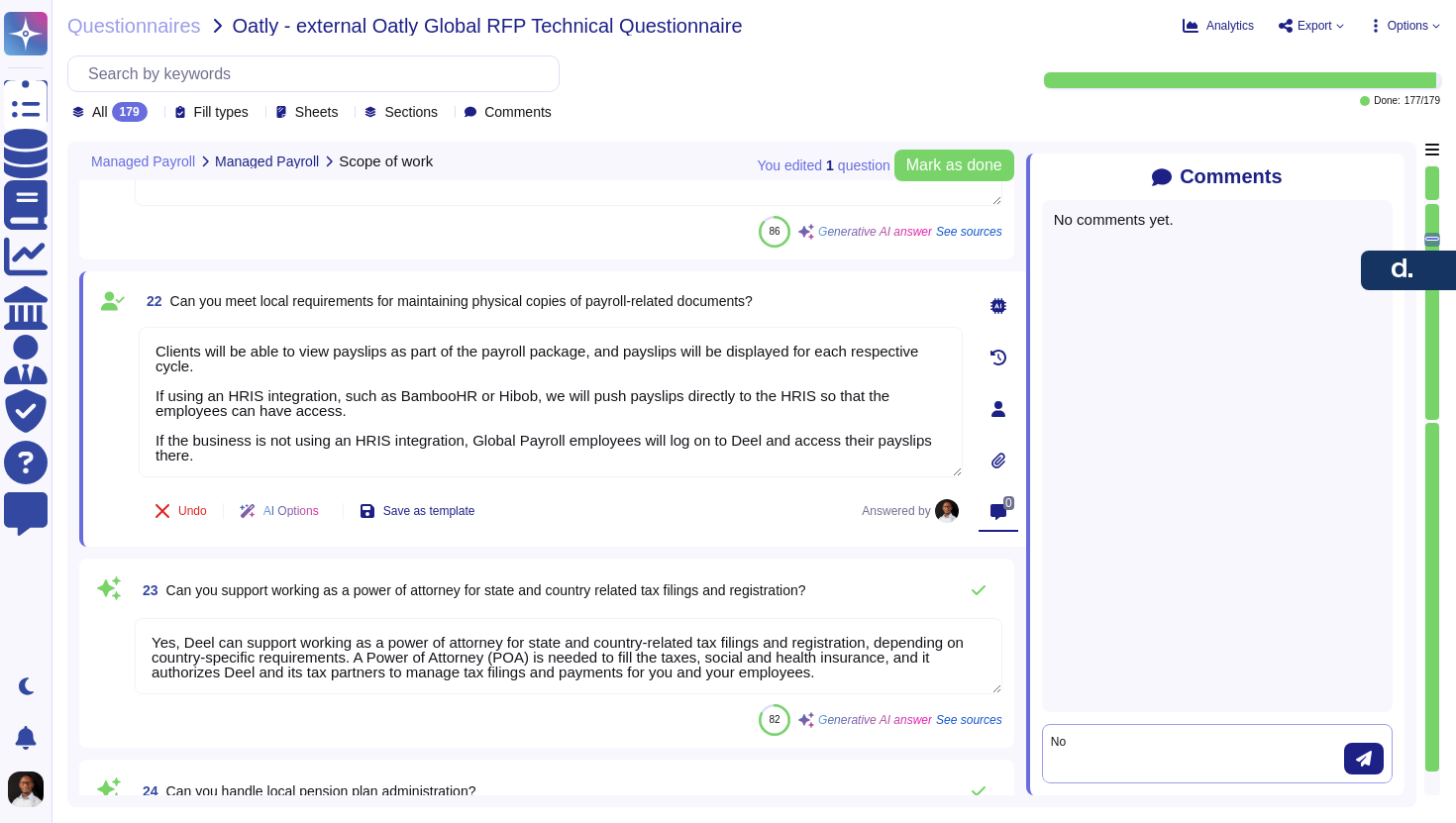 type on "N" 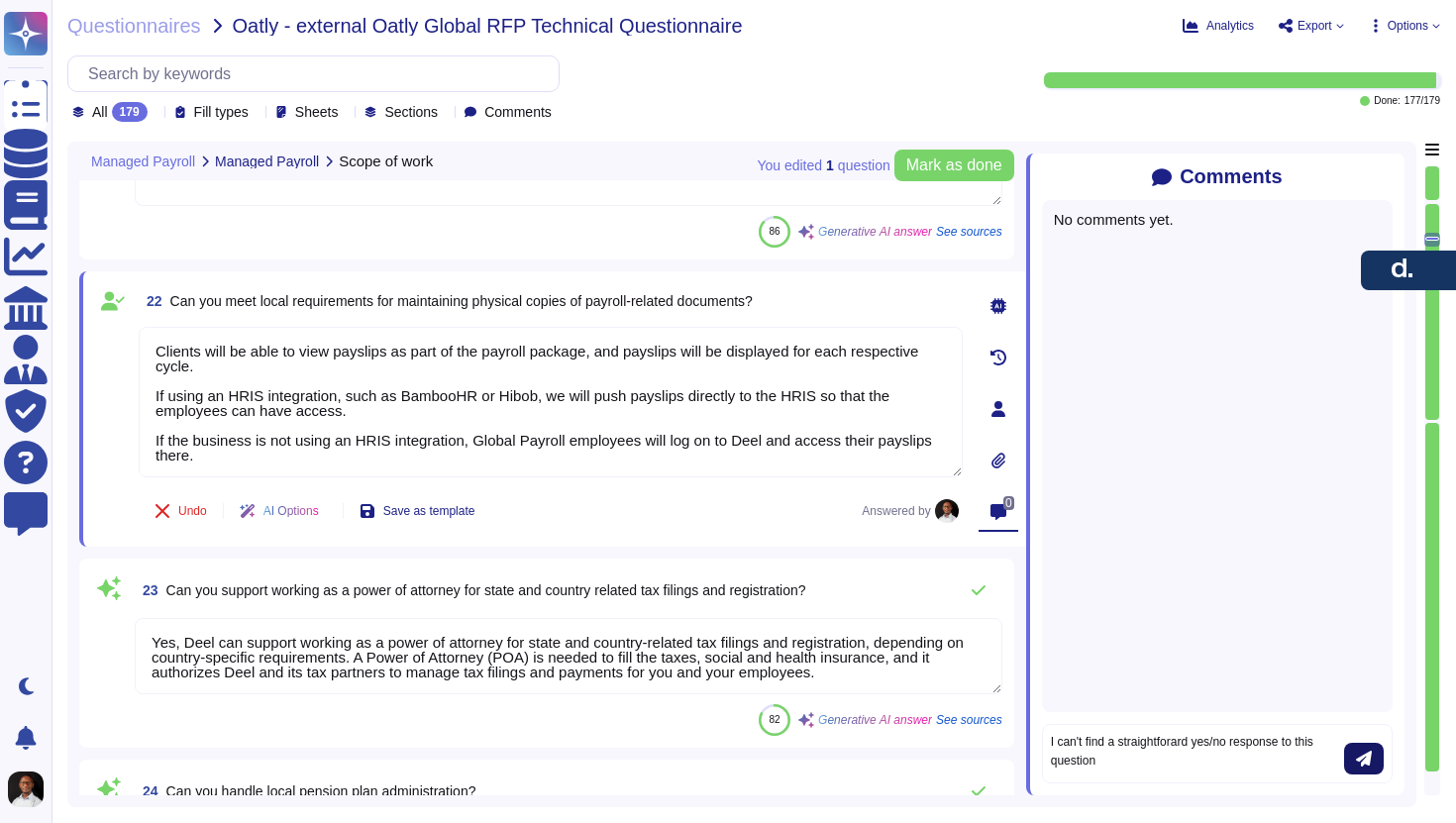 type on "I can't find a straightforard yes/no response to this question" 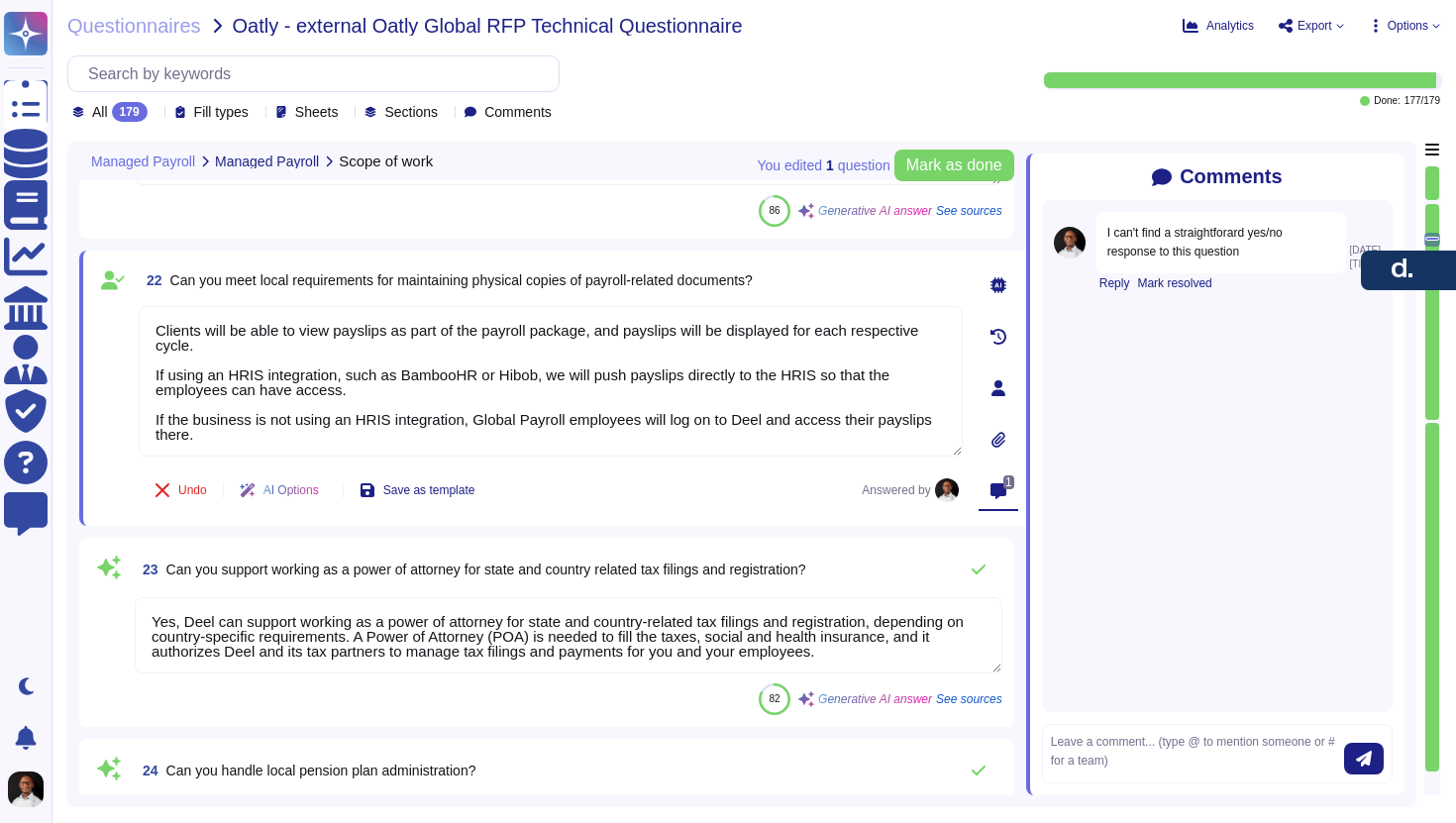 scroll, scrollTop: 6431, scrollLeft: 0, axis: vertical 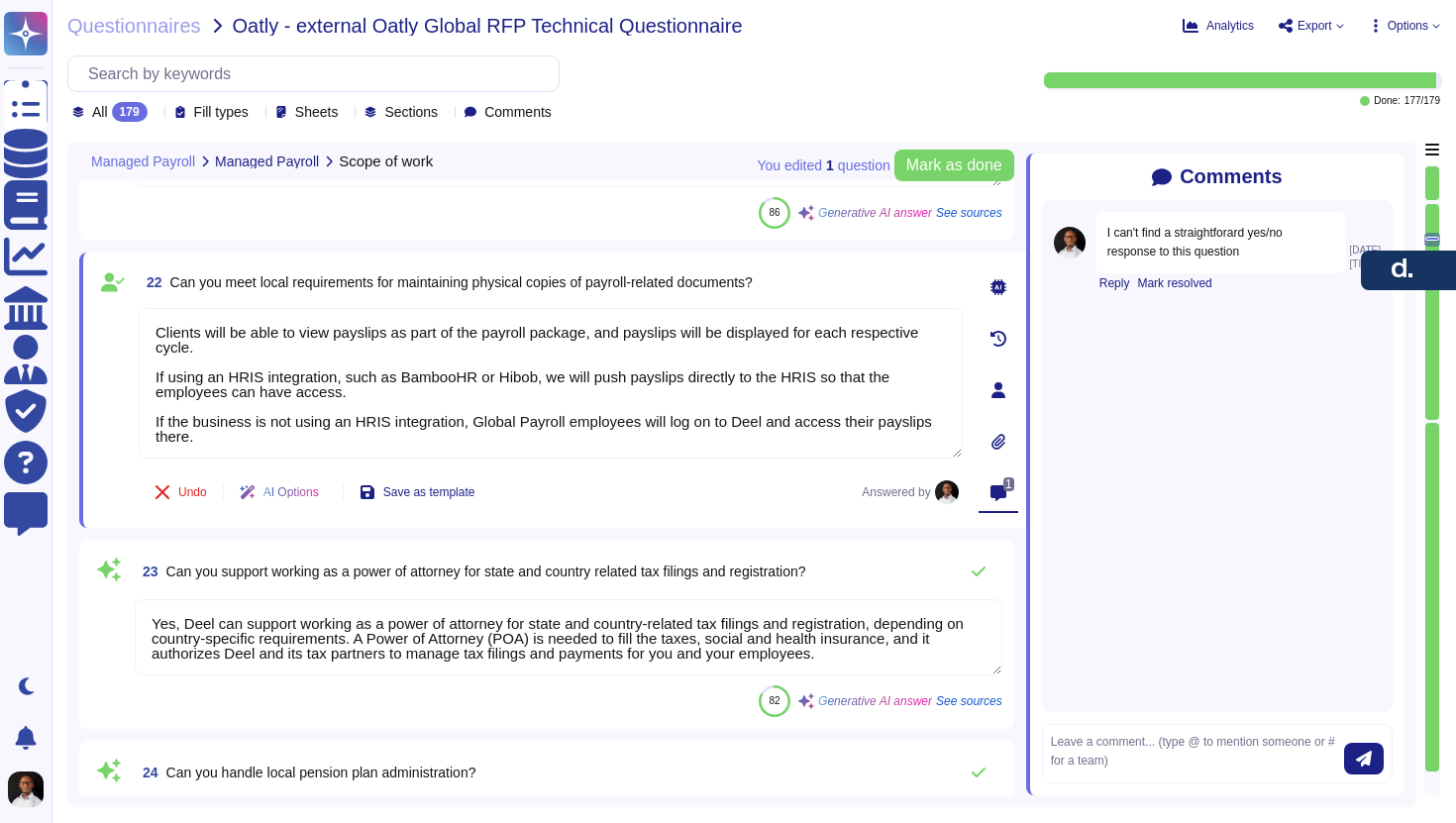 click on "Can you support working as a power of attorney for state and country related tax filings and registration?" at bounding box center [486, 571] 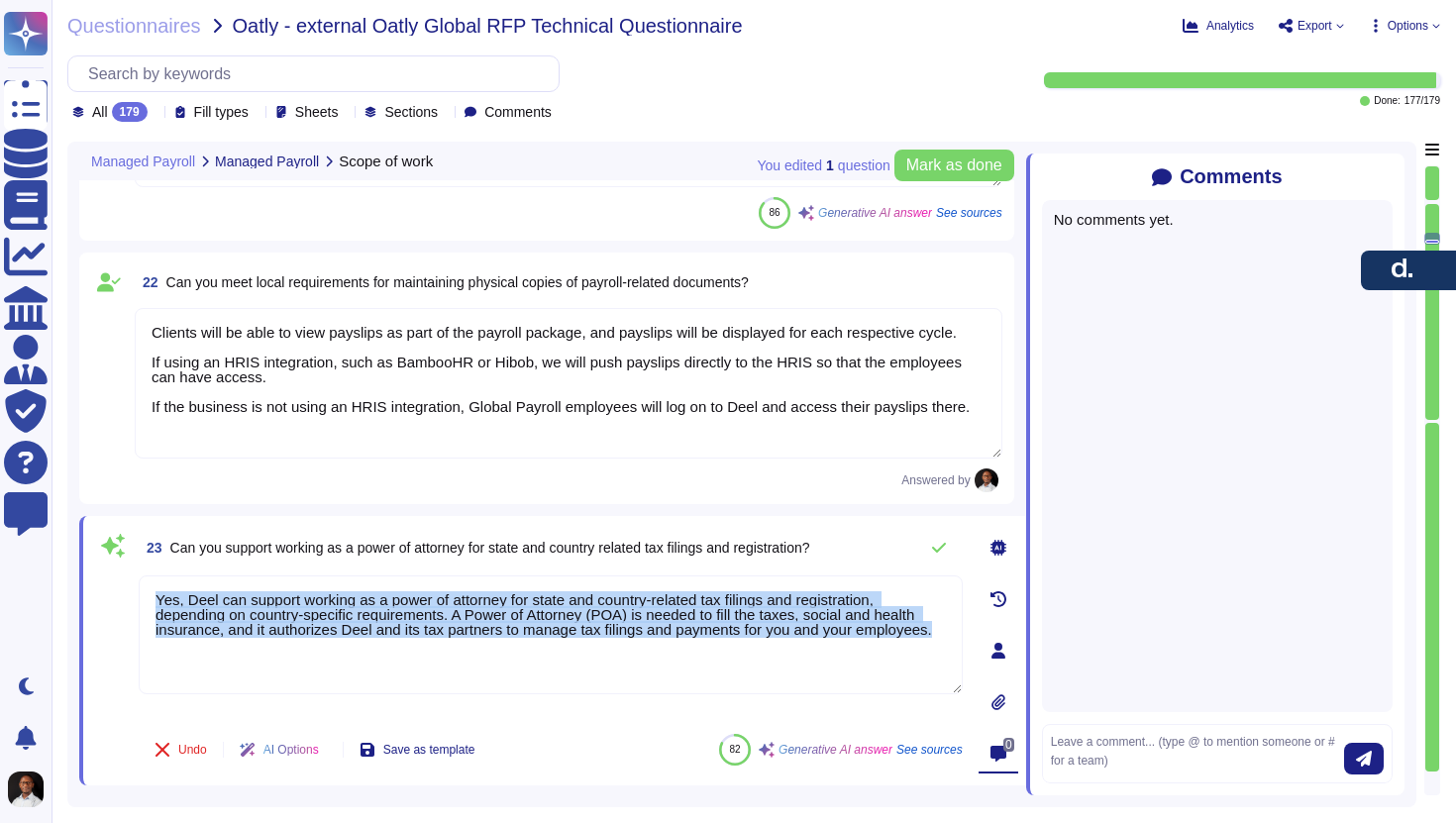click on "23 Can you support working as a power of attorney for state and country related tax filings and registration? Yes, Deel can support working as a power of attorney for state and country-related tax filings and registration, depending on country-specific requirements. A Power of Attorney (POA) is needed to fill the taxes, social and health insurance, and it authorizes Deel and its tax partners to manage tax filings and payments for you and your employees. Undo AI Options Save as template 82 Generative AI answer See sources" at bounding box center (529, 651) 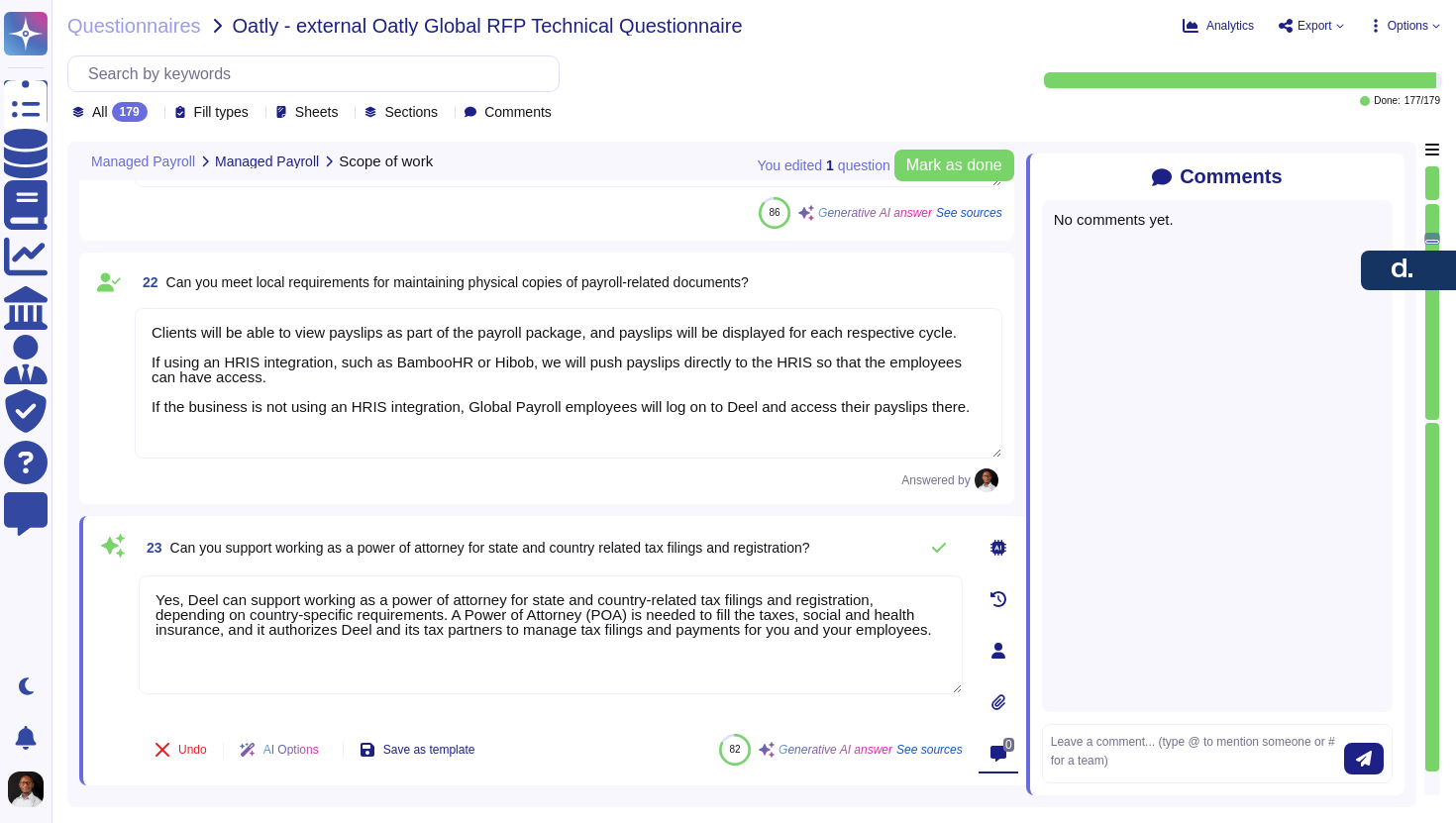 click on "[NUMBER] Can you support working as a power of attorney for state and country related tax filings and registration?" at bounding box center (474, 548) 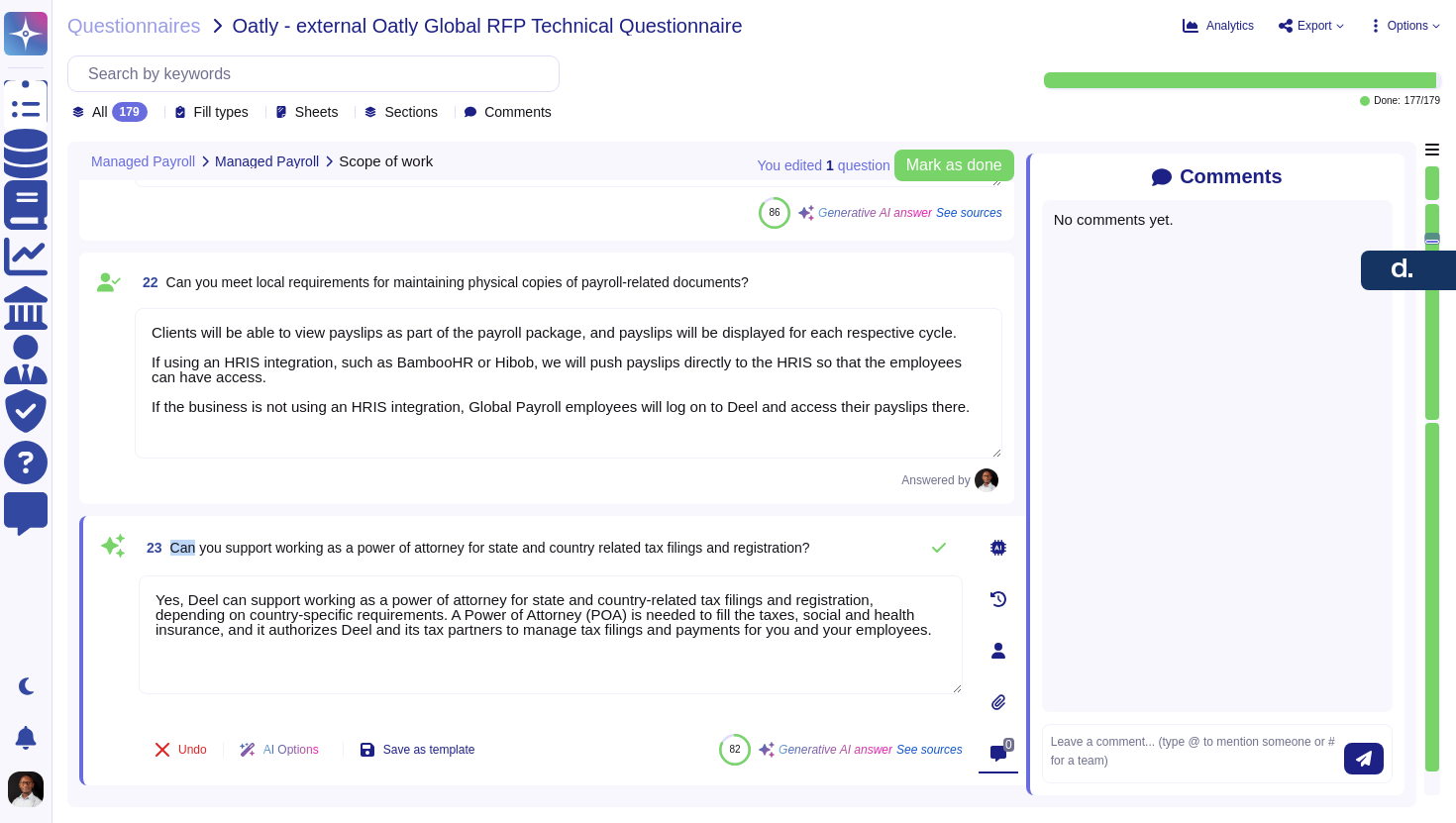 click on "[NUMBER] Can you support working as a power of attorney for state and country related tax filings and registration?" at bounding box center (474, 548) 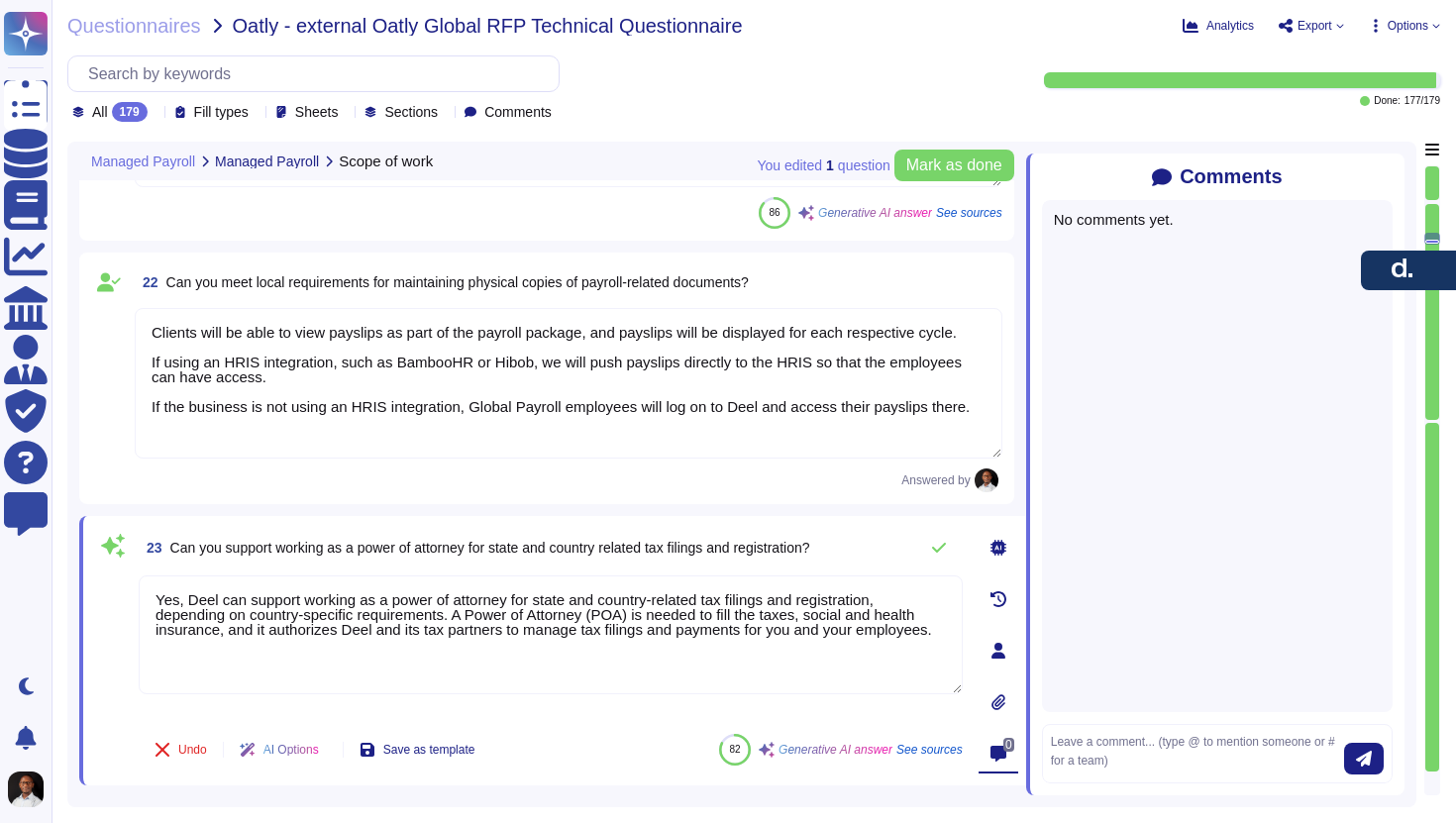 click on "Can you support working as a power of attorney for state and country related tax filings and registration?" at bounding box center (490, 548) 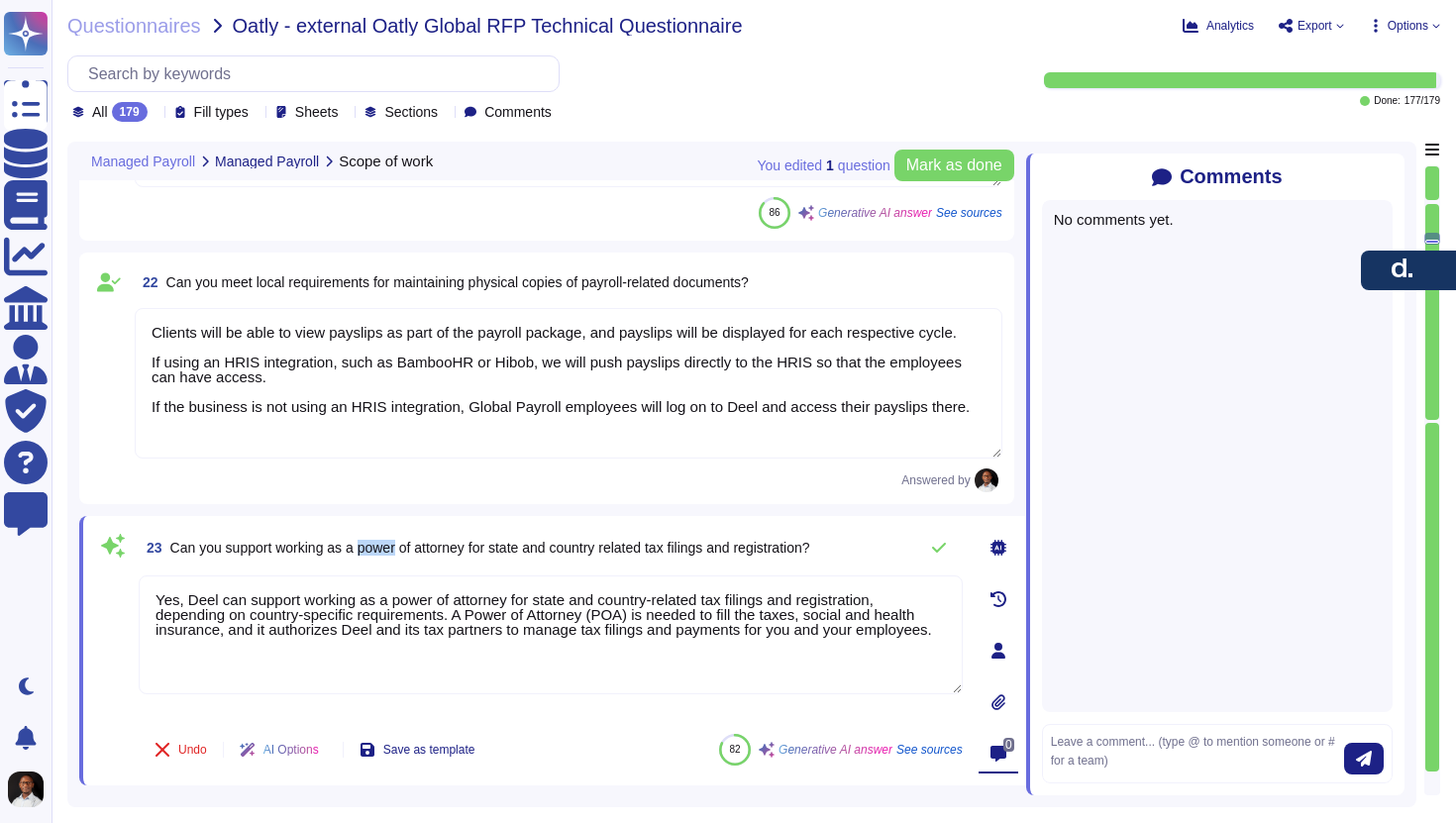 click on "Can you support working as a power of attorney for state and country related tax filings and registration?" at bounding box center [490, 548] 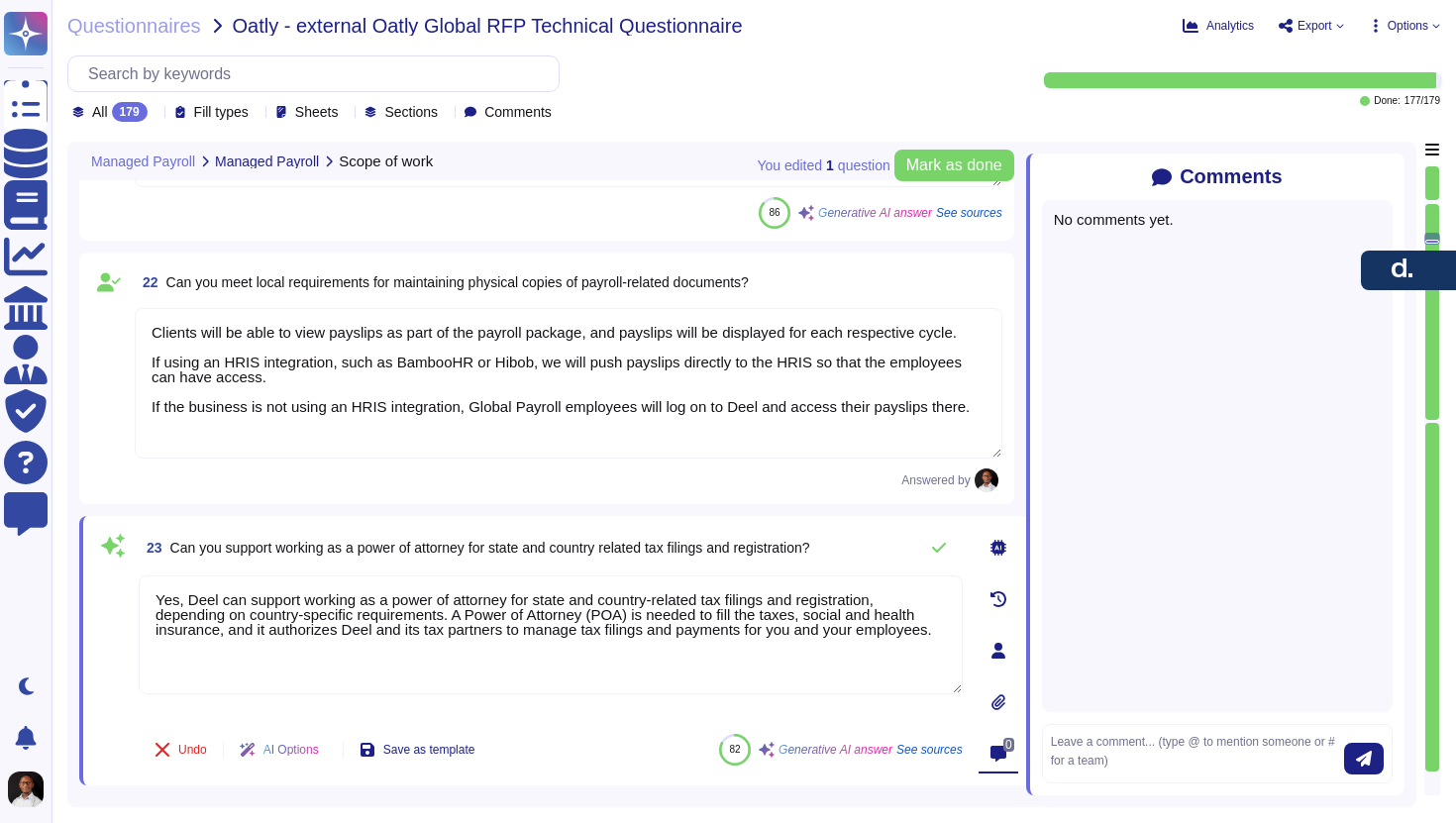 click at bounding box center [998, 548] 